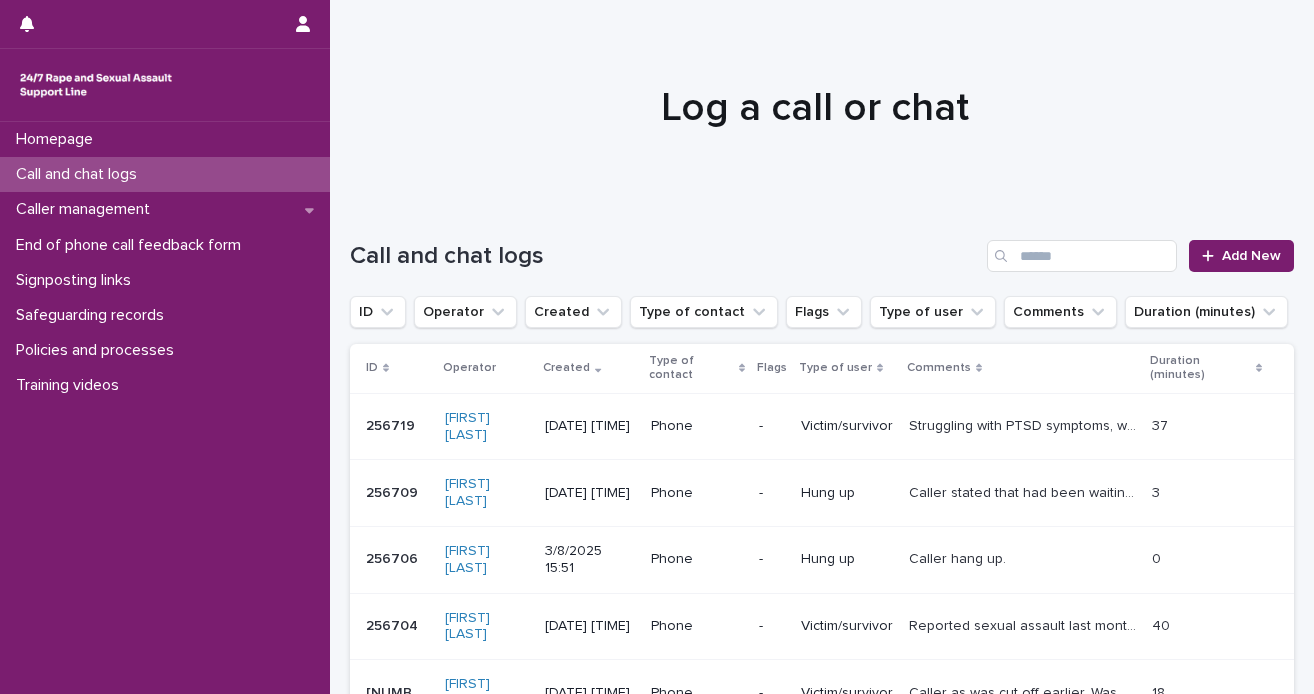 scroll, scrollTop: 0, scrollLeft: 0, axis: both 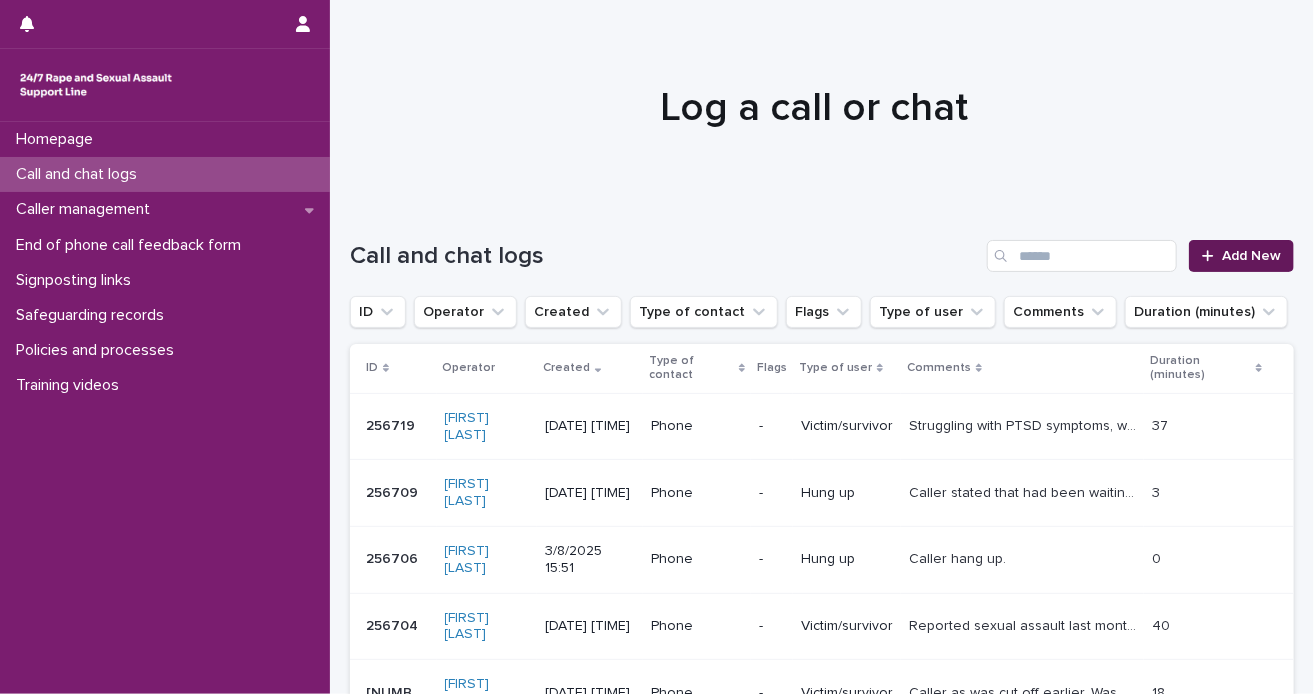 click on "Add New" at bounding box center [1251, 256] 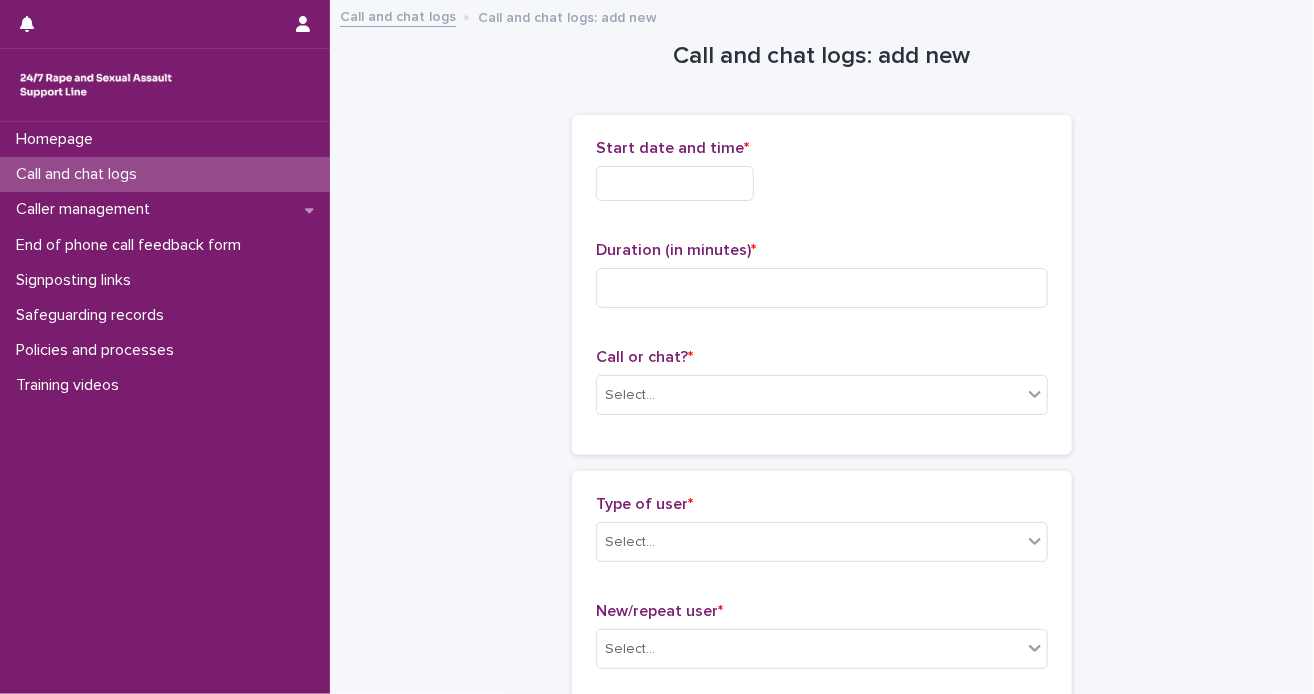 click at bounding box center [675, 183] 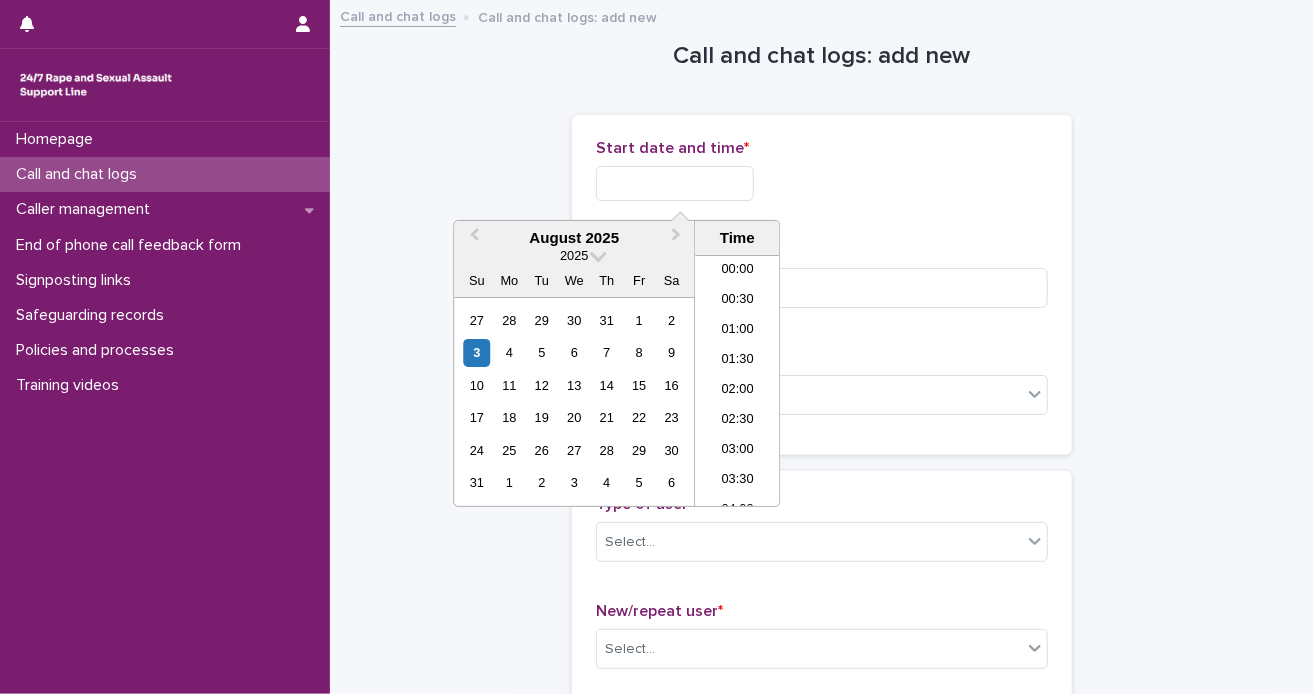 scroll, scrollTop: 970, scrollLeft: 0, axis: vertical 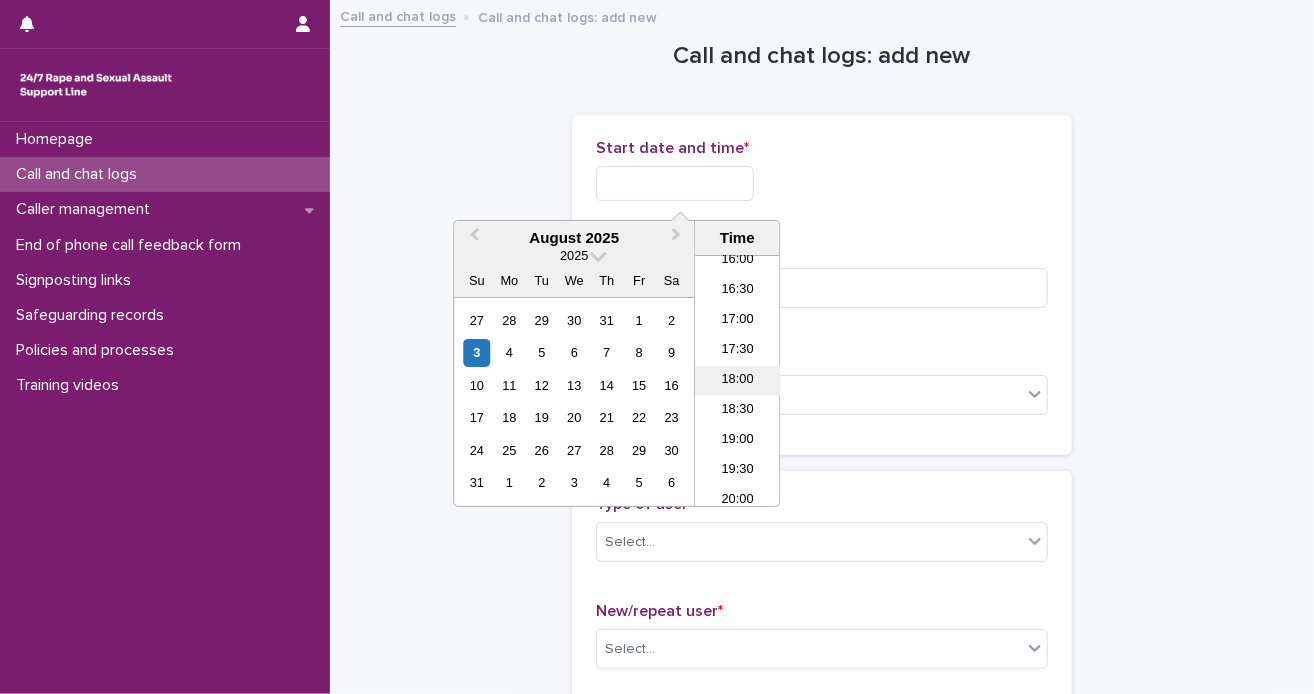 click on "18:00" at bounding box center (737, 381) 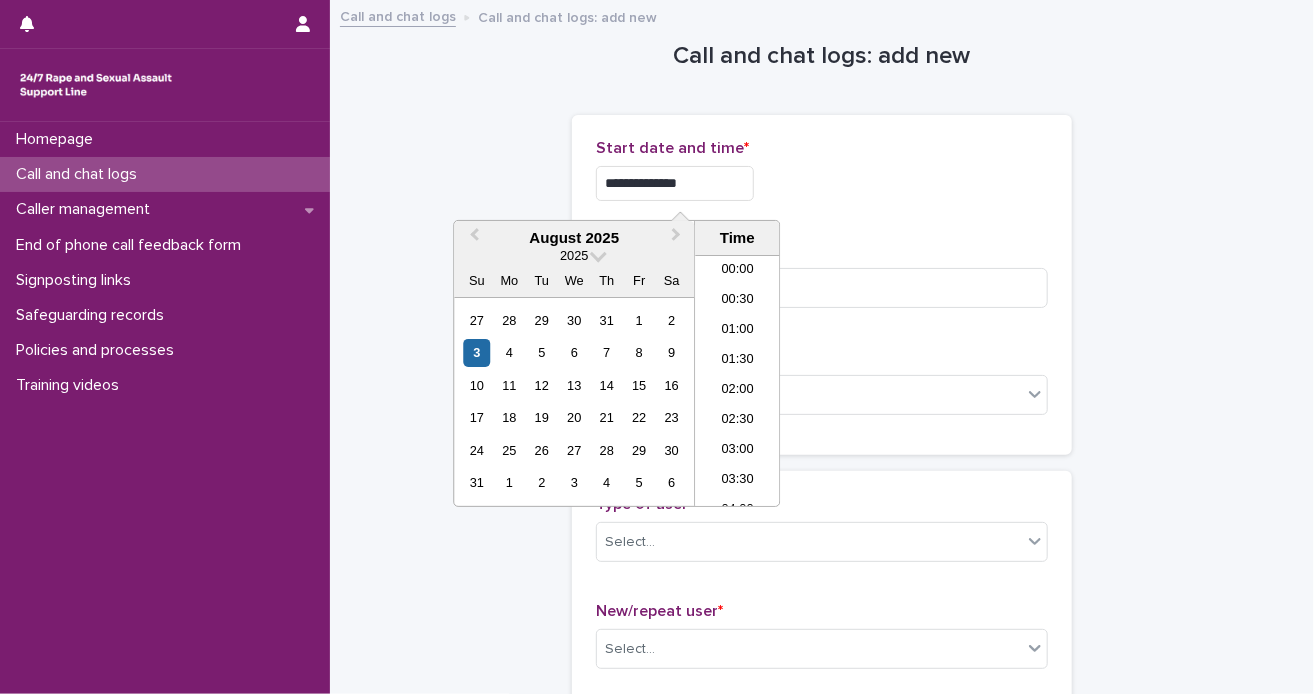 click on "**********" at bounding box center [675, 183] 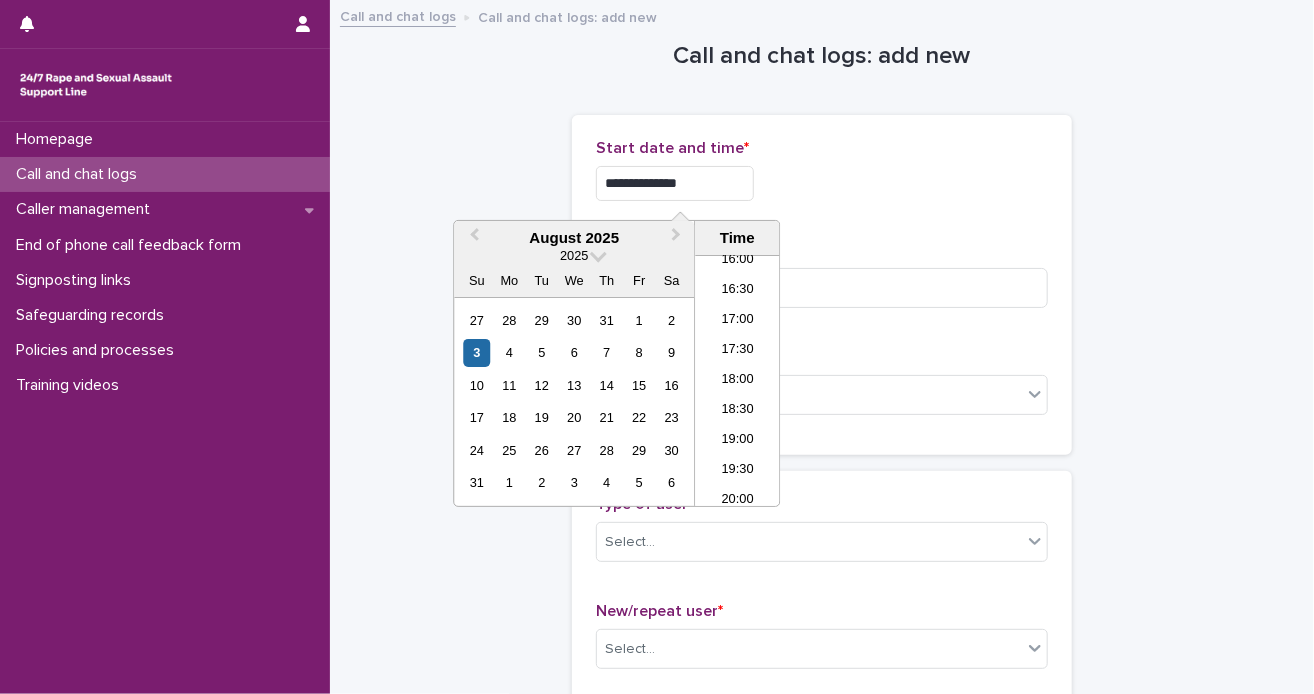 type on "**********" 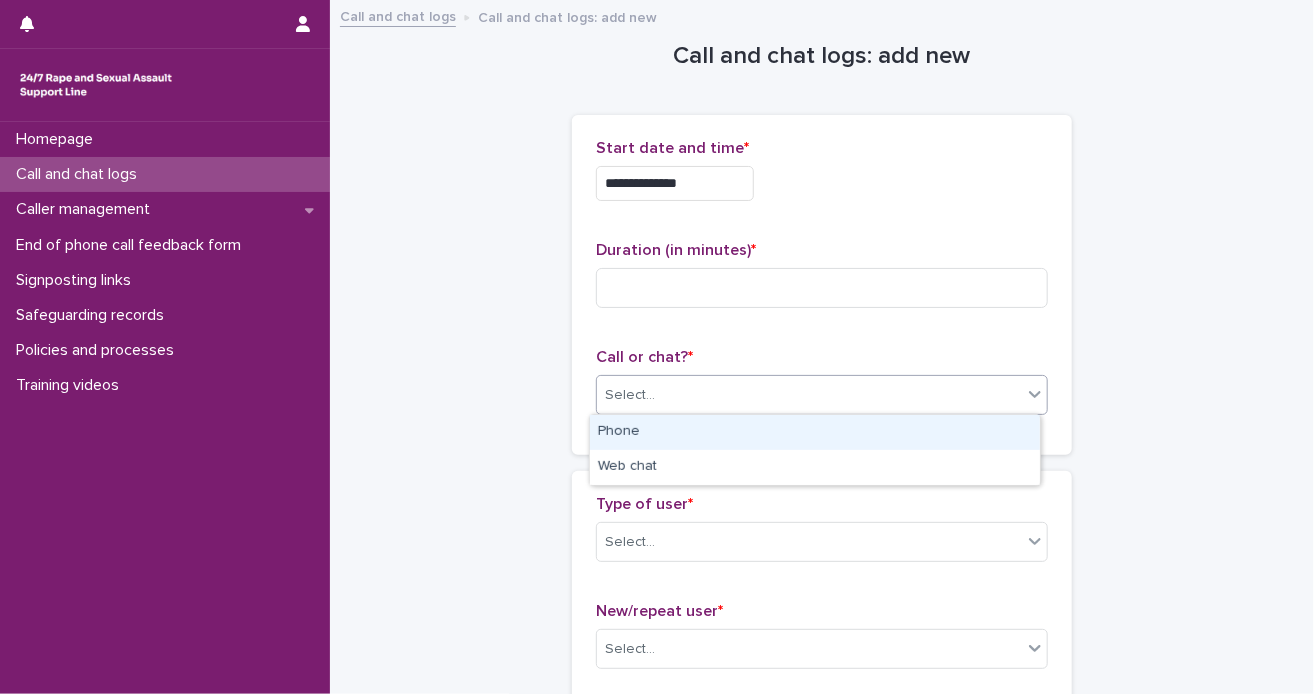 click 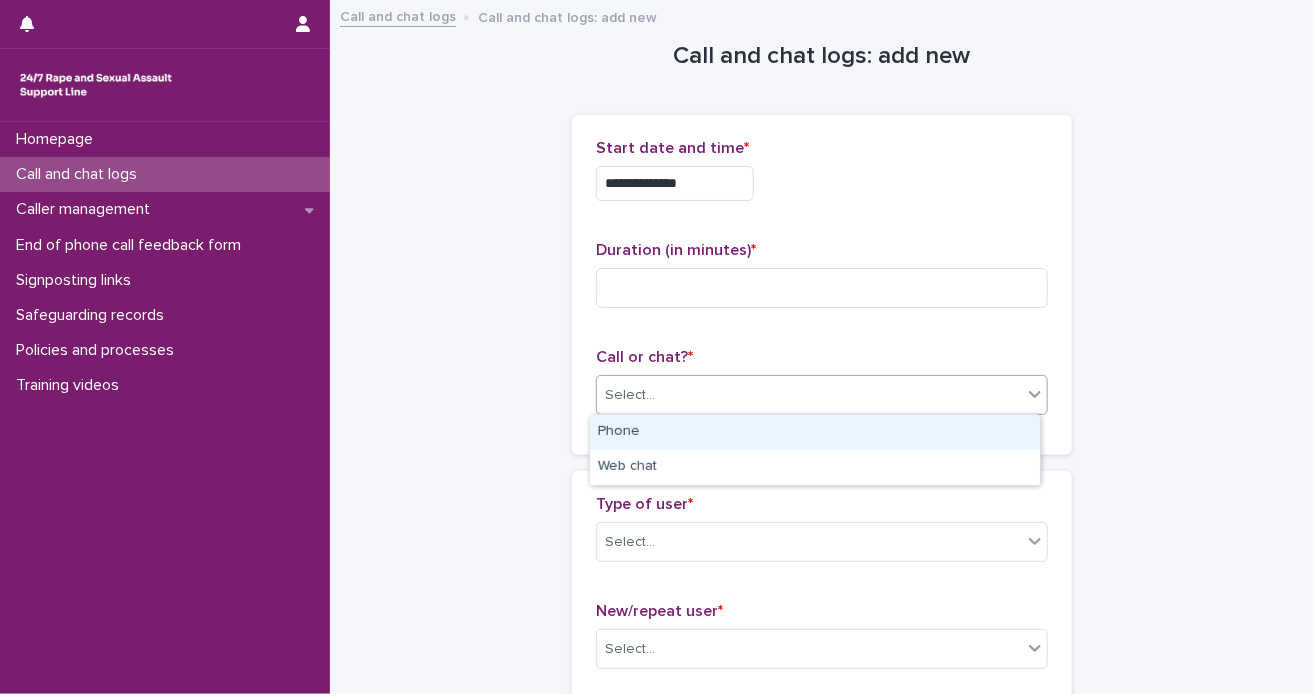 click on "Phone" at bounding box center [815, 432] 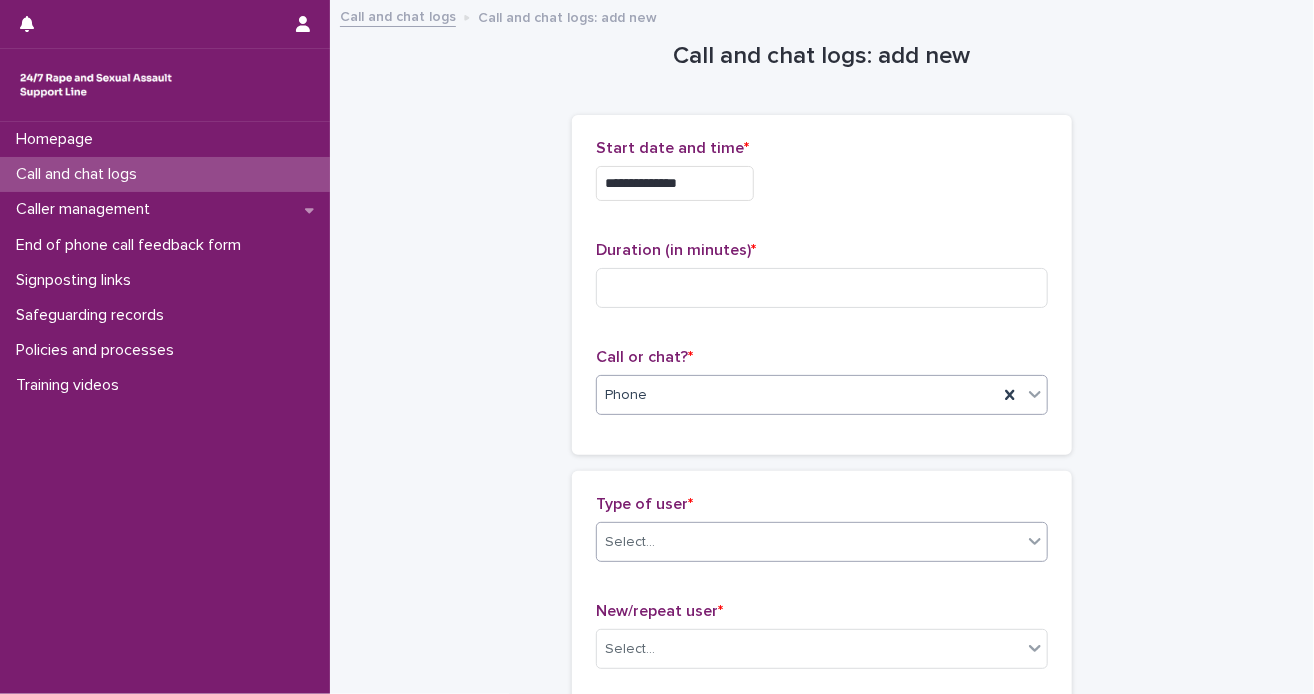 click 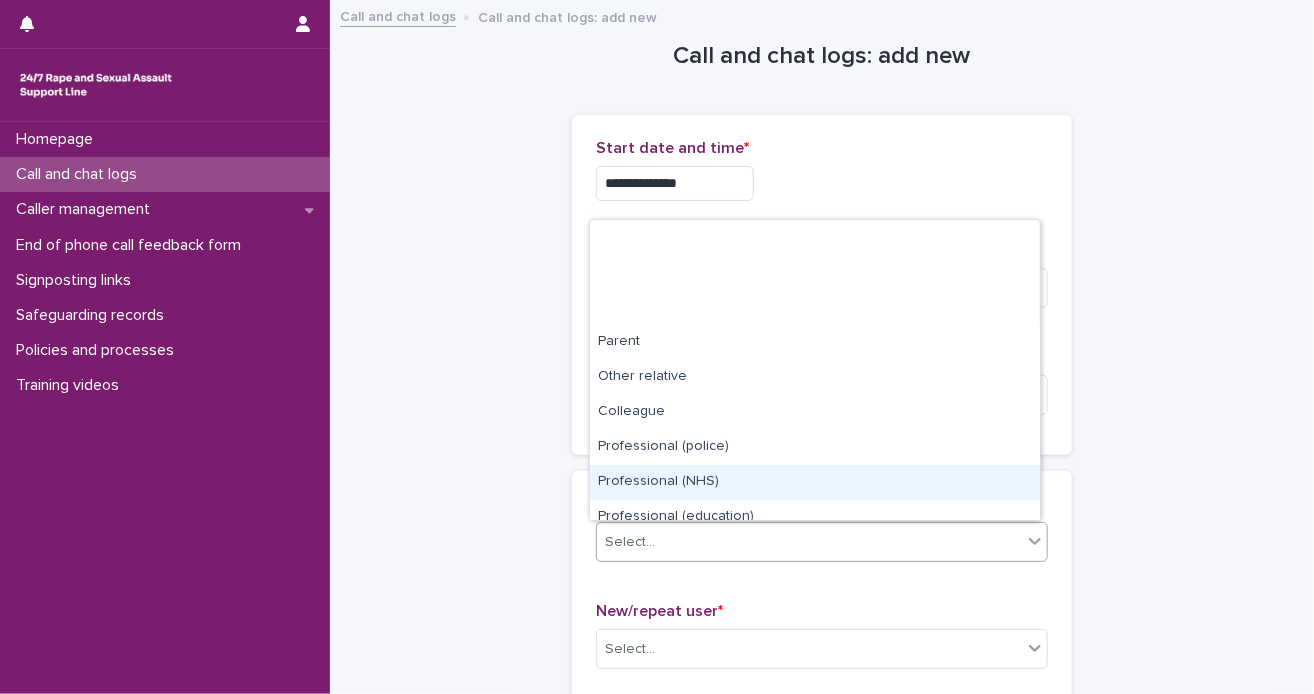 scroll, scrollTop: 224, scrollLeft: 0, axis: vertical 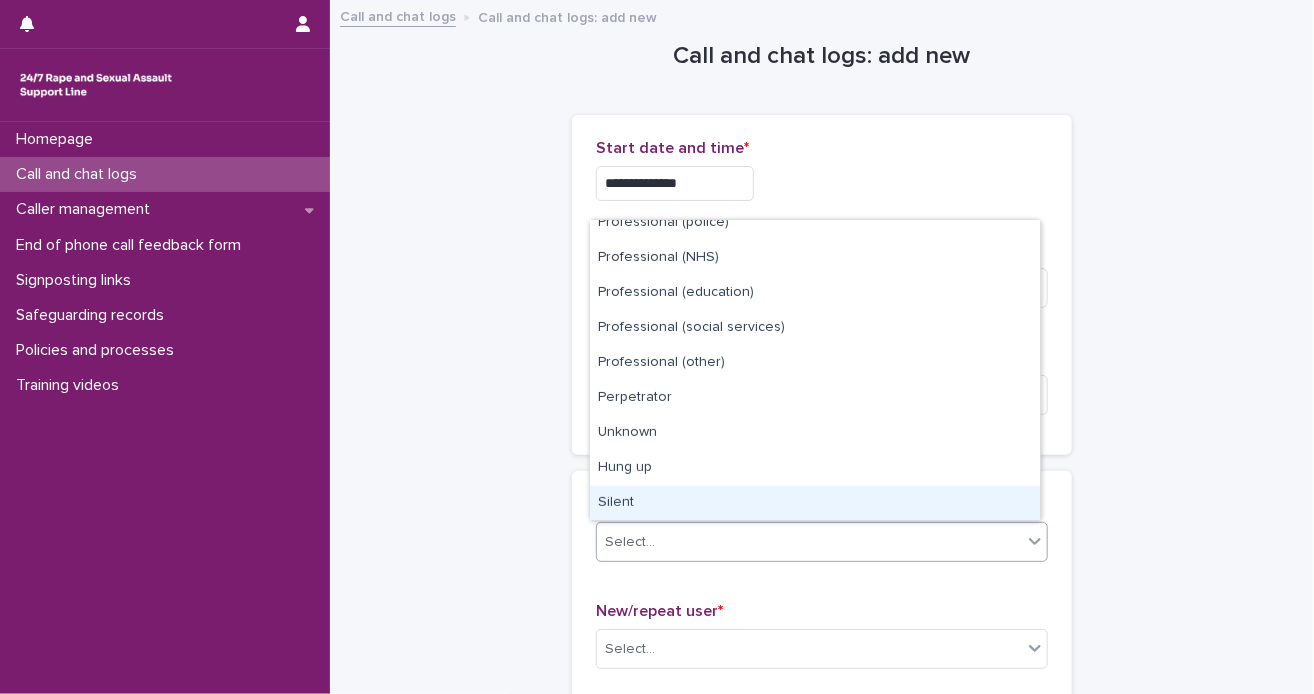 click on "Silent" at bounding box center [815, 503] 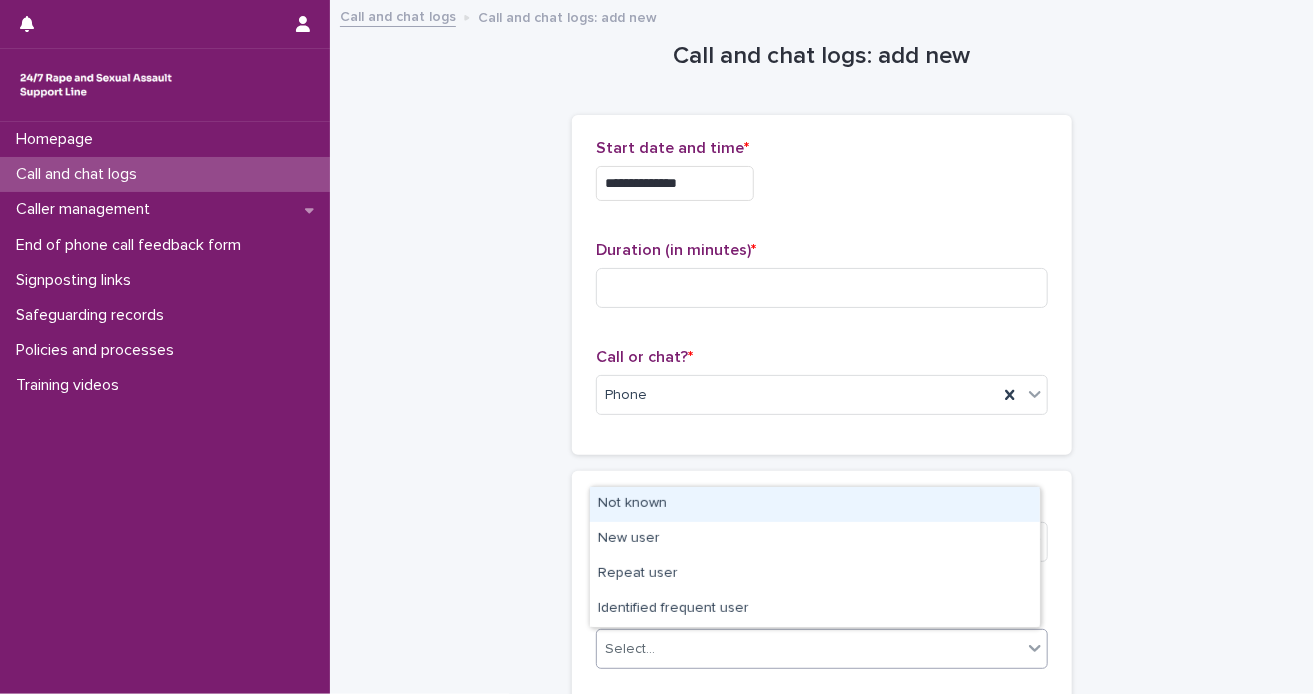 click 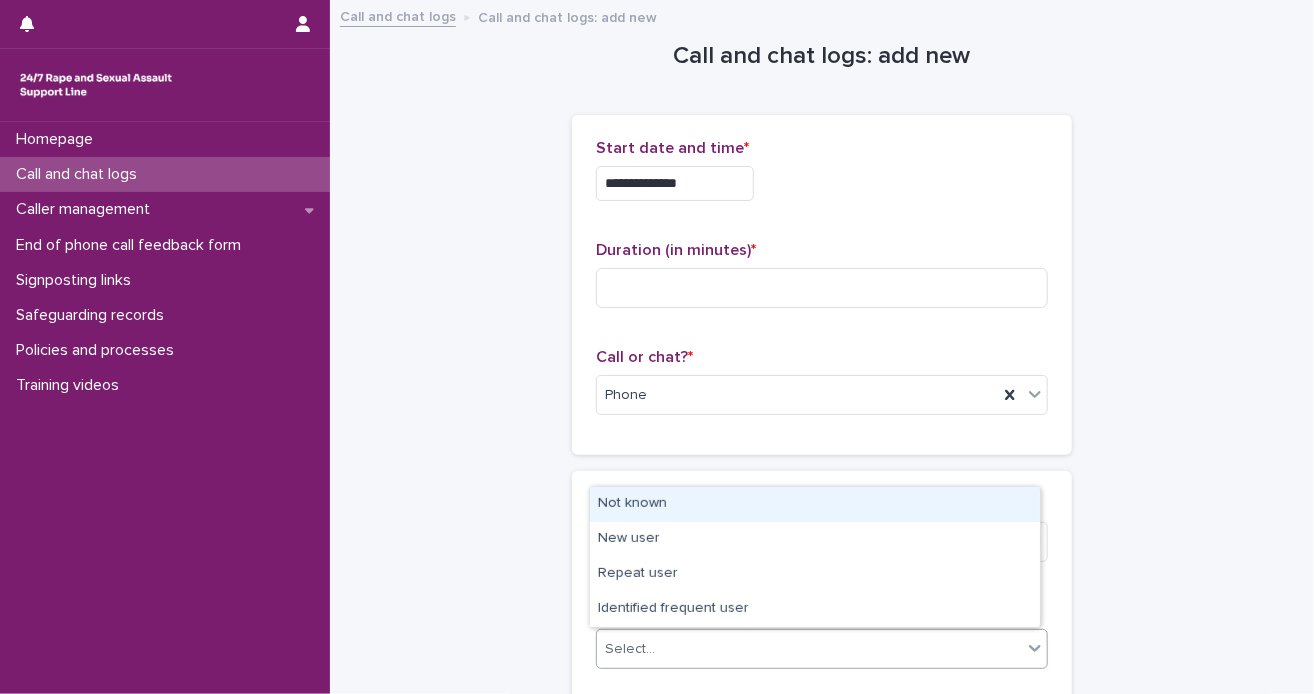 click on "Not known" at bounding box center [815, 504] 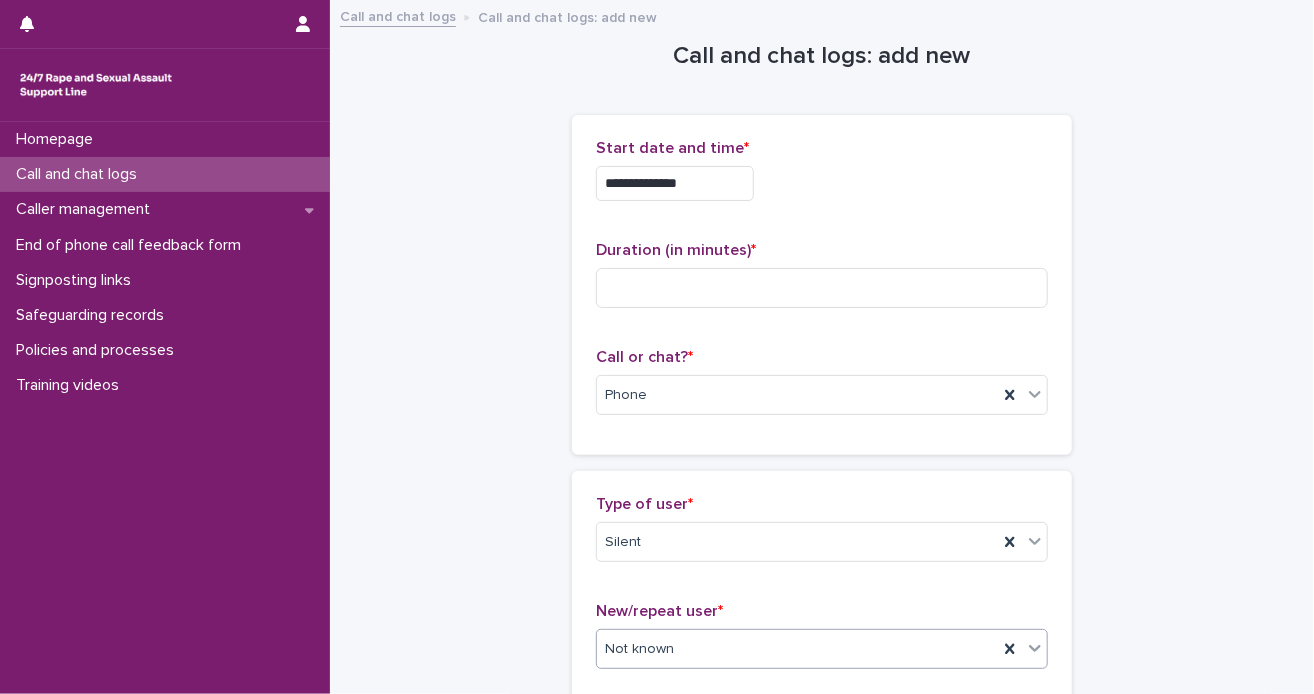 scroll, scrollTop: 368, scrollLeft: 0, axis: vertical 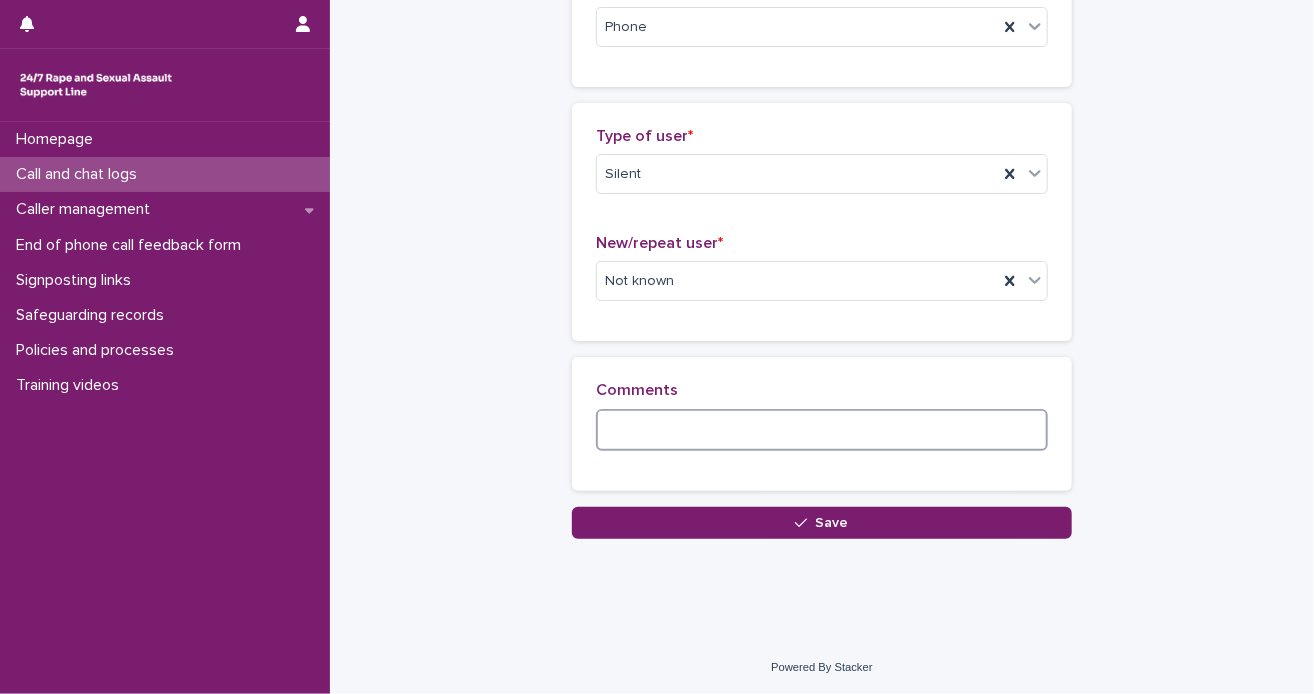 click at bounding box center [822, 430] 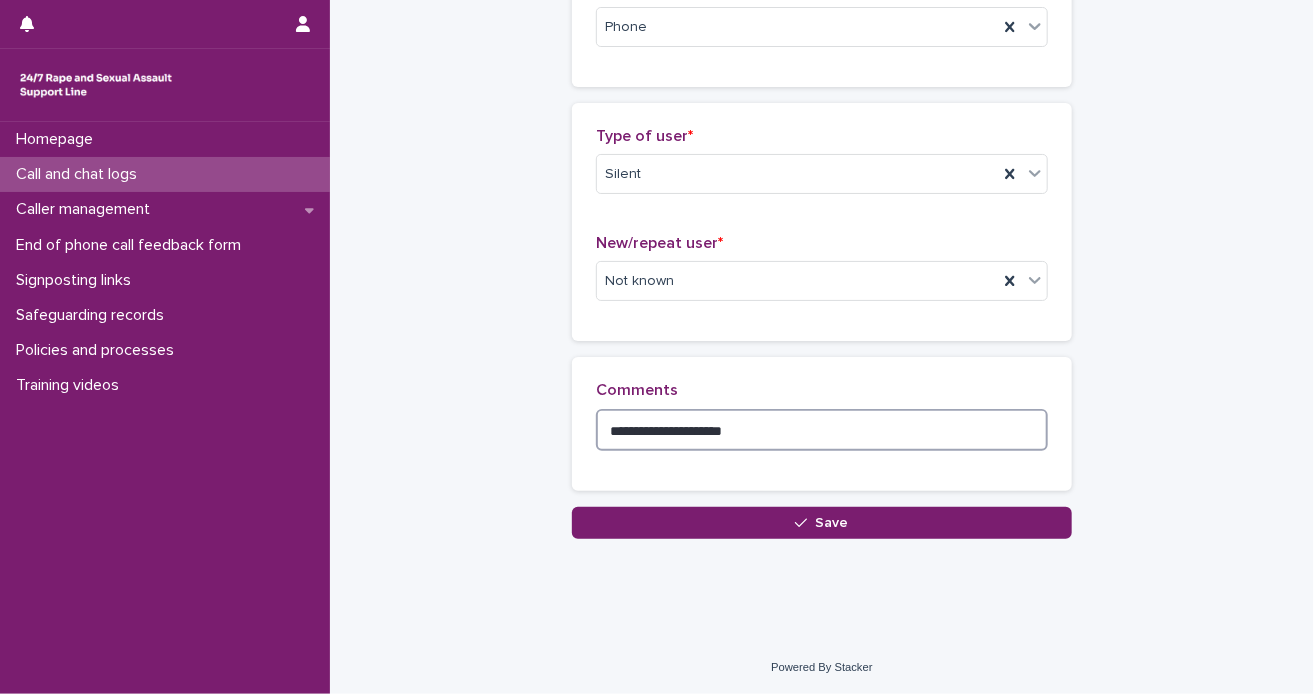 scroll, scrollTop: 0, scrollLeft: 0, axis: both 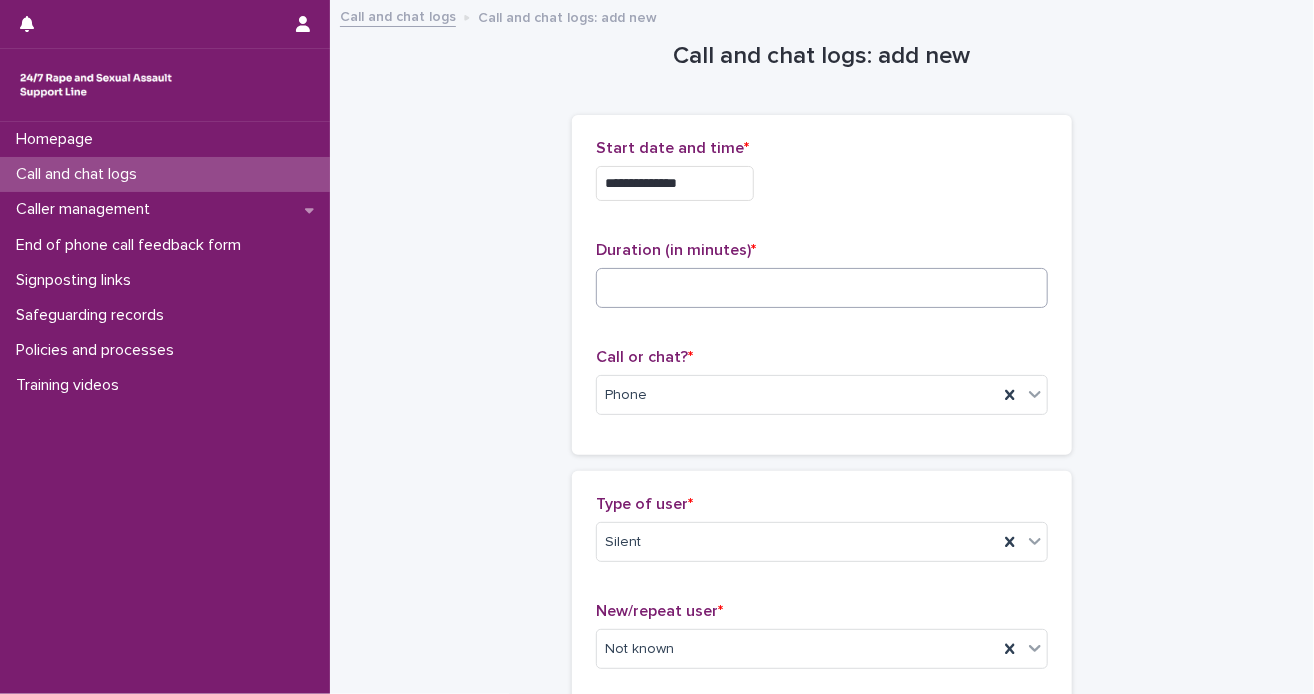 type on "**********" 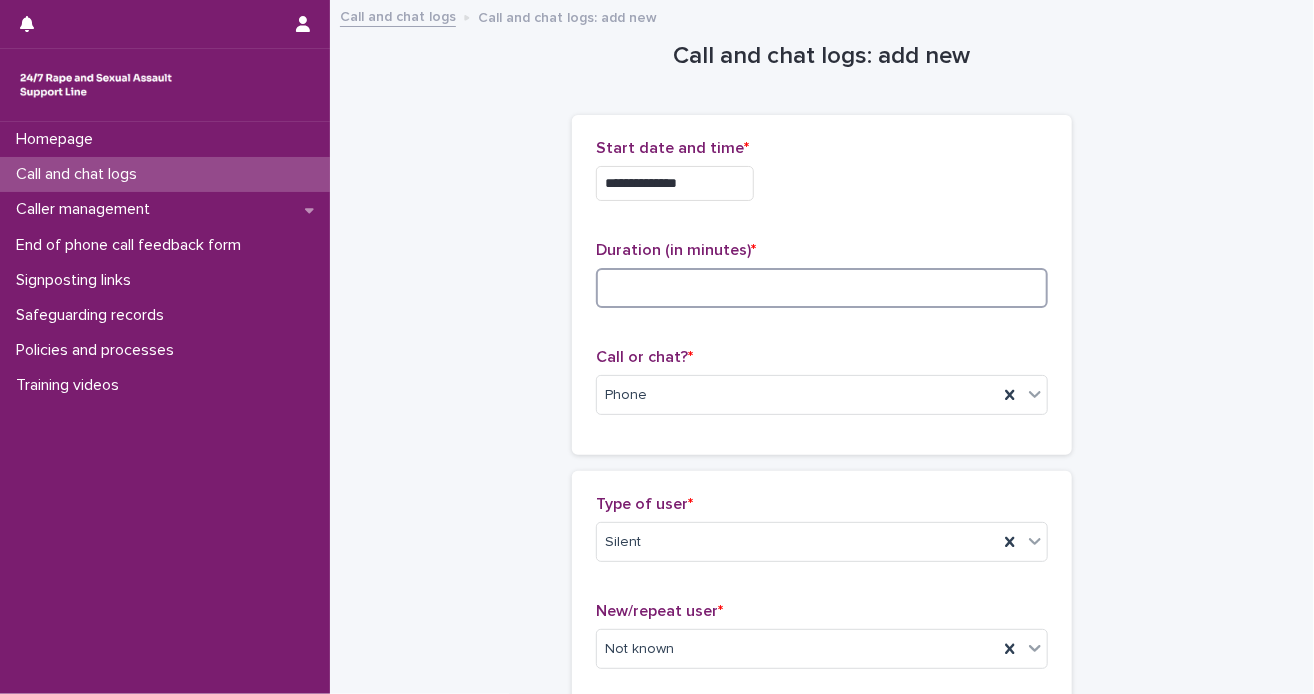 click at bounding box center (822, 288) 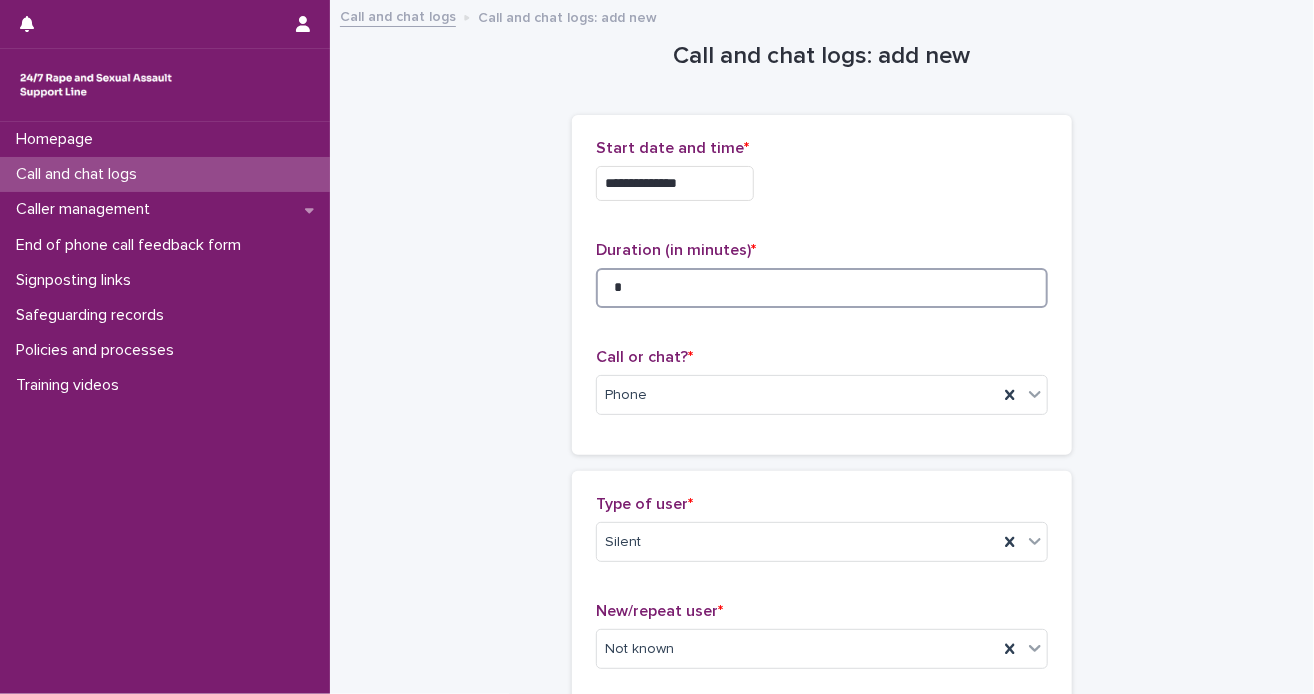 type on "*" 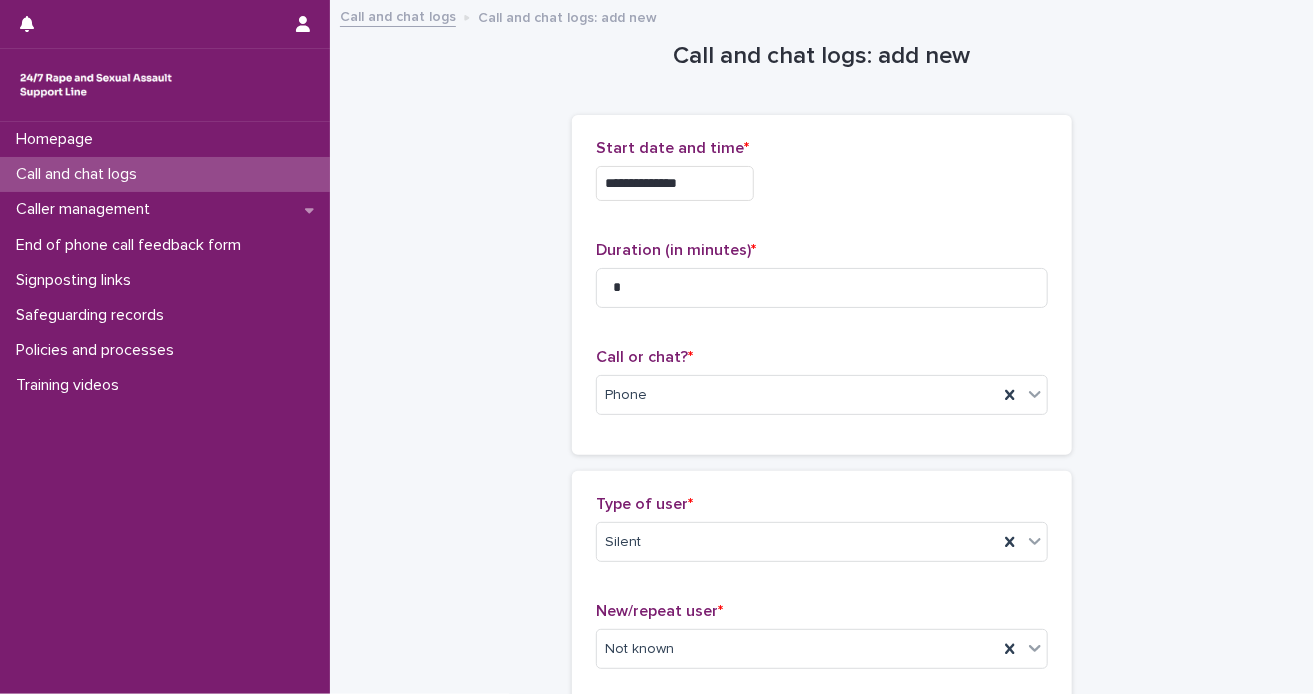 click on "**********" at bounding box center [822, 504] 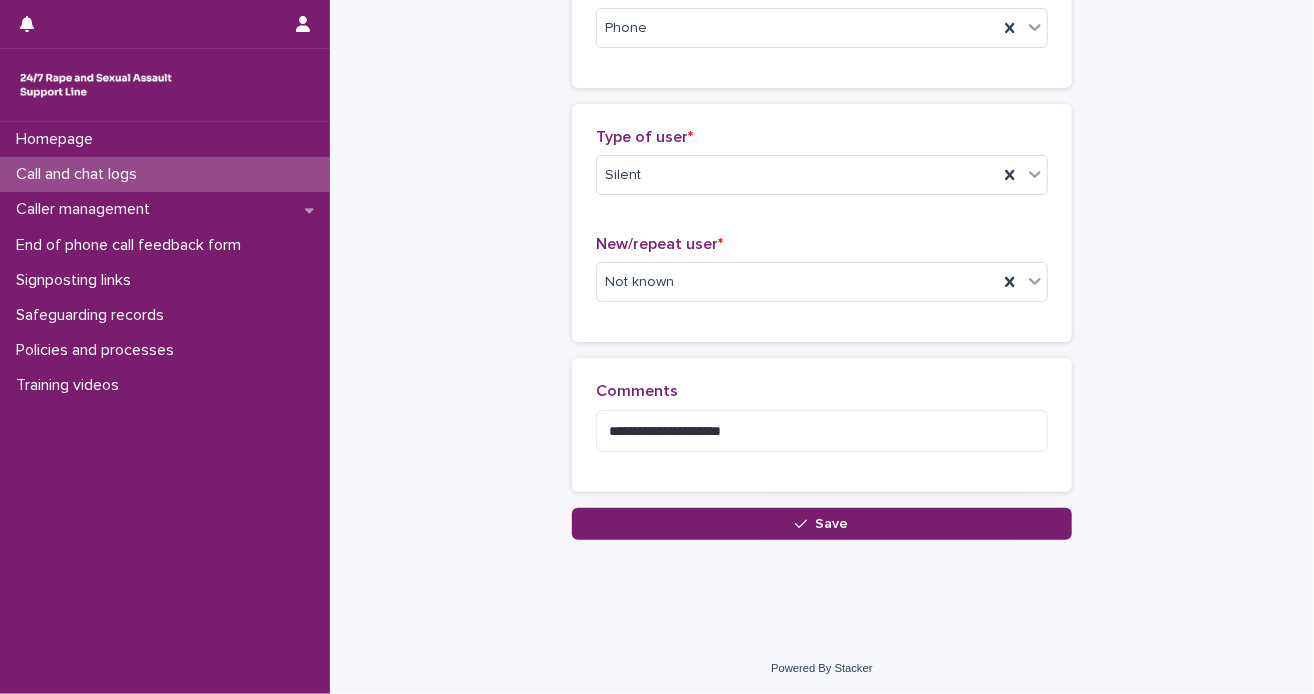 scroll, scrollTop: 368, scrollLeft: 0, axis: vertical 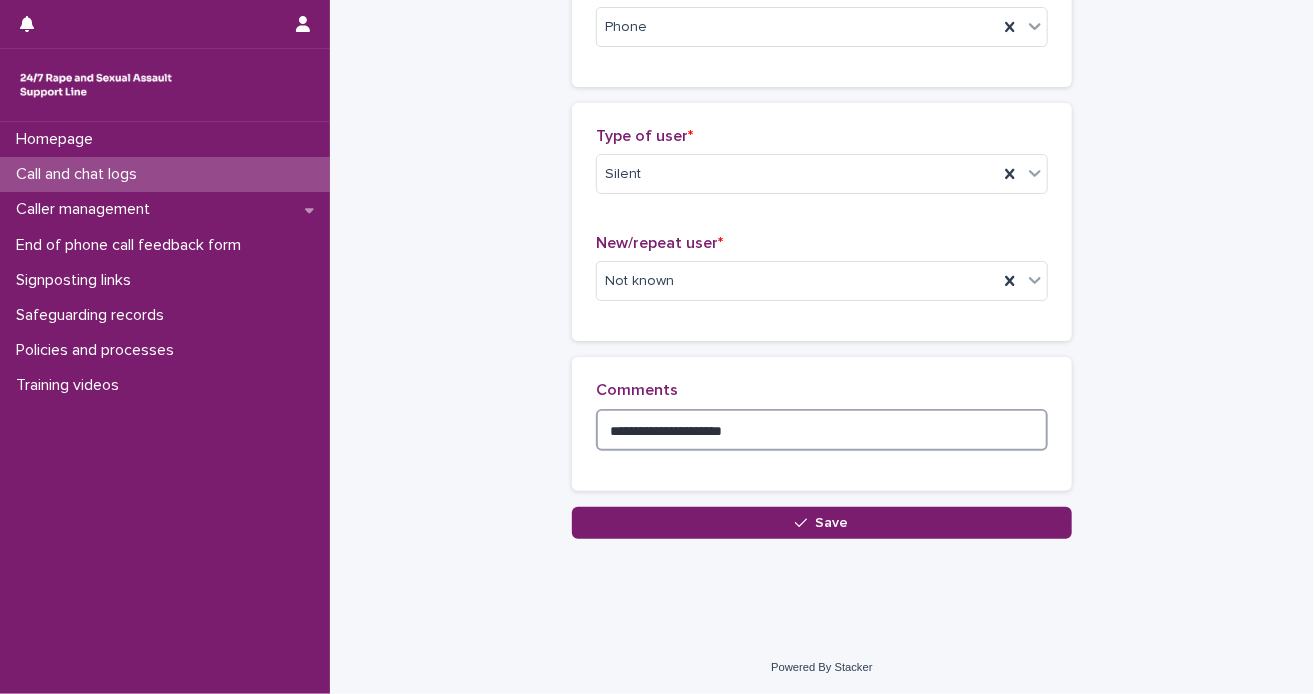 click on "**********" at bounding box center (822, 430) 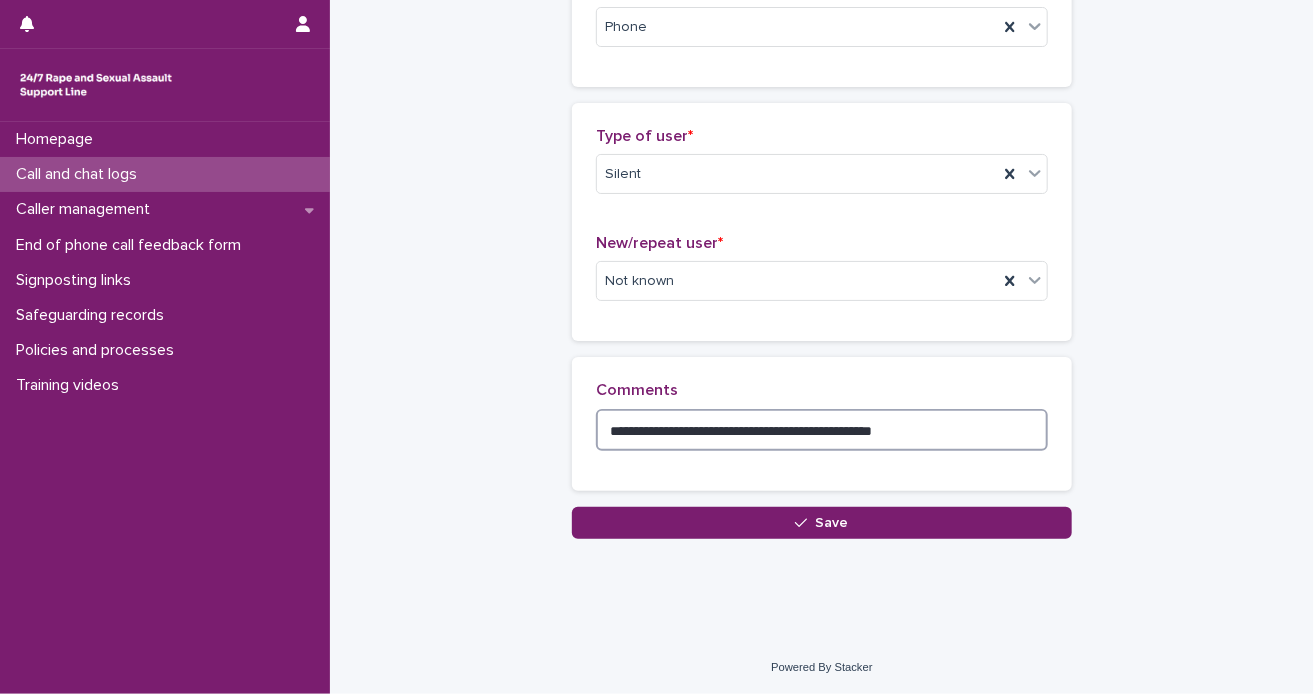 type on "**********" 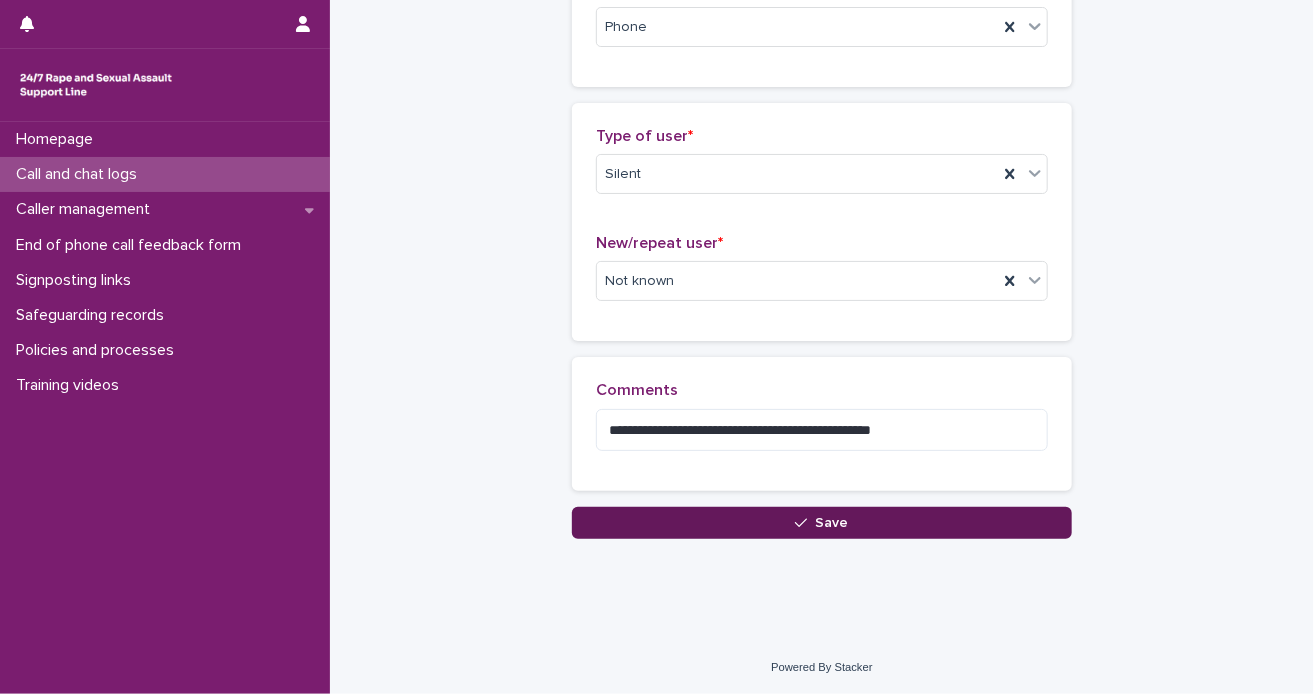 click on "Save" at bounding box center [832, 523] 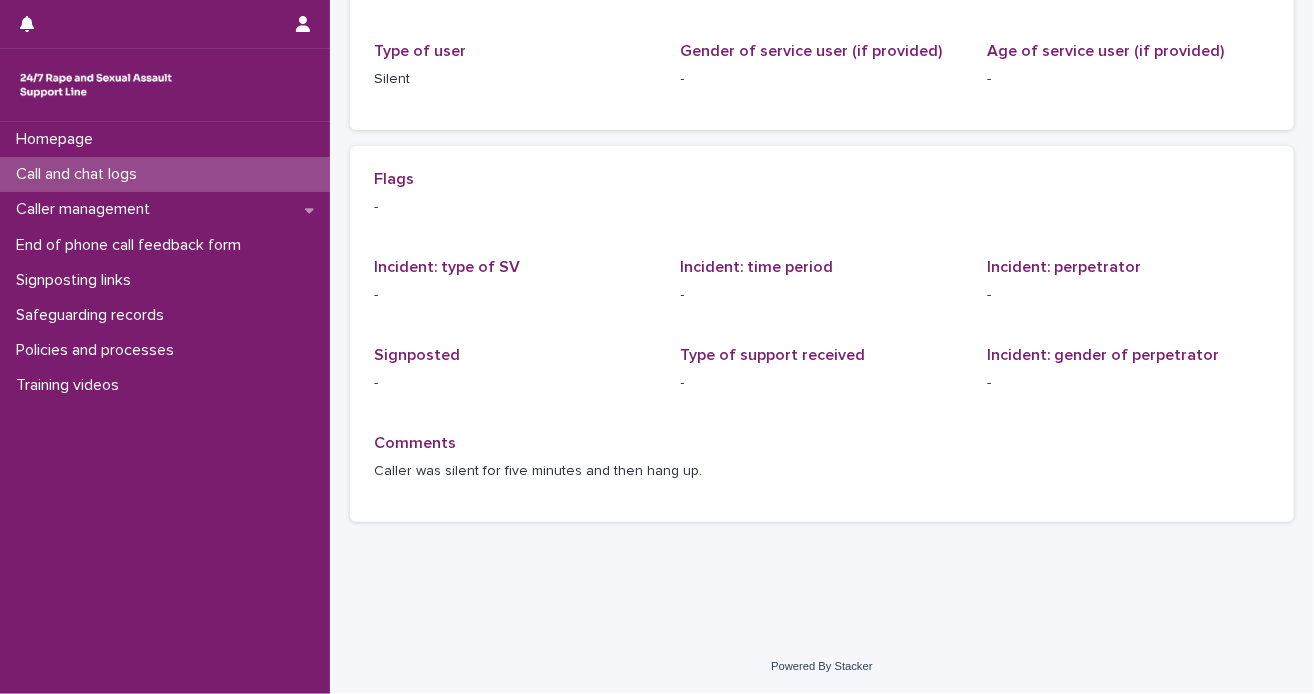scroll, scrollTop: 0, scrollLeft: 0, axis: both 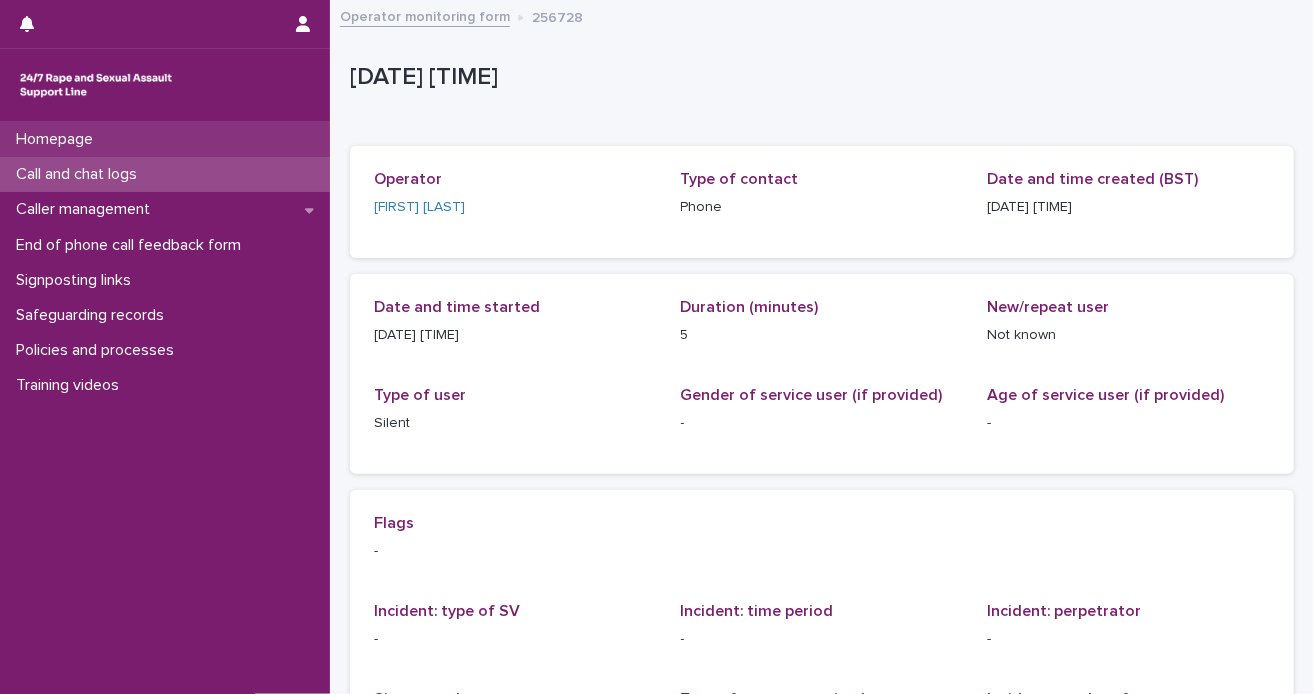click on "Homepage" at bounding box center (165, 139) 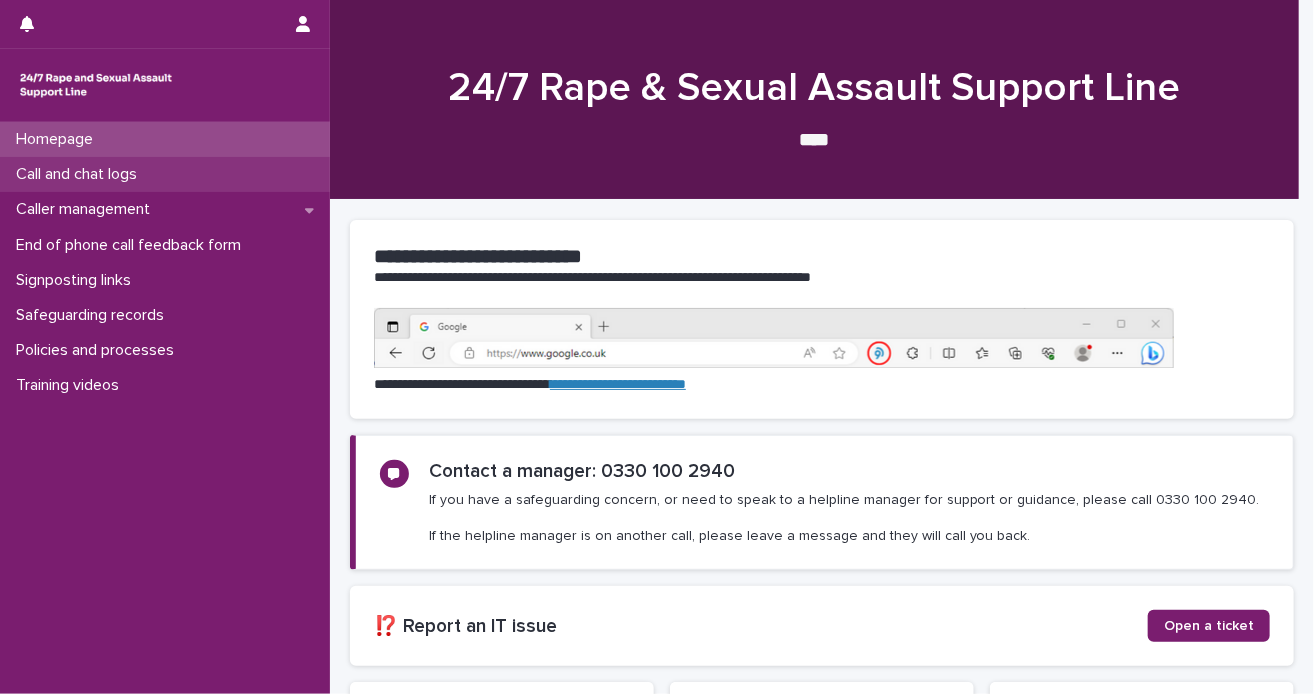 click on "Call and chat logs" at bounding box center (80, 174) 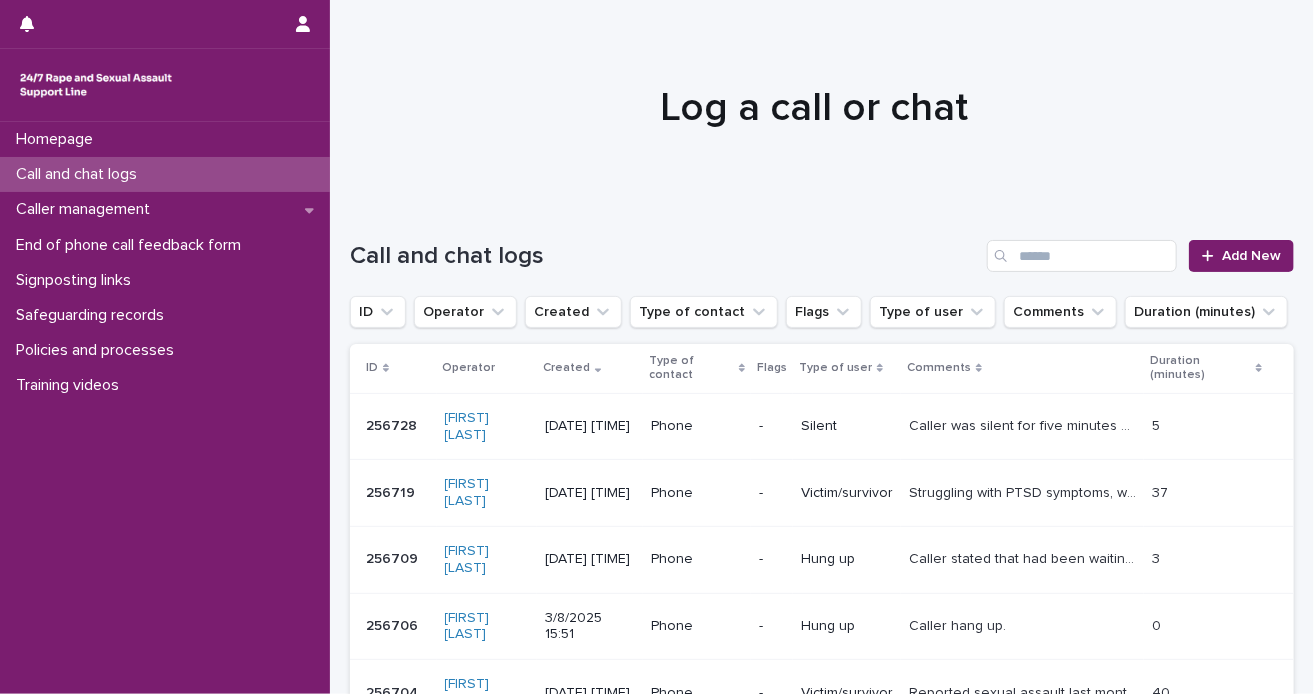 click at bounding box center (814, 99) 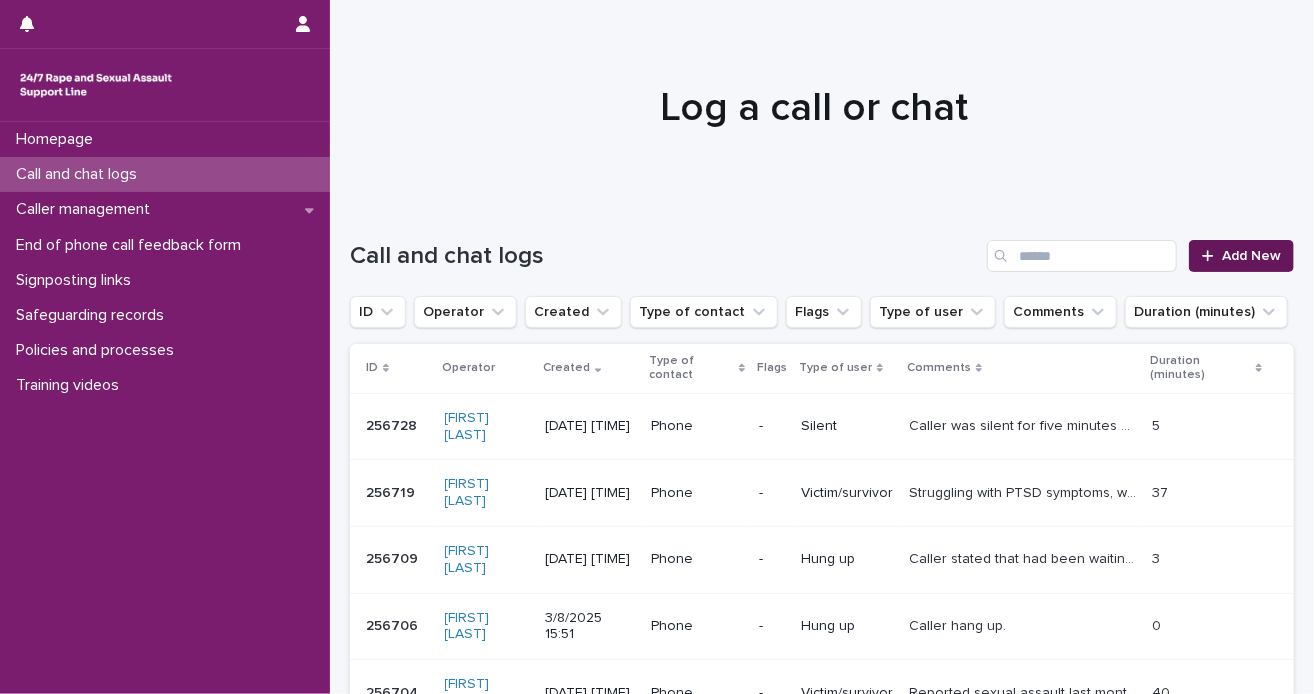click at bounding box center [1212, 256] 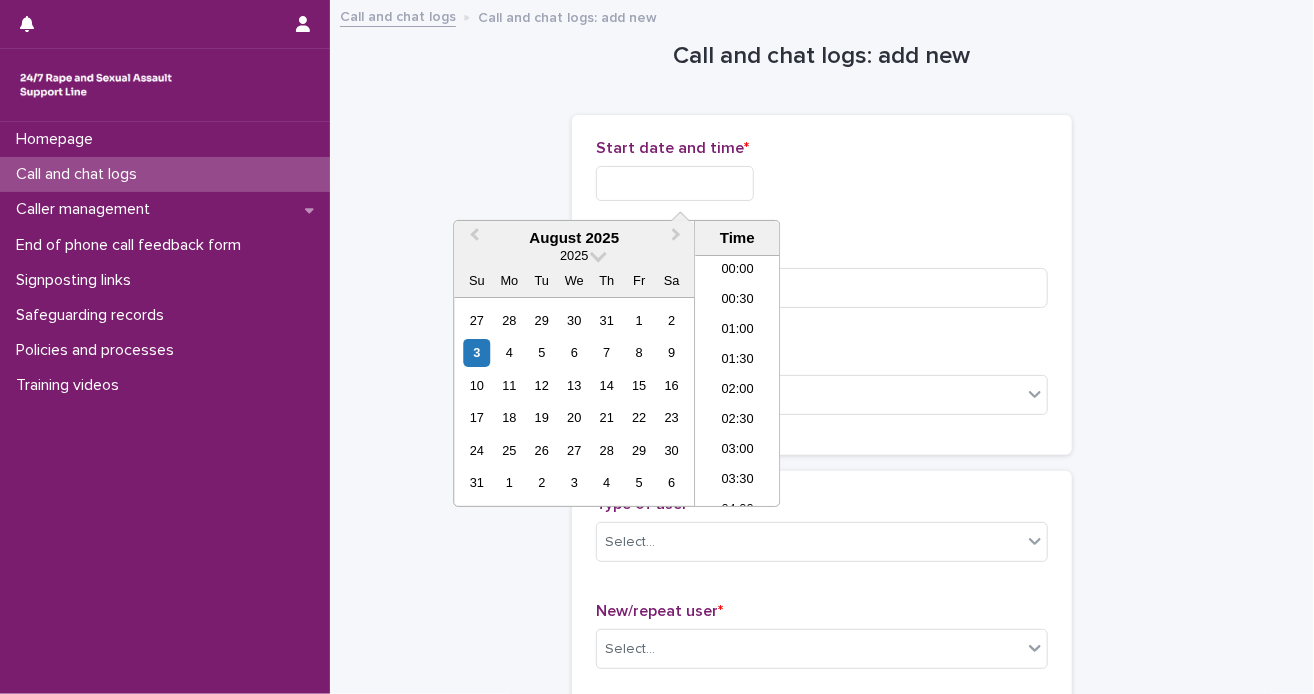 click at bounding box center (675, 183) 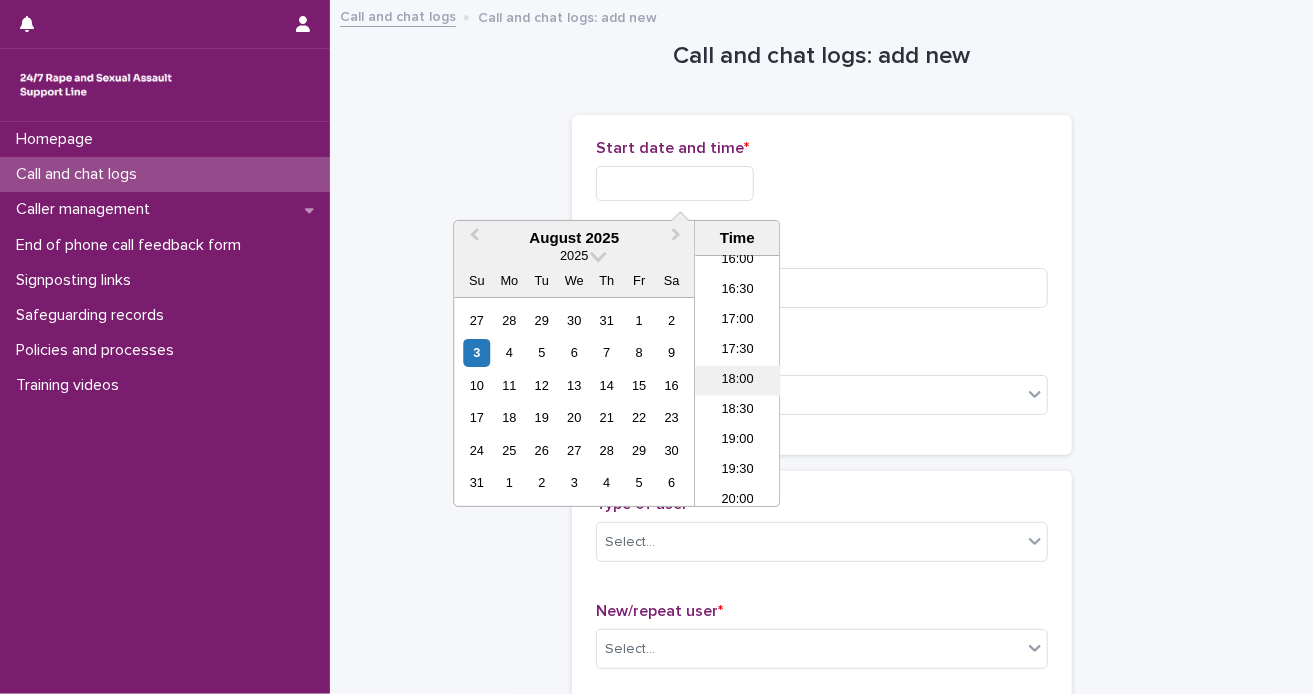 click on "18:00" at bounding box center (737, 381) 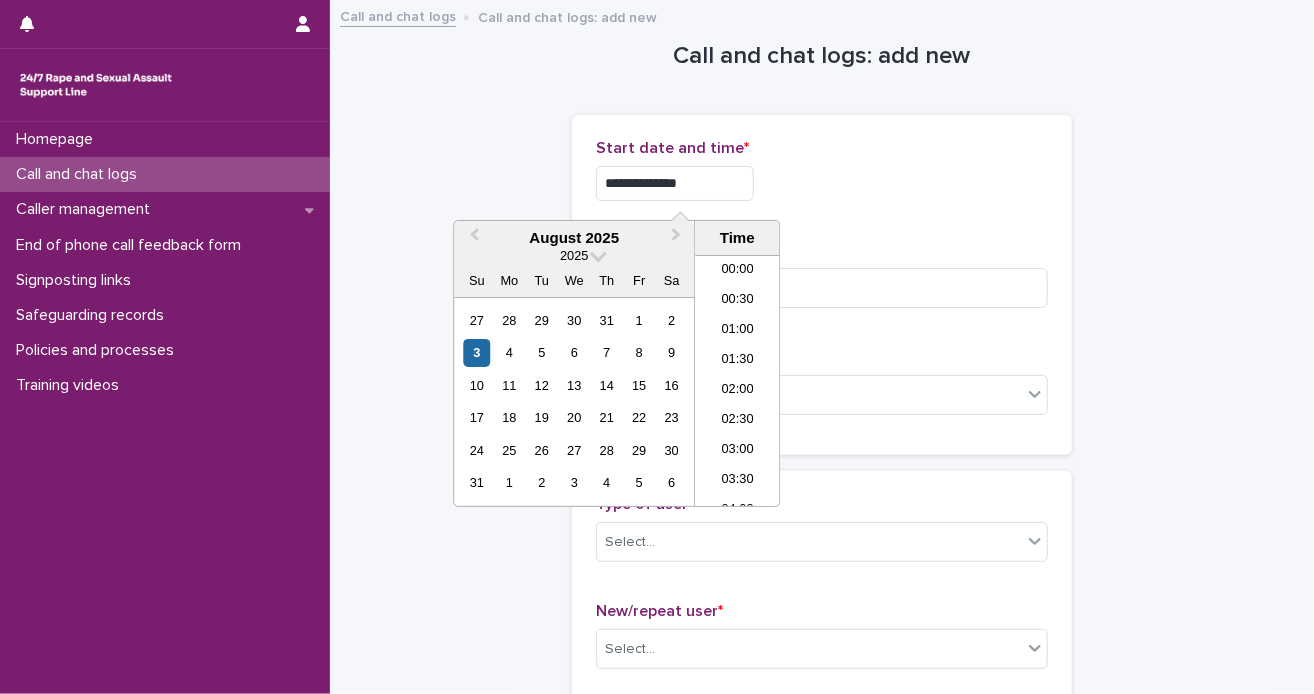 click on "**********" at bounding box center [675, 183] 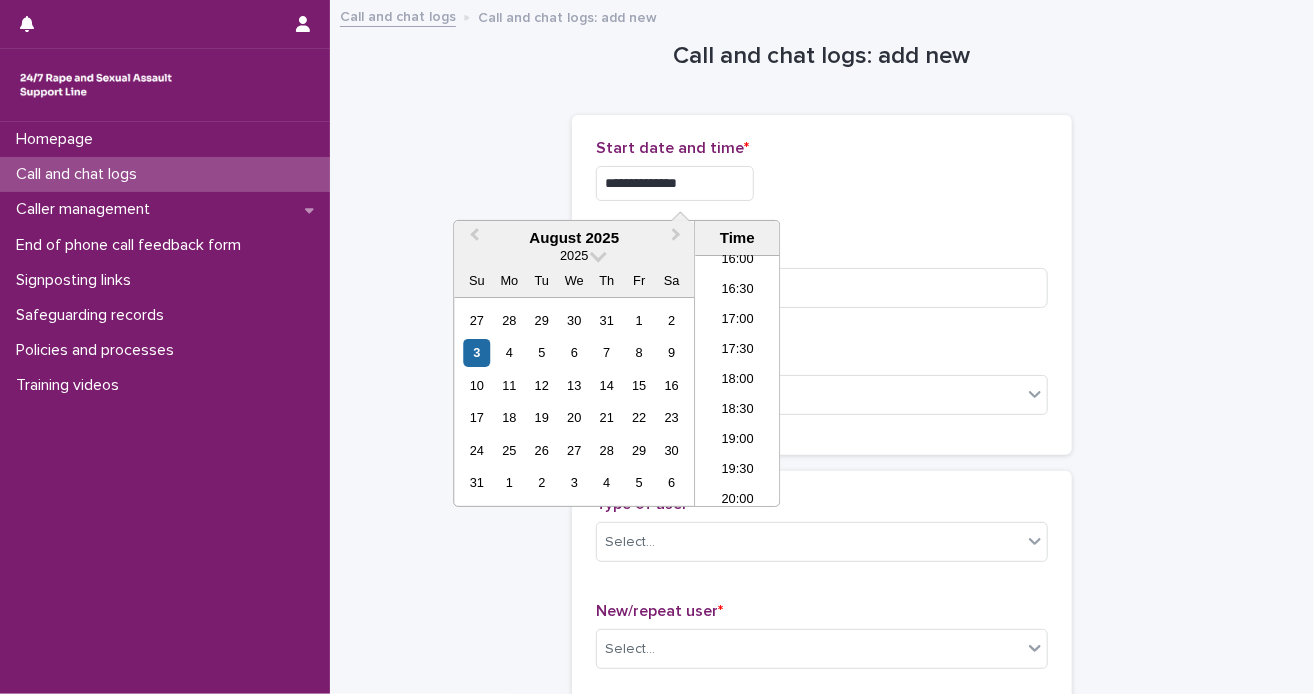 type on "**********" 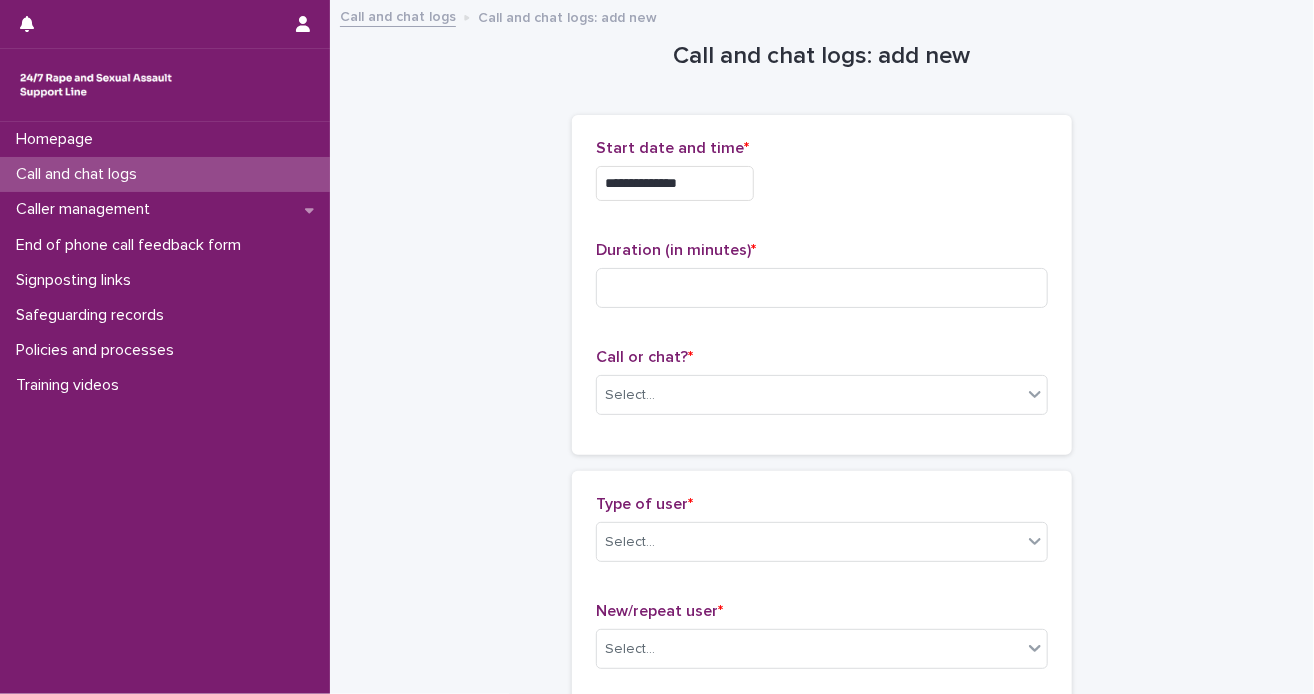 click on "**********" at bounding box center [822, 285] 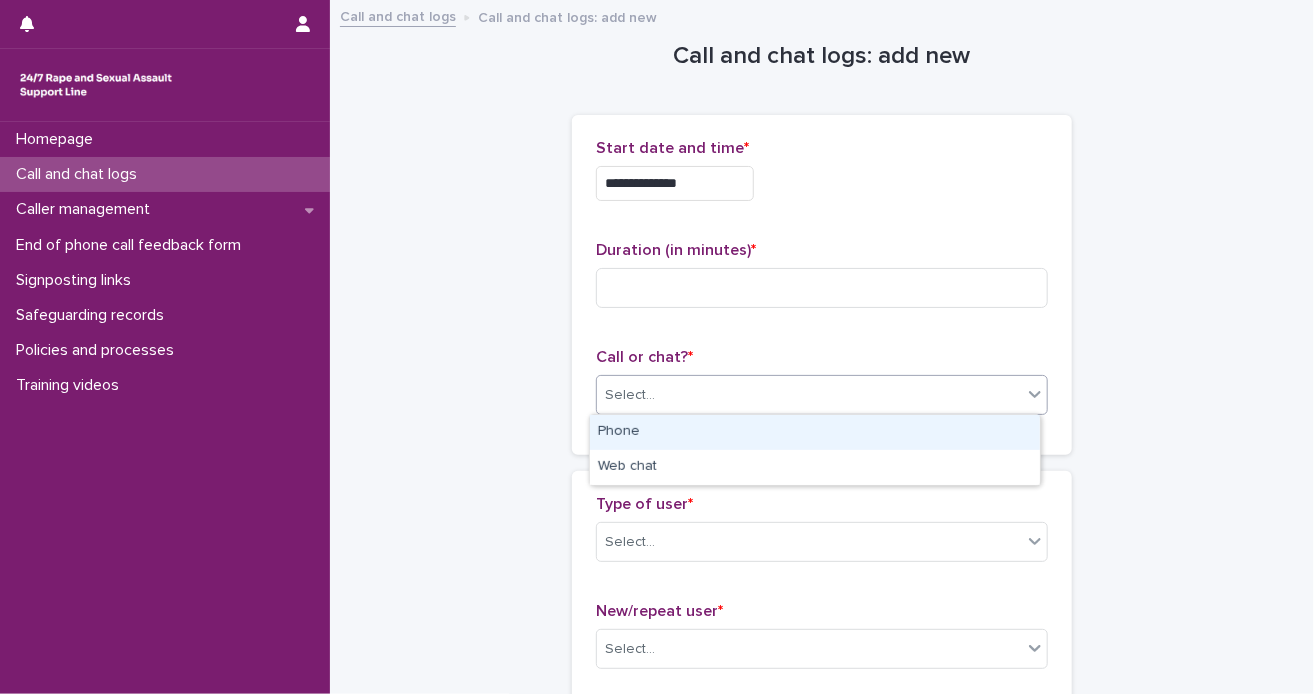 click 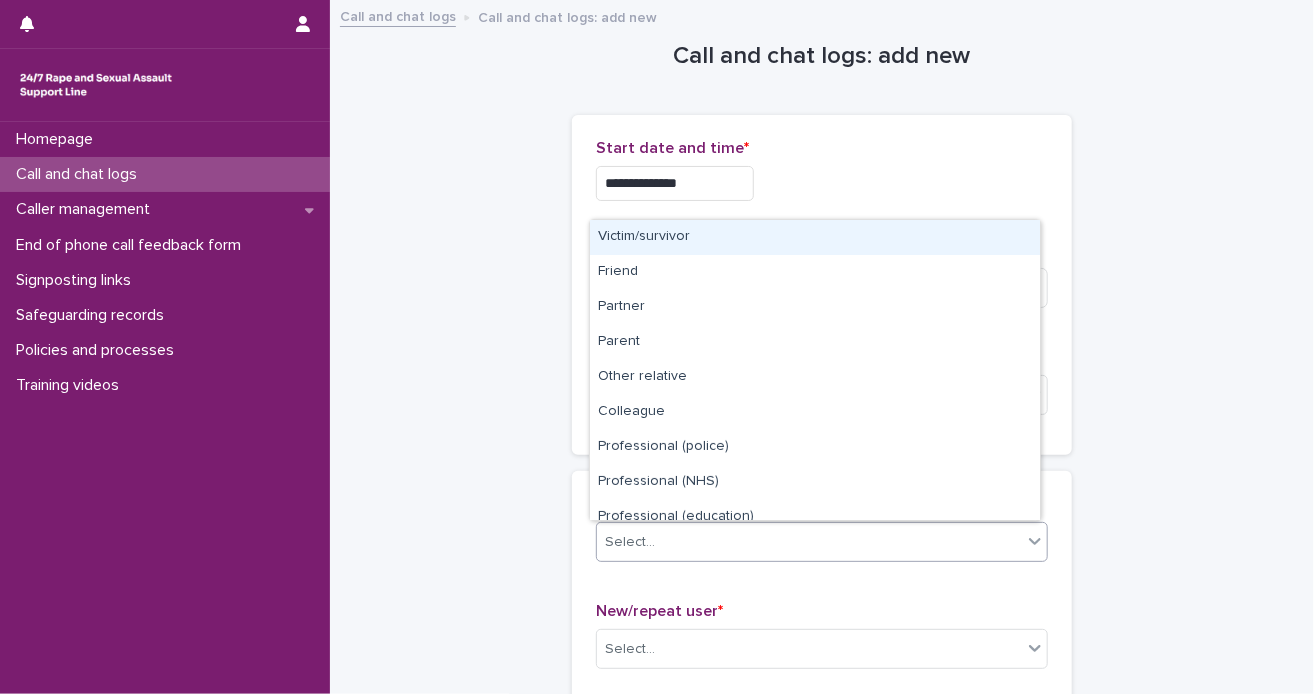 click 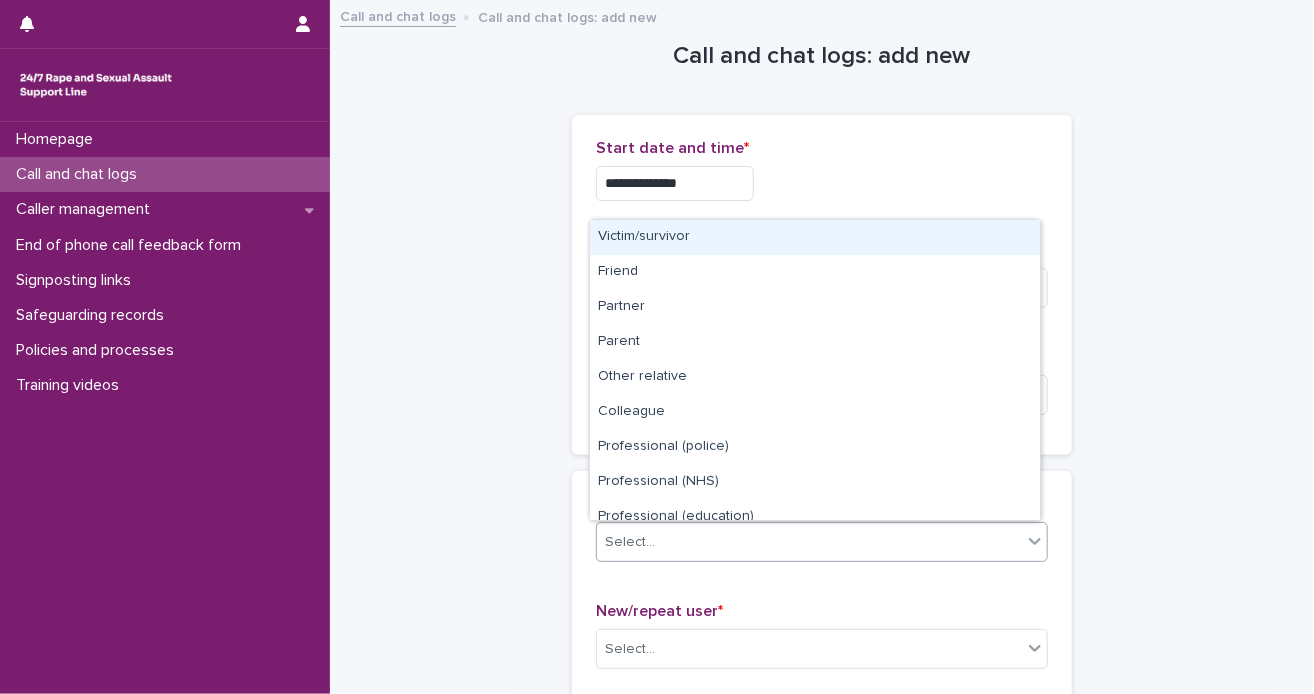 click on "**********" at bounding box center (822, 1084) 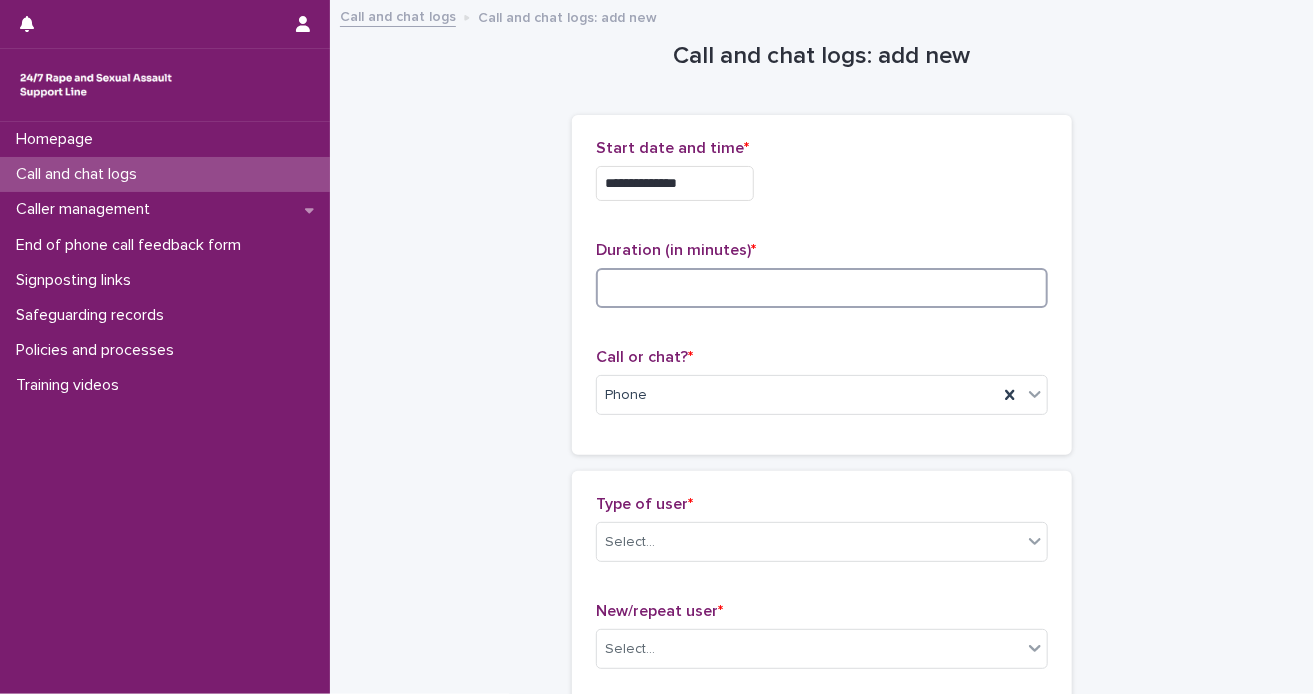 click at bounding box center [822, 288] 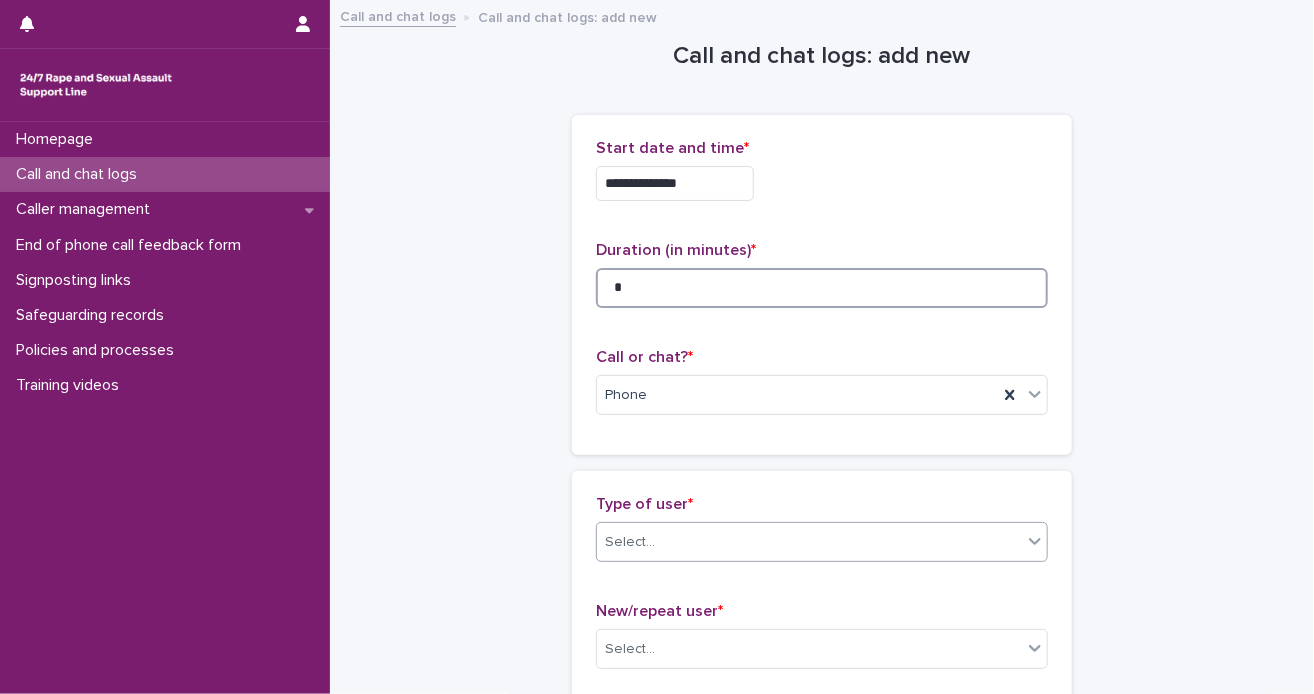 type on "*" 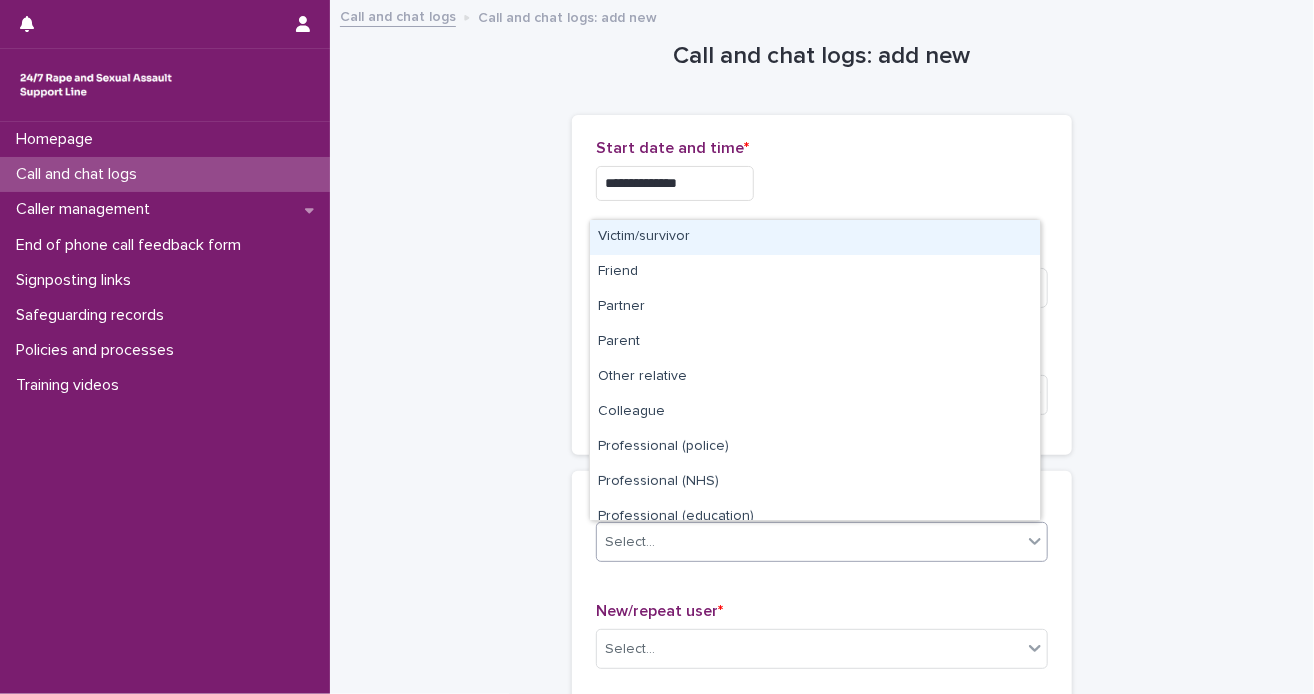 click 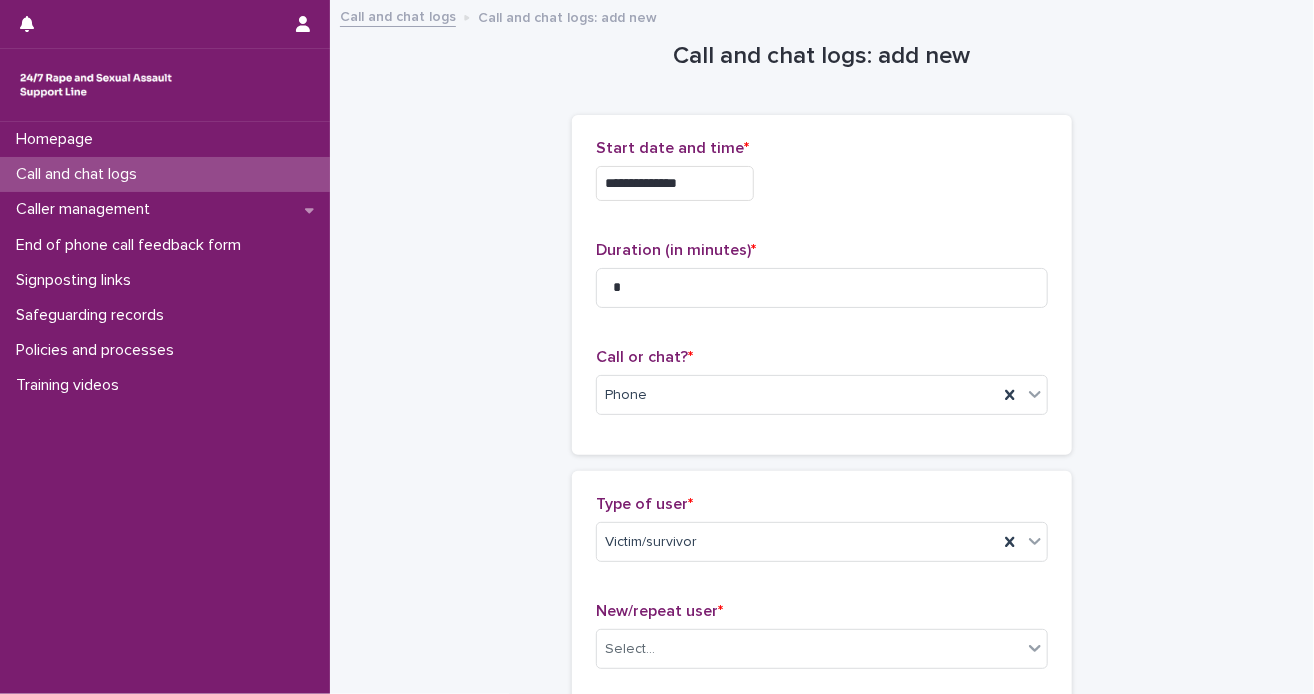 click on "Homepage Call and chat logs Caller management End of phone call feedback form Signposting links Safeguarding records Policies and processes Training videos" at bounding box center (165, 408) 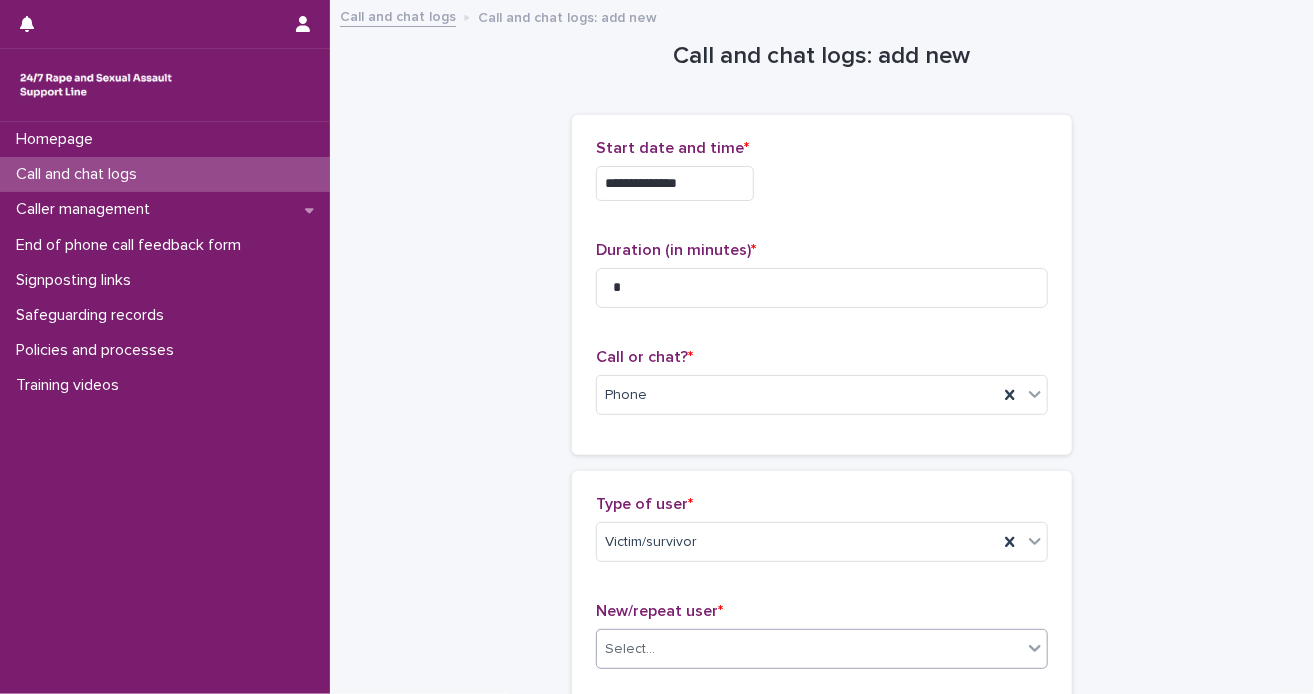 click 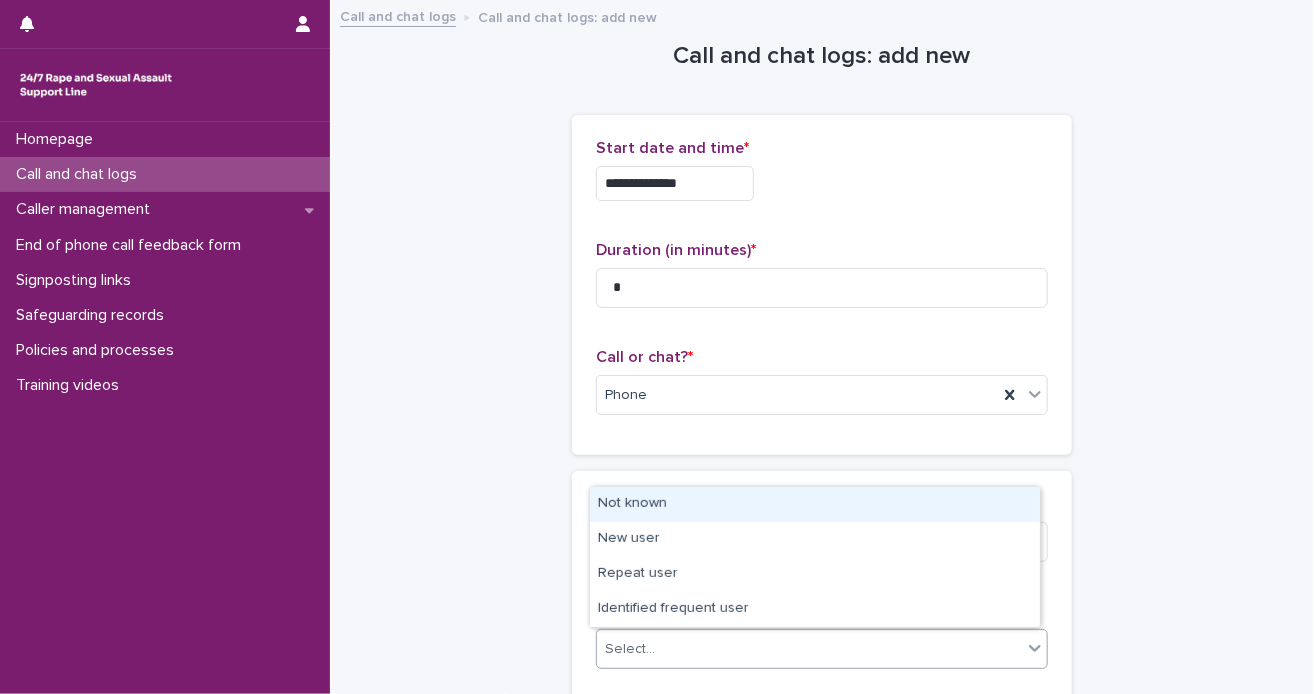 click on "Not known" at bounding box center [815, 504] 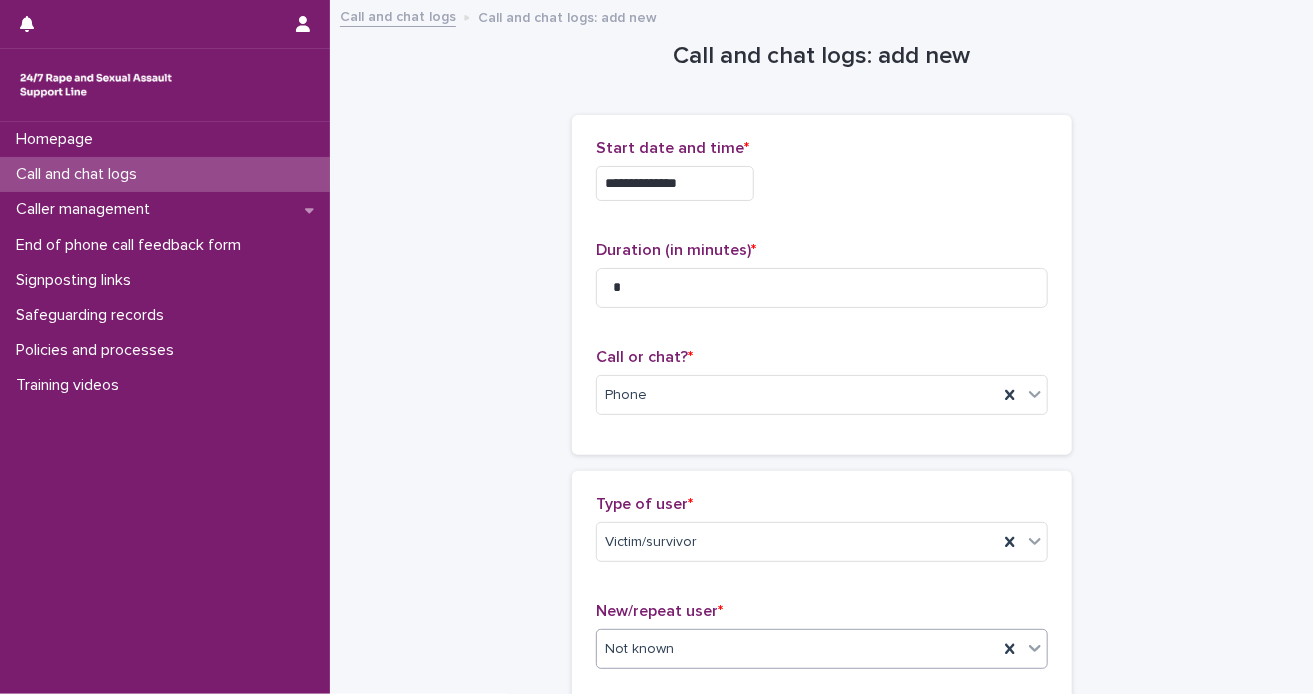 scroll, scrollTop: 607, scrollLeft: 0, axis: vertical 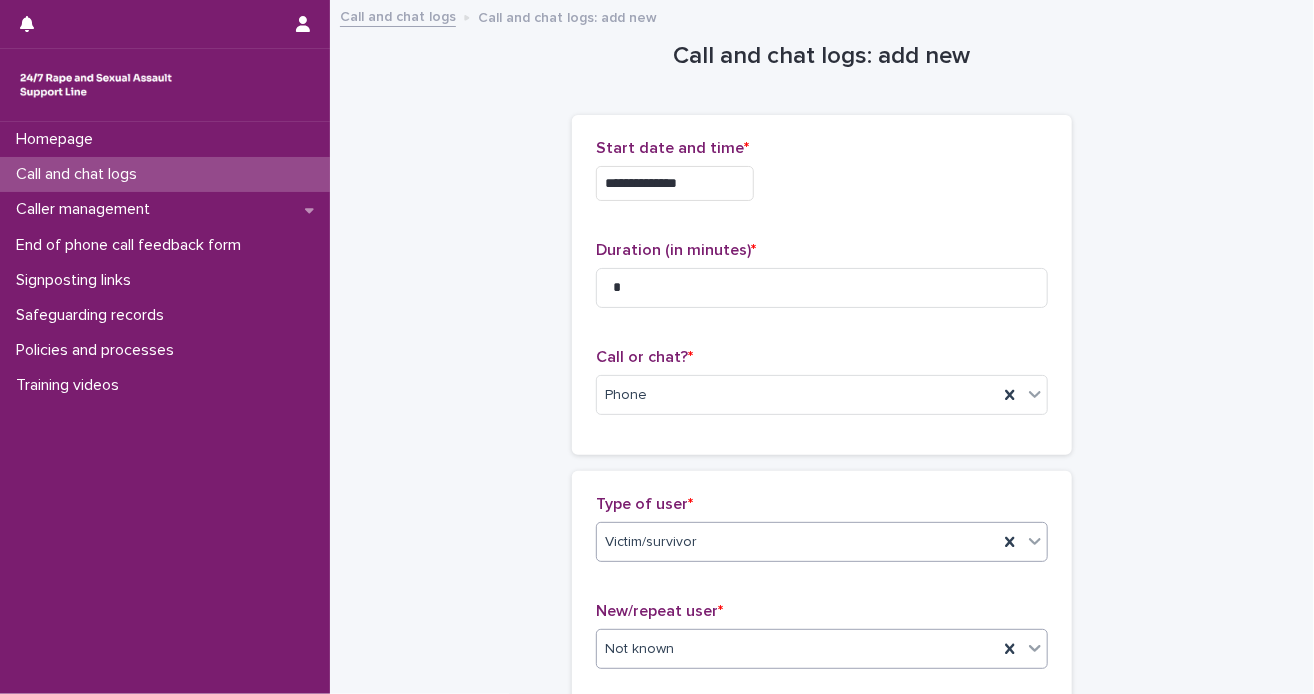 click 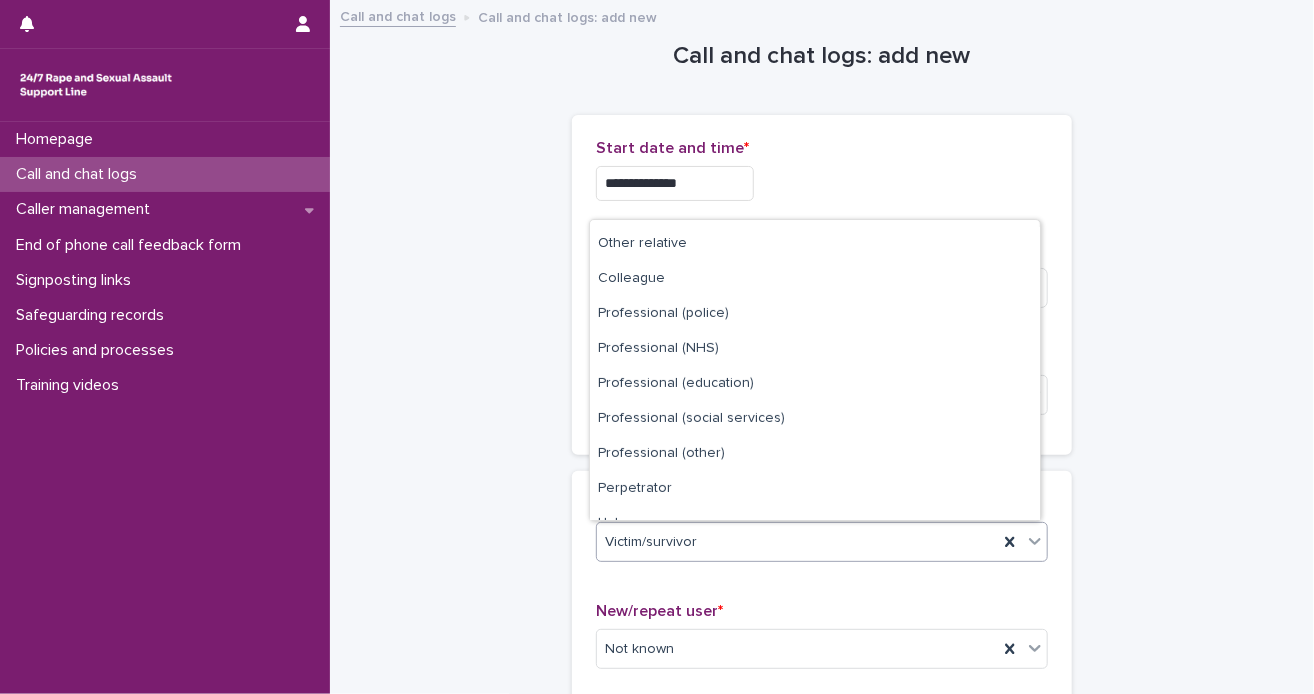 scroll, scrollTop: 224, scrollLeft: 0, axis: vertical 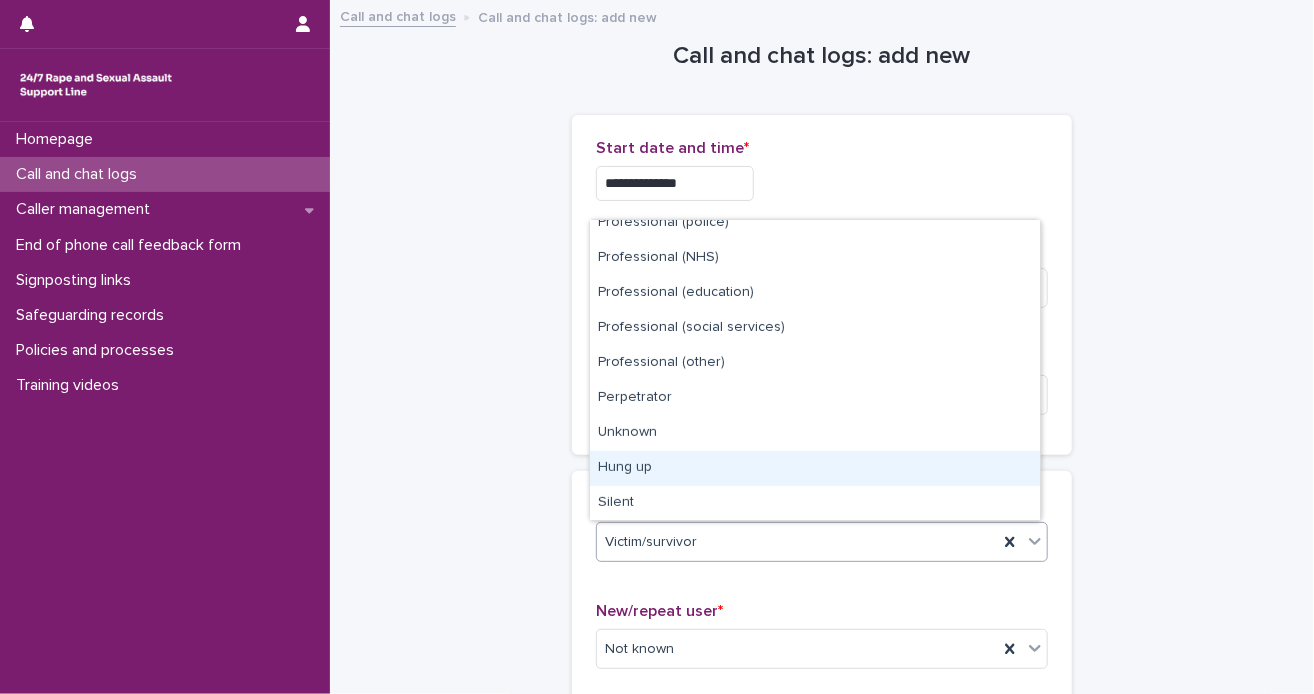 click on "Hung up" at bounding box center [815, 468] 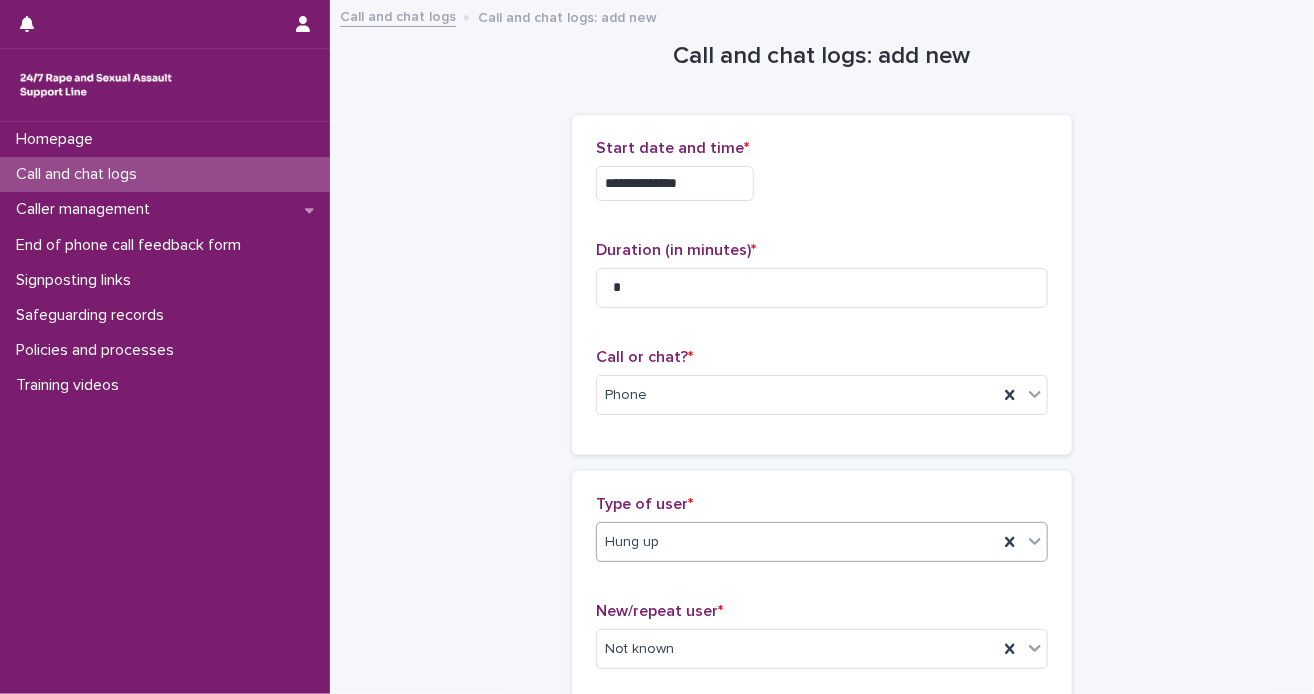 scroll, scrollTop: 368, scrollLeft: 0, axis: vertical 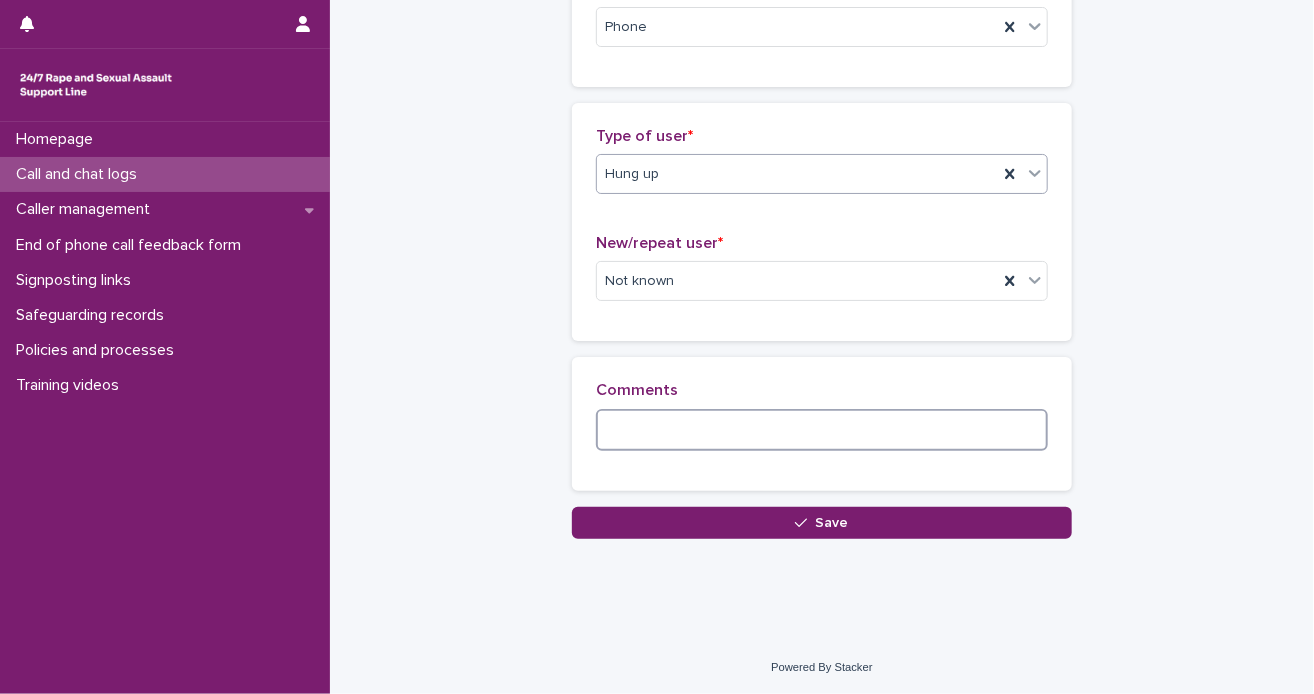 click at bounding box center [822, 430] 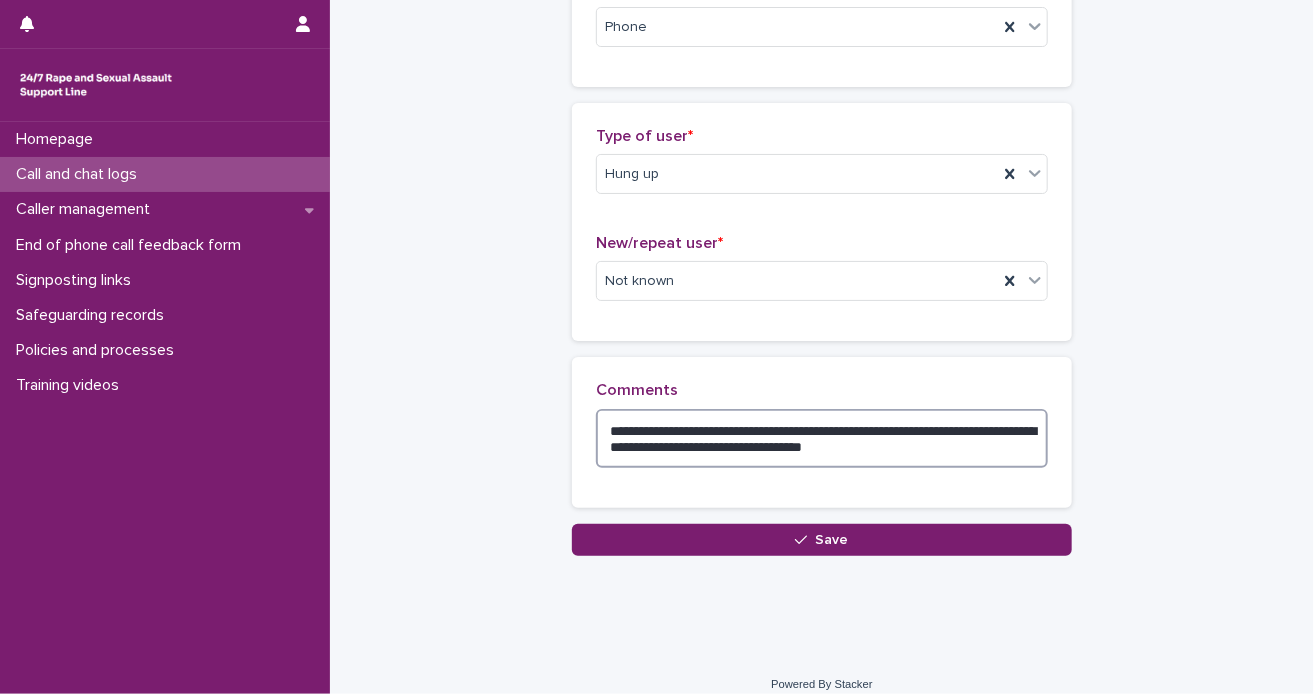 click on "**********" at bounding box center [822, 439] 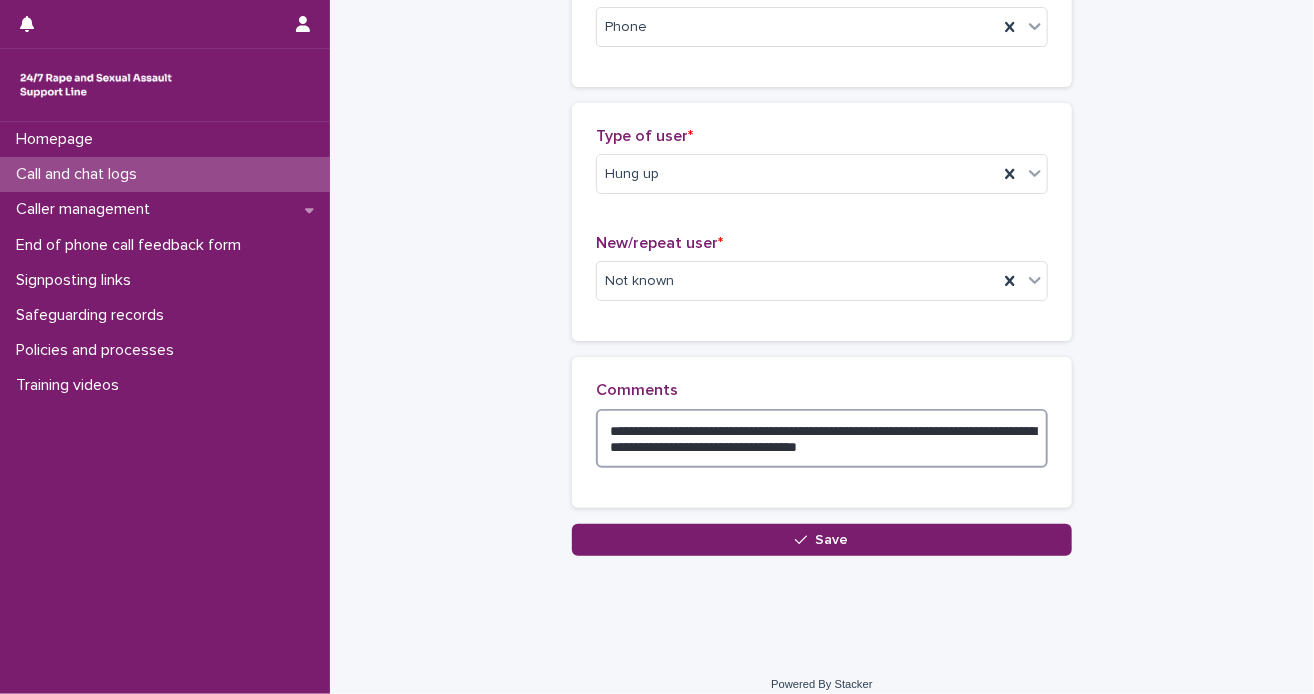 click on "**********" at bounding box center [822, 439] 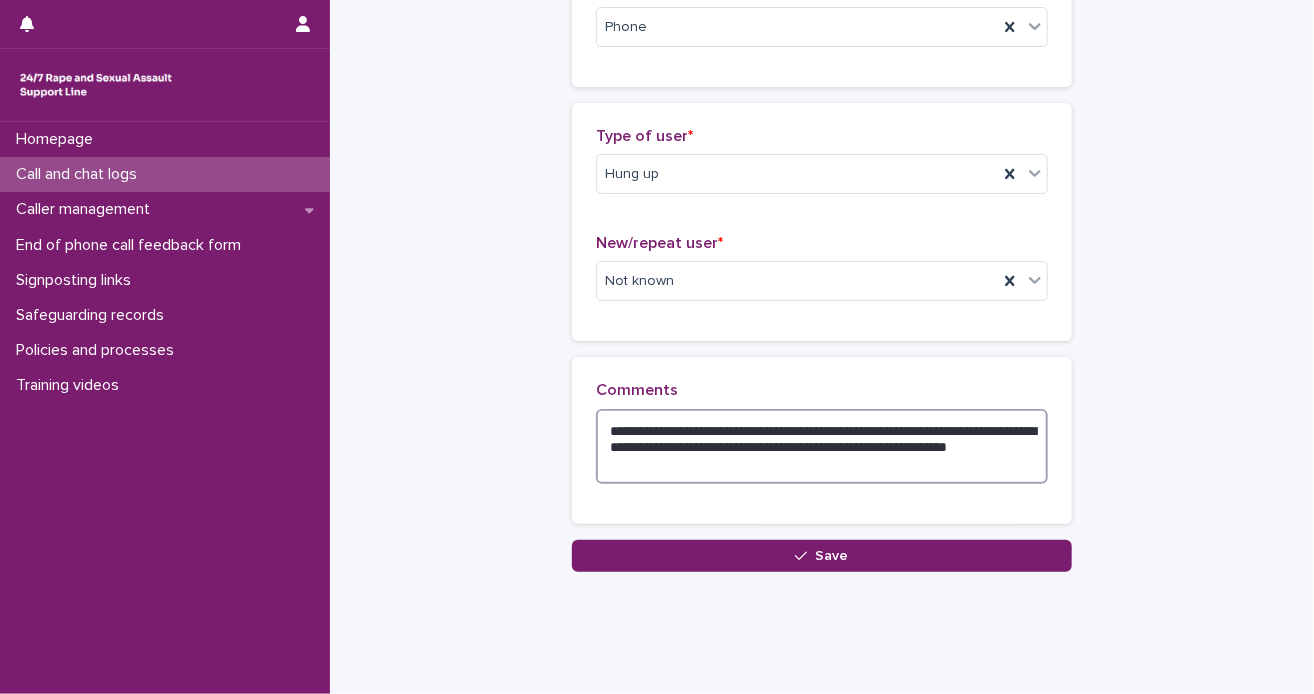 click on "**********" at bounding box center (822, 447) 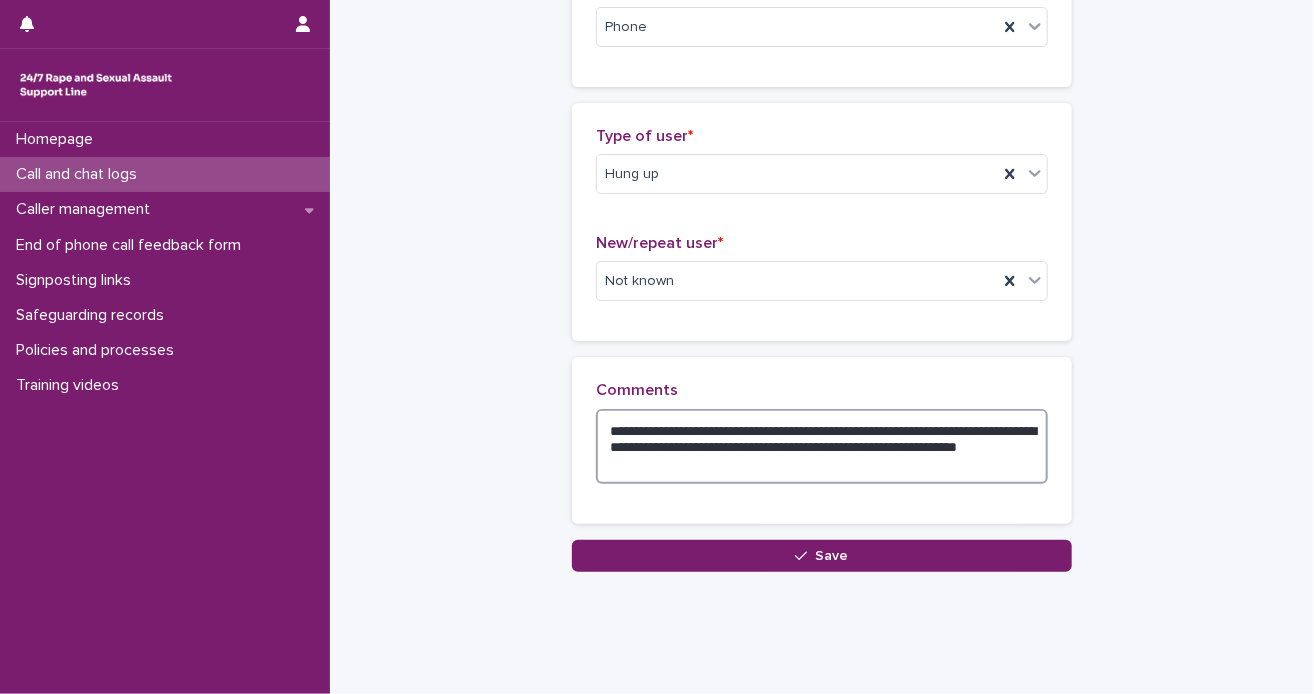 click on "**********" at bounding box center [822, 447] 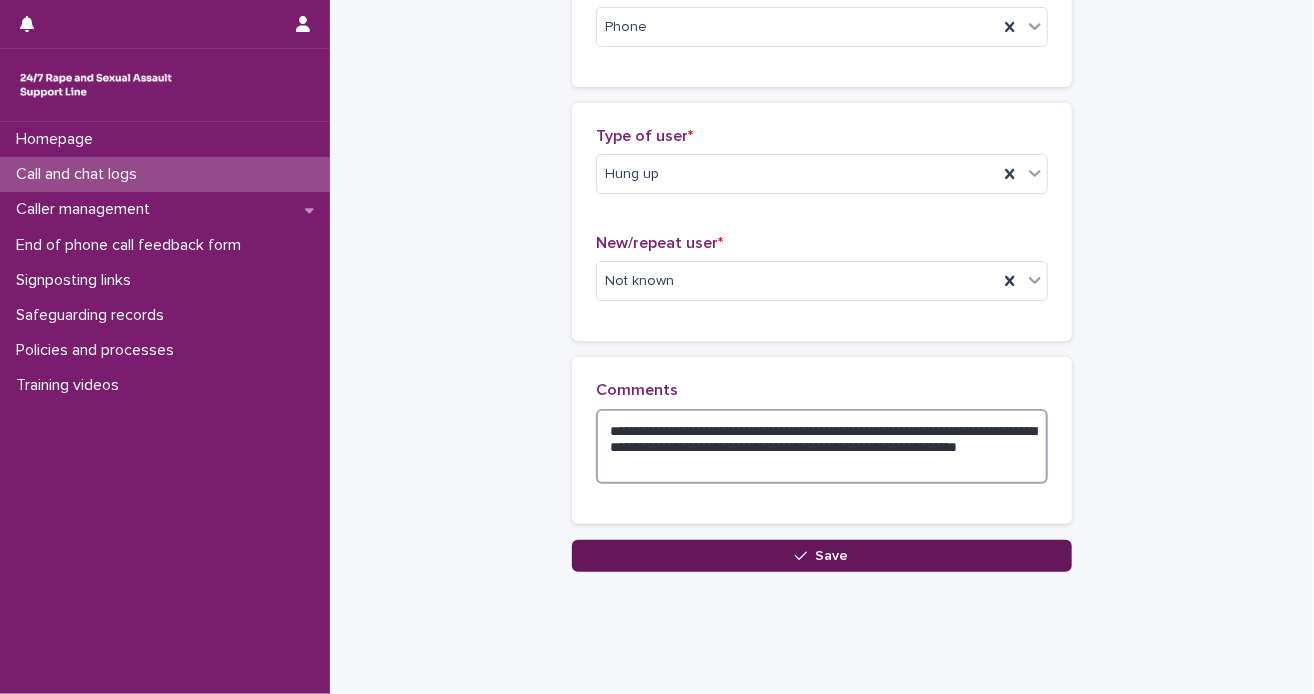 type on "**********" 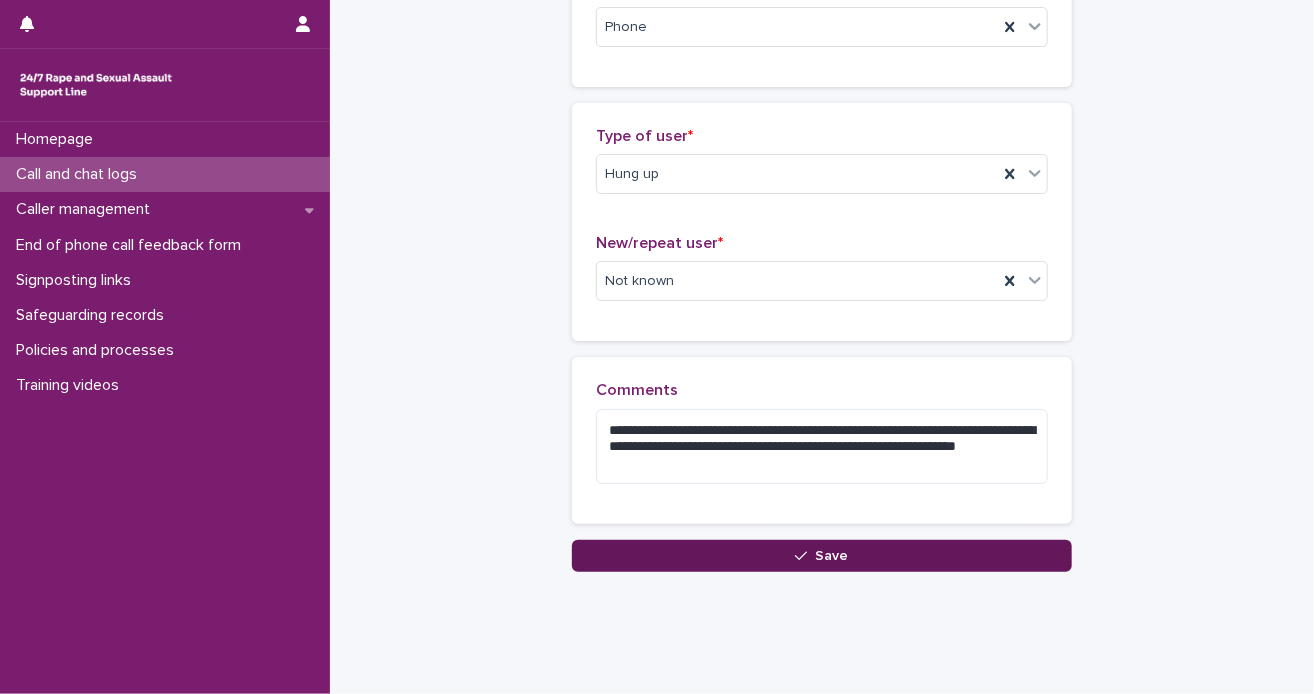 click on "Save" at bounding box center (832, 556) 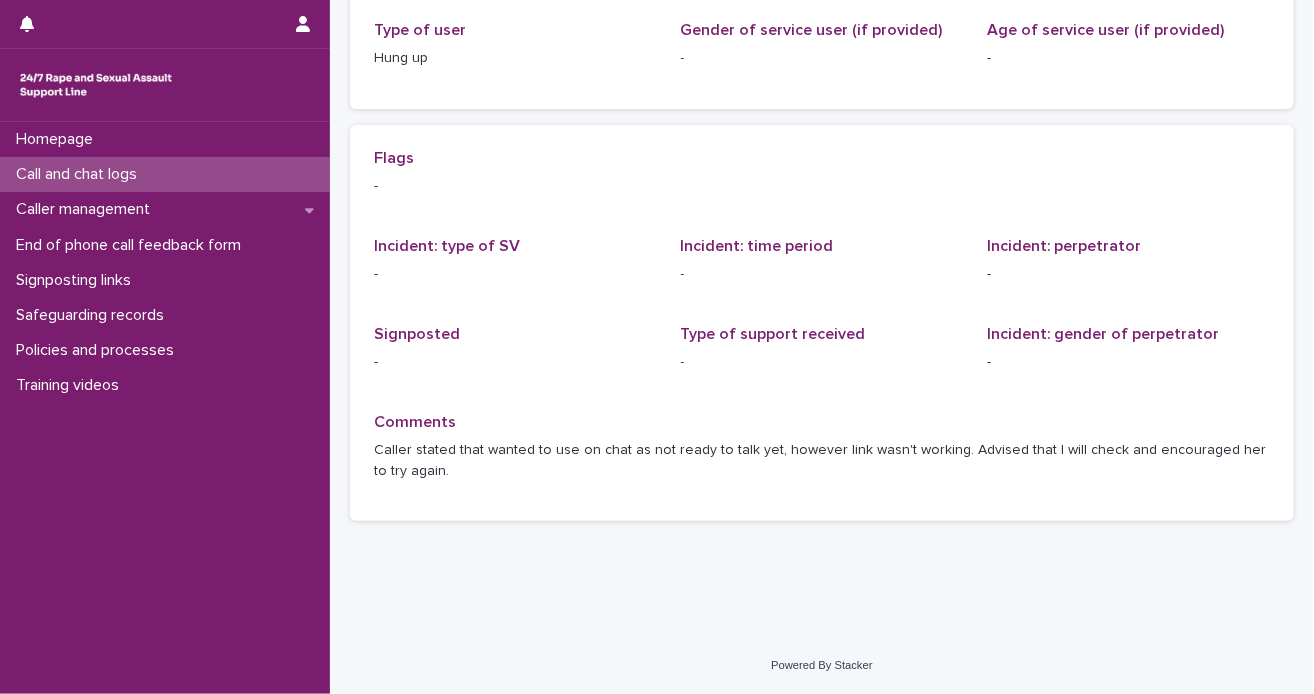 scroll, scrollTop: 0, scrollLeft: 0, axis: both 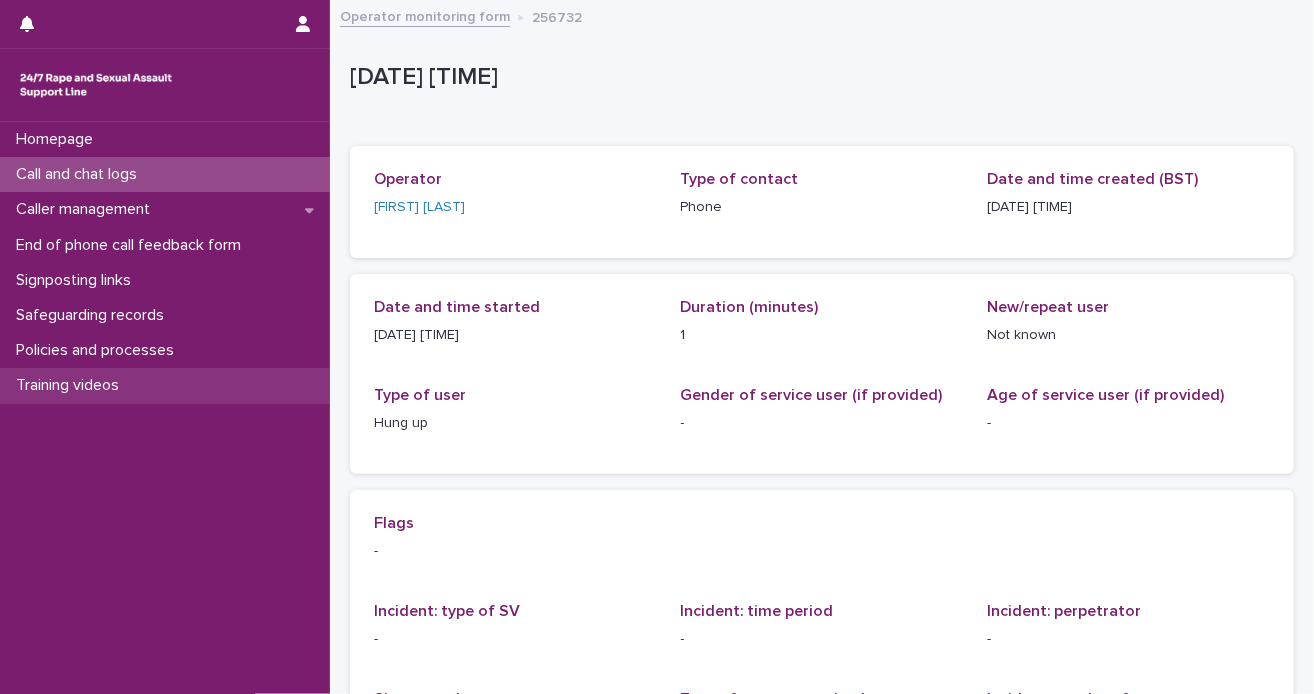 click on "Training videos" at bounding box center [165, 385] 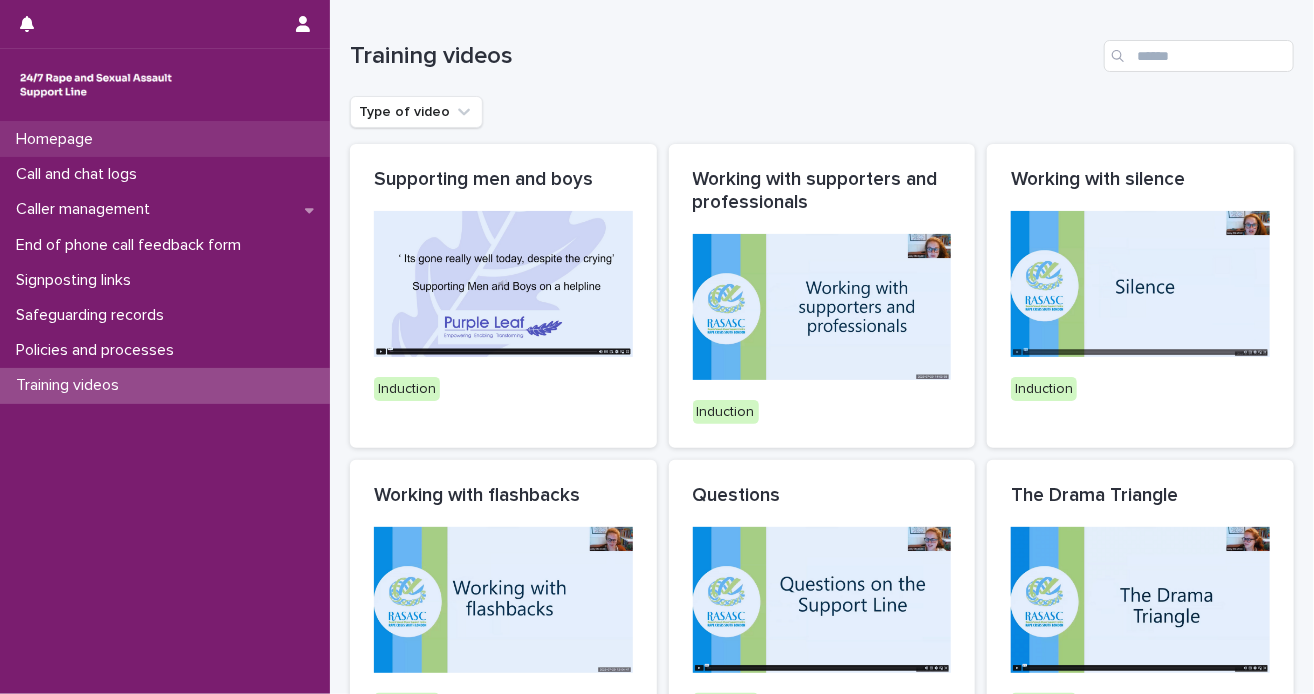 click on "Homepage" at bounding box center [58, 139] 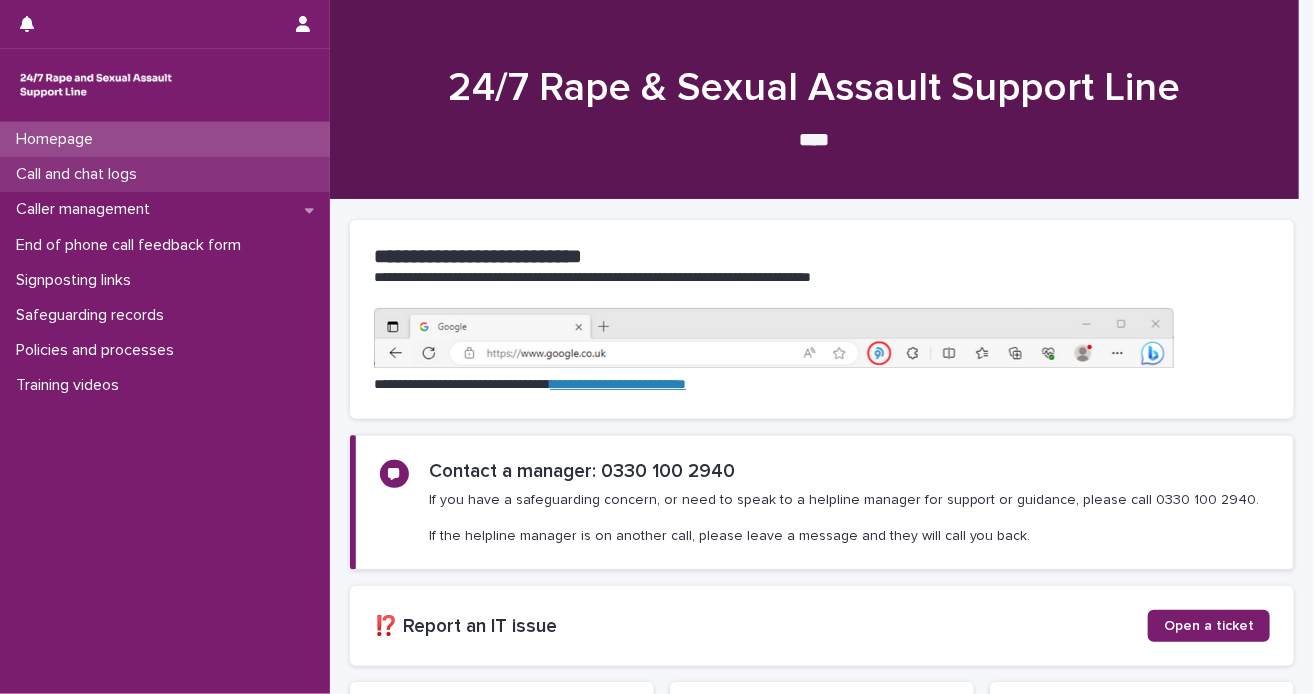 click on "Call and chat logs" at bounding box center [165, 174] 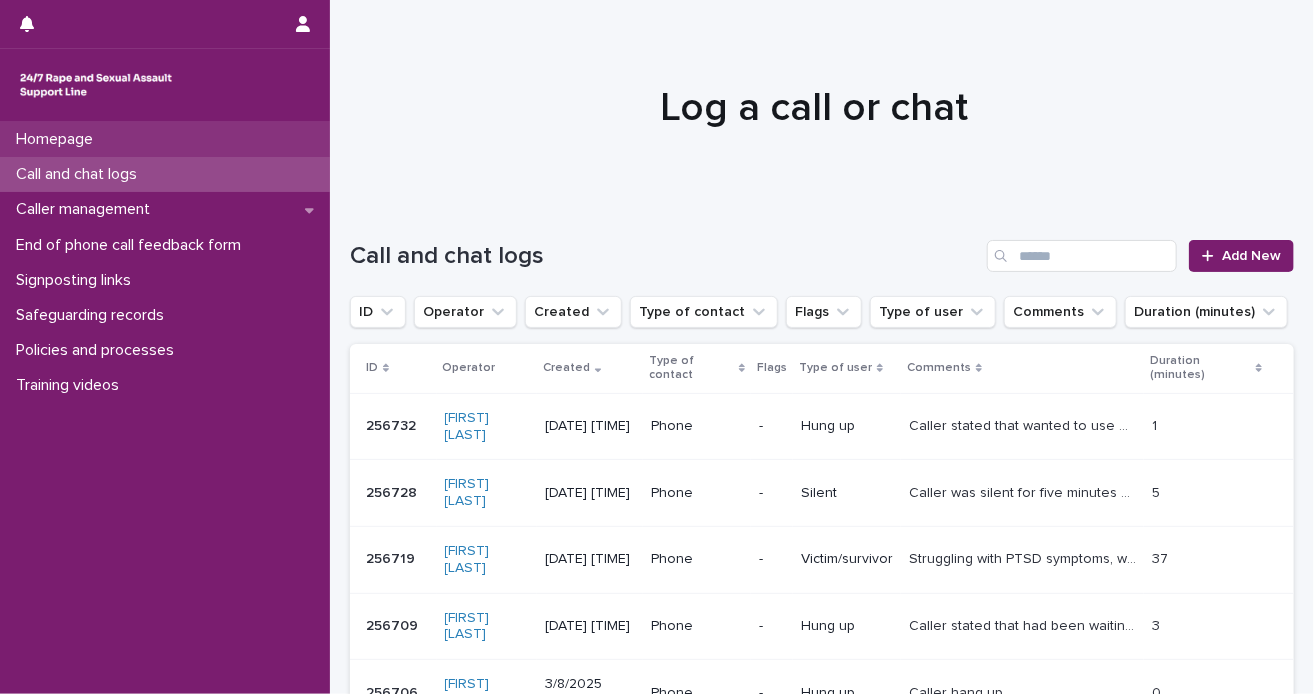 click on "Homepage" at bounding box center (165, 139) 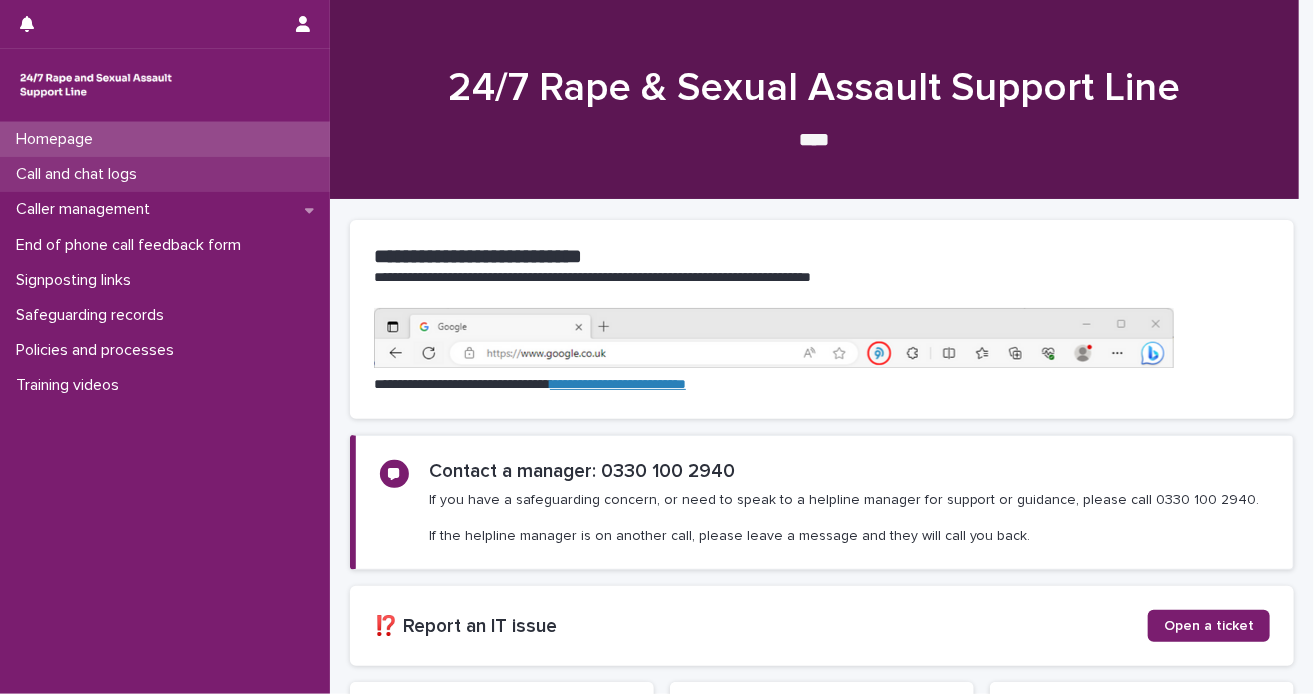 click on "Call and chat logs" at bounding box center (80, 174) 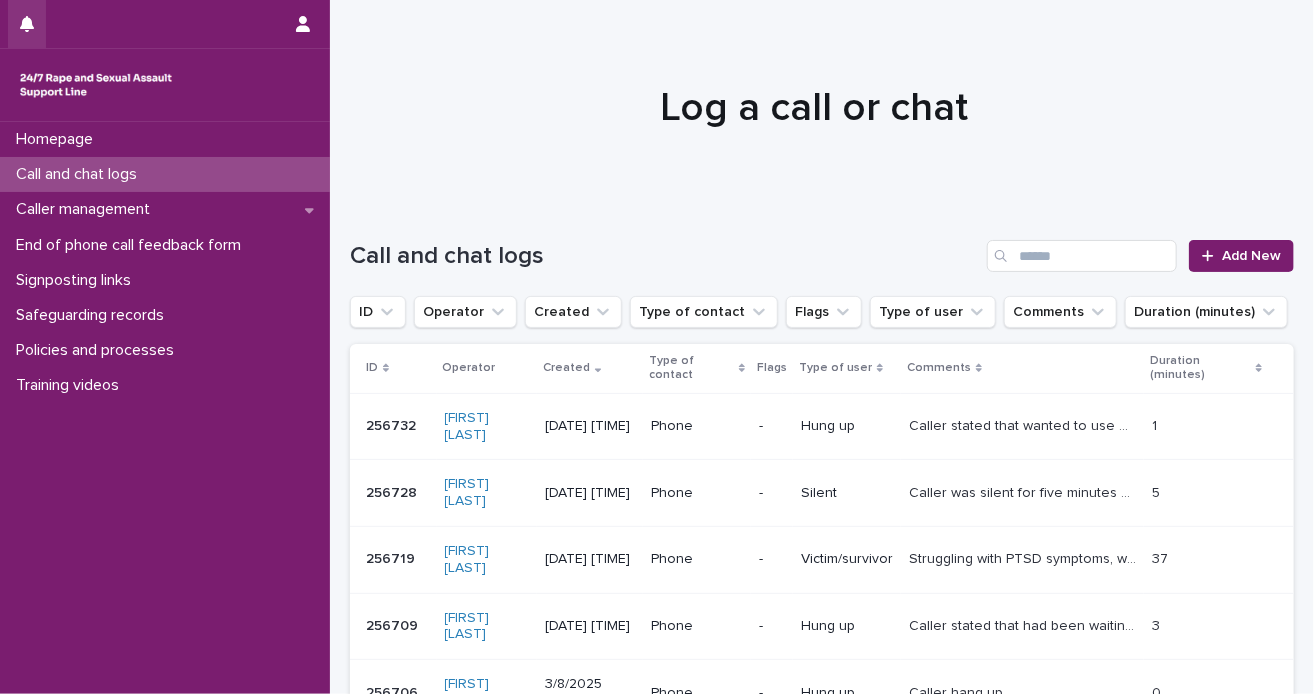 click at bounding box center [27, 24] 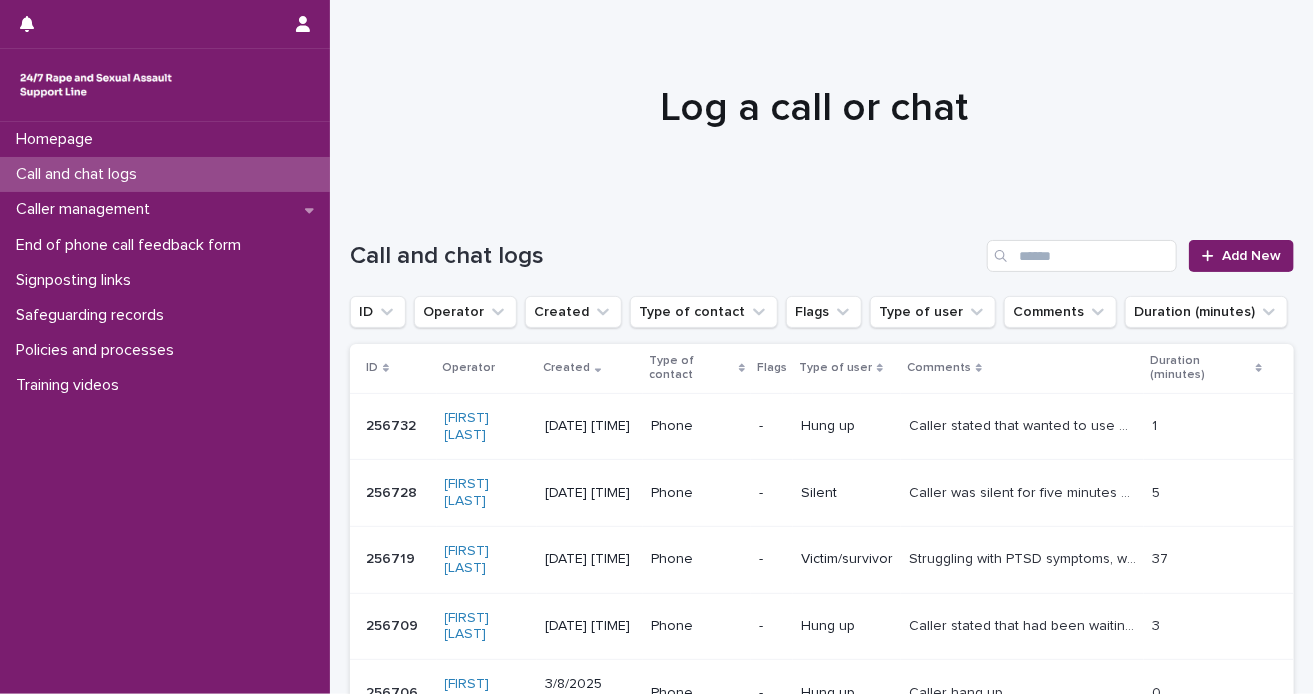 click on "Log a call or chat" at bounding box center [814, 108] 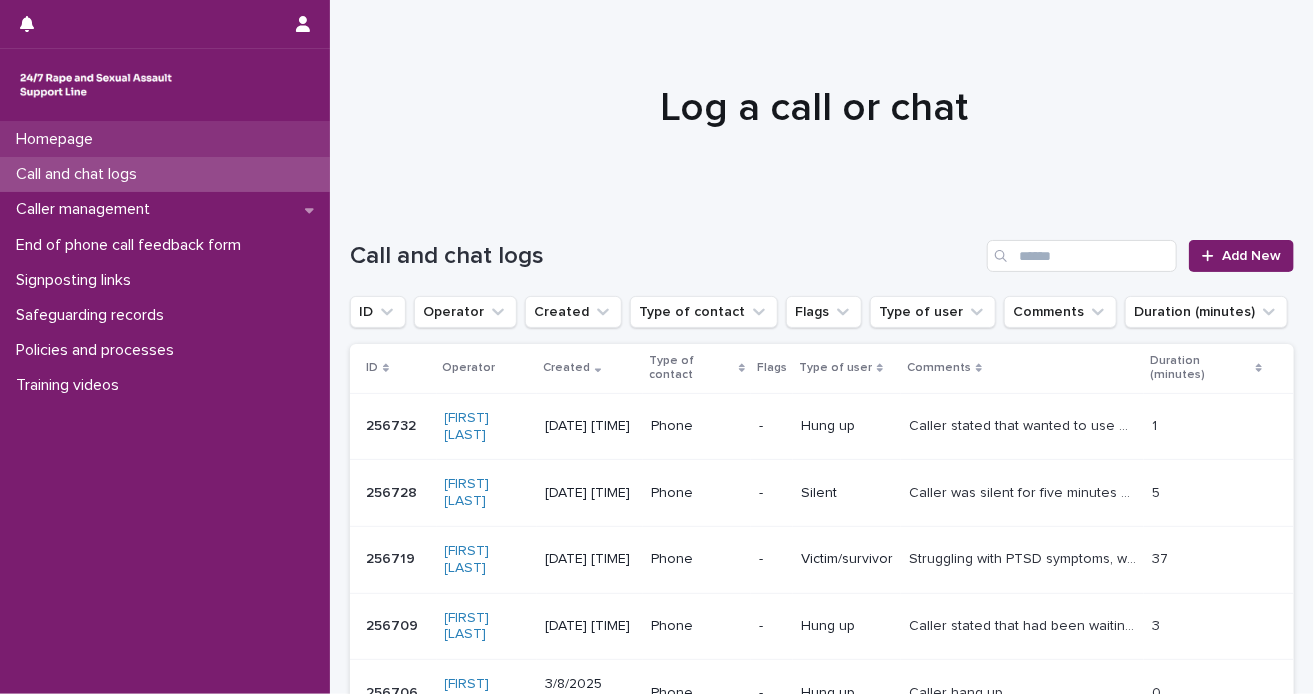 click on "Homepage" at bounding box center [165, 139] 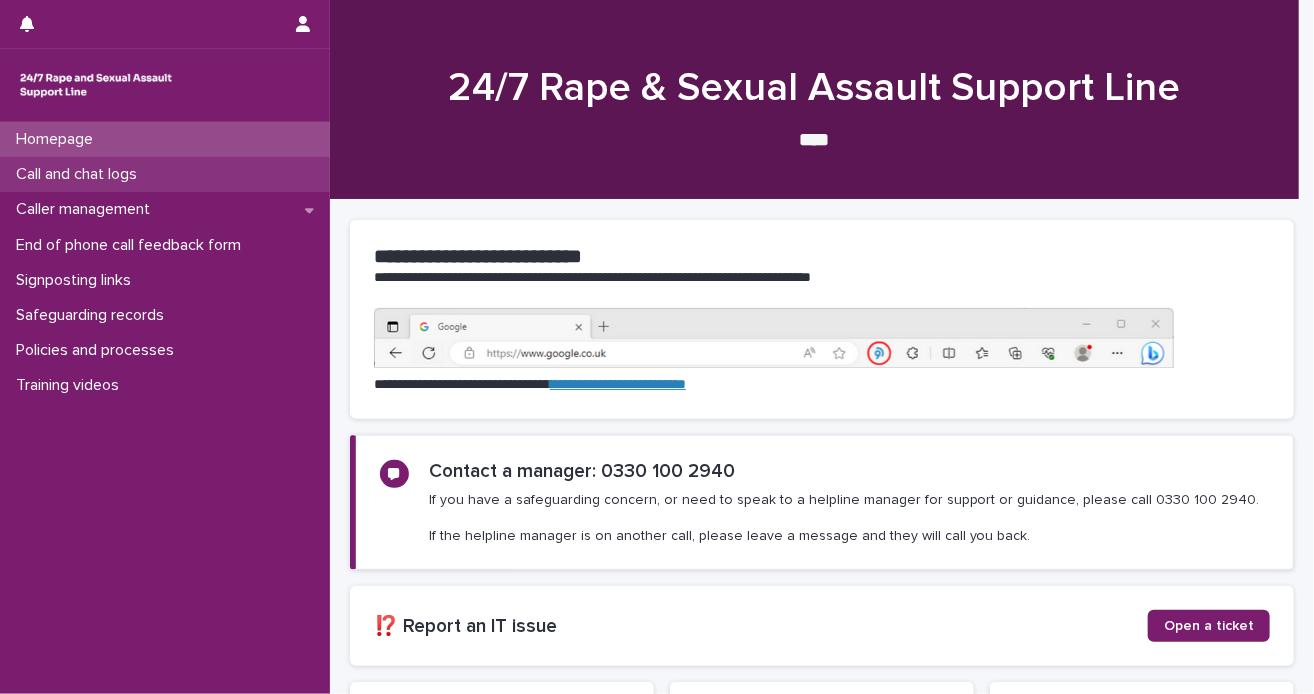 click on "Call and chat logs" at bounding box center (165, 174) 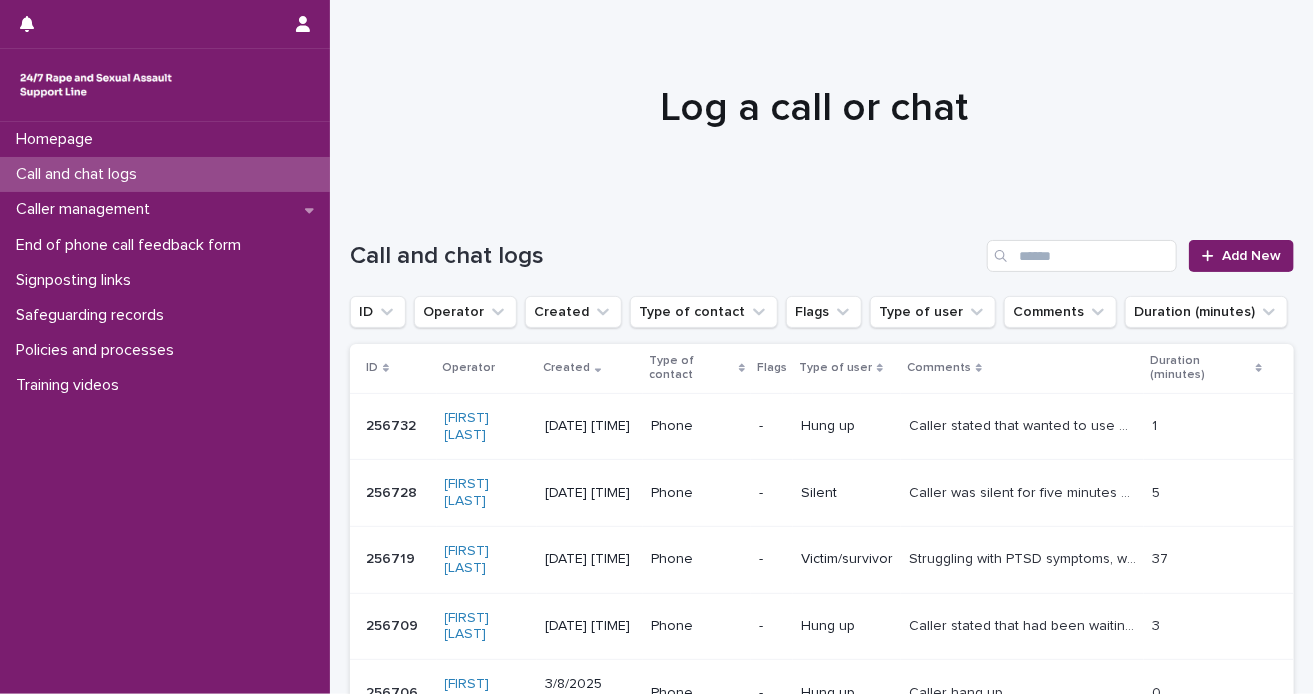 click on "Call and chat logs" at bounding box center (165, 174) 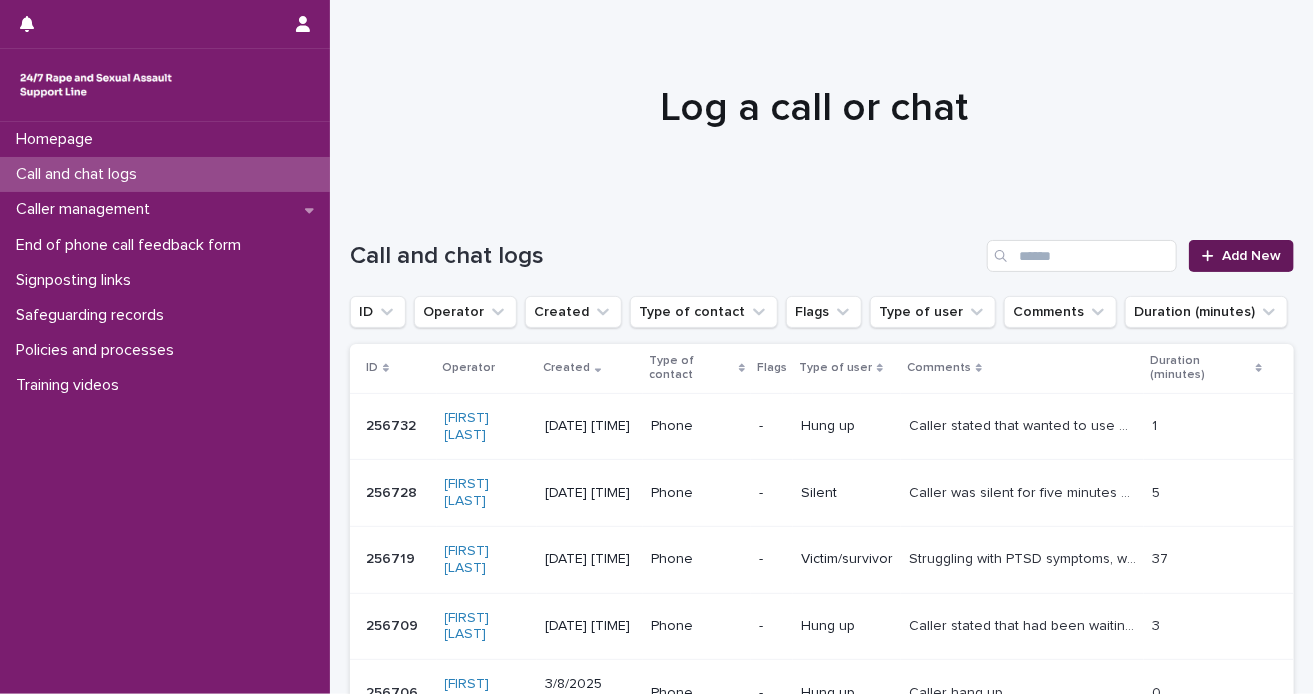 click on "Add New" at bounding box center (1251, 256) 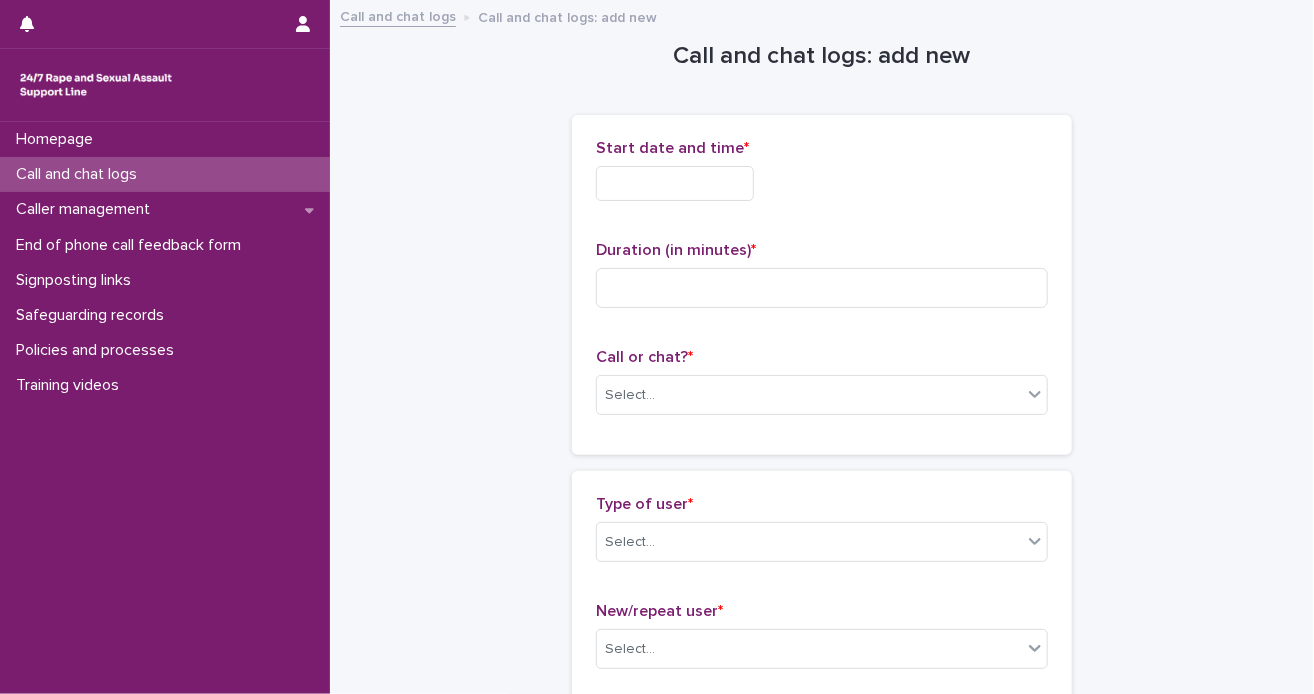 click at bounding box center (675, 183) 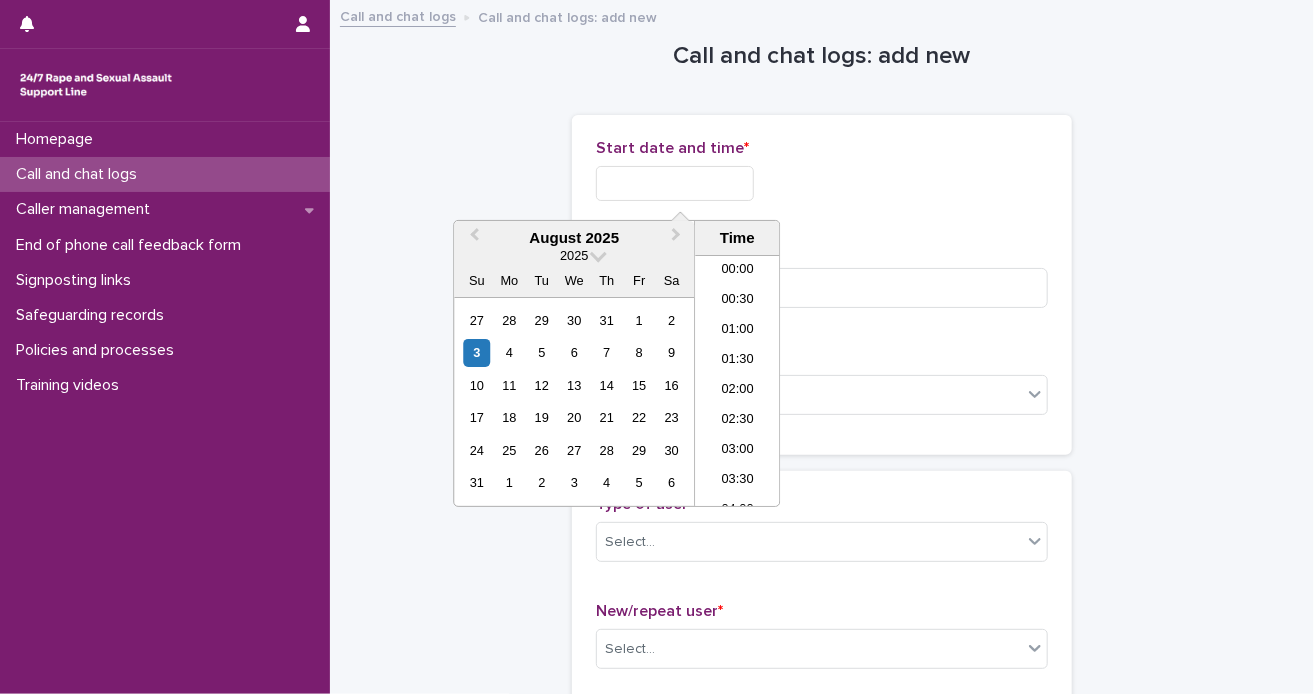 scroll, scrollTop: 1000, scrollLeft: 0, axis: vertical 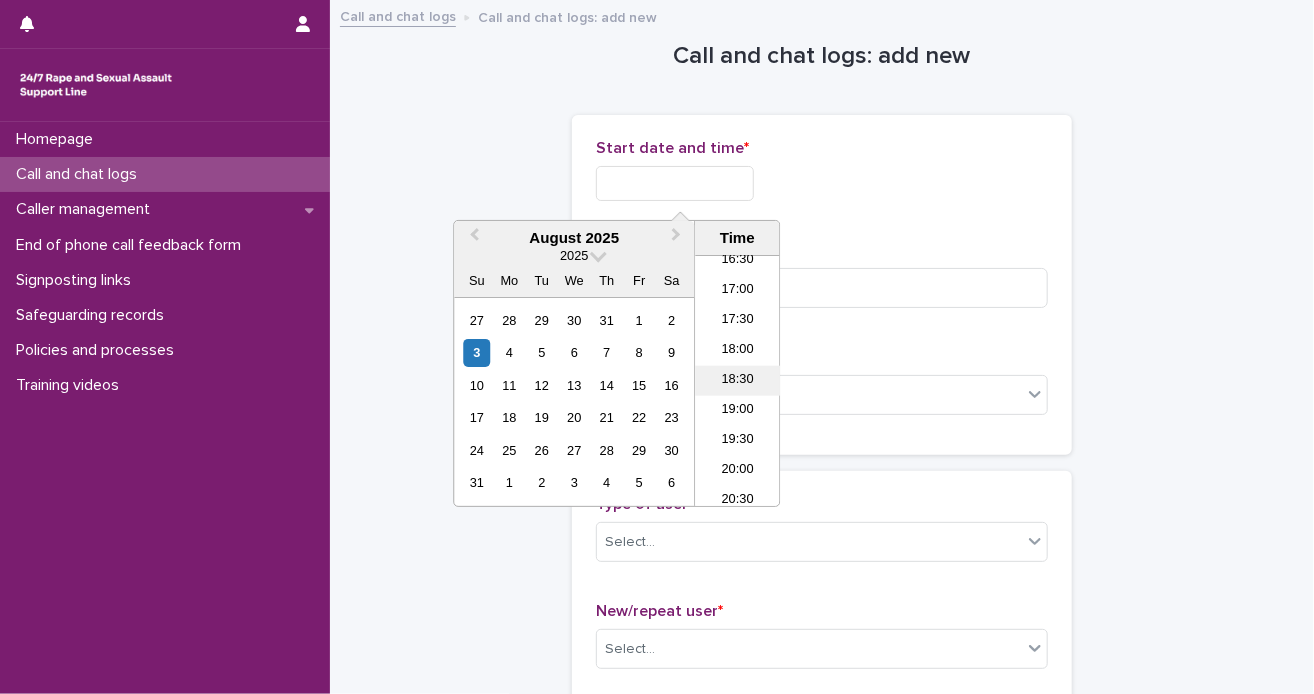 click on "18:30" at bounding box center [737, 381] 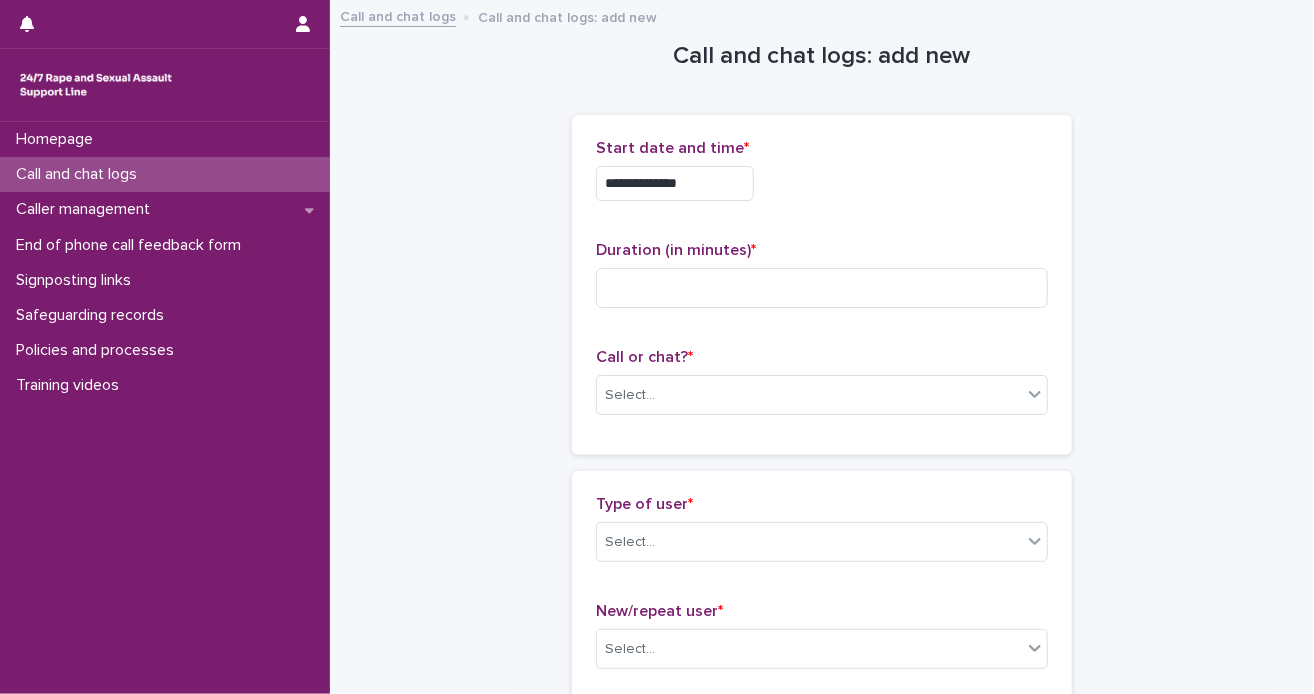 click on "**********" at bounding box center [675, 183] 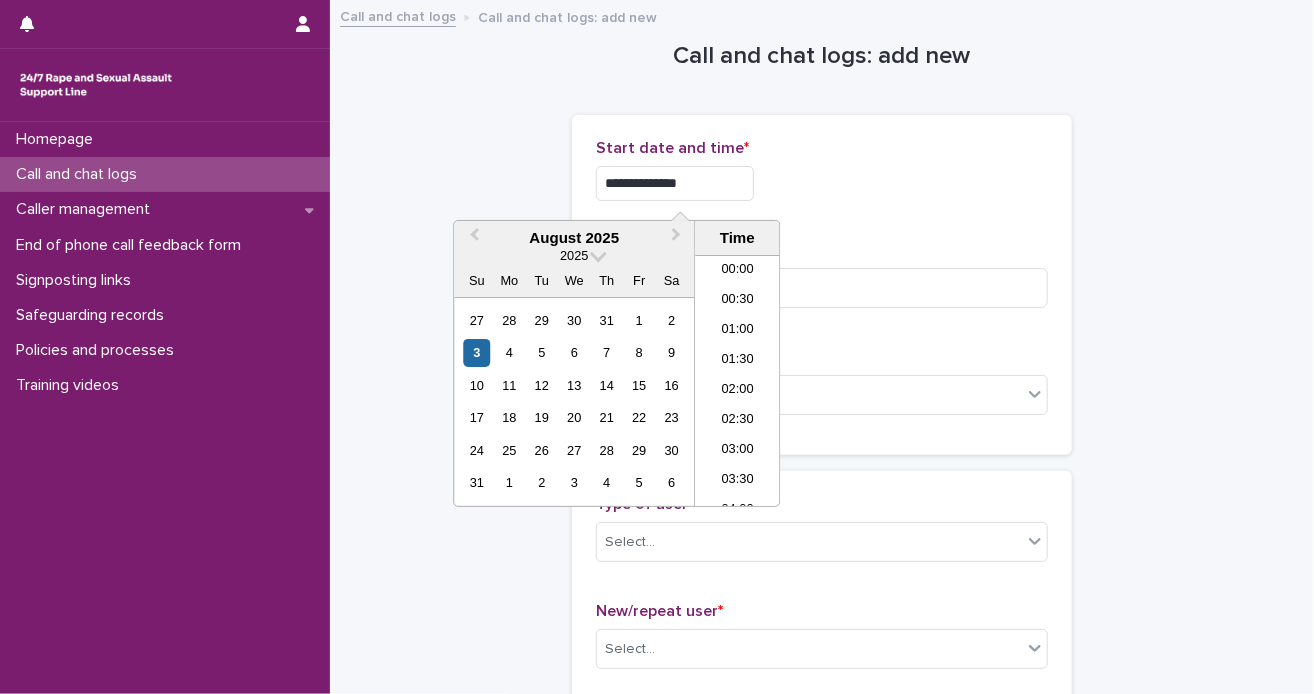 scroll, scrollTop: 1000, scrollLeft: 0, axis: vertical 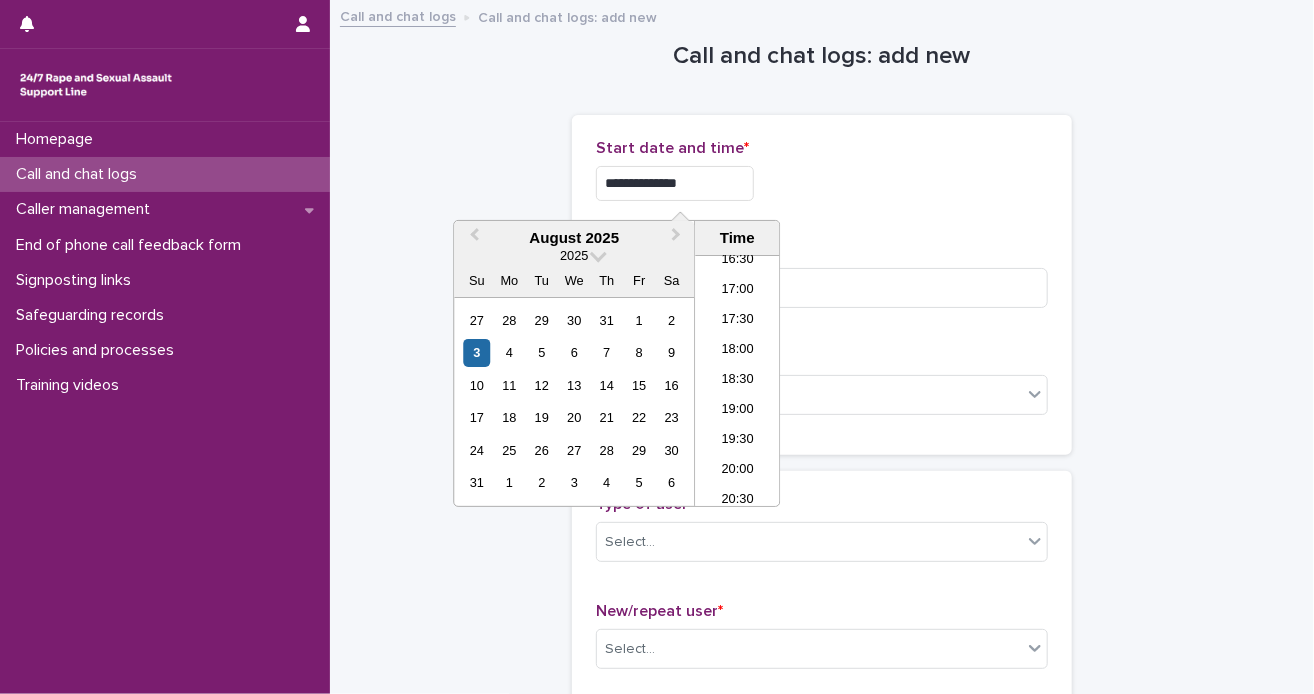 type on "**********" 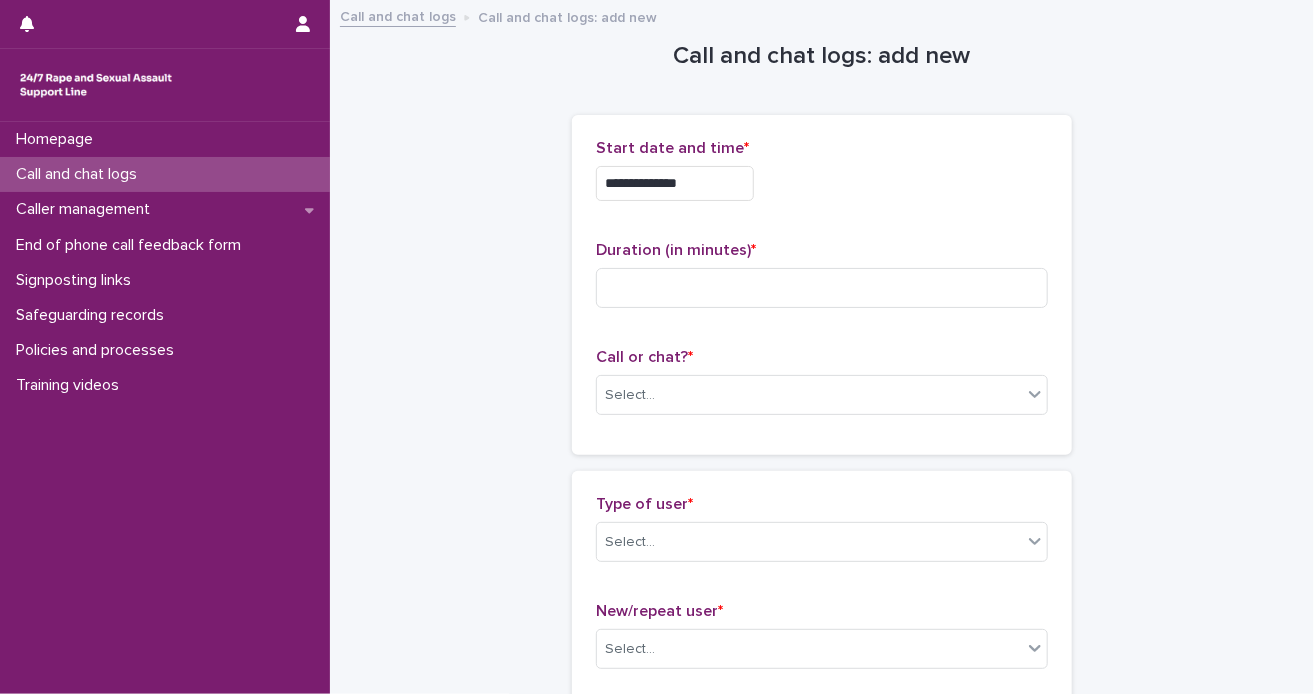 click on "**********" at bounding box center (822, 285) 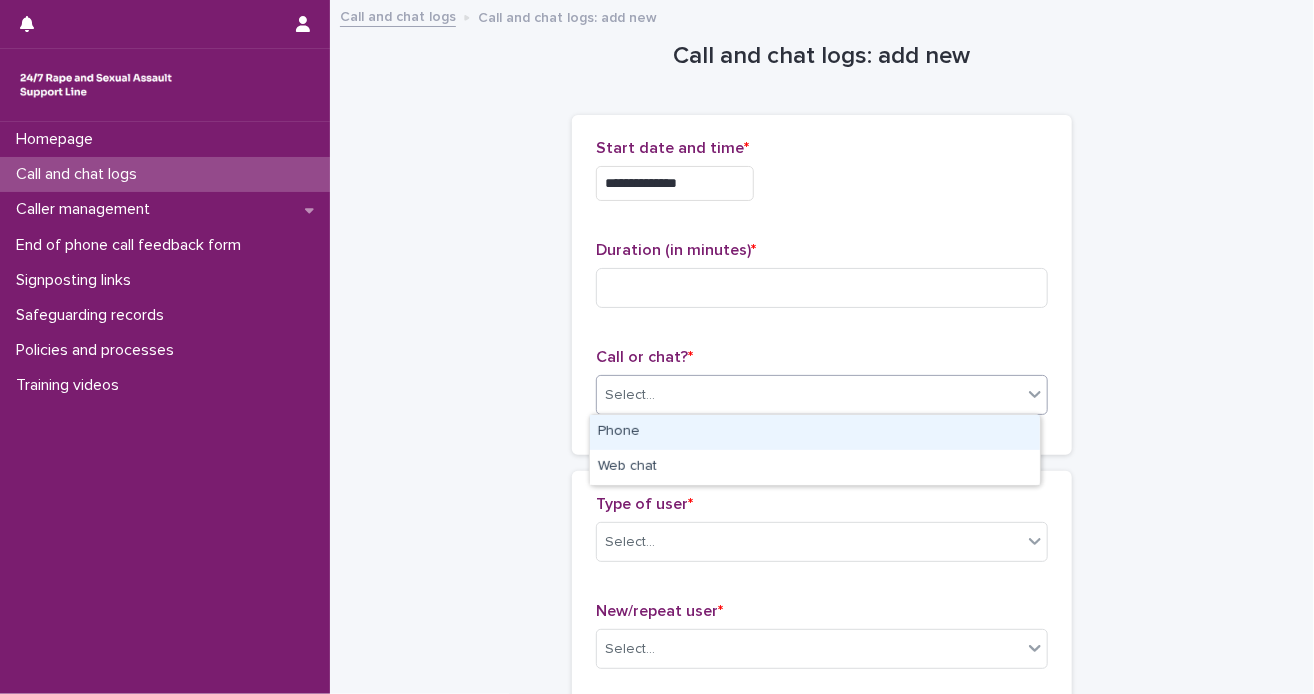 click 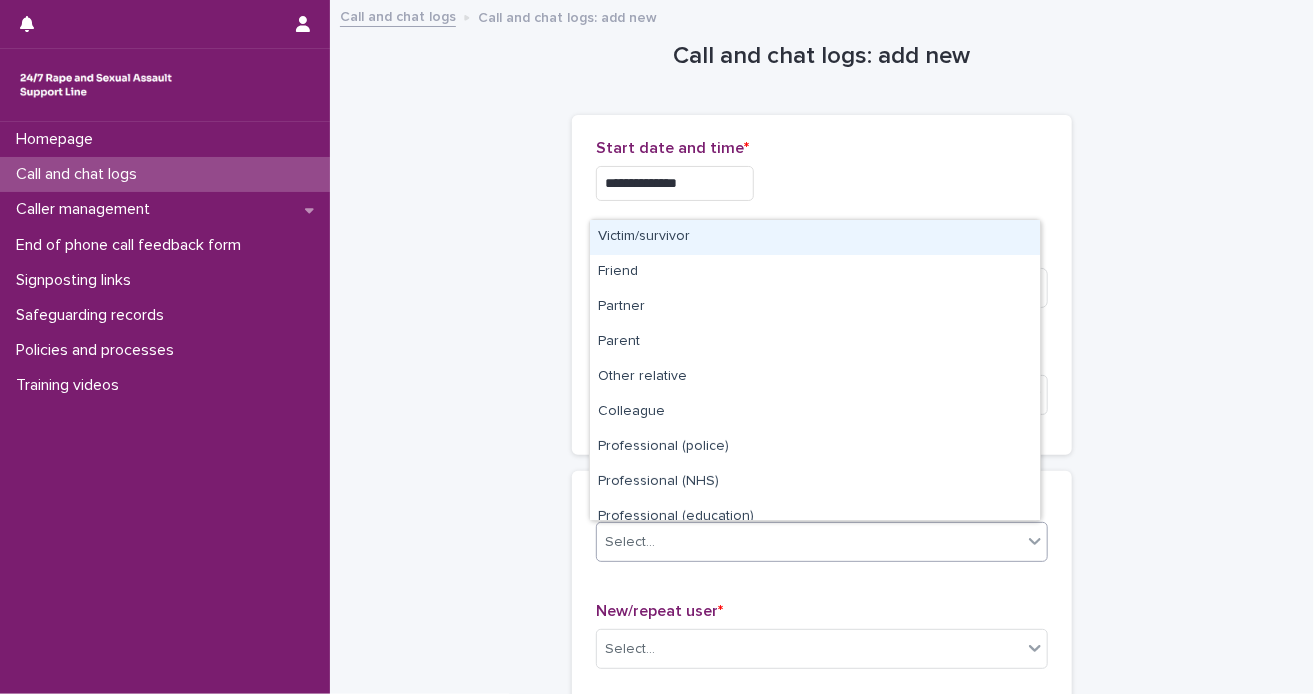 click 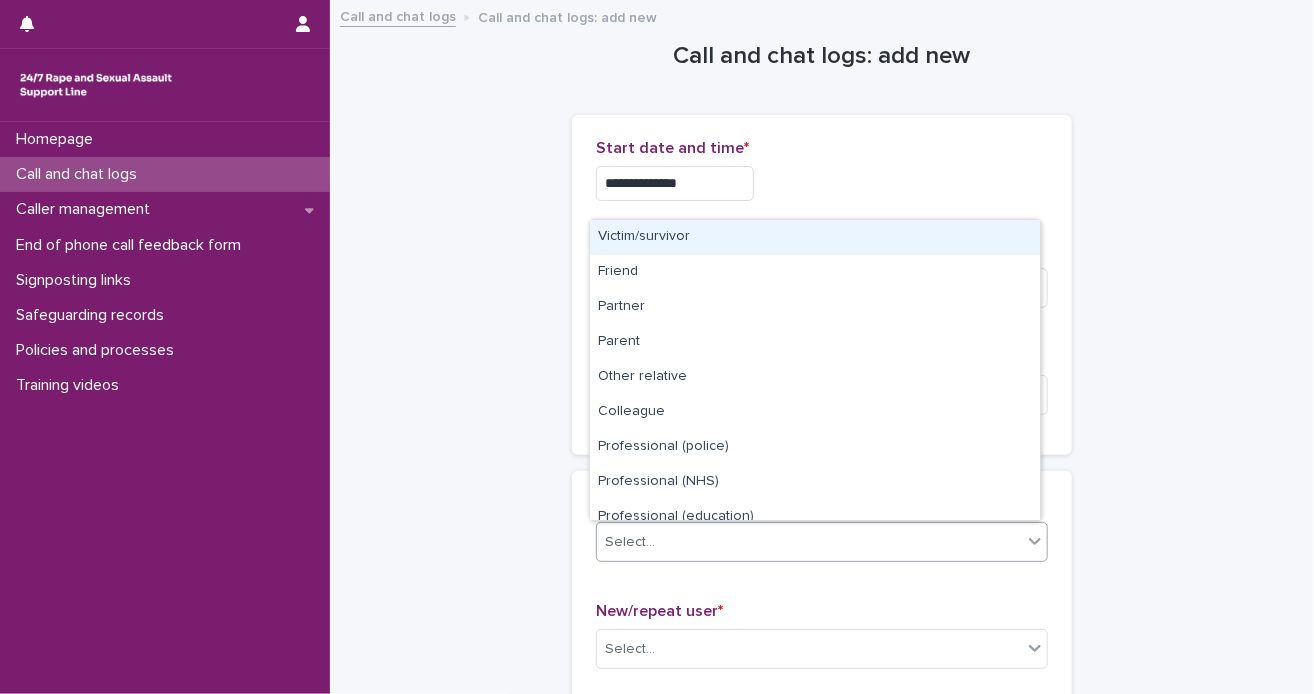 click on "Victim/survivor" at bounding box center [815, 237] 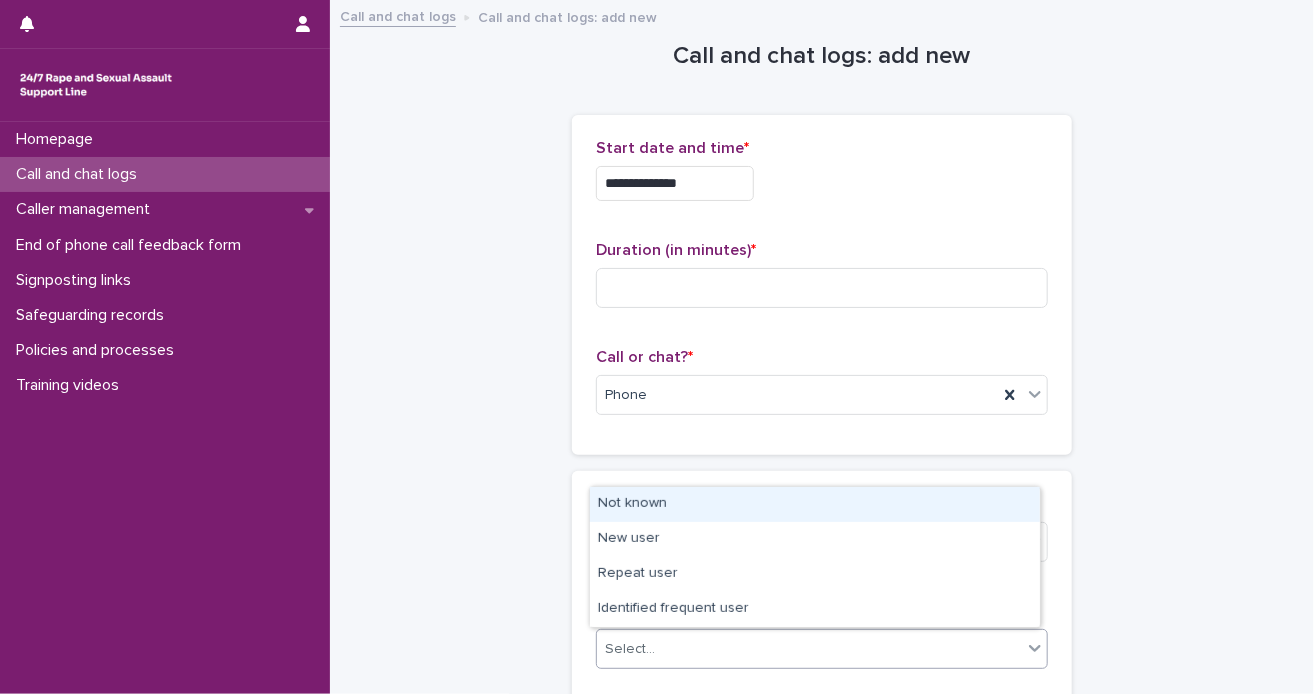 click 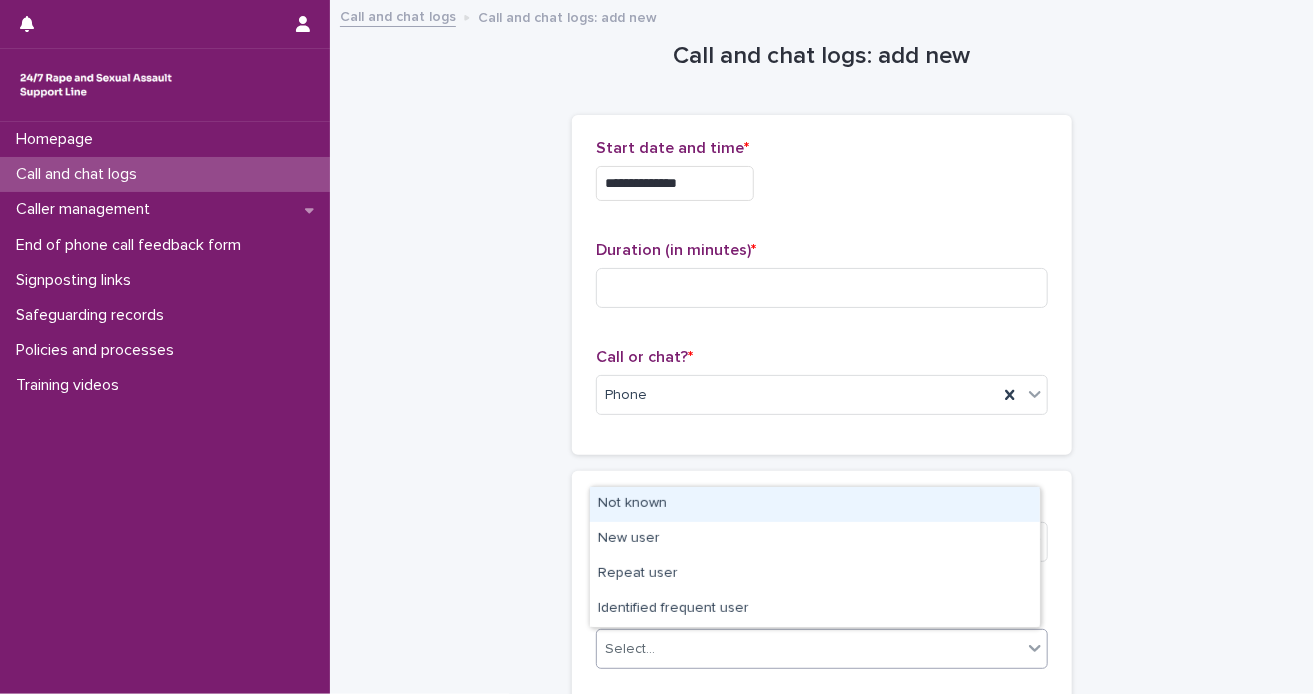 click on "**********" at bounding box center [822, 1084] 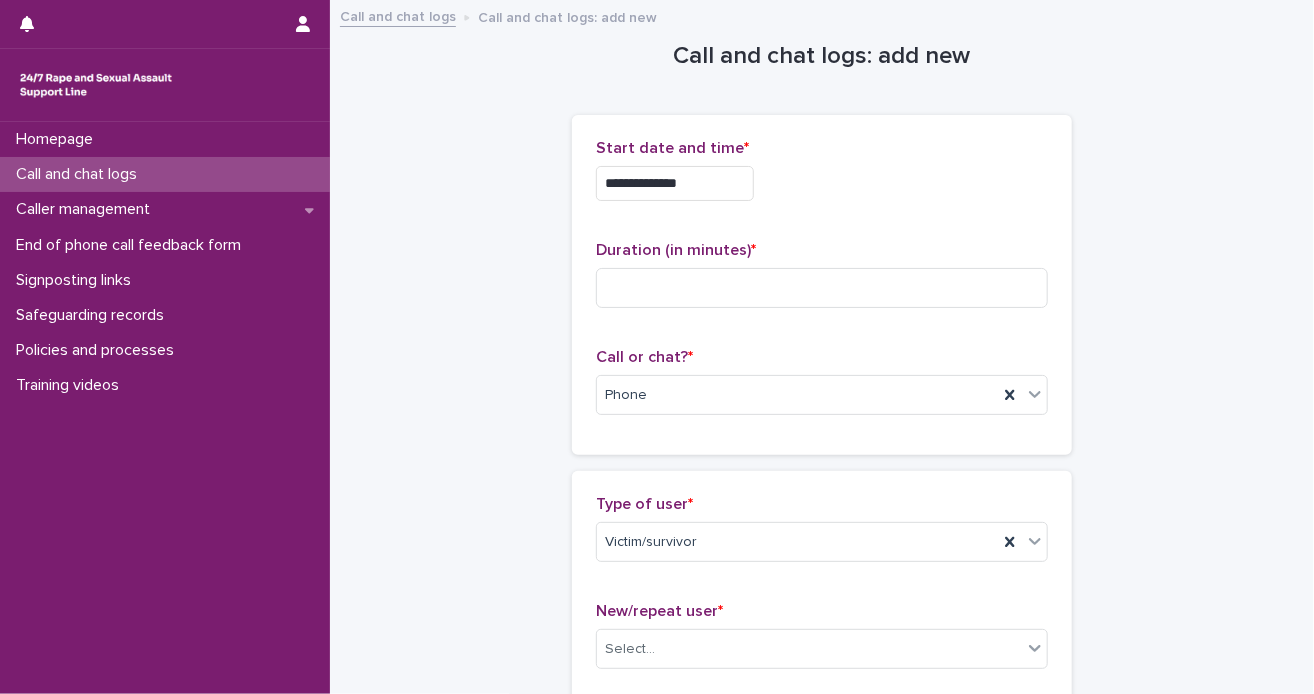 click on "**********" at bounding box center (822, 1134) 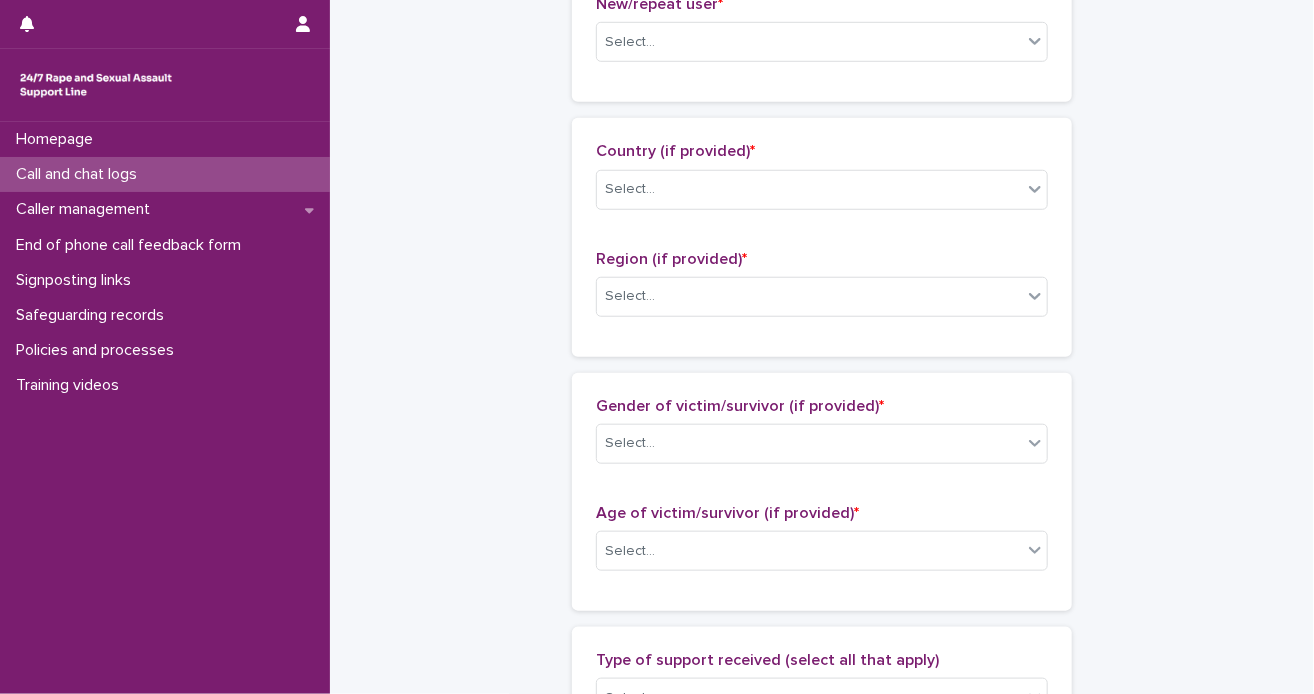 click on "**********" at bounding box center (822, 527) 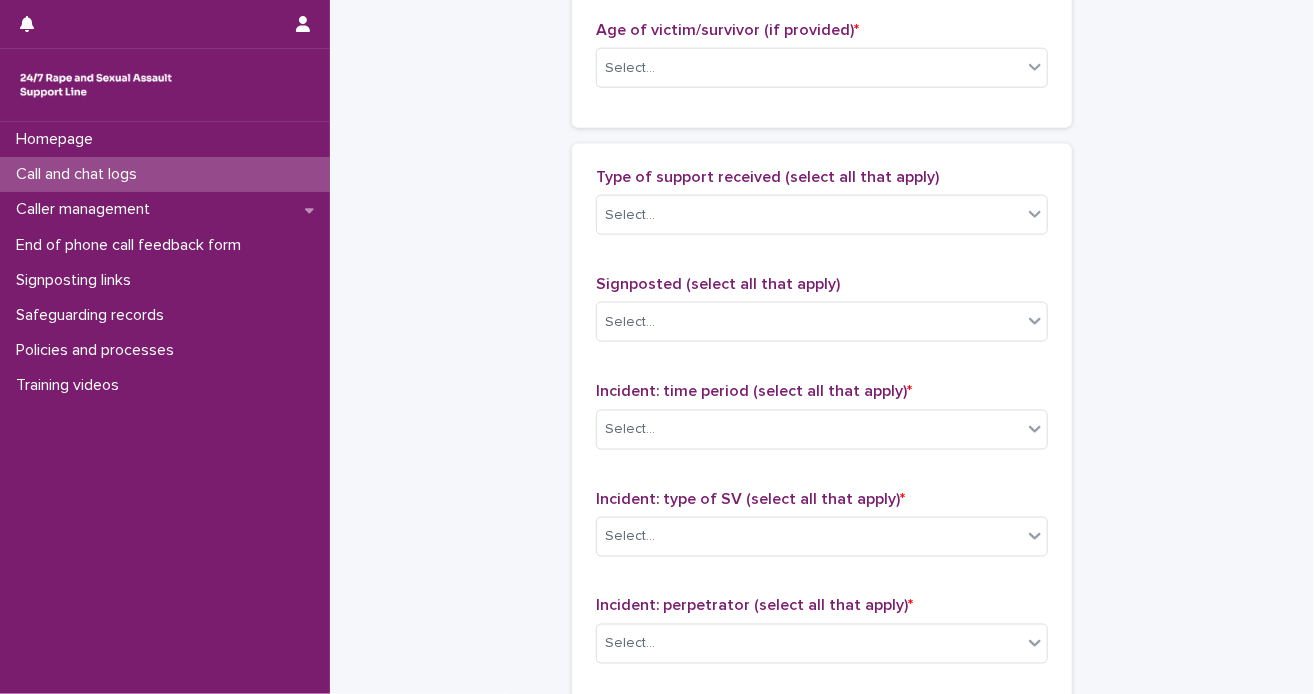 scroll, scrollTop: 1214, scrollLeft: 0, axis: vertical 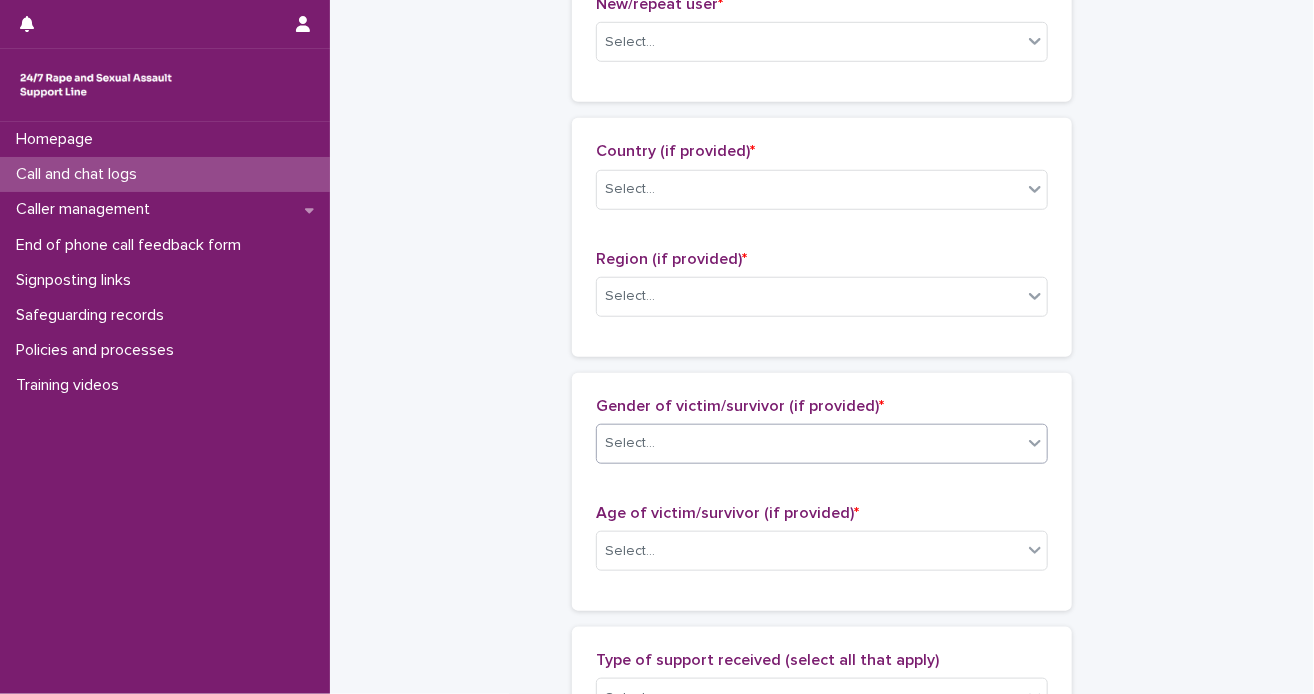 click 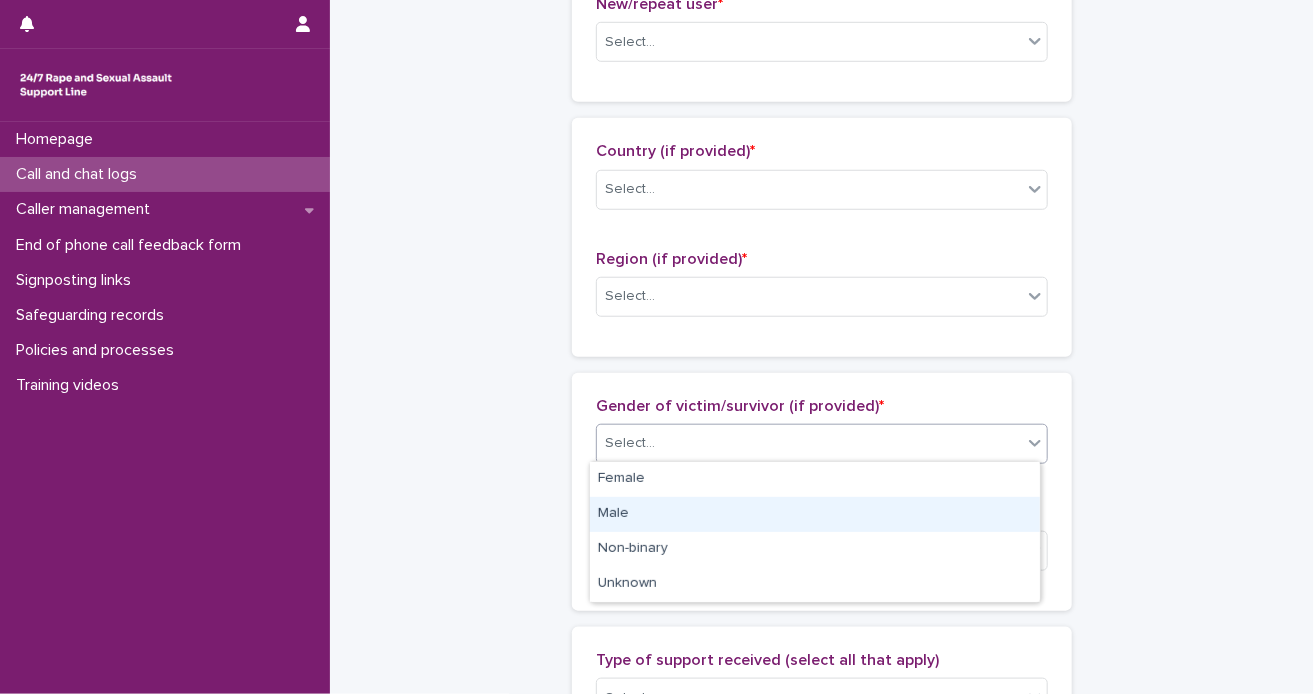 click on "Male" at bounding box center [815, 514] 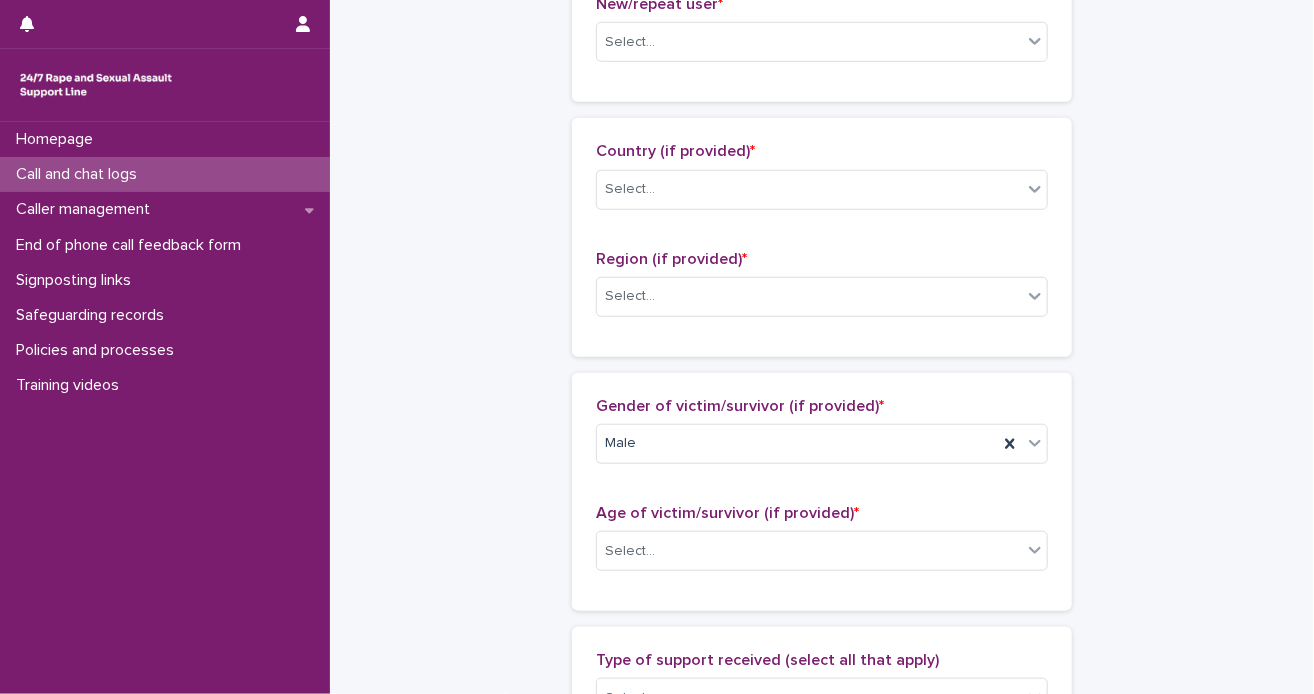 click on "**********" at bounding box center [822, 527] 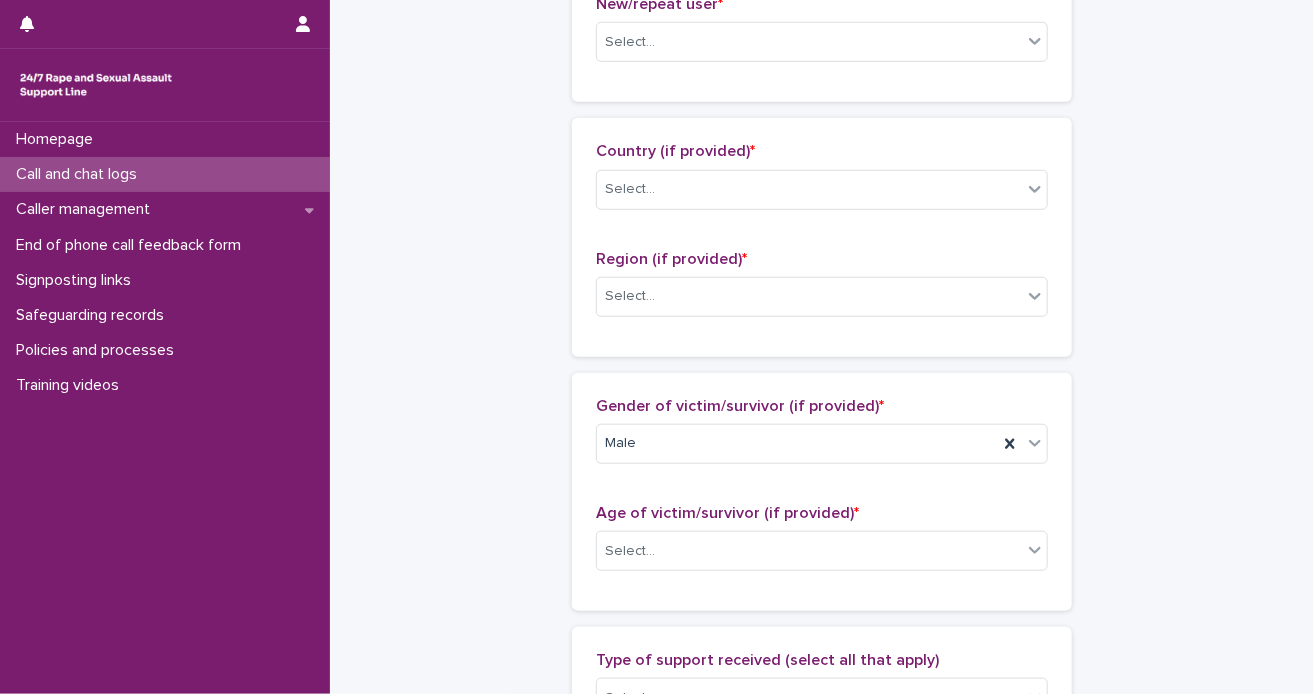 scroll, scrollTop: 1214, scrollLeft: 0, axis: vertical 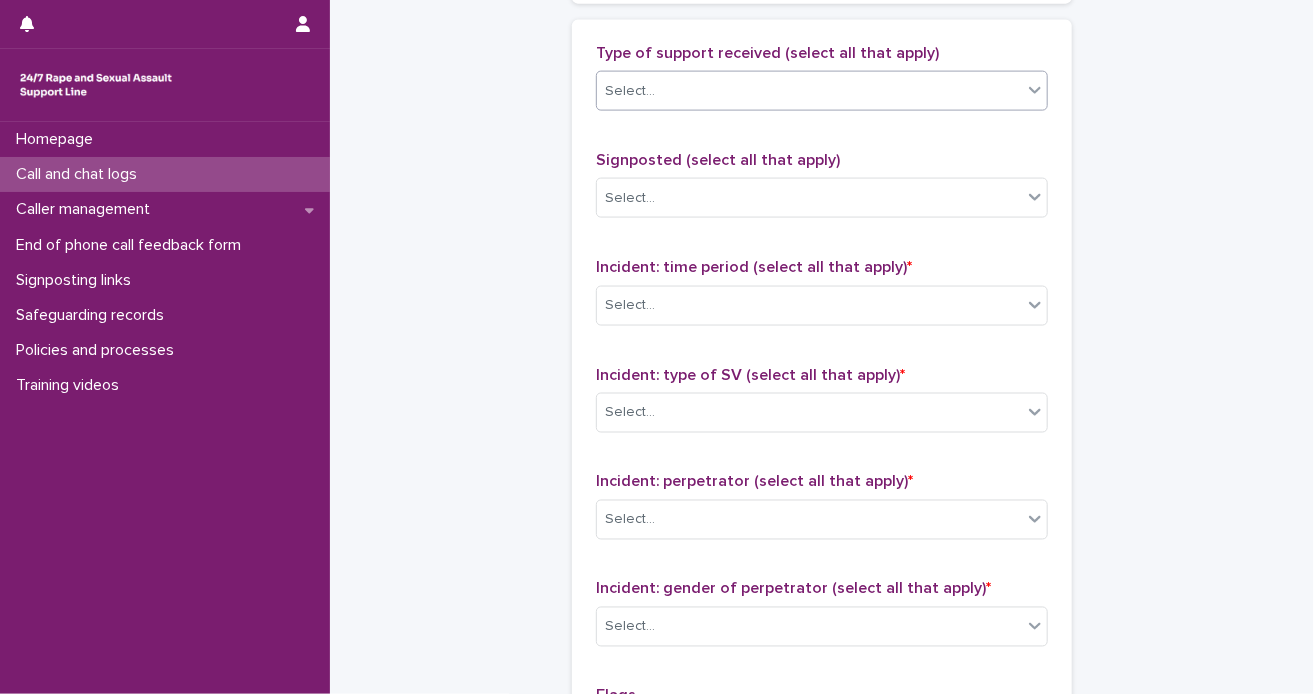 click 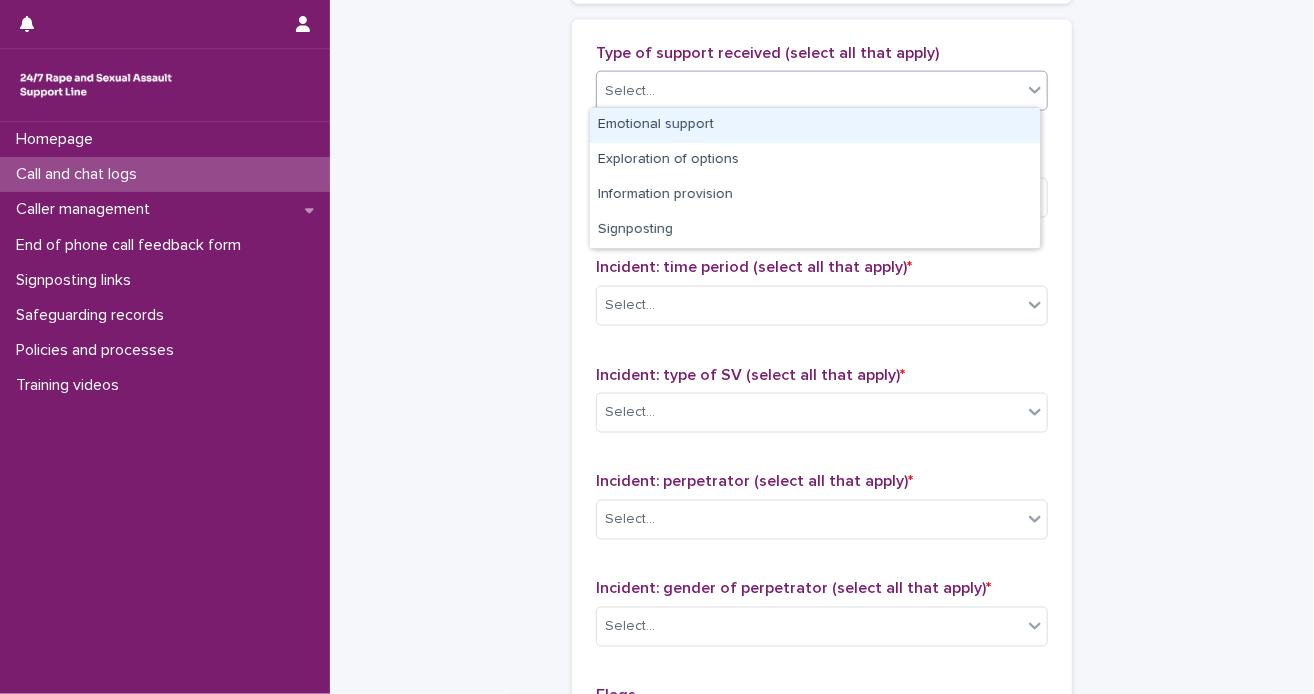 click on "Emotional support" at bounding box center [815, 125] 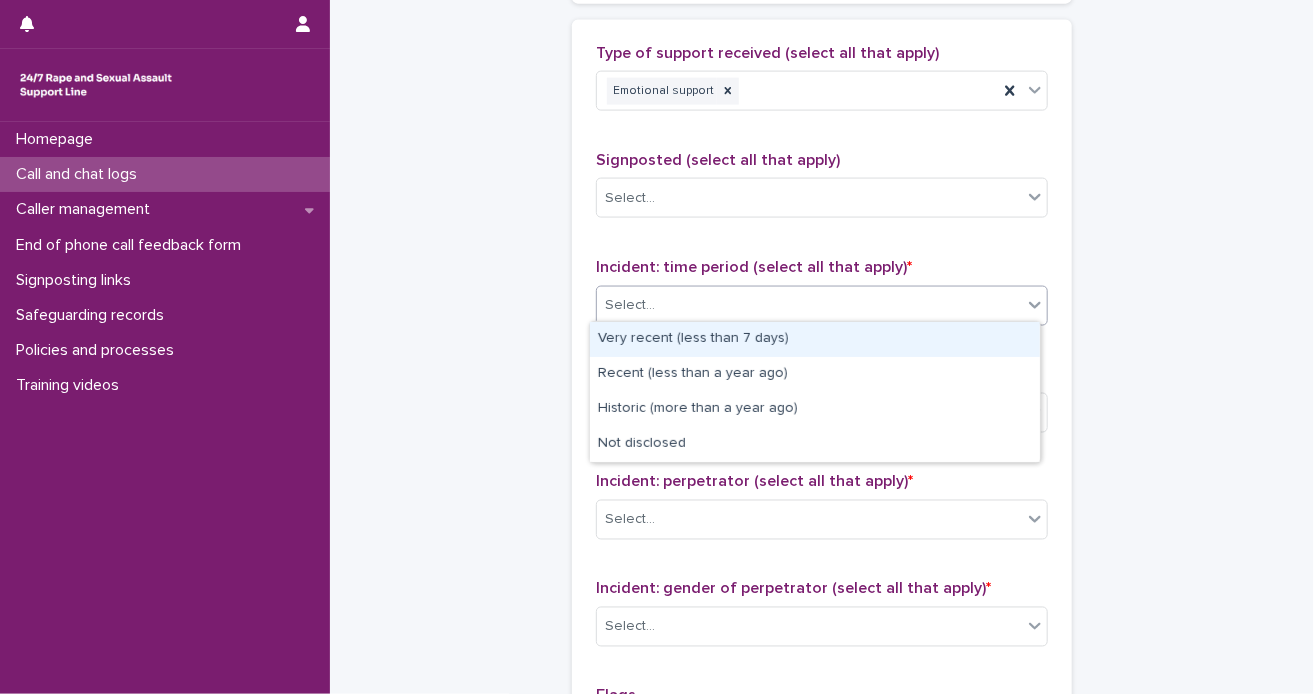click 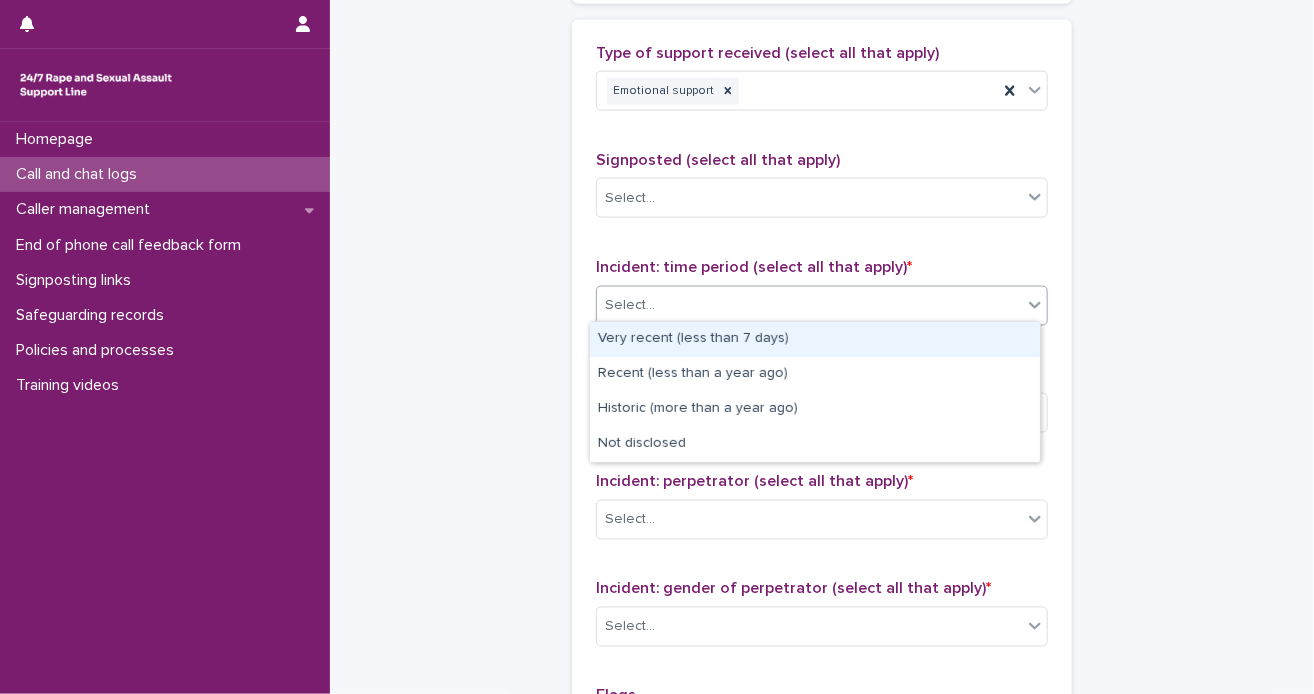 click on "Very recent (less than 7 days)" at bounding box center (815, 339) 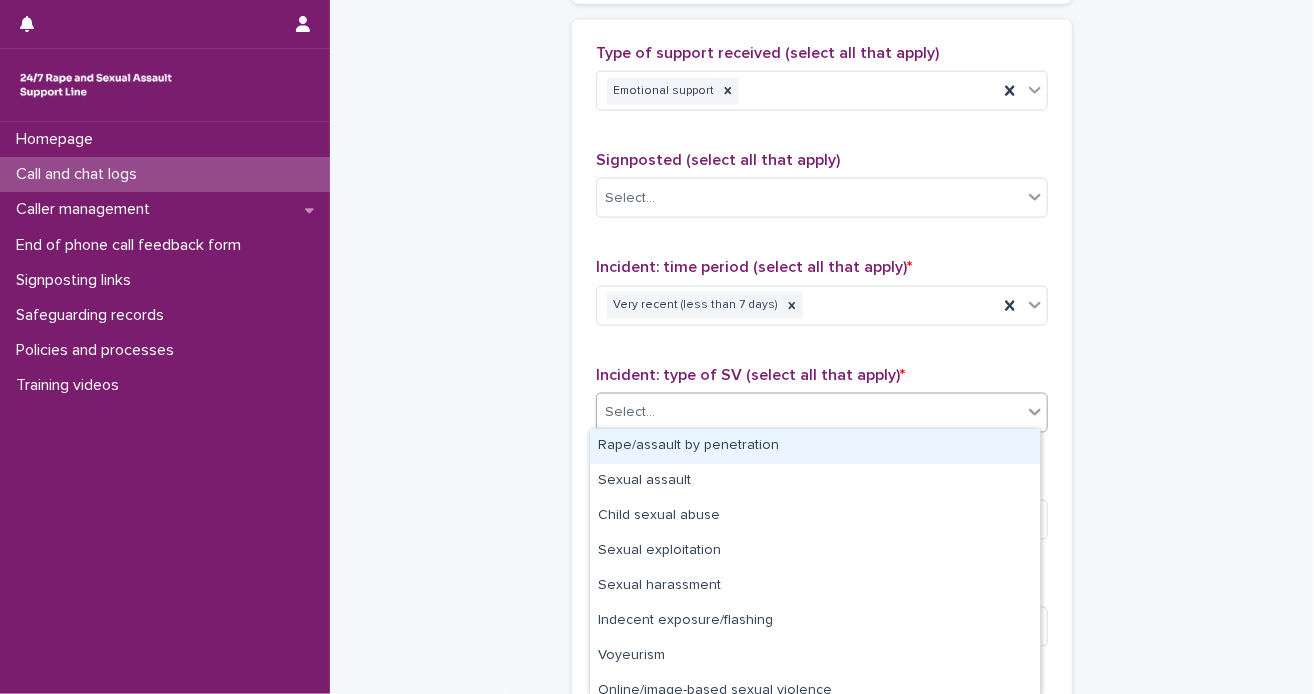 click 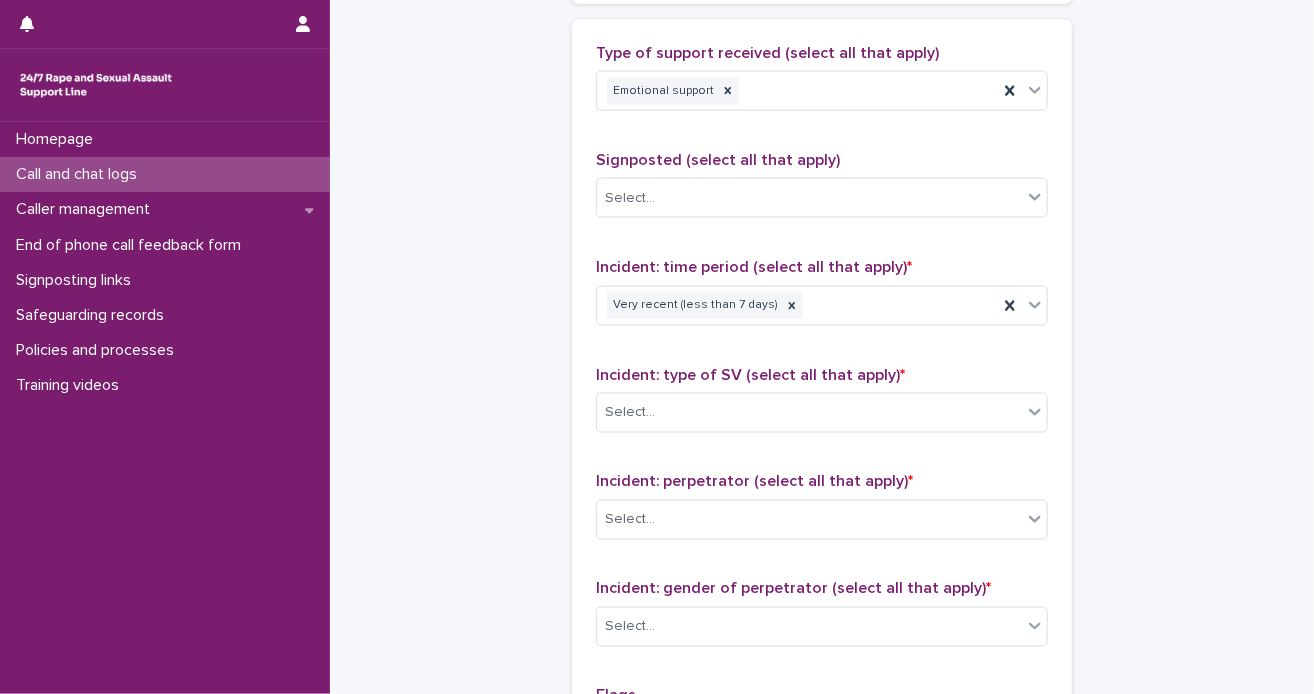 click on "**********" at bounding box center [822, -130] 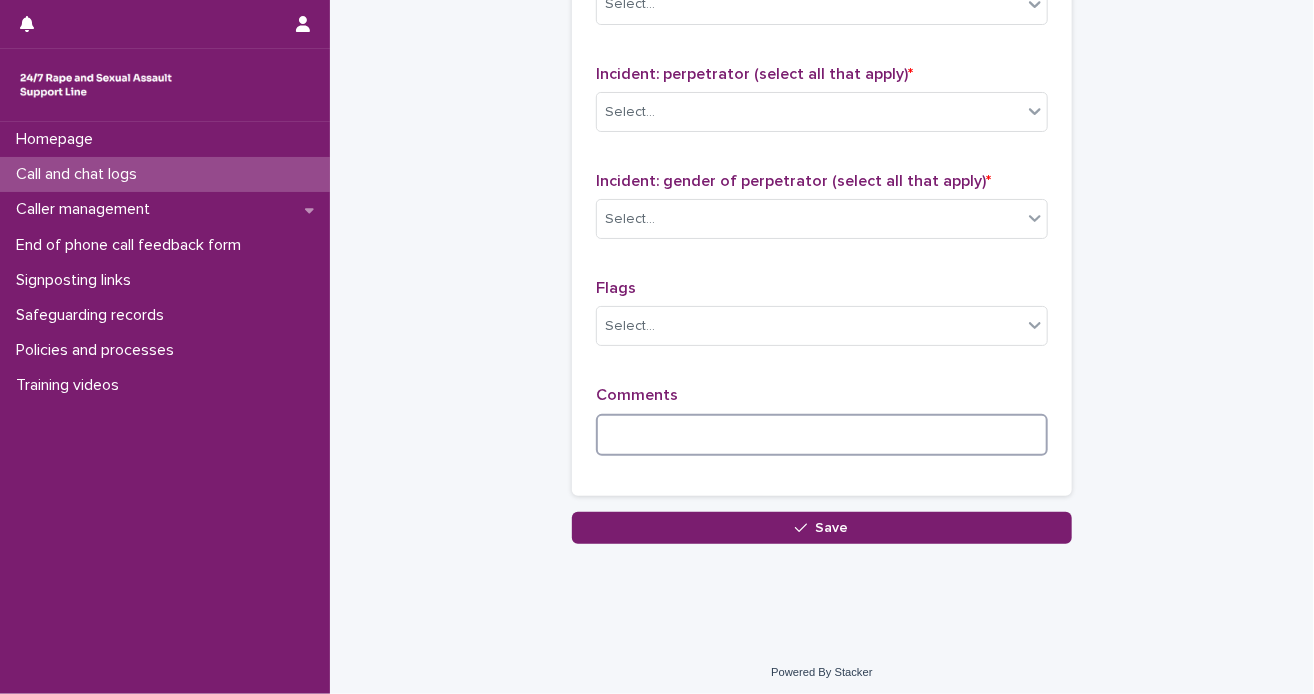click at bounding box center [822, 435] 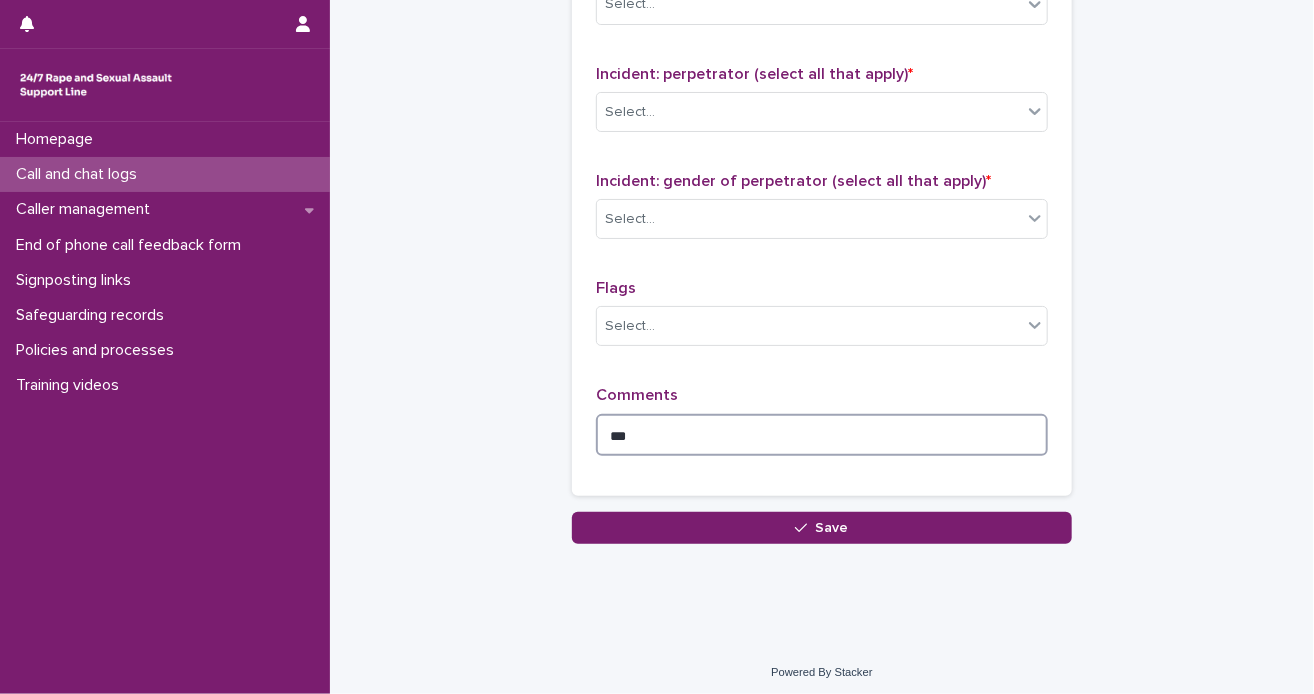 click on "***" at bounding box center (822, 435) 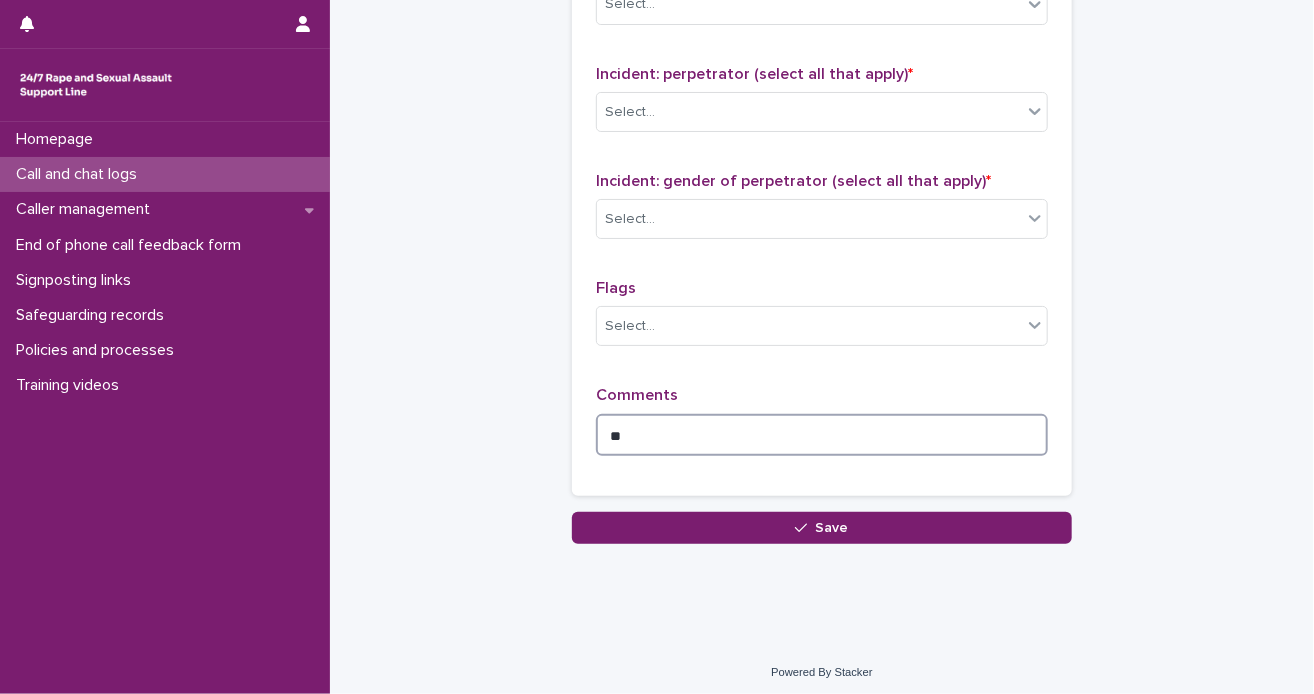 type on "*" 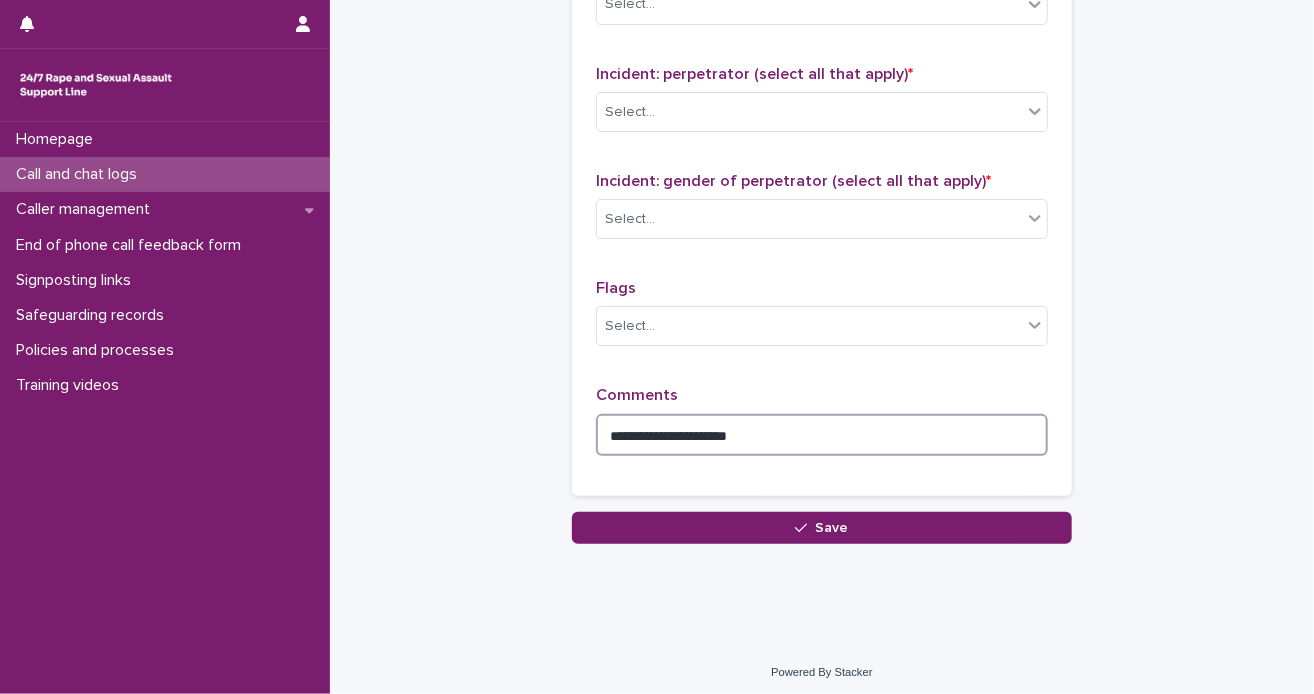 type on "**********" 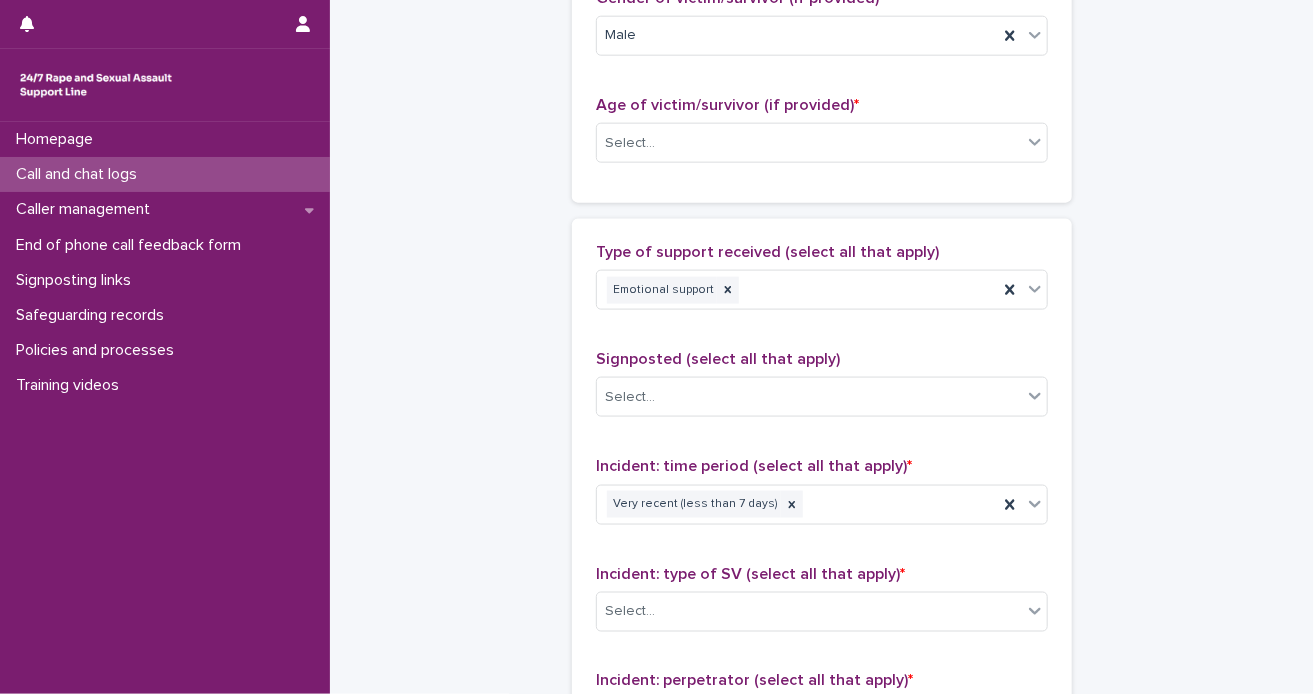 scroll, scrollTop: 408, scrollLeft: 0, axis: vertical 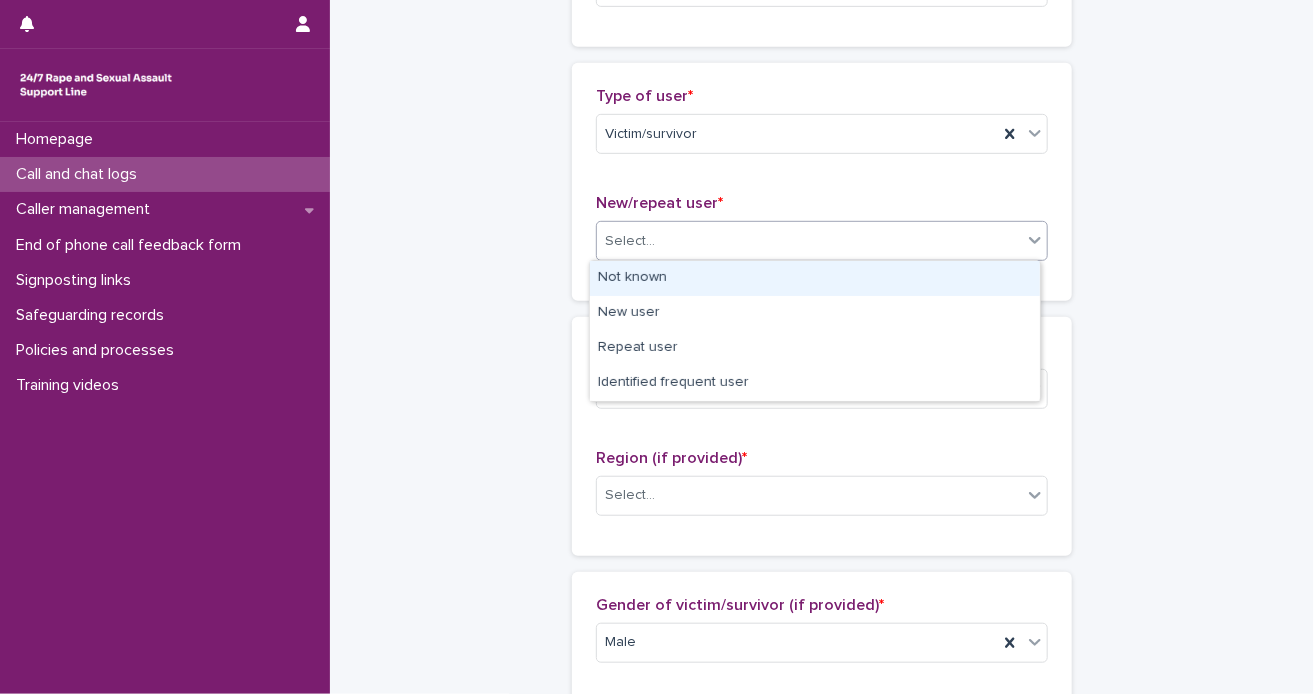 click 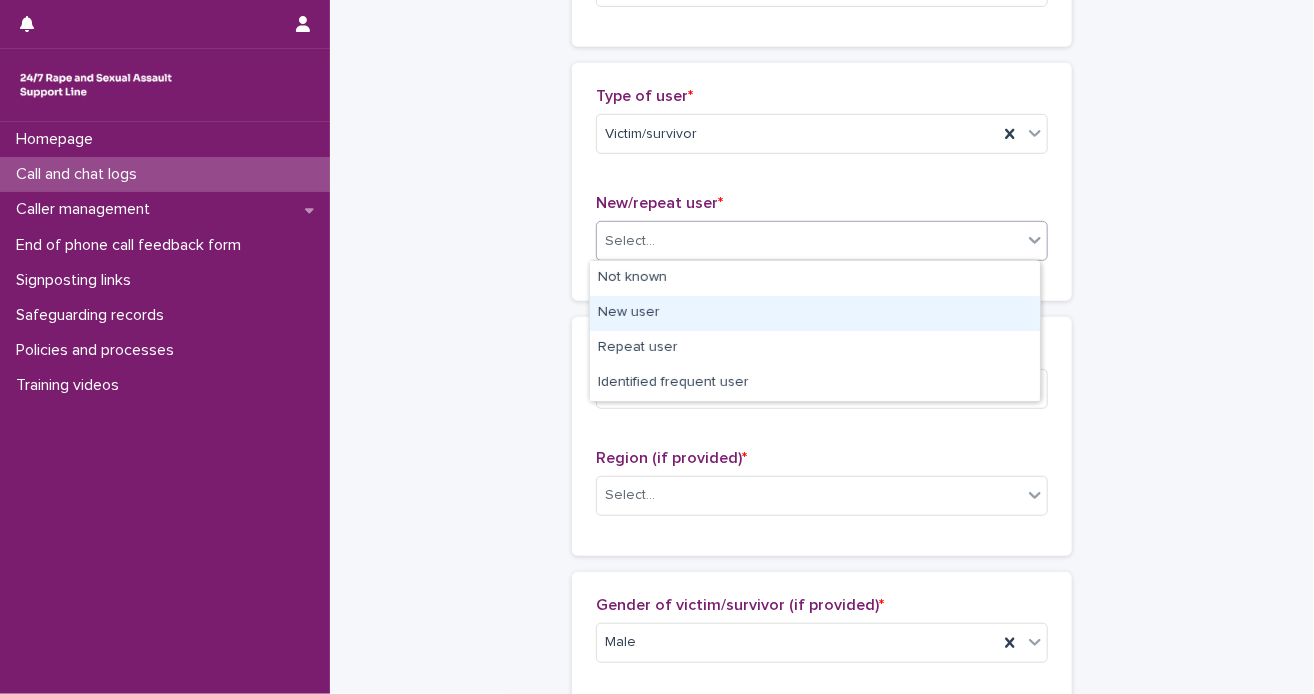 click on "New user" at bounding box center [815, 313] 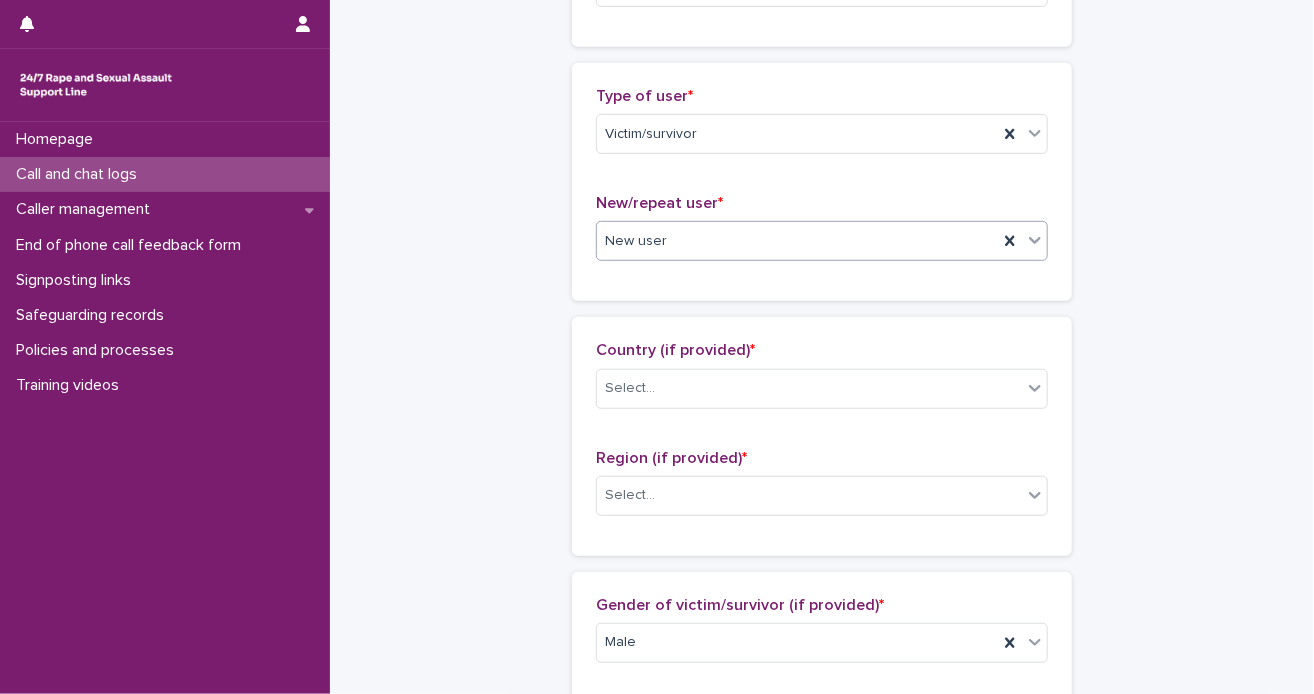scroll, scrollTop: 1015, scrollLeft: 0, axis: vertical 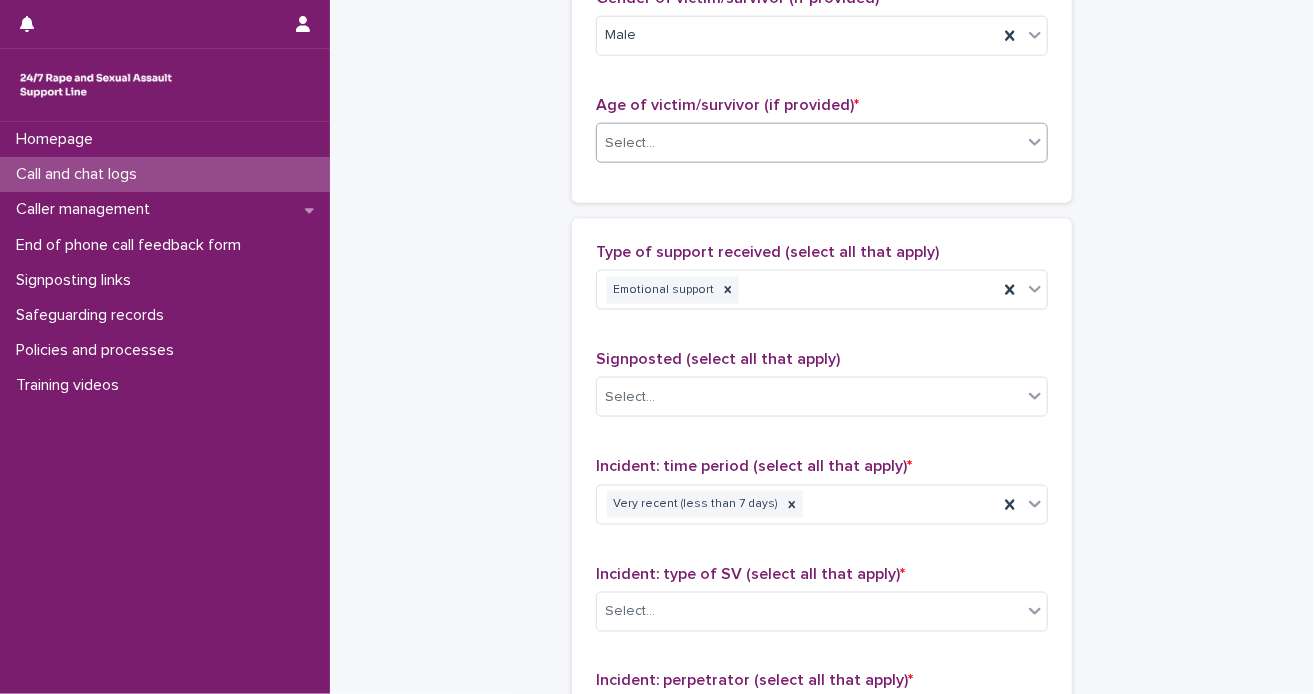 click 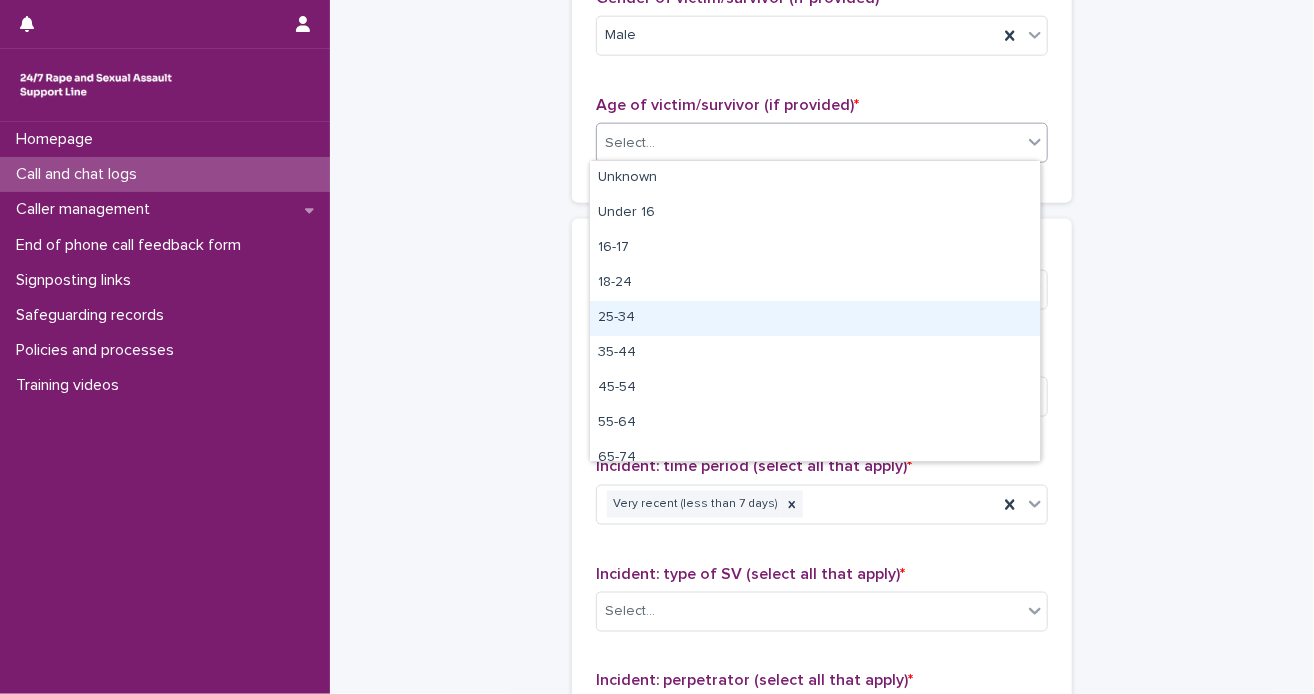 click on "25-34" at bounding box center [815, 318] 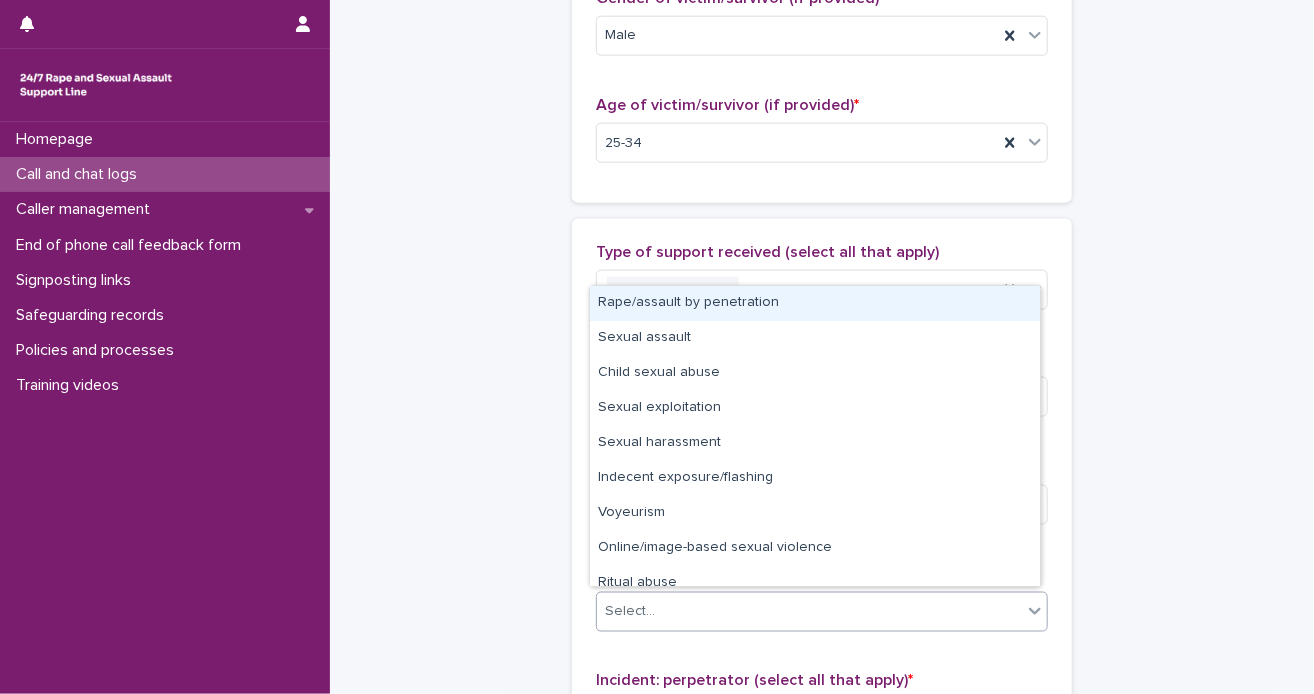 click 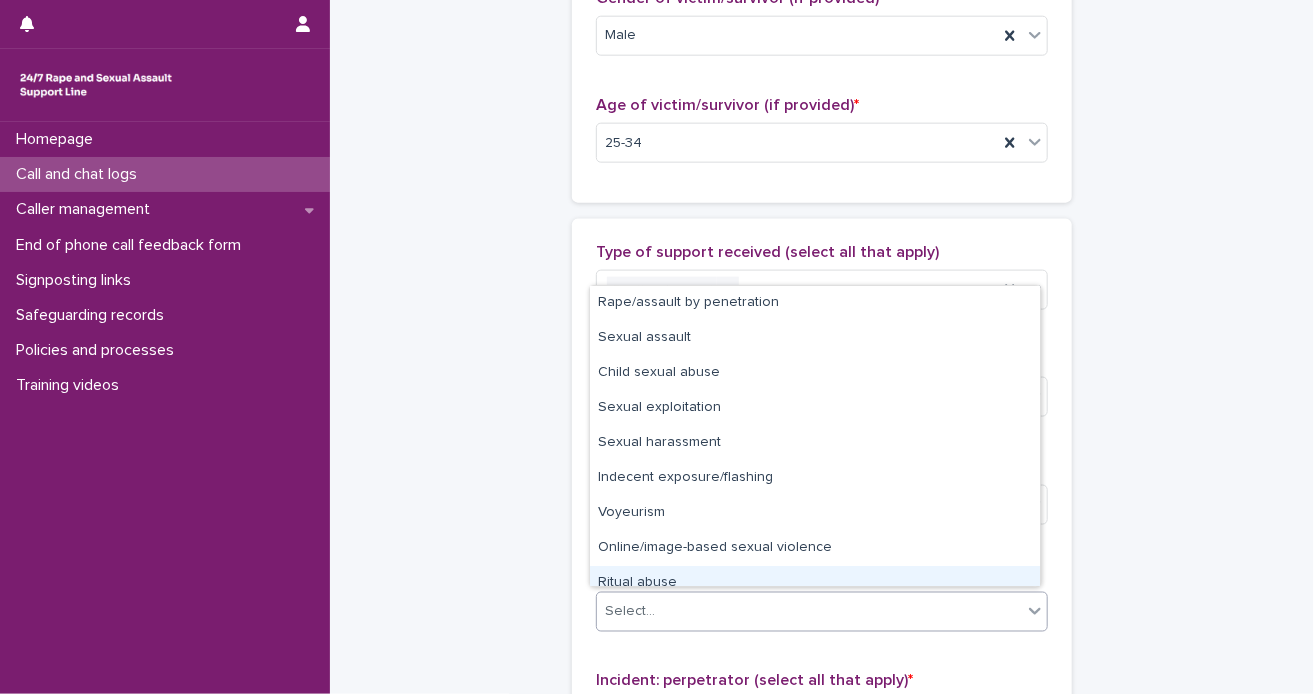 scroll, scrollTop: 50, scrollLeft: 0, axis: vertical 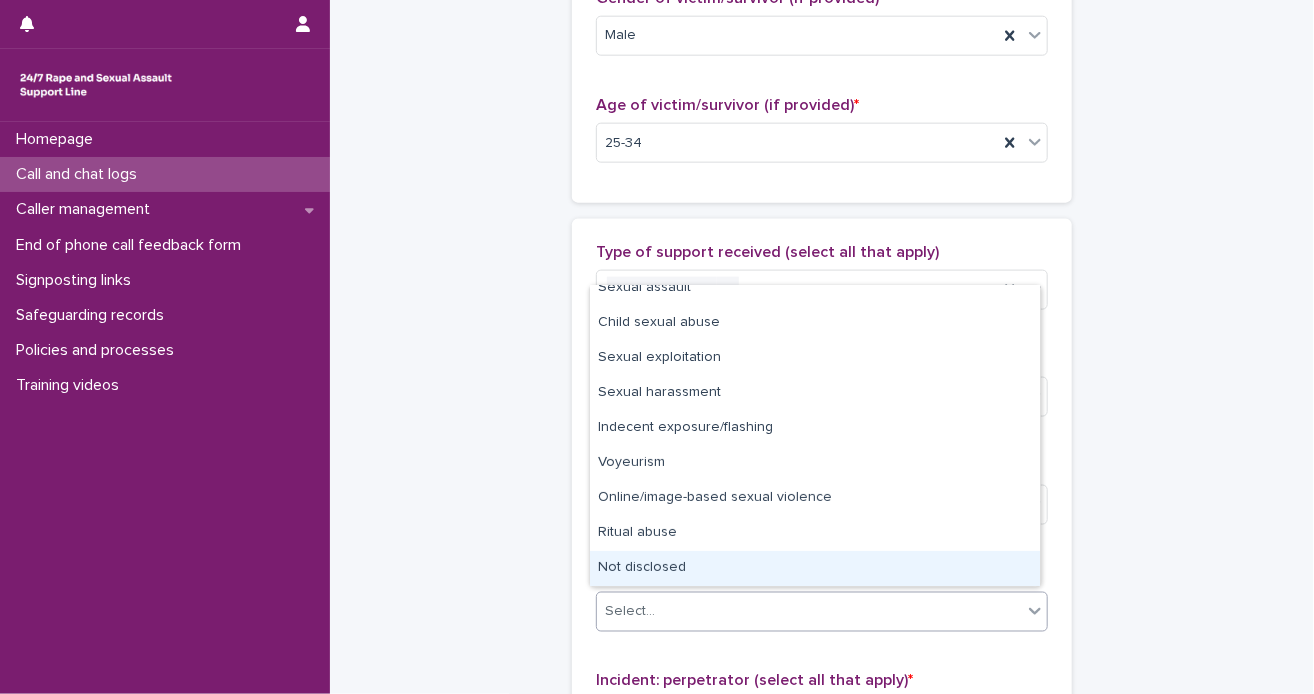 click on "Not disclosed" at bounding box center [815, 568] 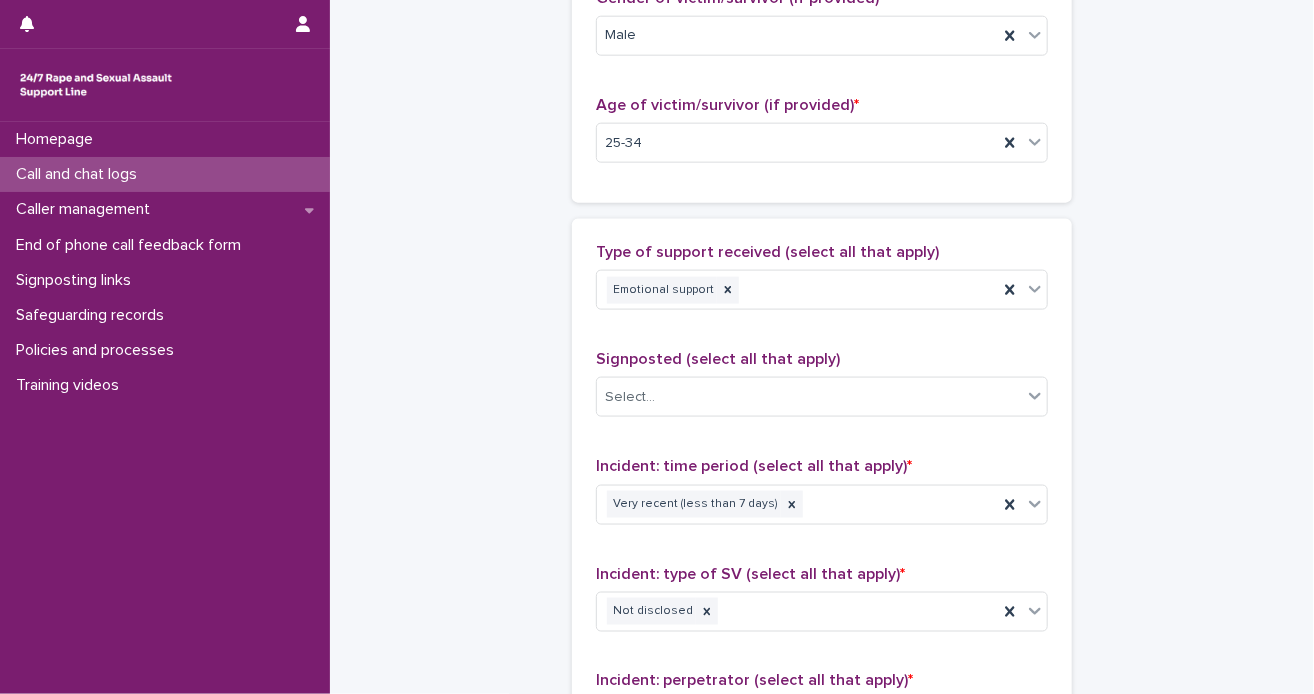 click on "**********" at bounding box center (822, 119) 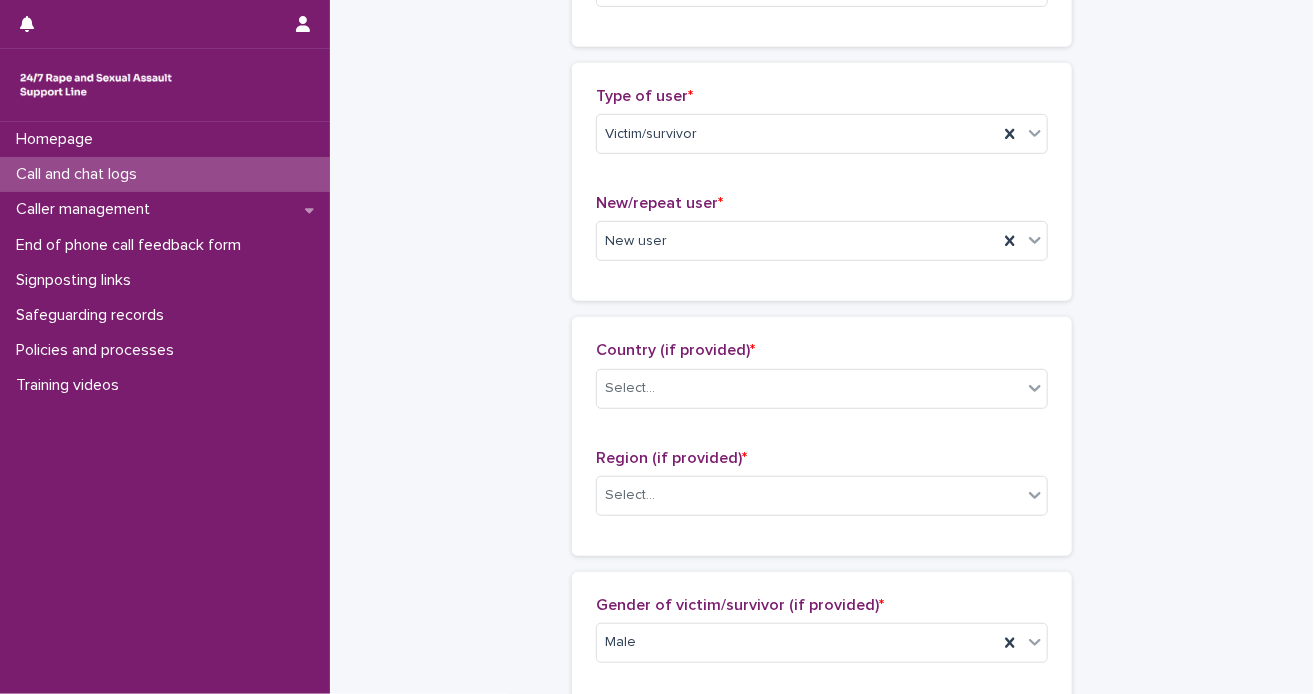 scroll, scrollTop: 3, scrollLeft: 0, axis: vertical 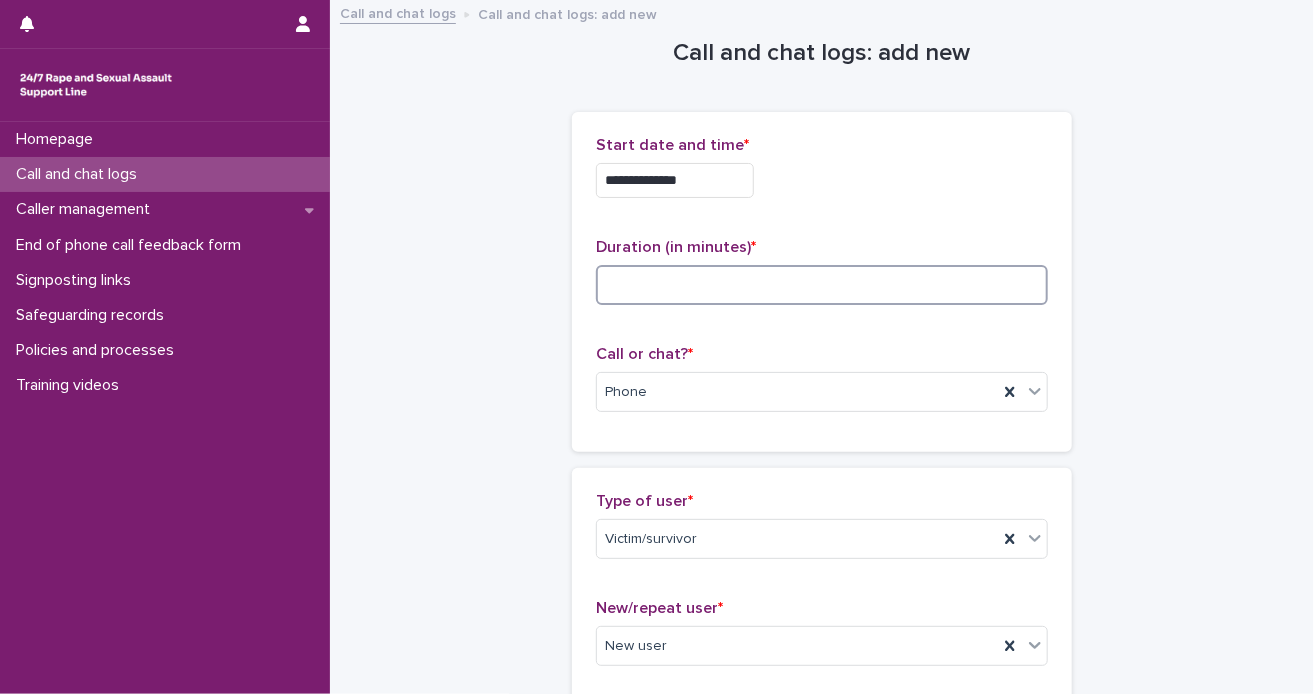 click at bounding box center (822, 285) 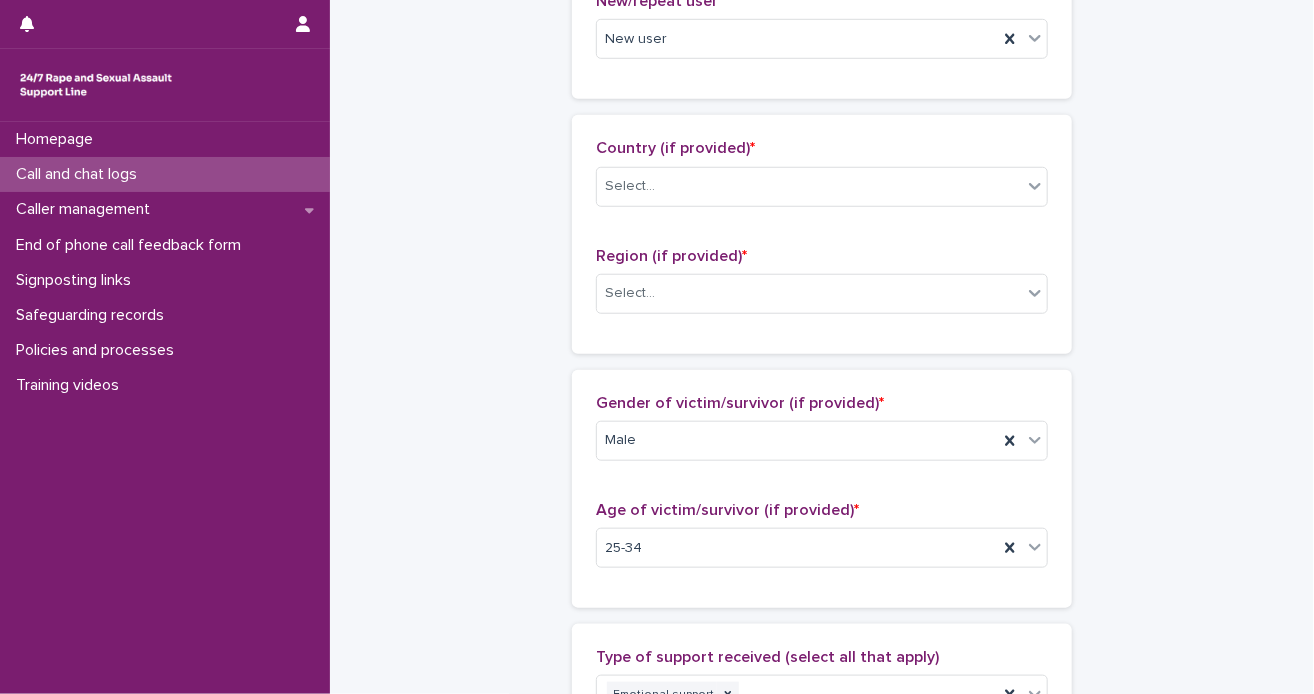 scroll, scrollTop: 1014, scrollLeft: 0, axis: vertical 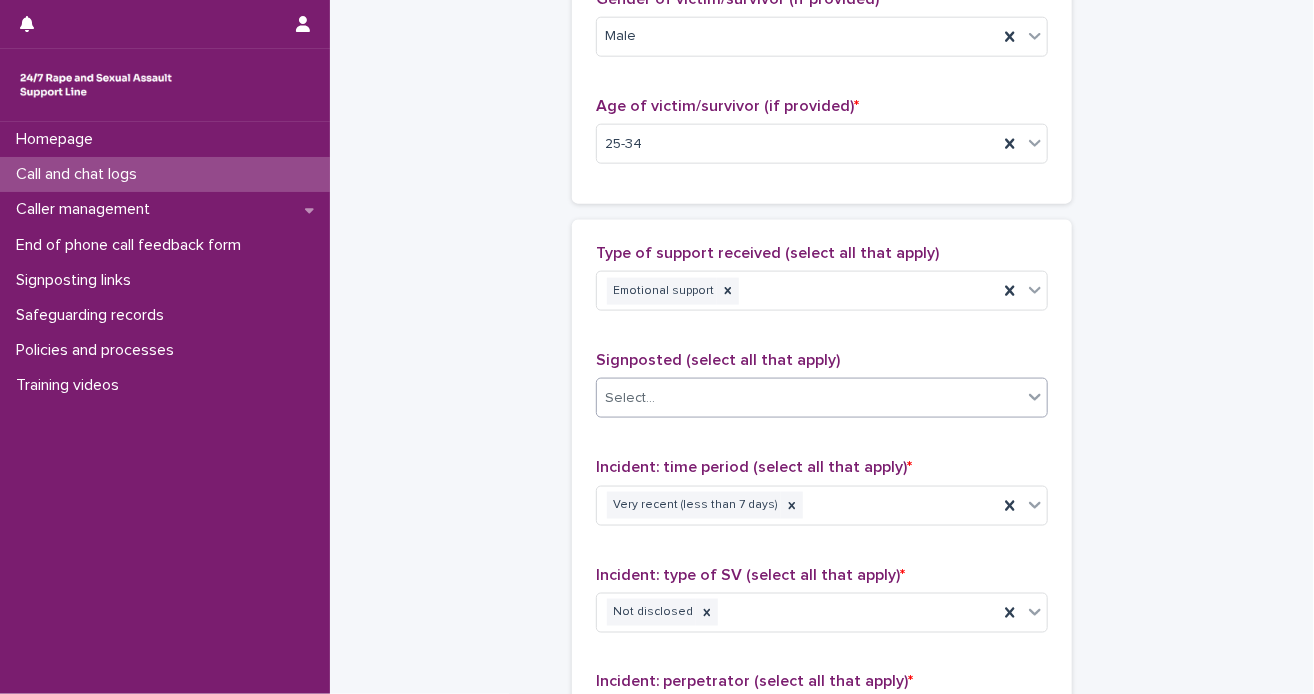 type on "**" 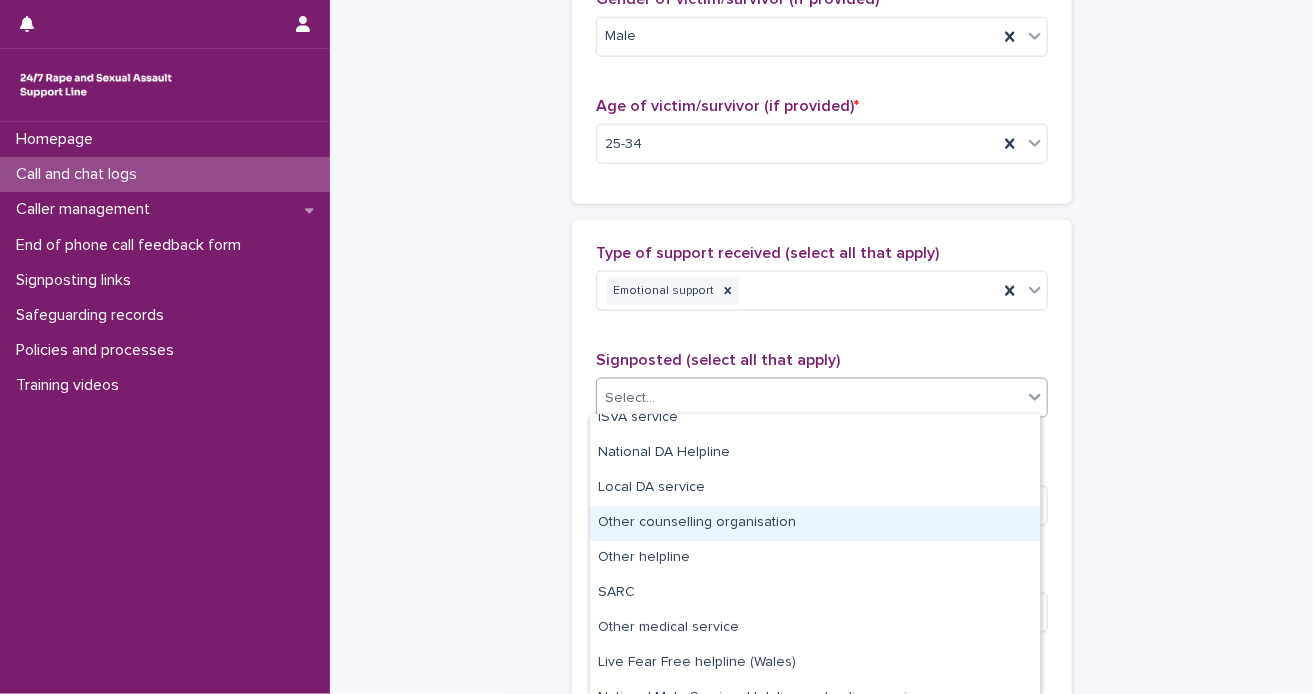 scroll, scrollTop: 139, scrollLeft: 0, axis: vertical 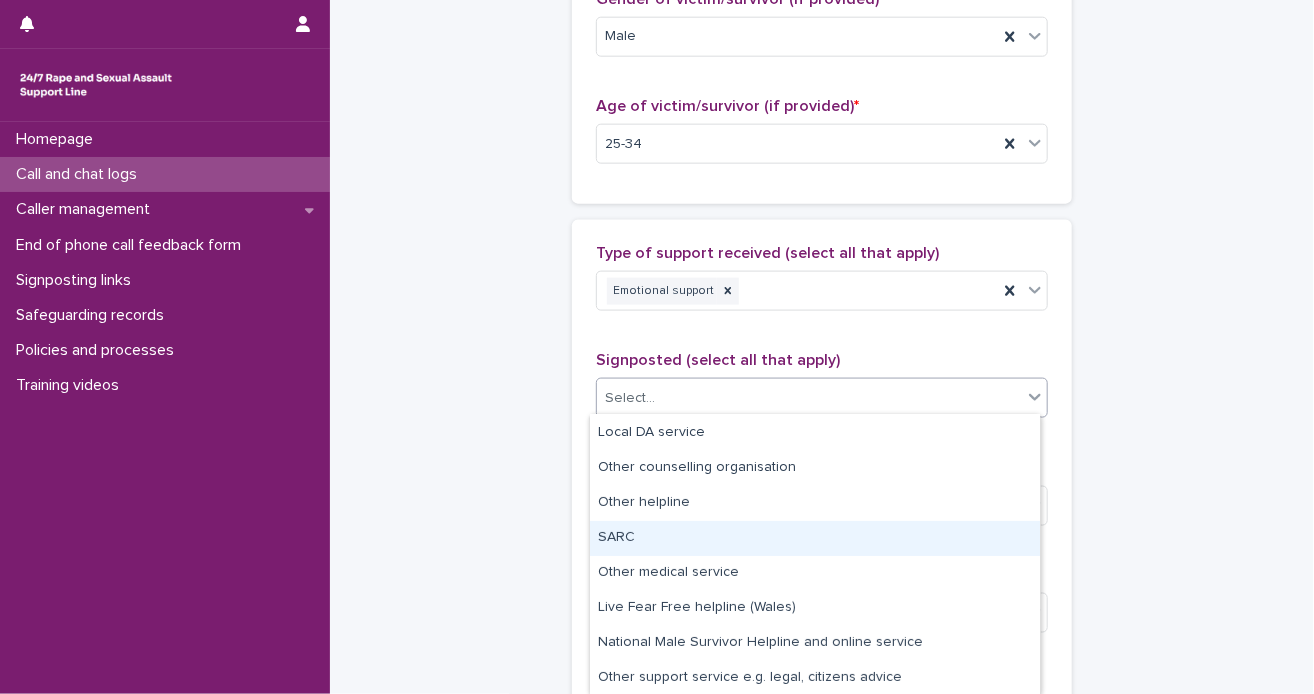 click on "SARC" at bounding box center (815, 538) 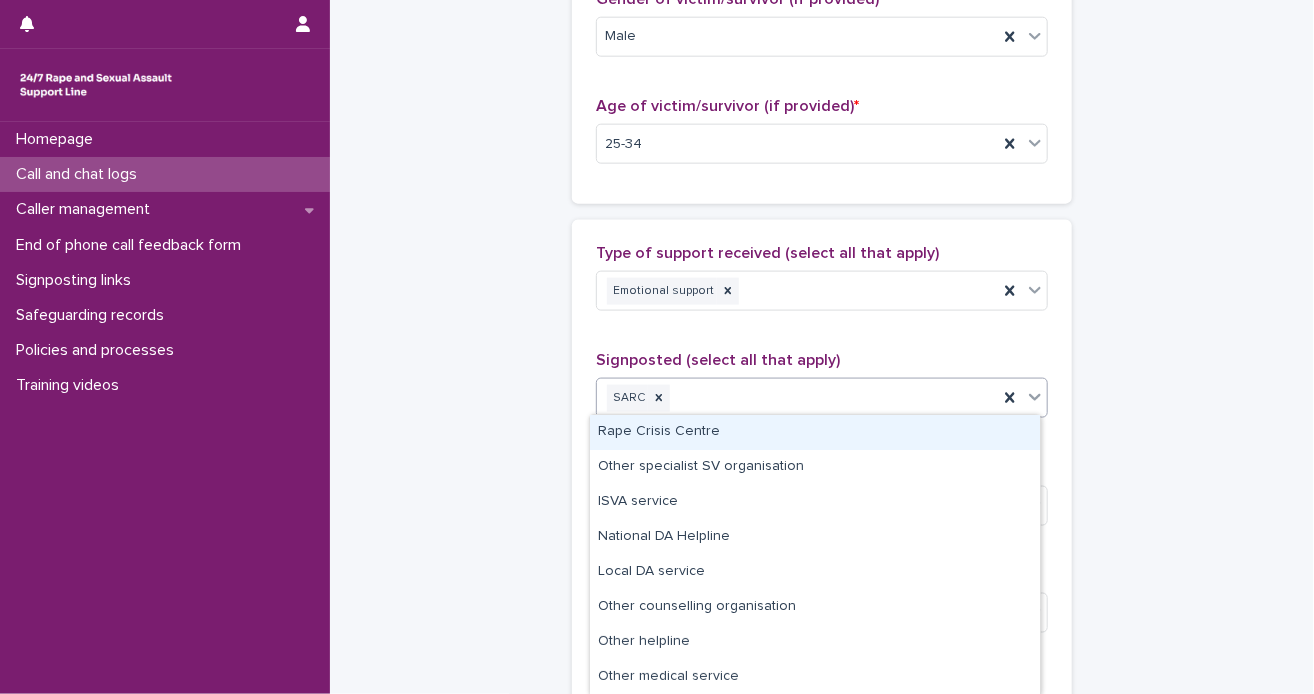 click 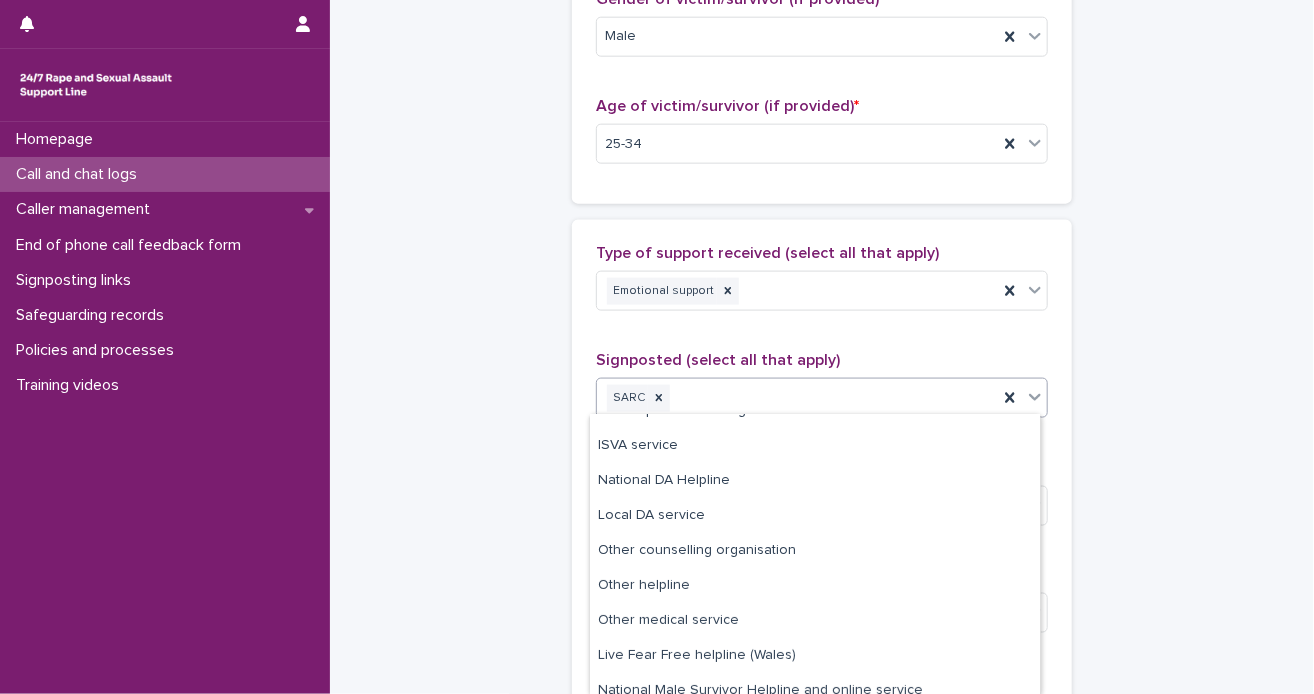 scroll, scrollTop: 104, scrollLeft: 0, axis: vertical 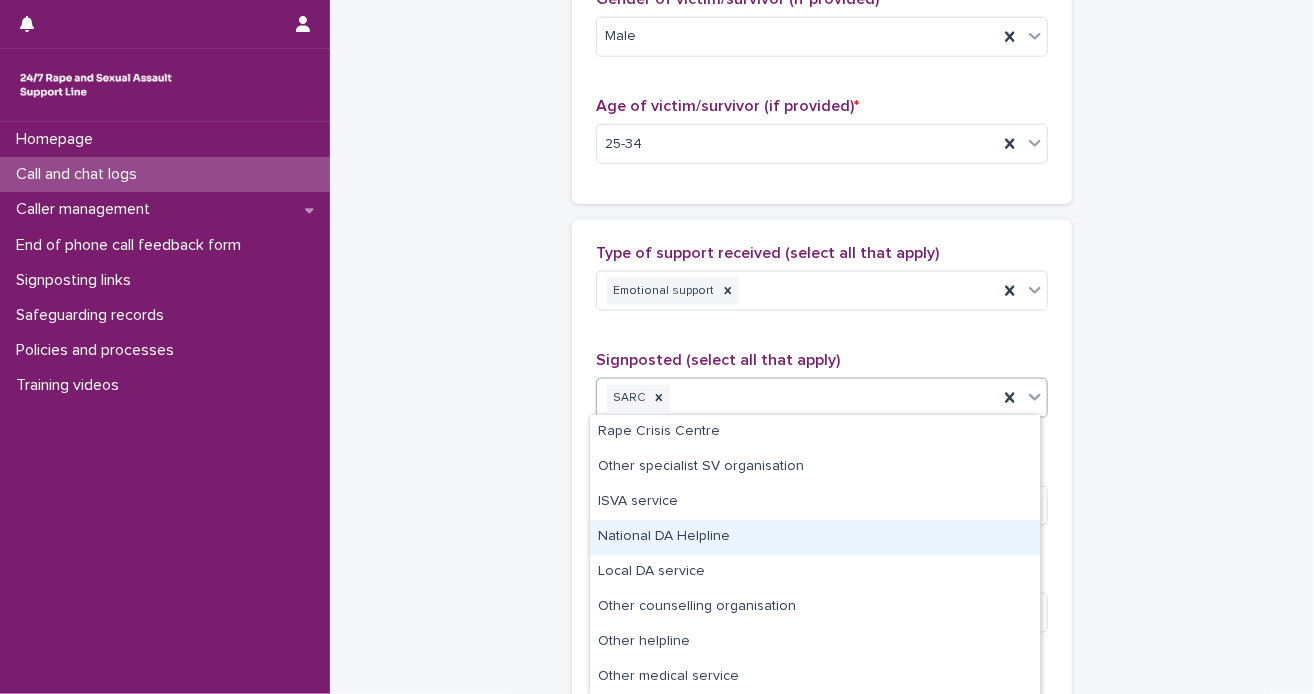 click on "**********" at bounding box center (822, 70) 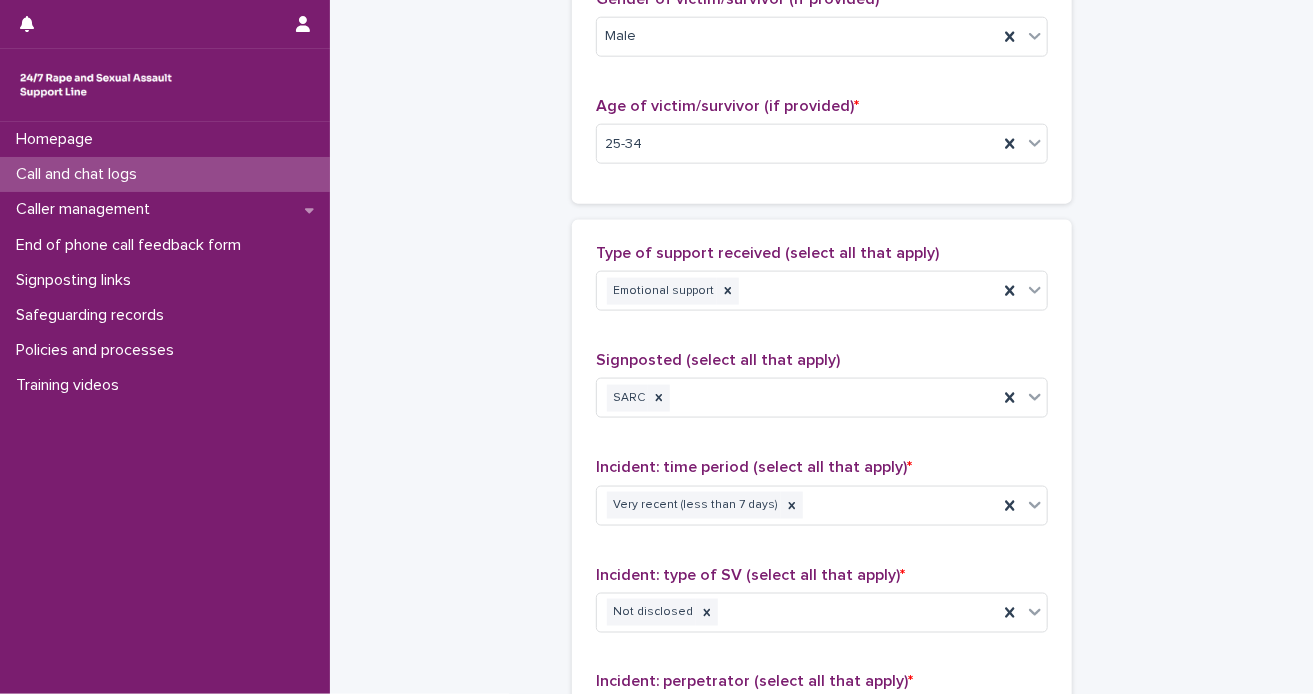 scroll, scrollTop: 1621, scrollLeft: 0, axis: vertical 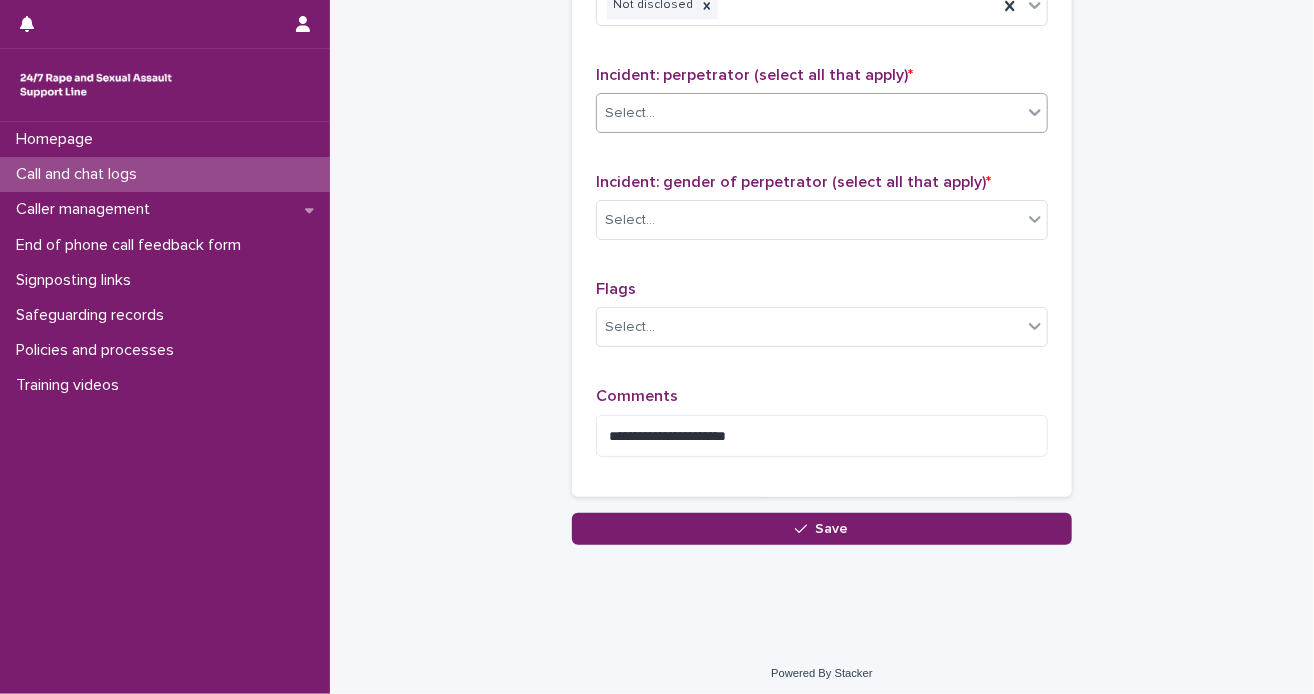 click 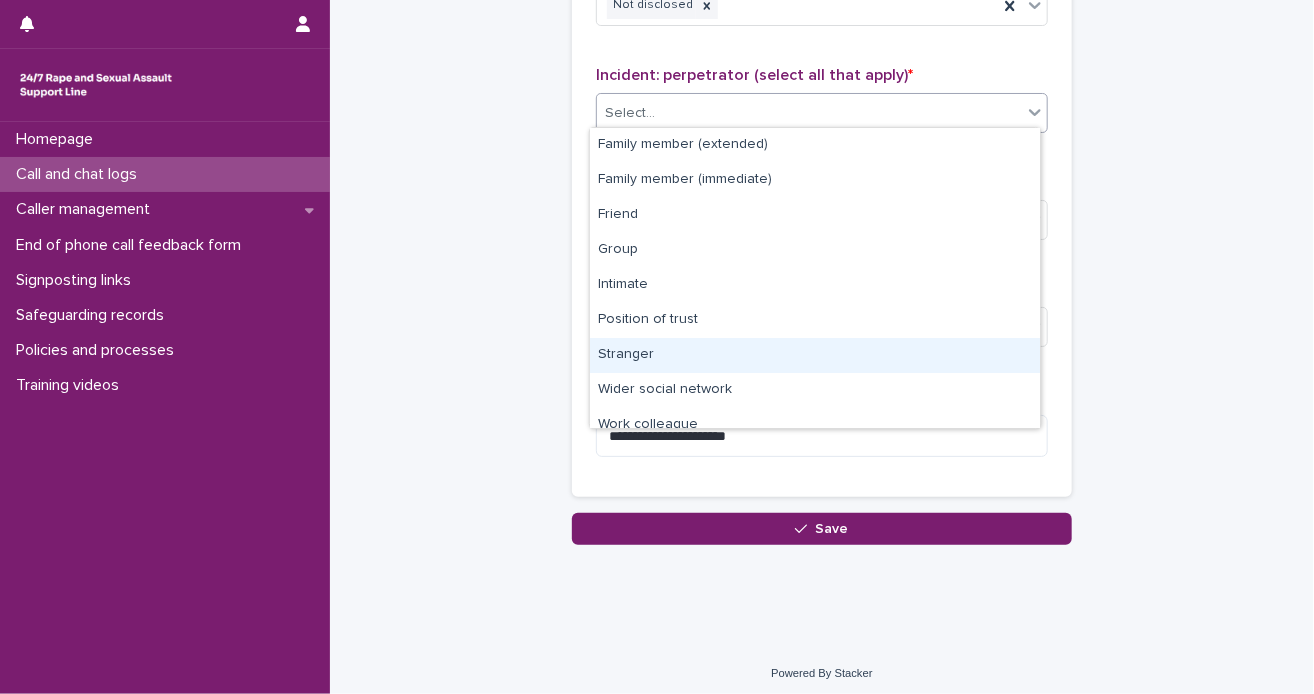 scroll, scrollTop: 84, scrollLeft: 0, axis: vertical 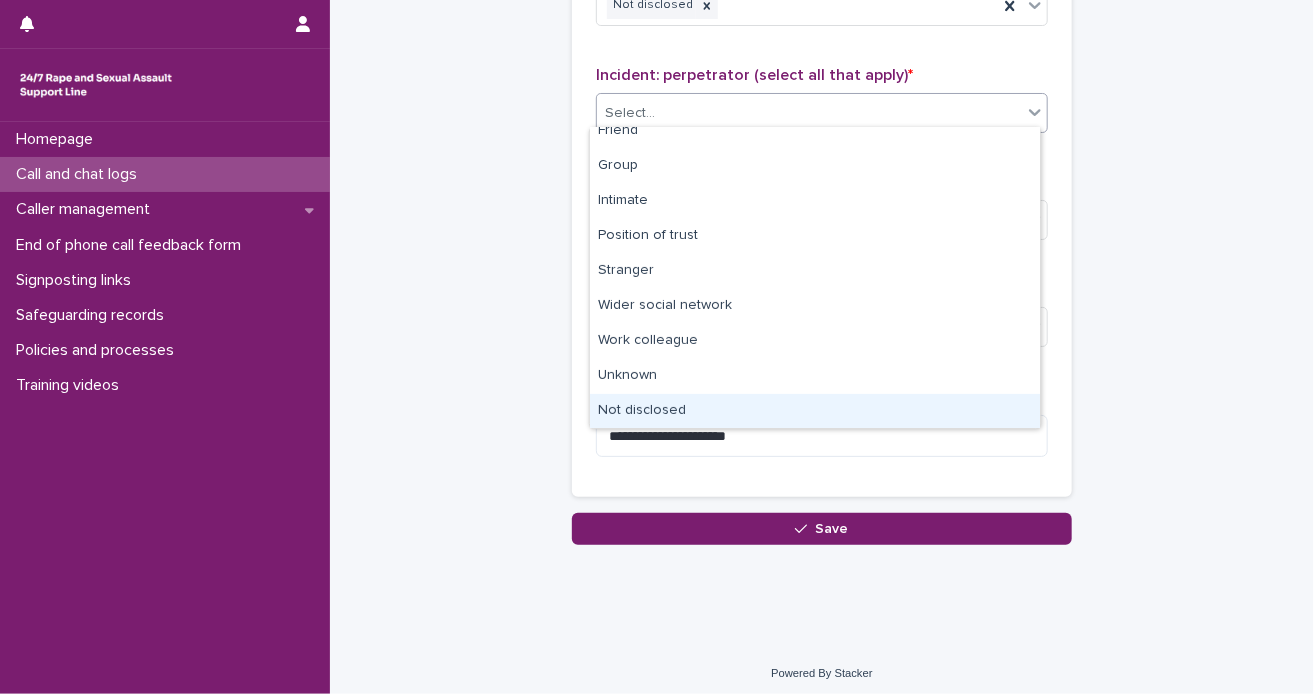 click on "Not disclosed" at bounding box center (815, 411) 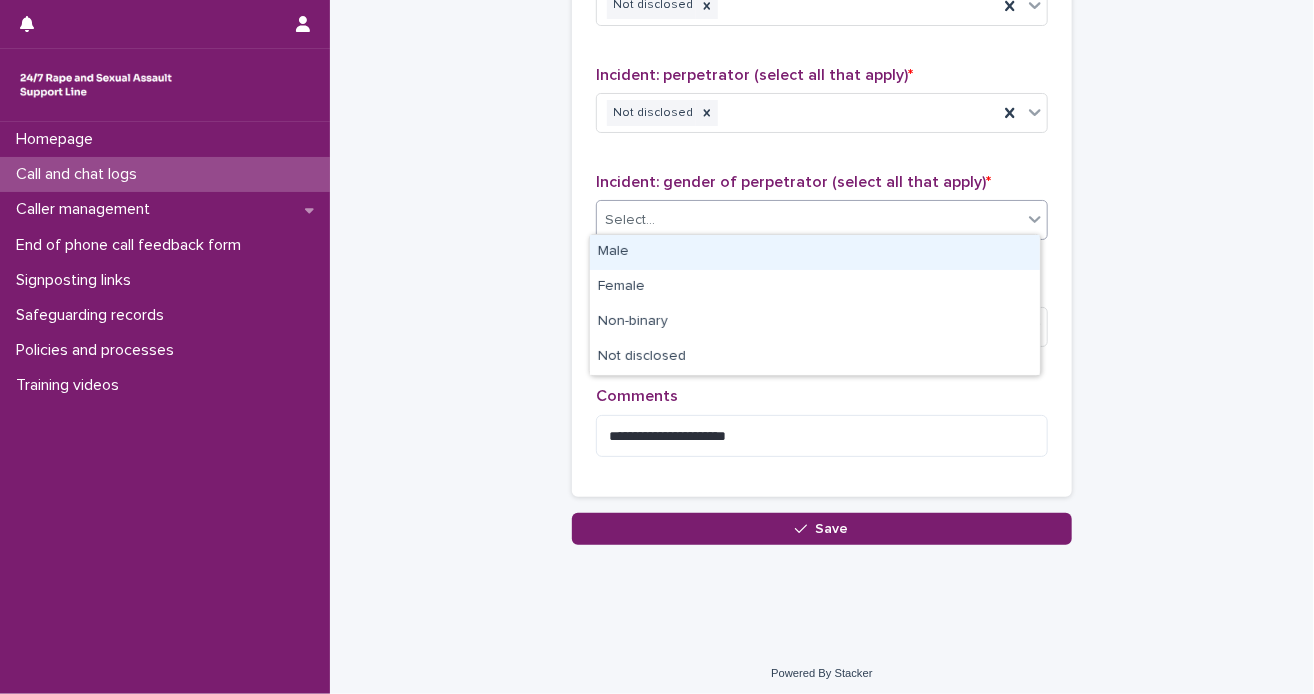 click 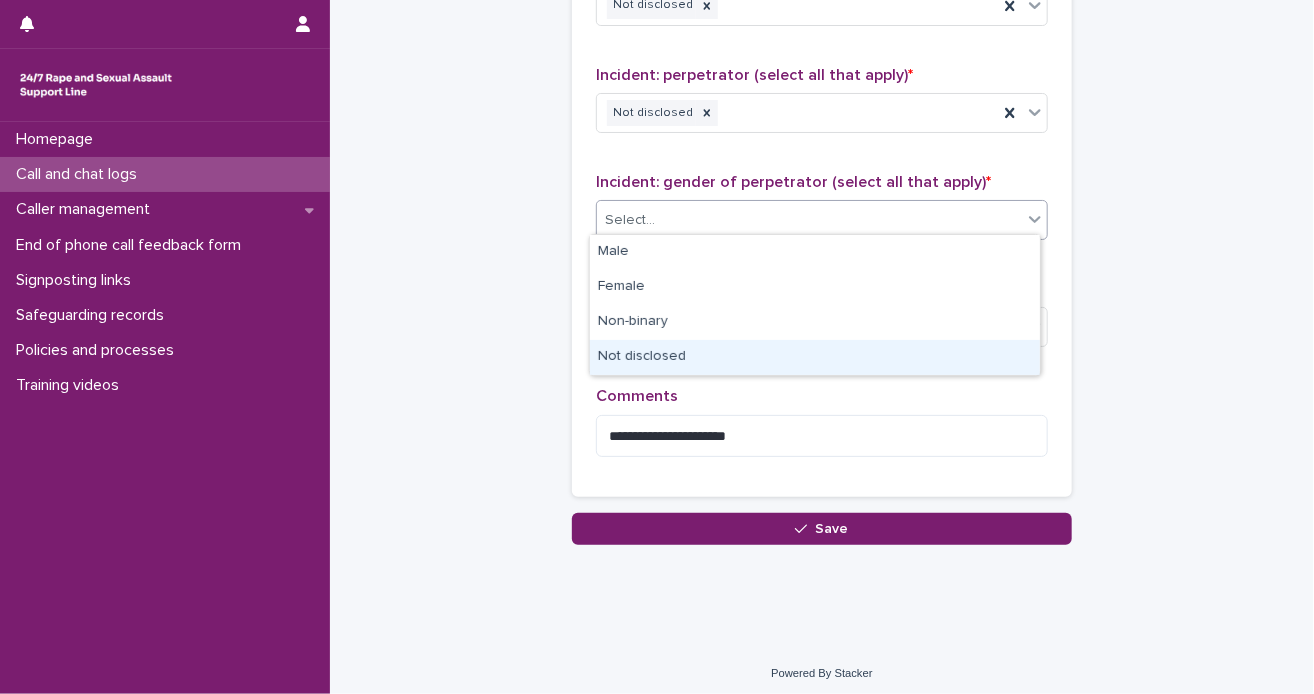 click on "Not disclosed" at bounding box center (815, 357) 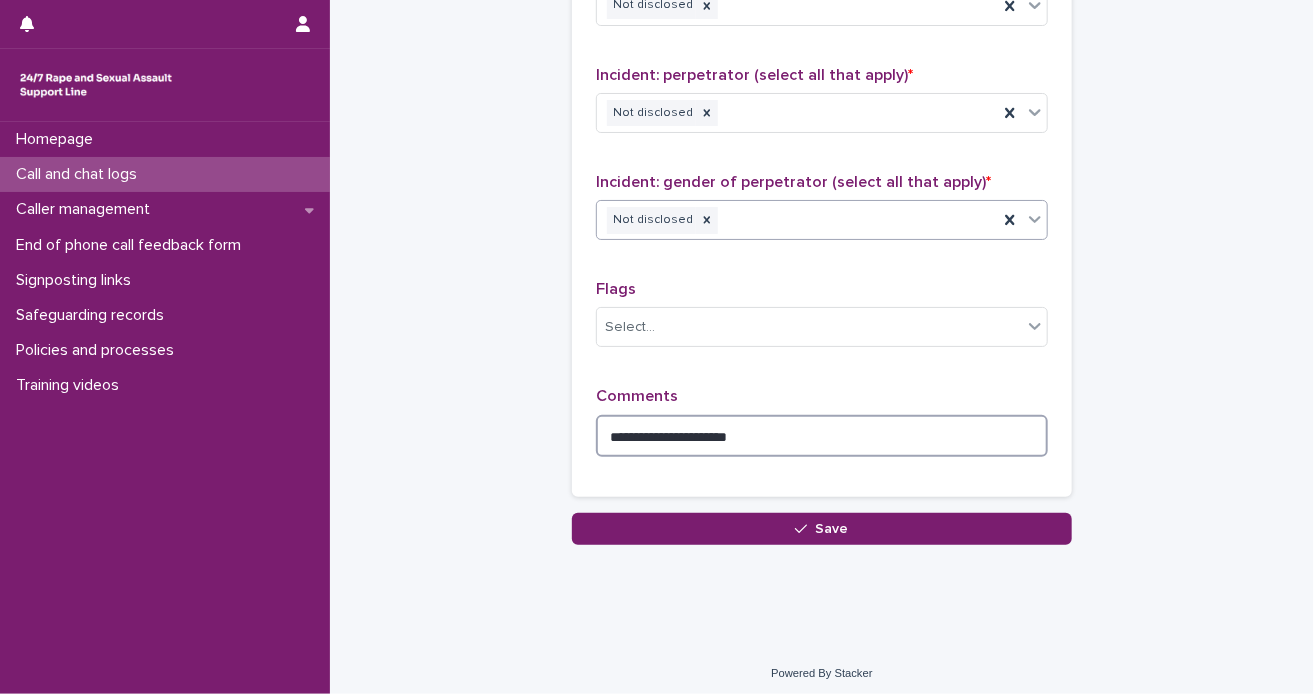 click on "**********" at bounding box center (822, 436) 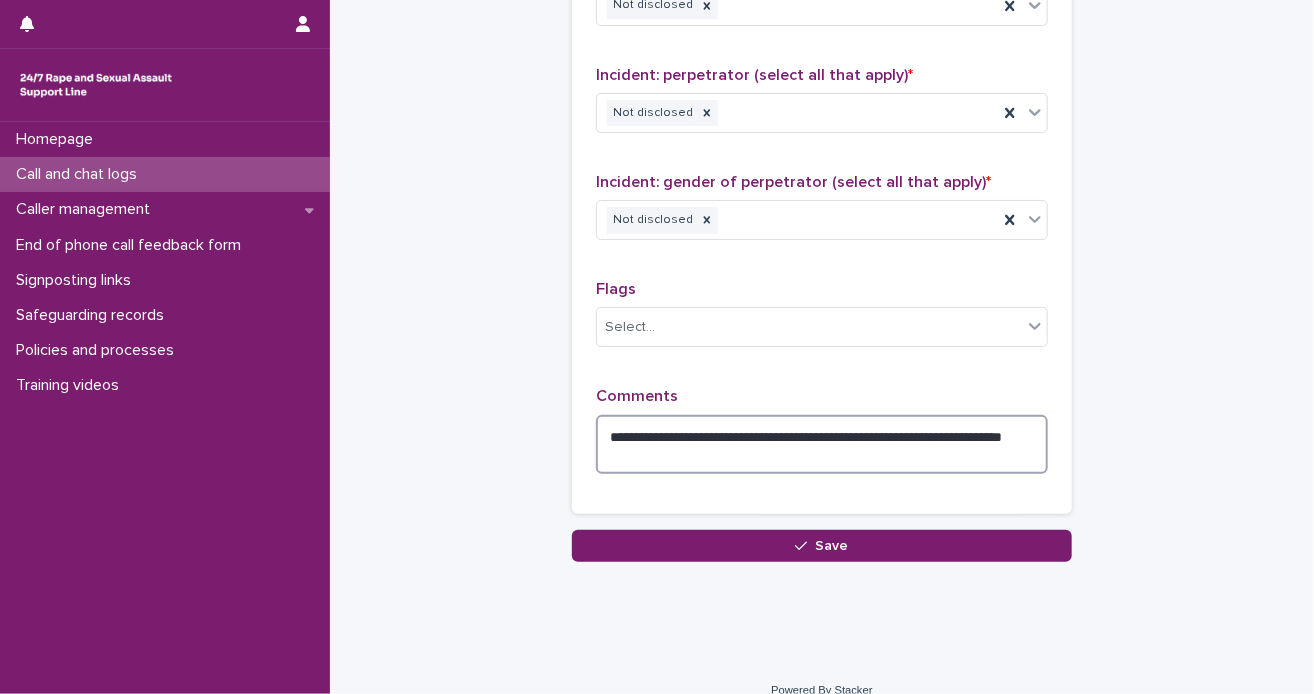 click on "**********" at bounding box center (822, 445) 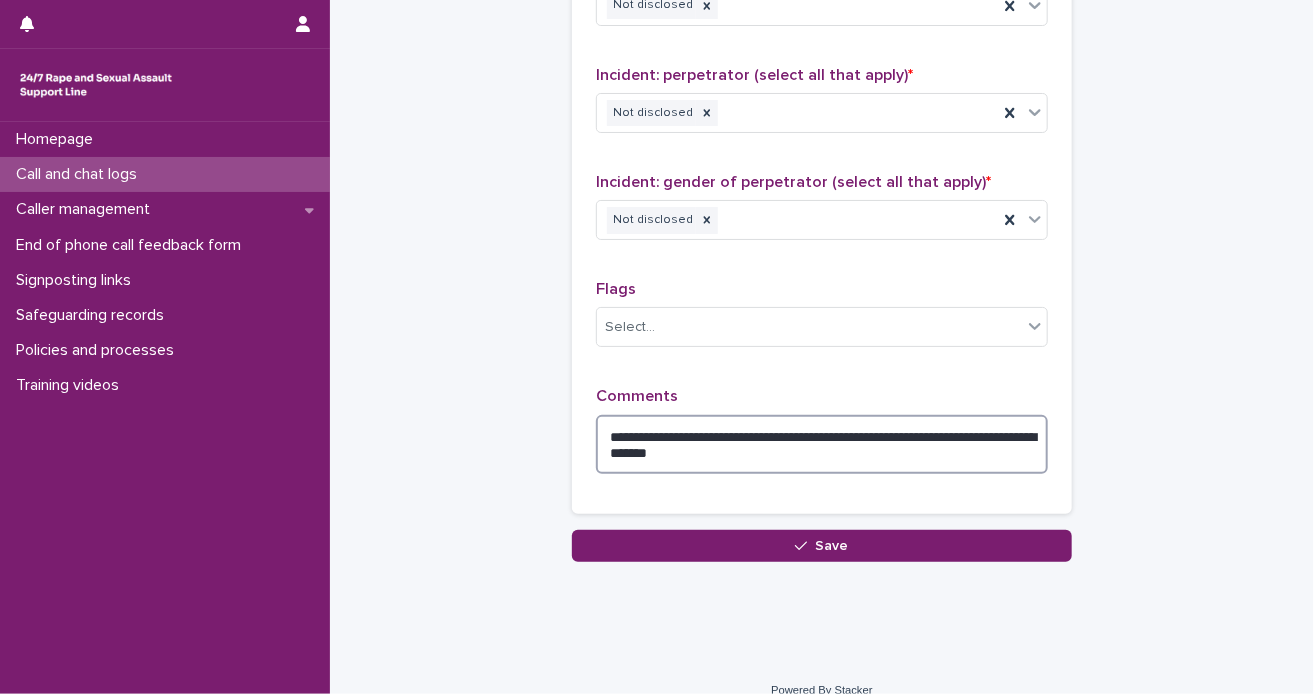 click on "**********" at bounding box center [822, 445] 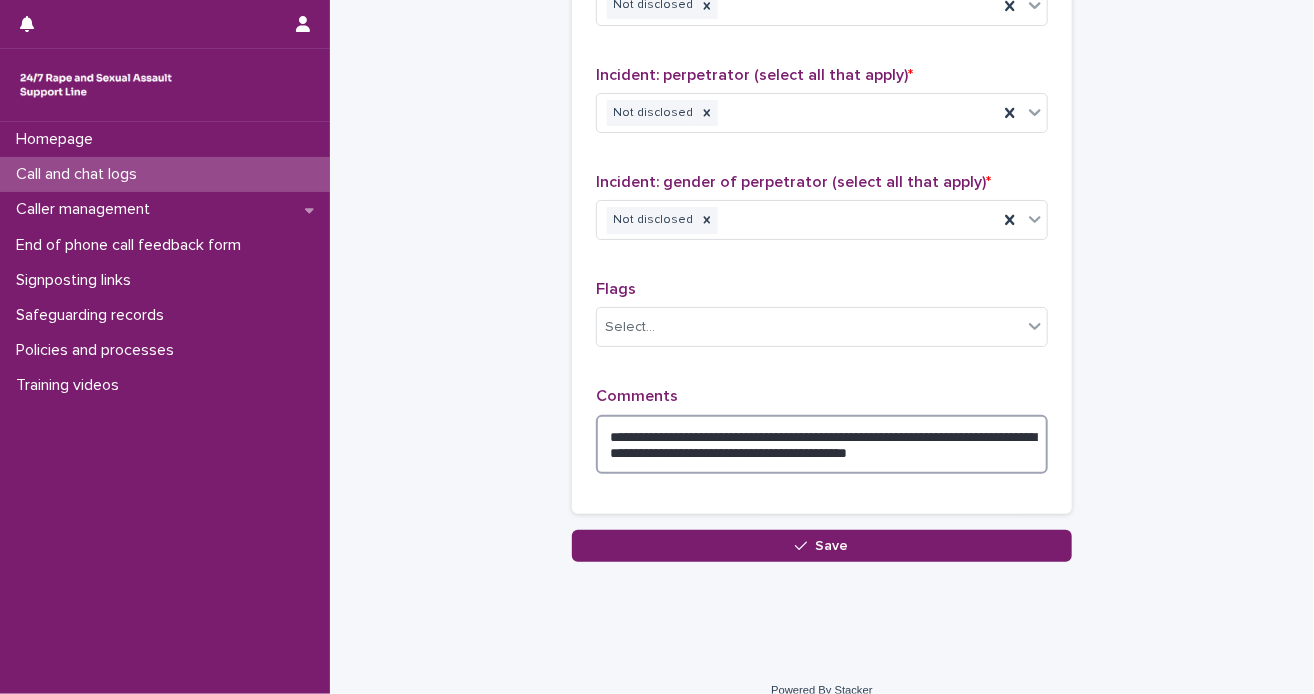 click on "**********" at bounding box center [822, 445] 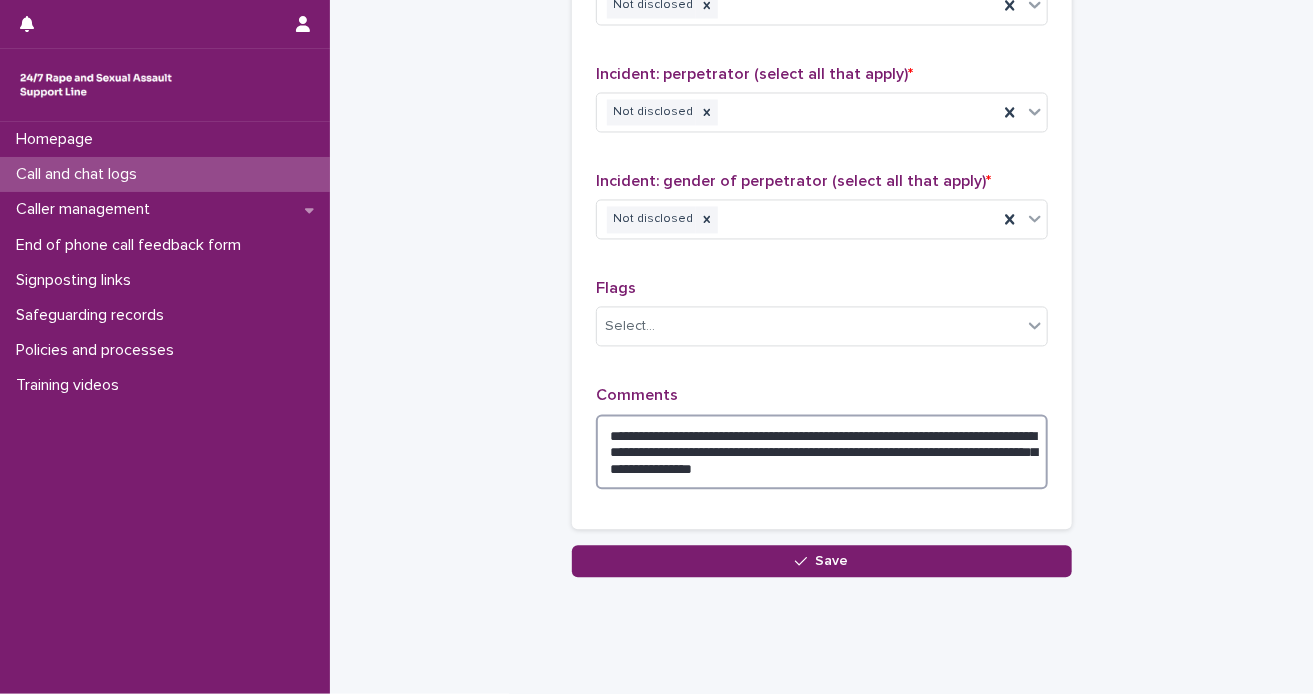 click on "**********" at bounding box center (822, 453) 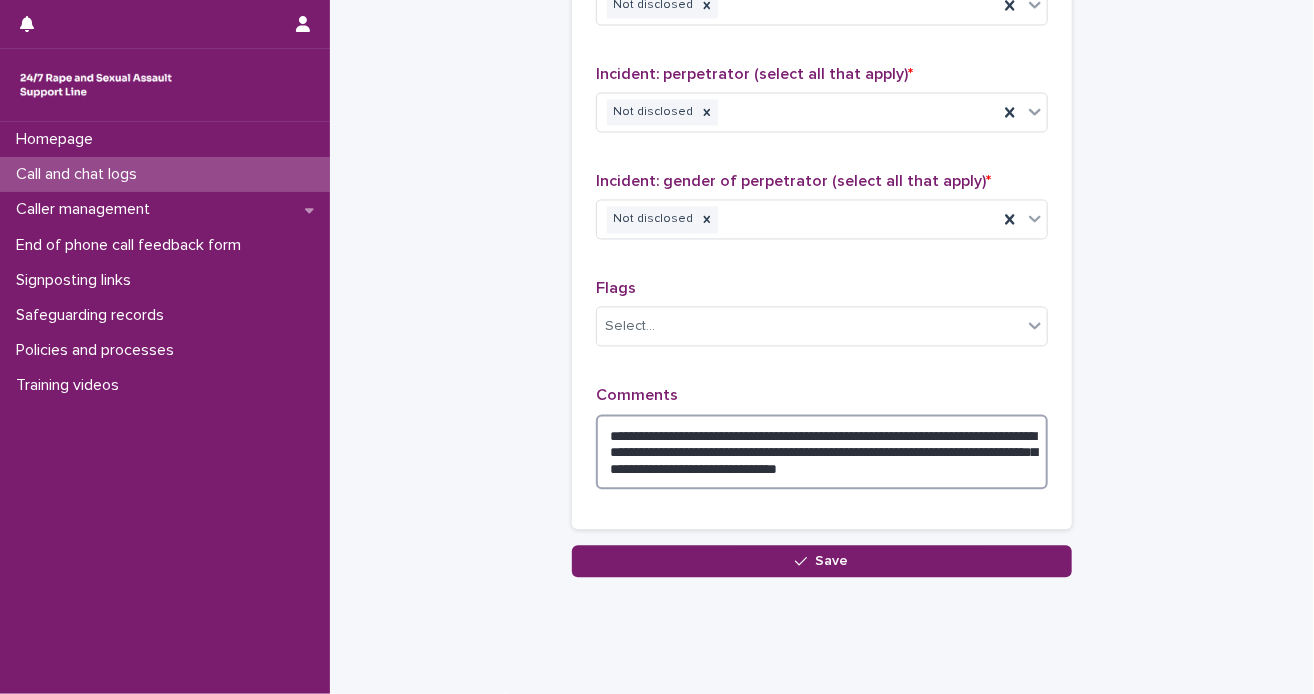 click on "**********" at bounding box center (822, 453) 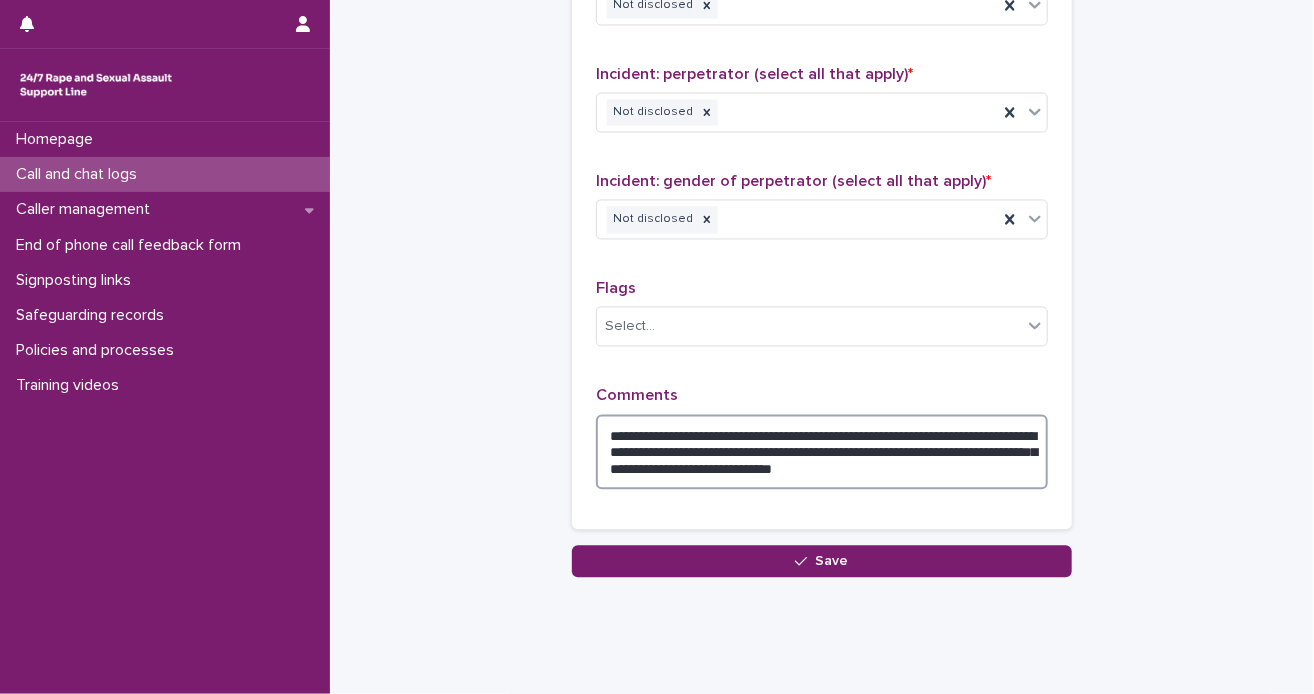 click on "**********" at bounding box center [822, 453] 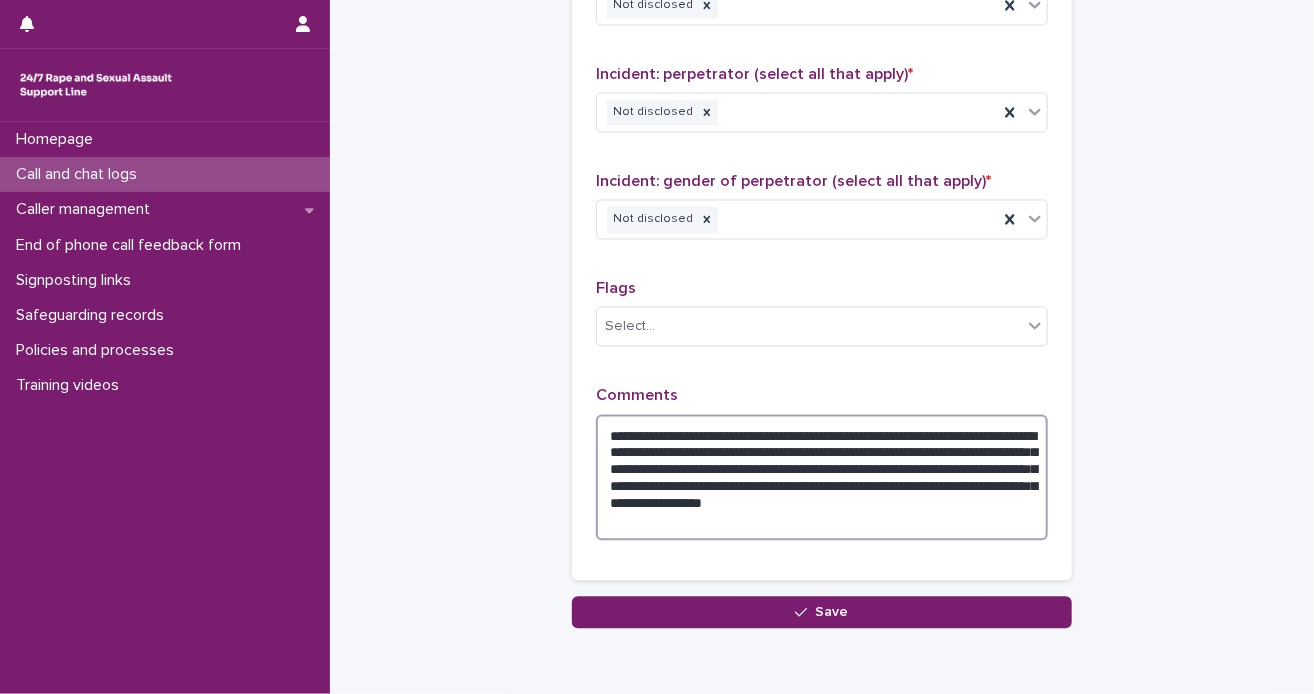click on "**********" at bounding box center (822, 478) 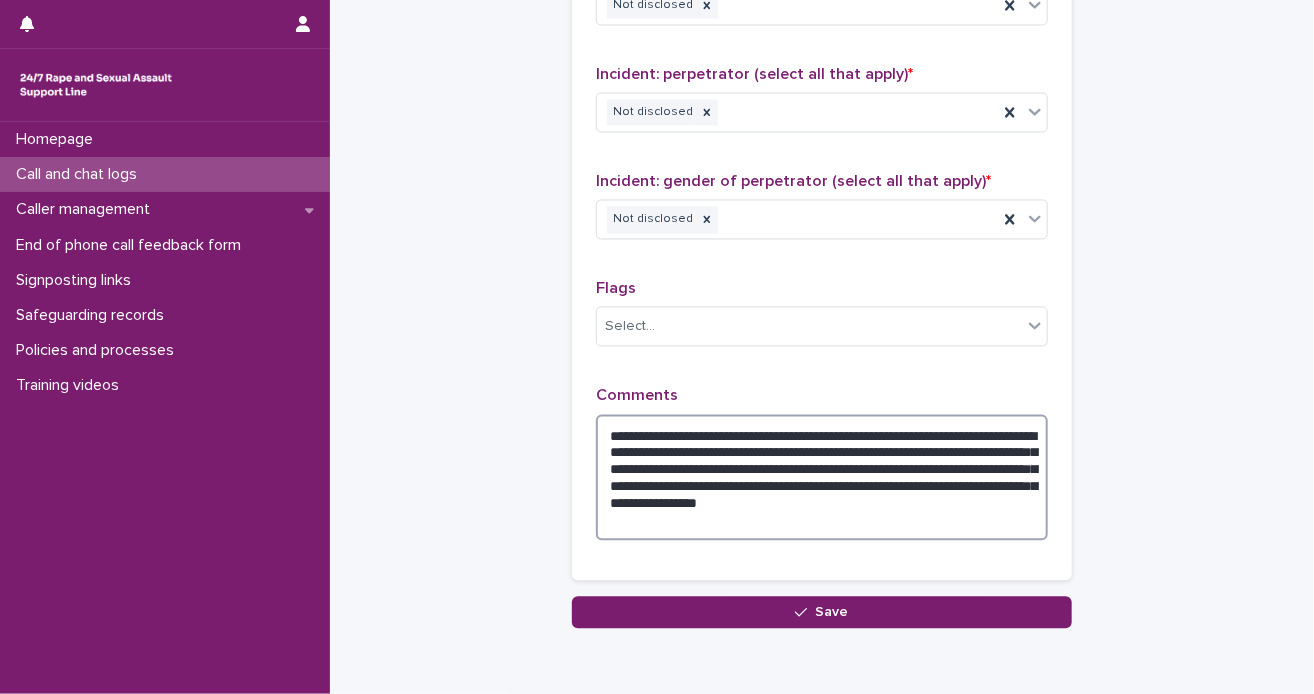 click on "**********" at bounding box center [822, 478] 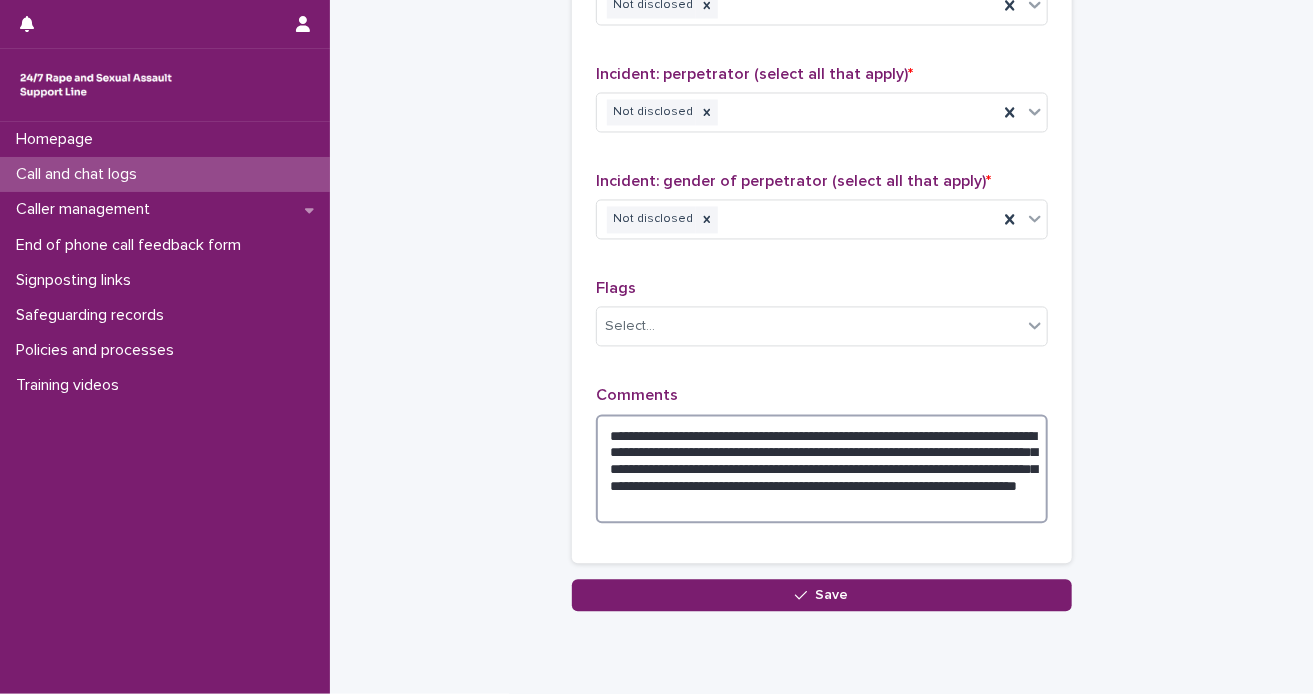 click on "**********" at bounding box center [822, 470] 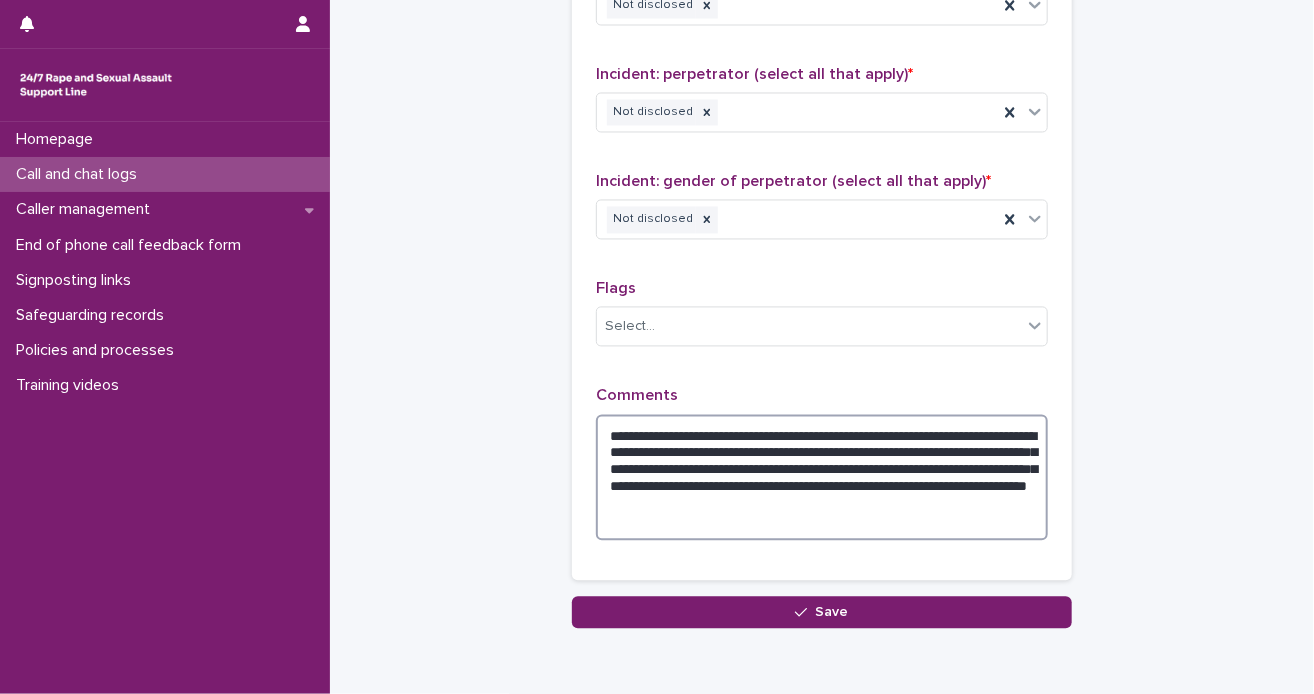 click on "**********" at bounding box center (822, 478) 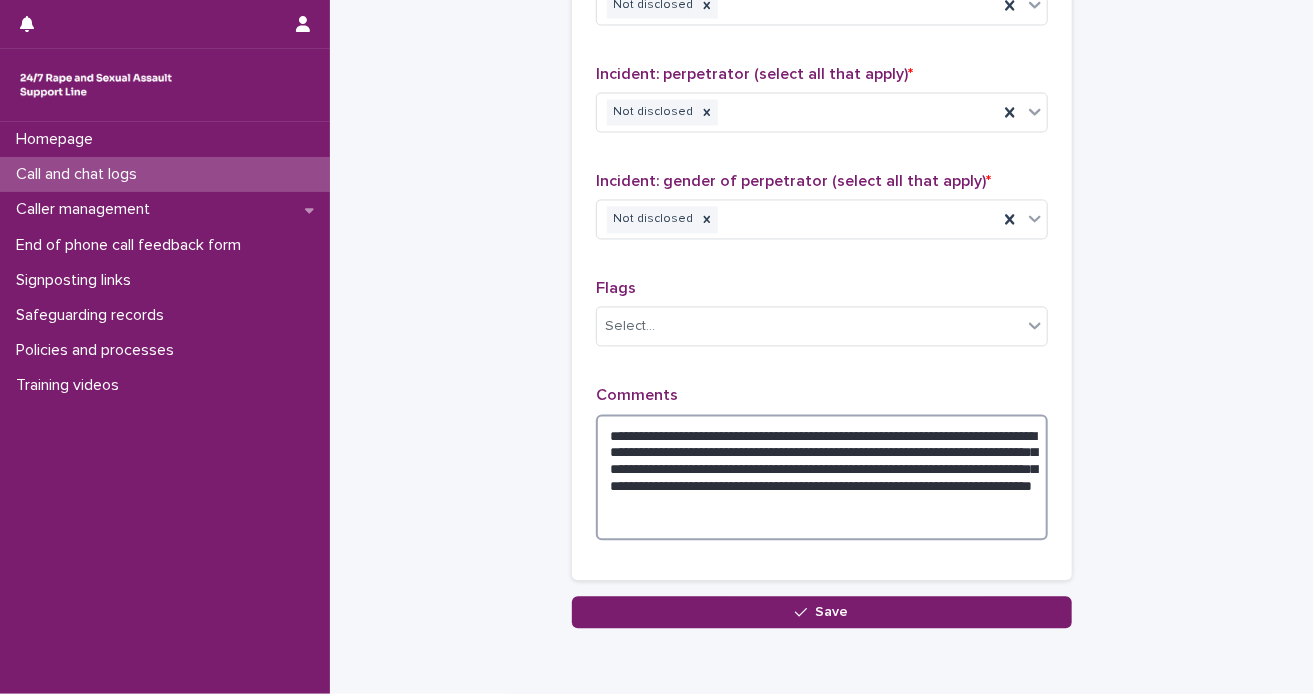 click on "**********" at bounding box center (822, 478) 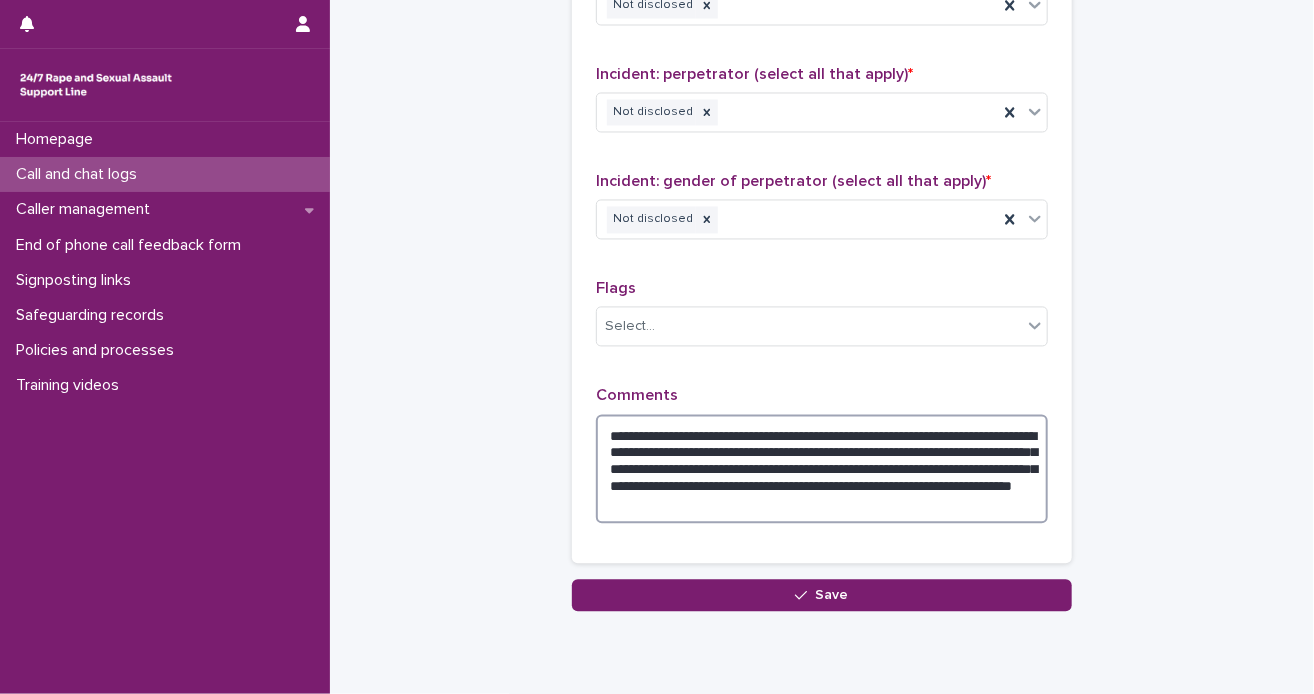 click on "**********" at bounding box center [822, 470] 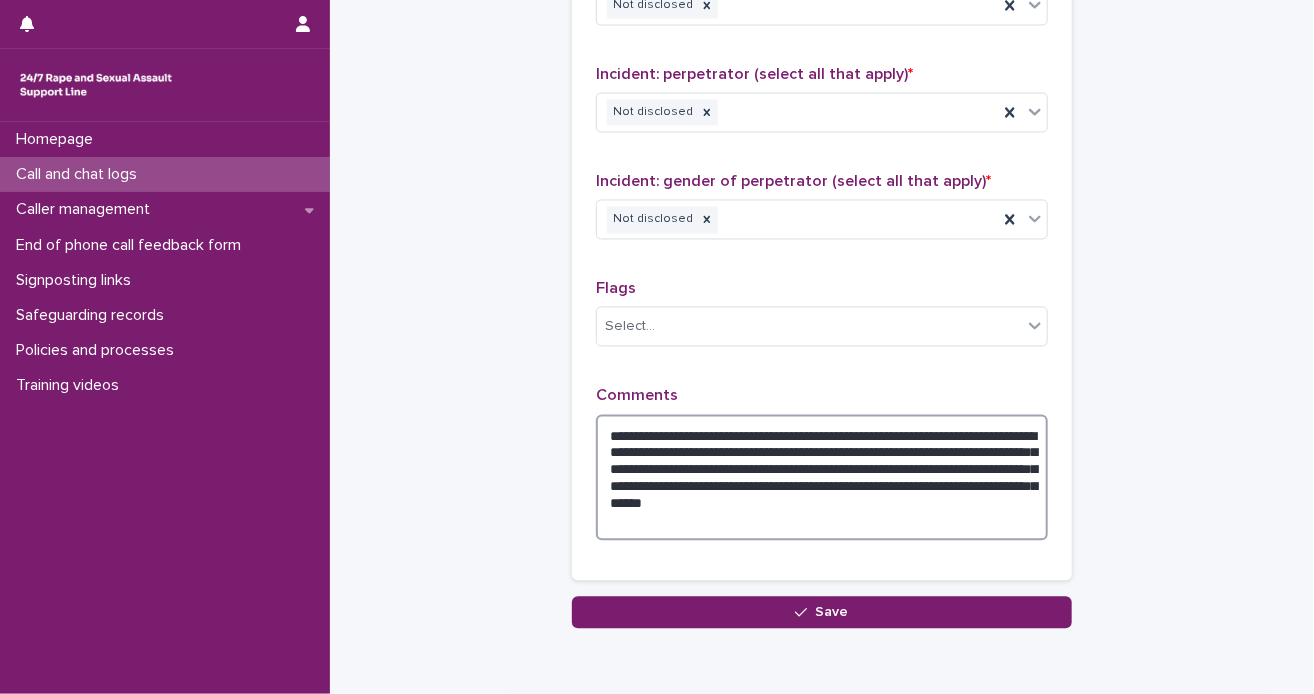 click on "**********" at bounding box center (822, 478) 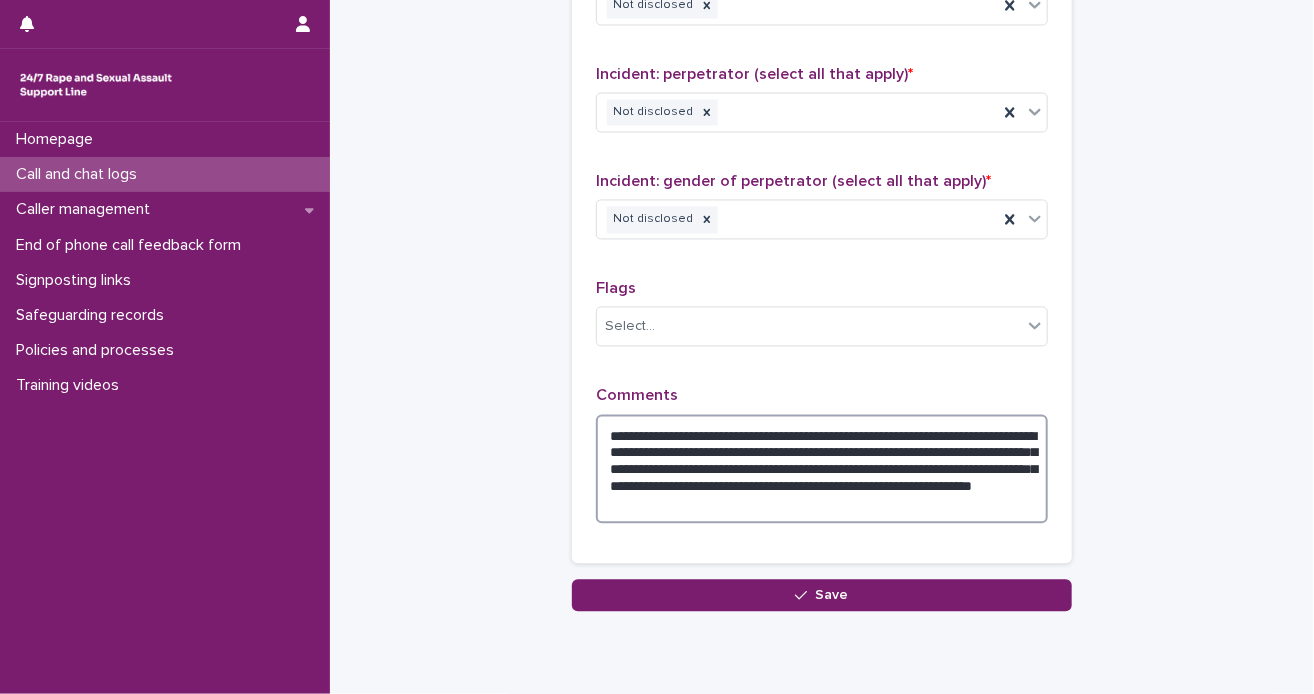 click on "**********" at bounding box center [822, 470] 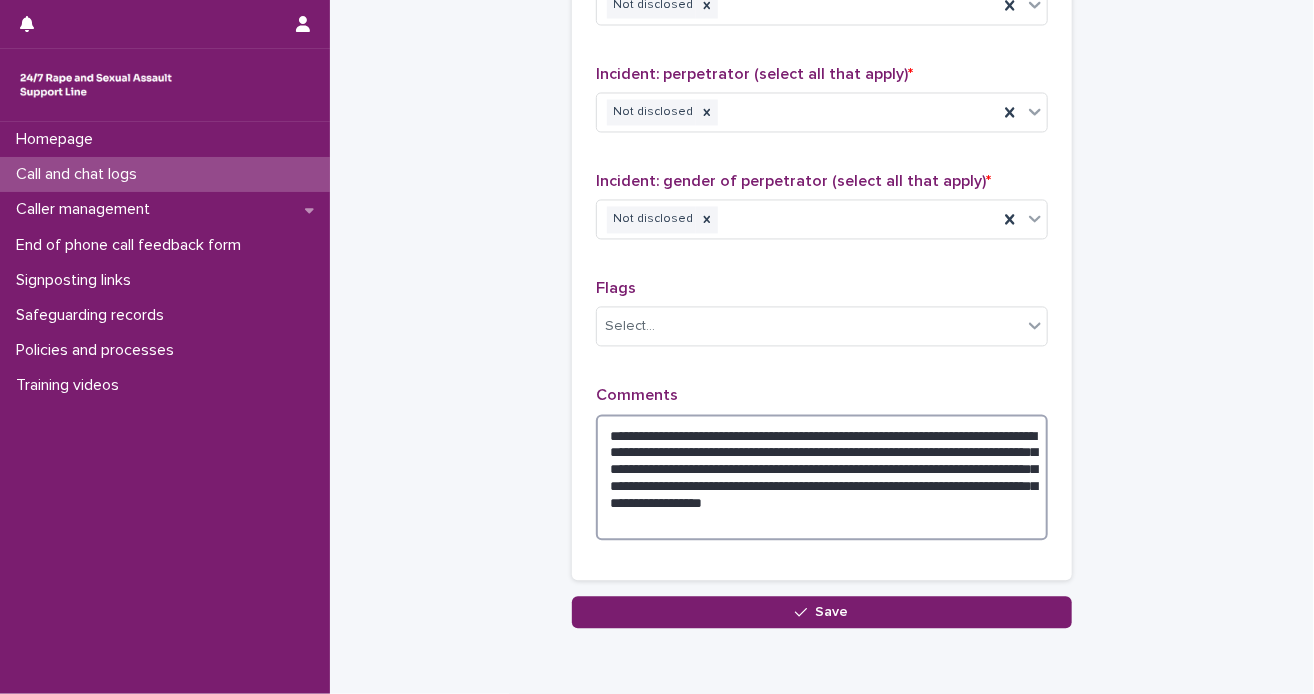 click on "**********" at bounding box center [822, 478] 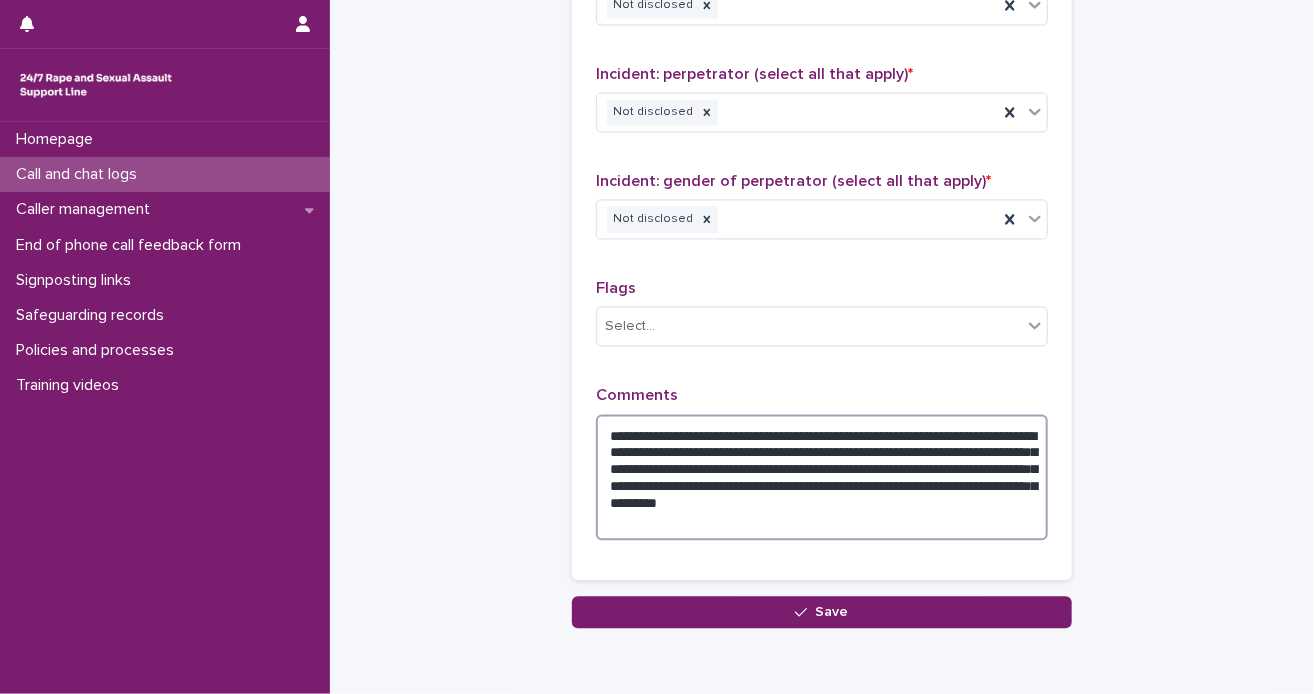 click on "**********" at bounding box center (822, 478) 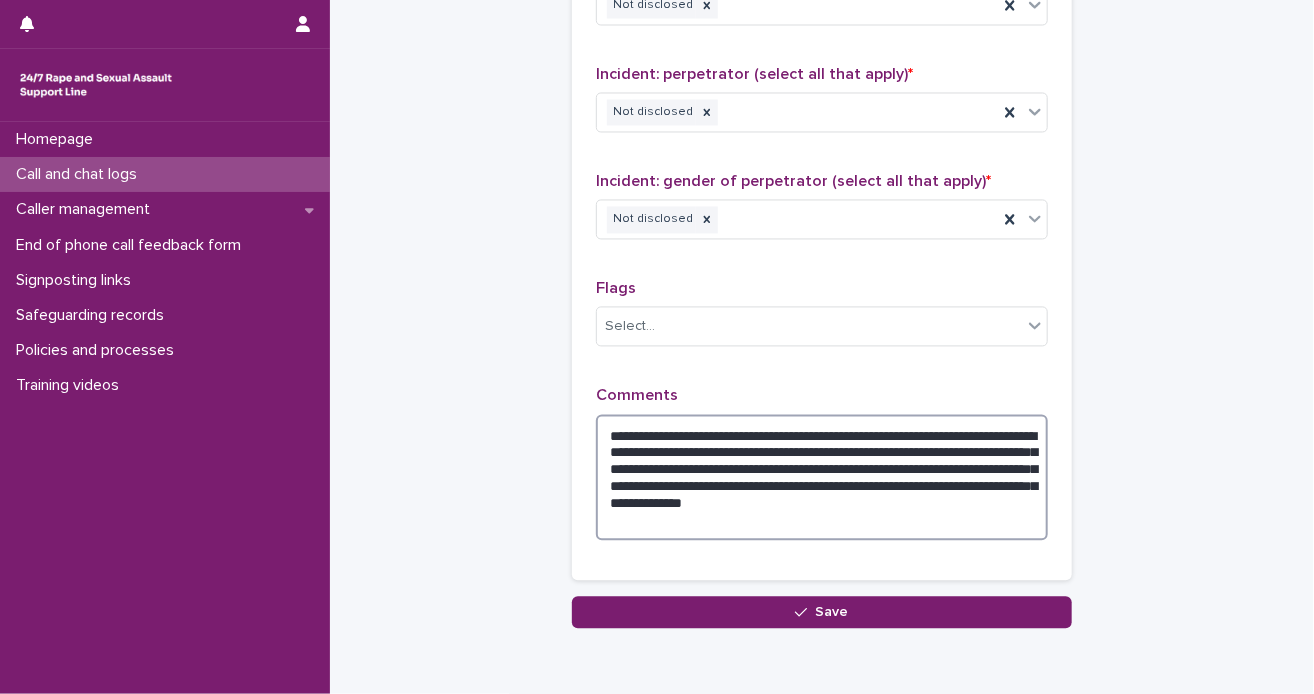 click on "**********" at bounding box center (822, 478) 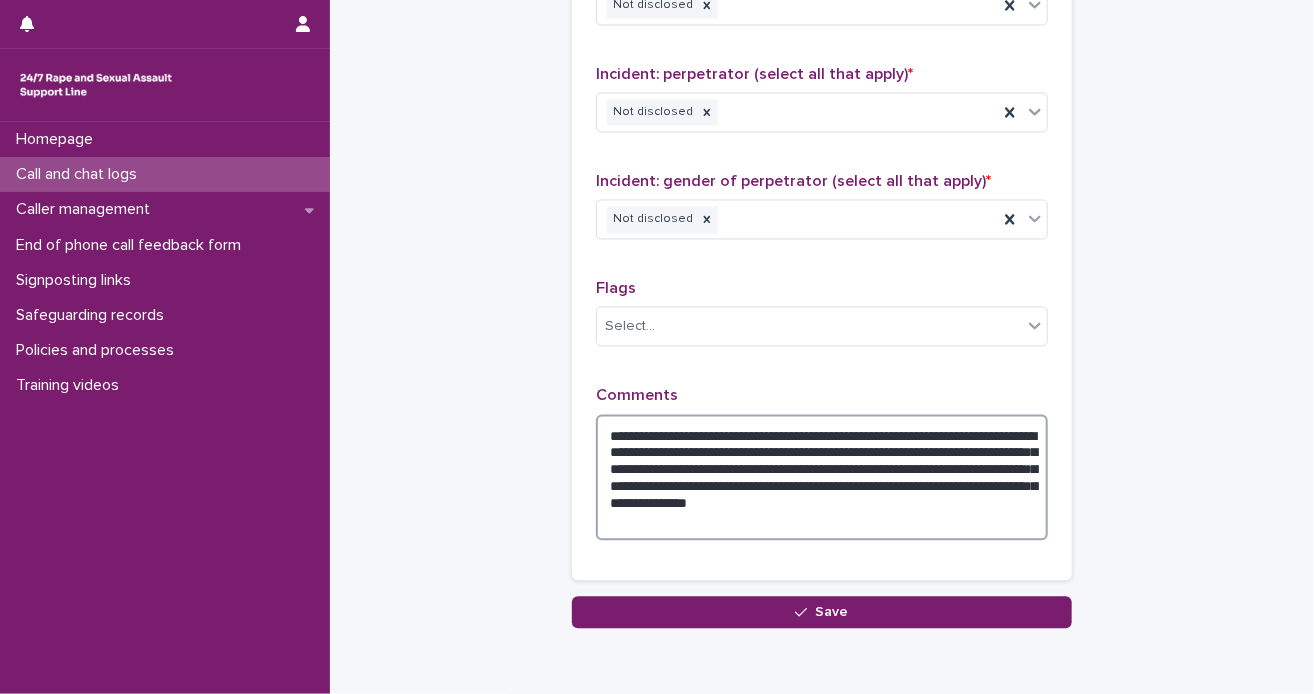 click on "**********" at bounding box center [822, 478] 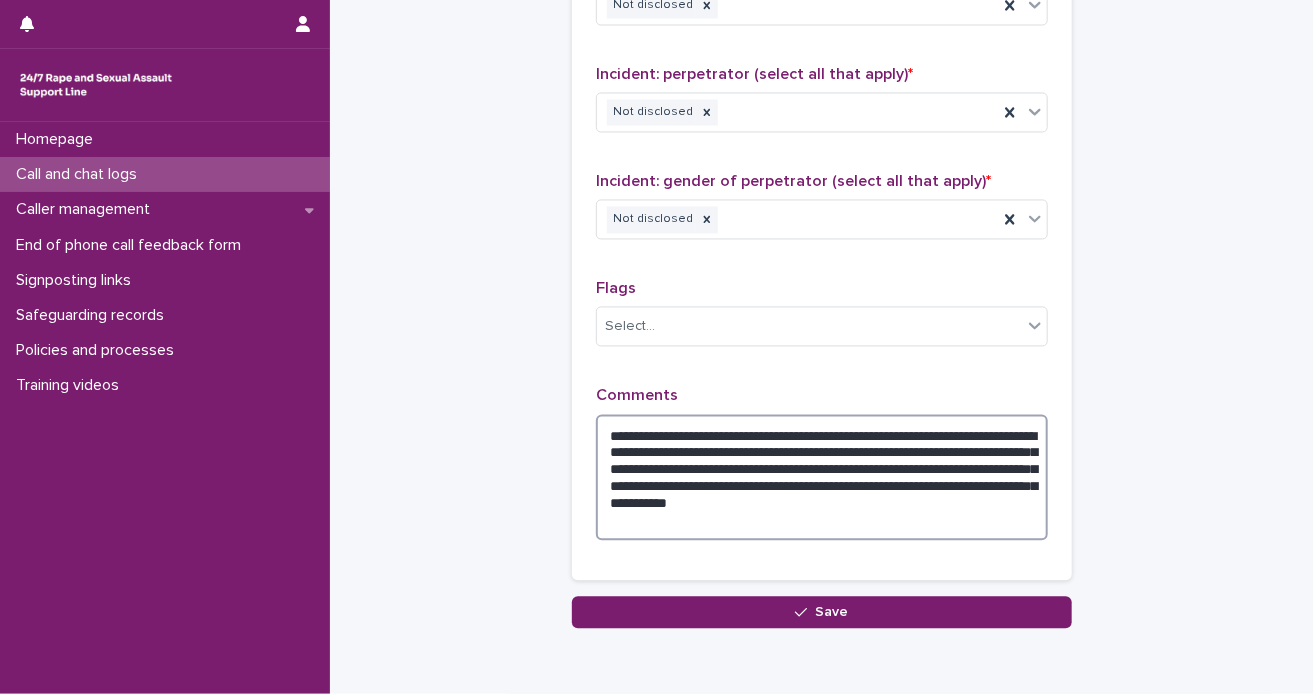 click on "**********" at bounding box center (822, 478) 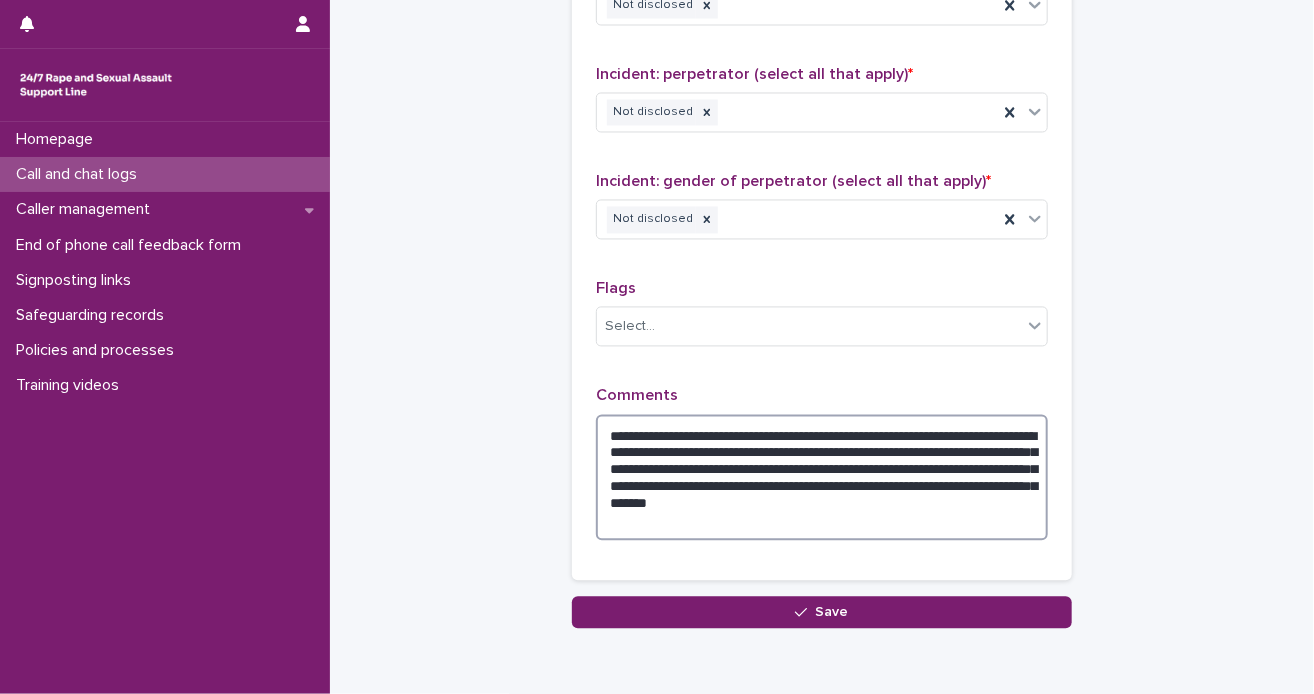 click on "**********" at bounding box center [822, 478] 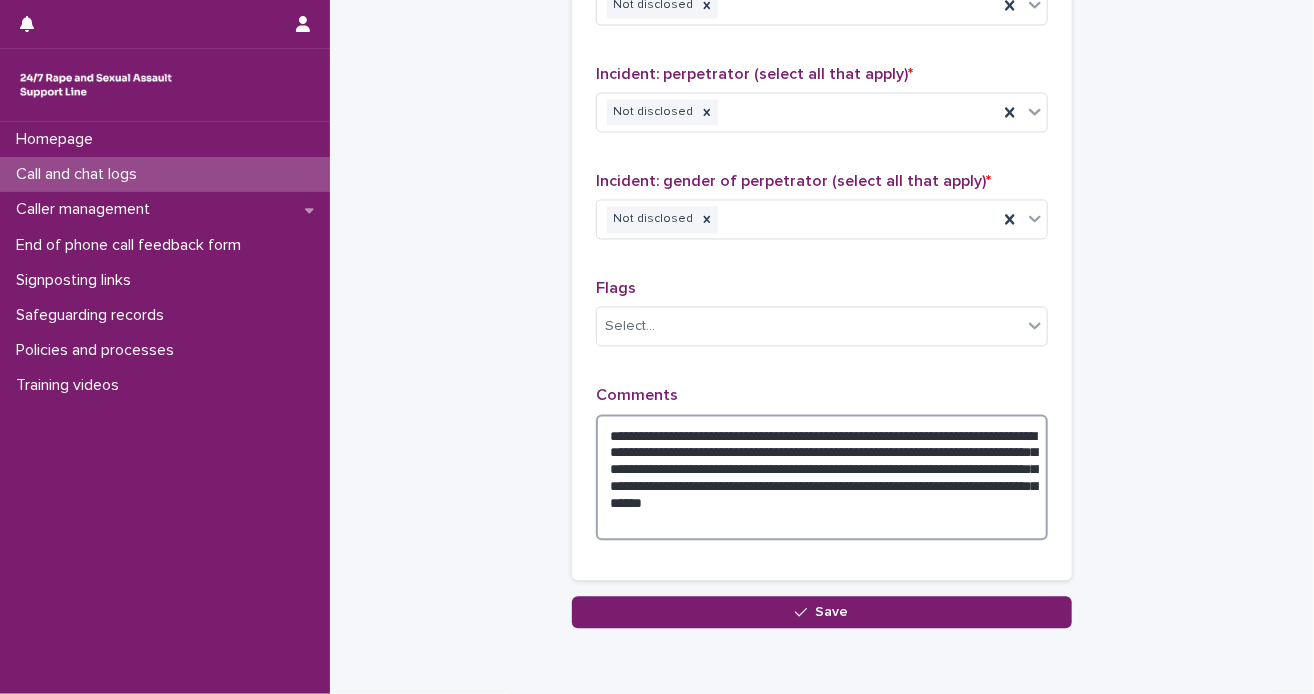 click on "**********" at bounding box center (822, 478) 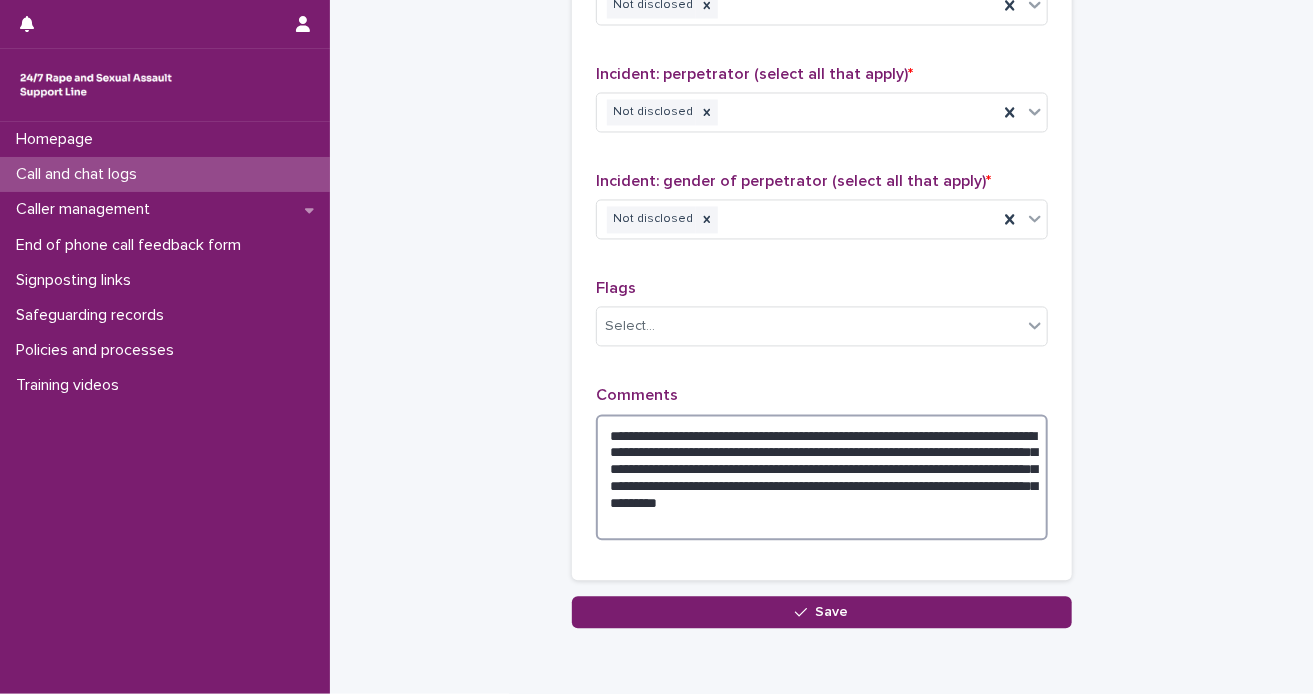 click on "**********" at bounding box center [822, 478] 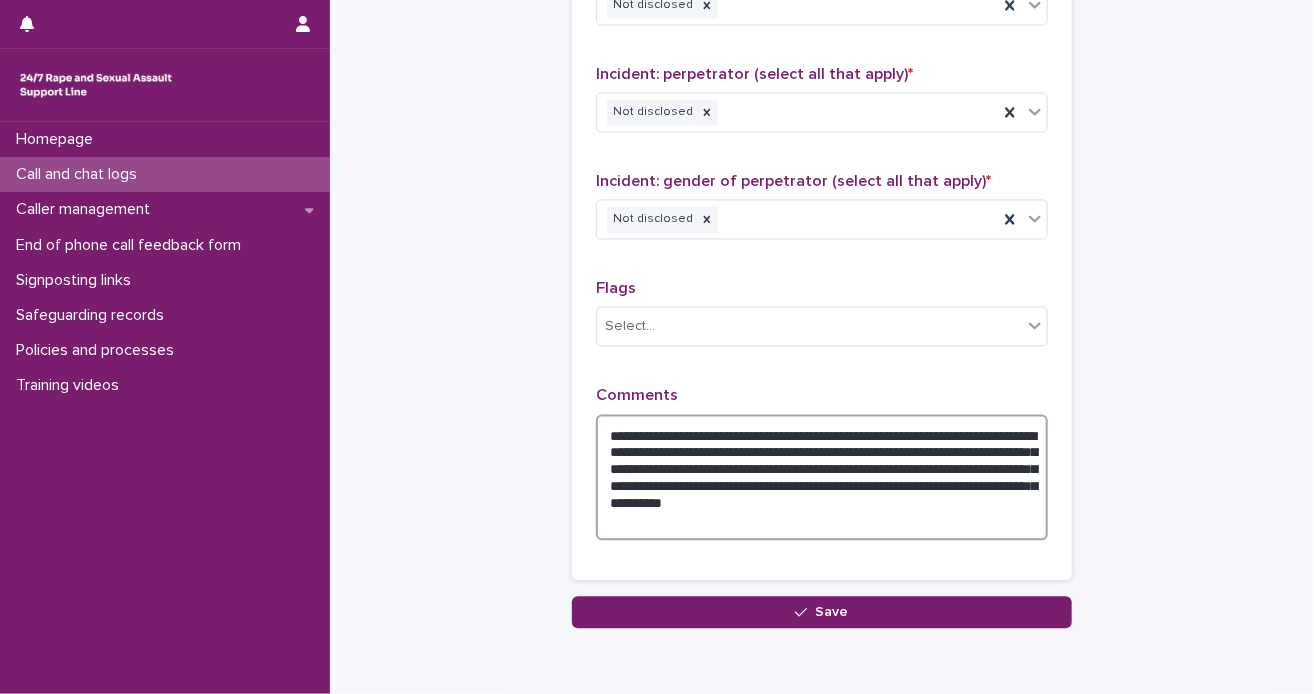 click on "**********" at bounding box center (822, 478) 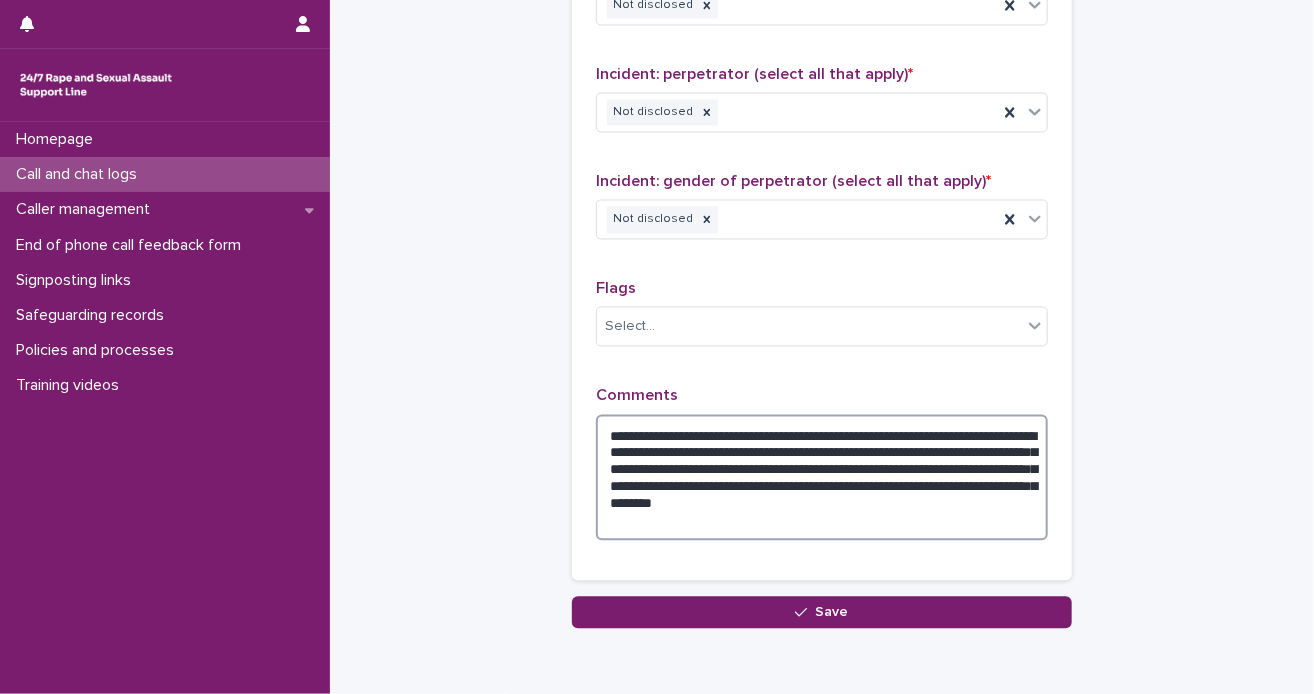 click on "**********" at bounding box center [822, 478] 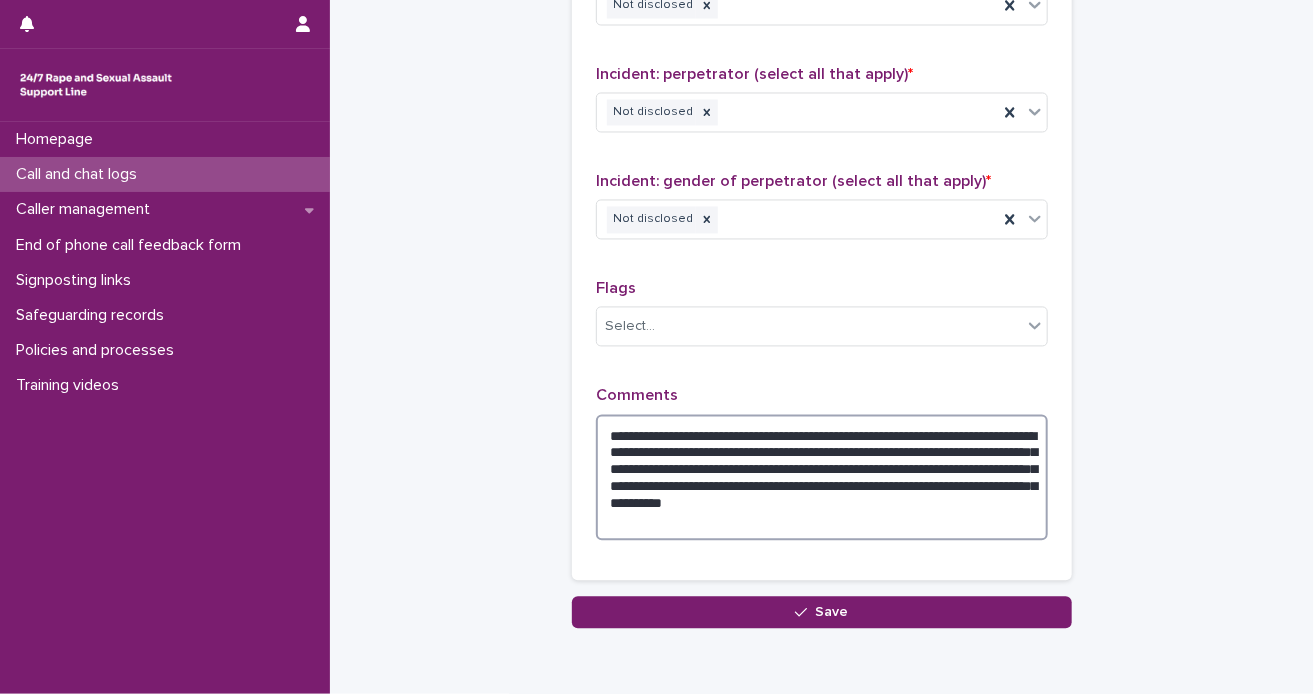 click on "**********" at bounding box center (822, 478) 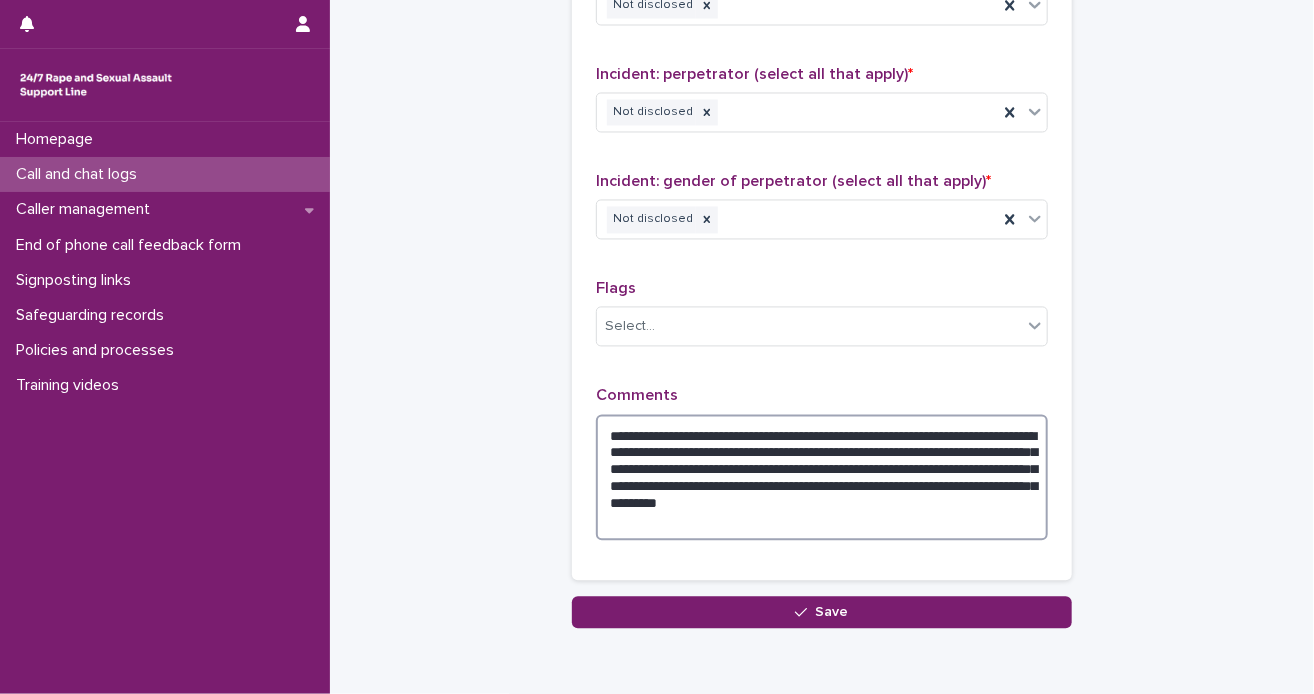 click on "**********" at bounding box center [822, 478] 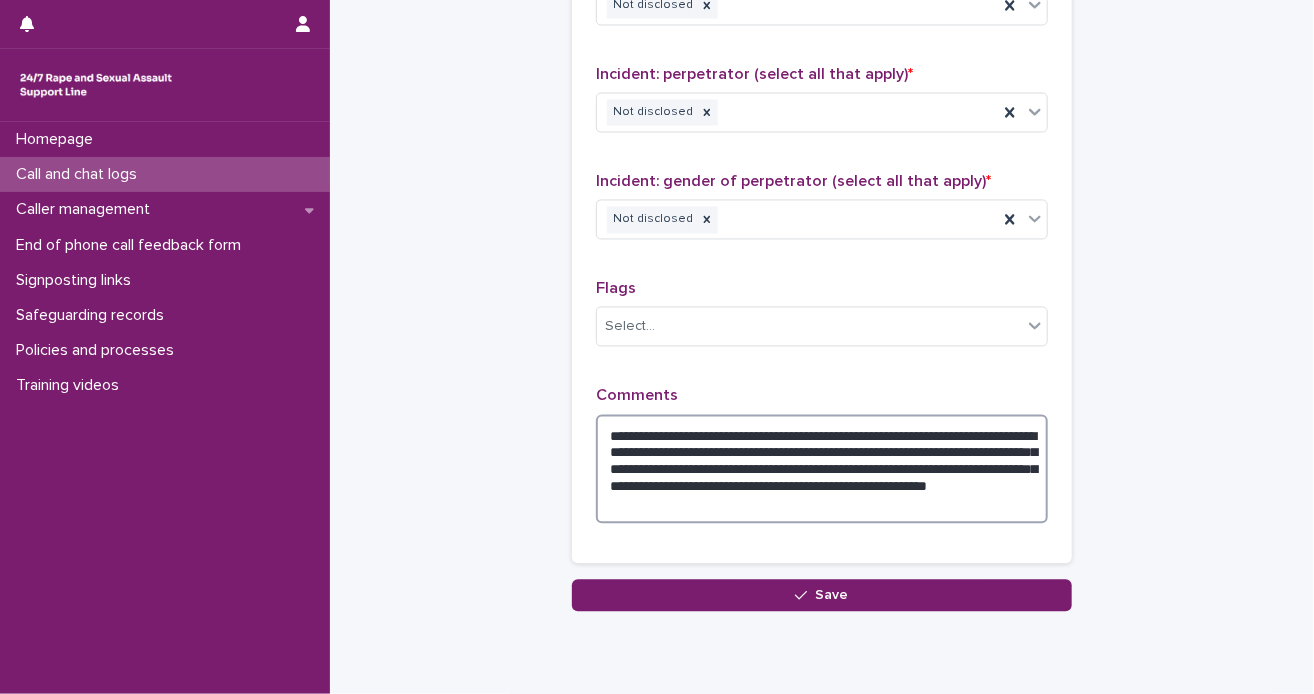 click on "**********" at bounding box center (822, 470) 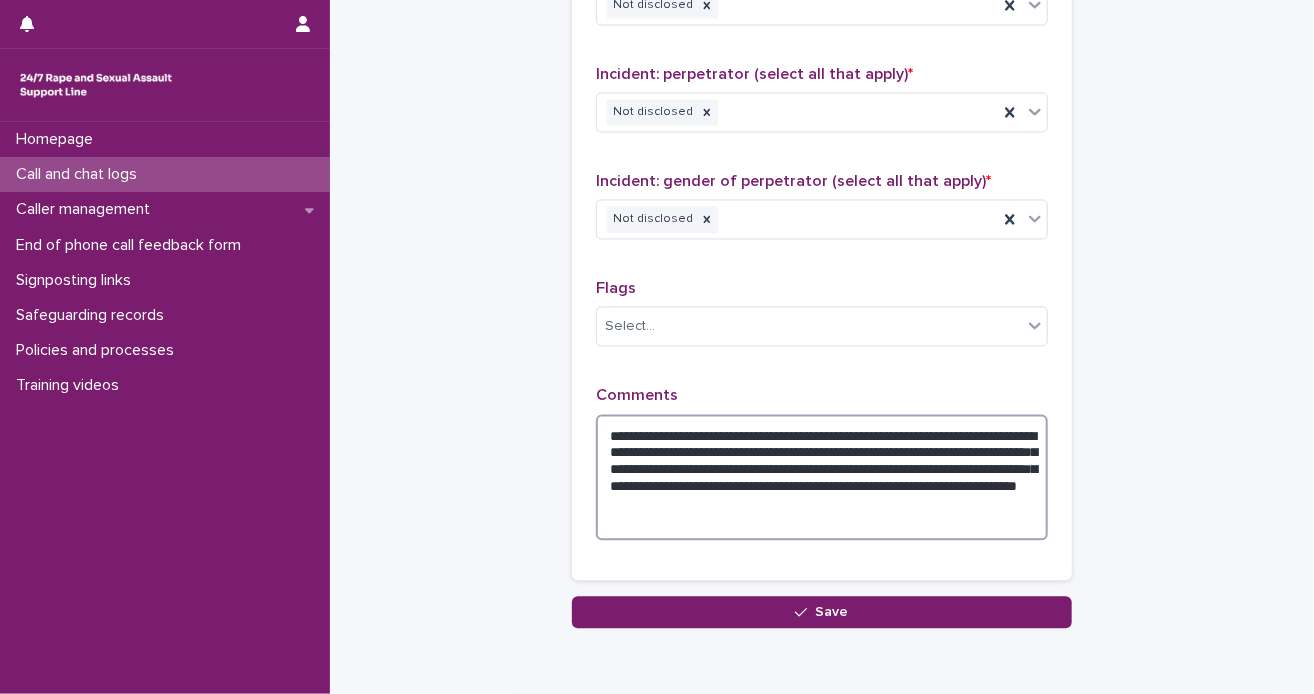 click on "**********" at bounding box center (822, 478) 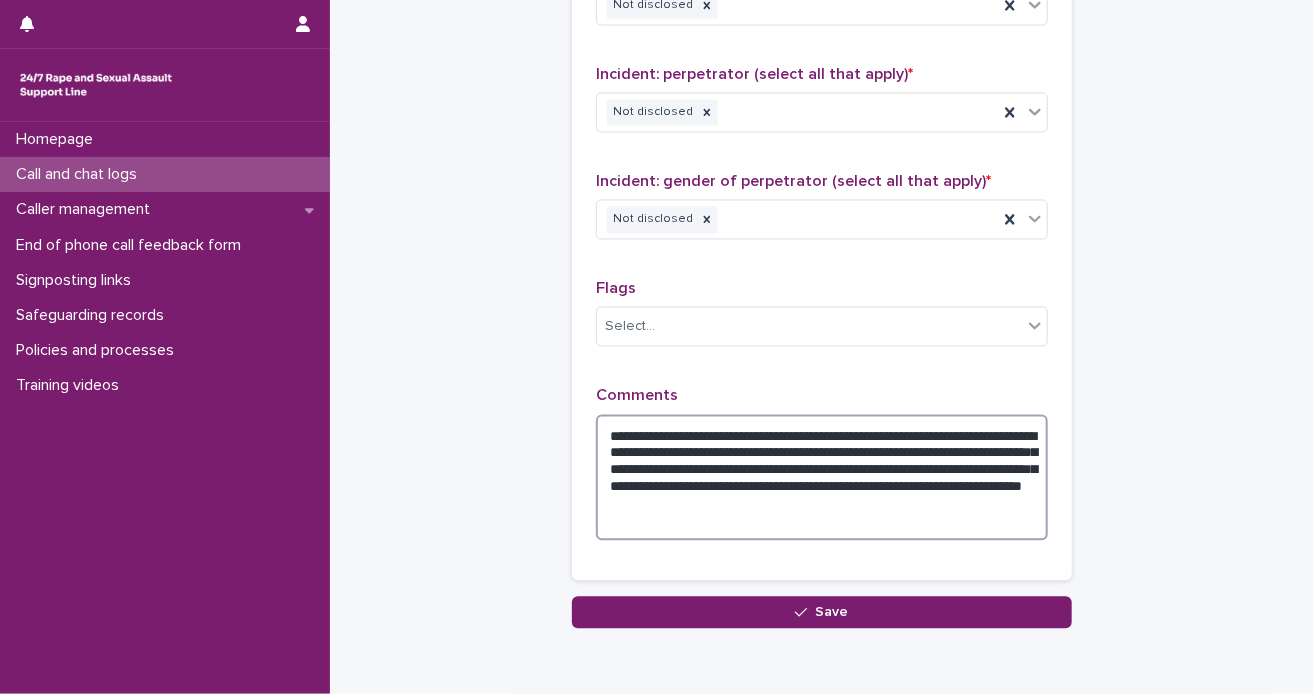 click on "**********" at bounding box center [822, 478] 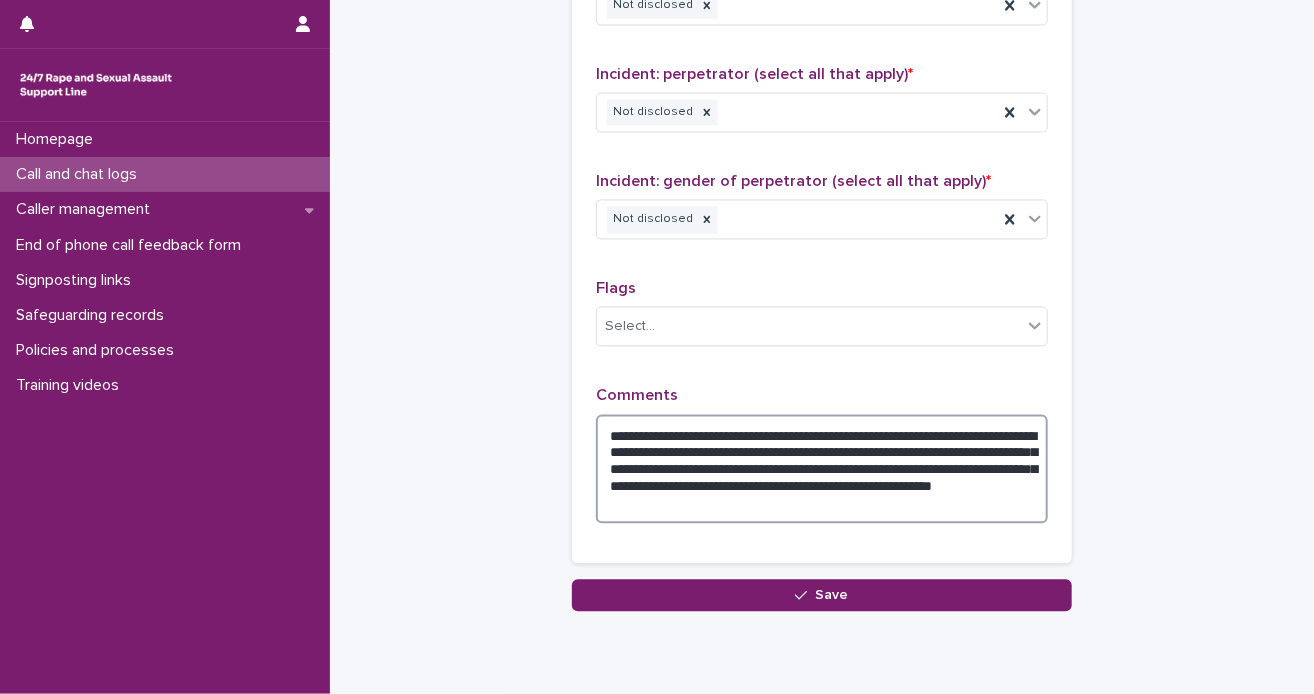 click on "**********" at bounding box center [822, 470] 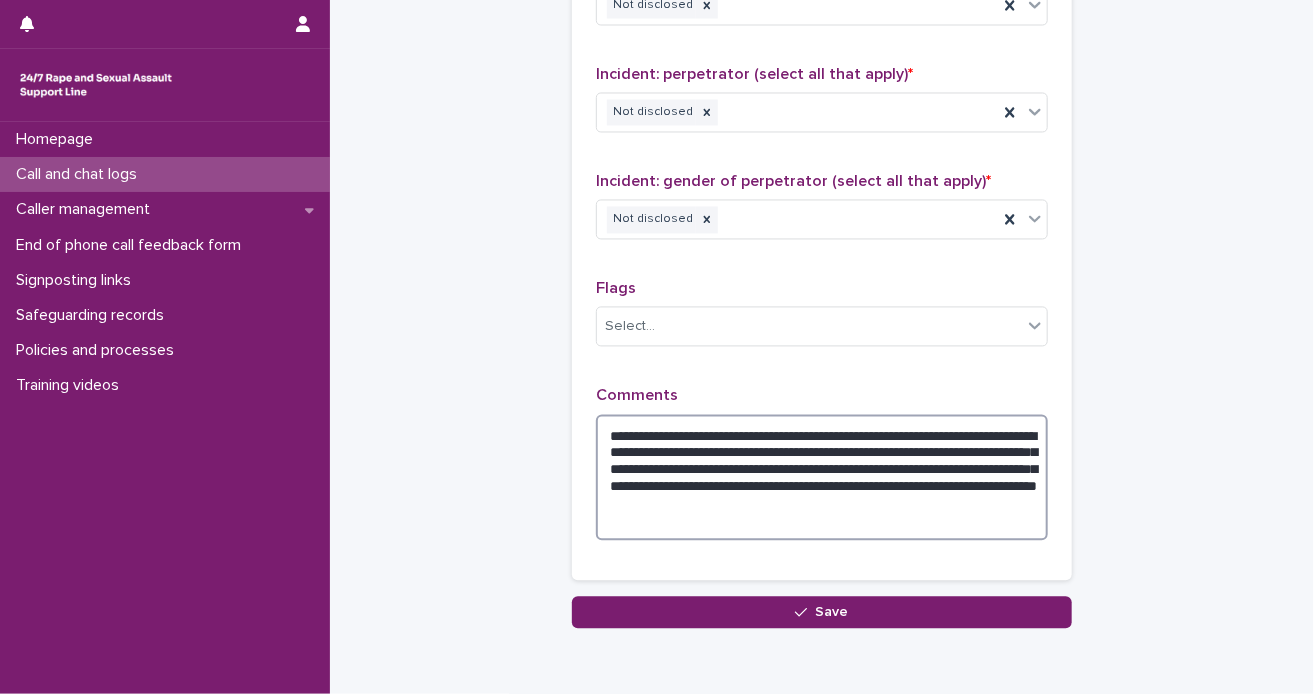 click on "**********" at bounding box center (822, 478) 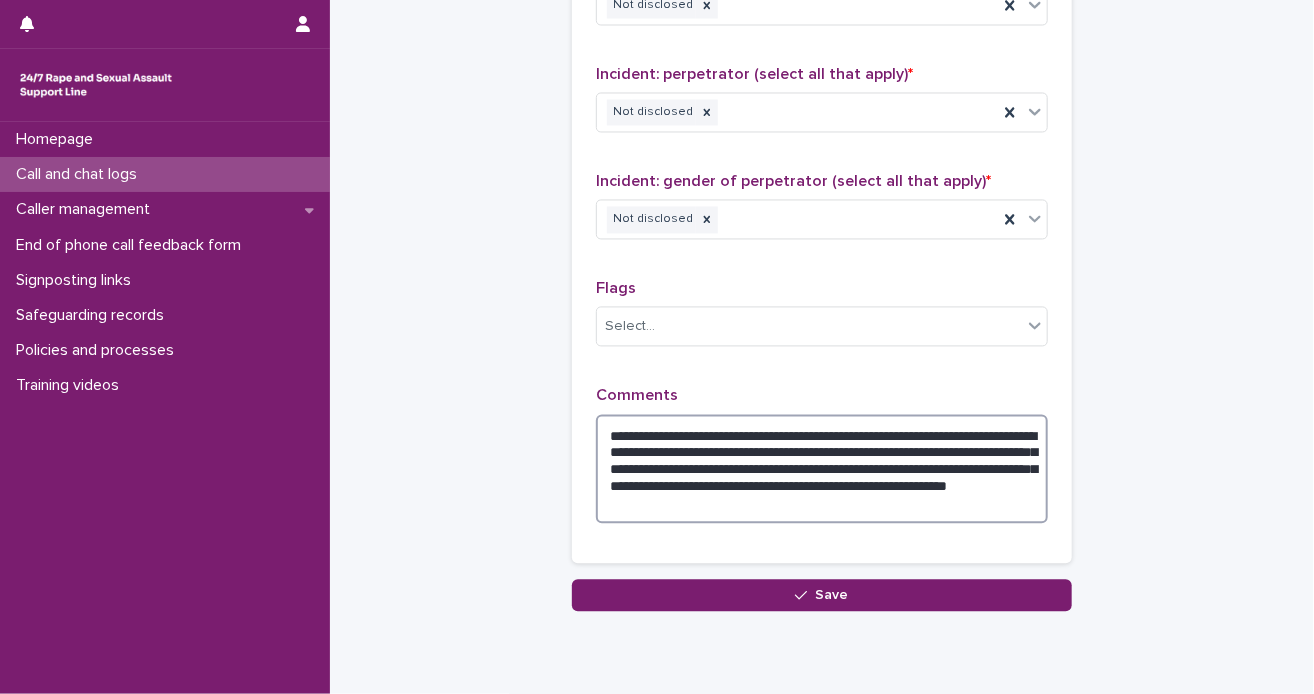 click on "**********" at bounding box center (822, 470) 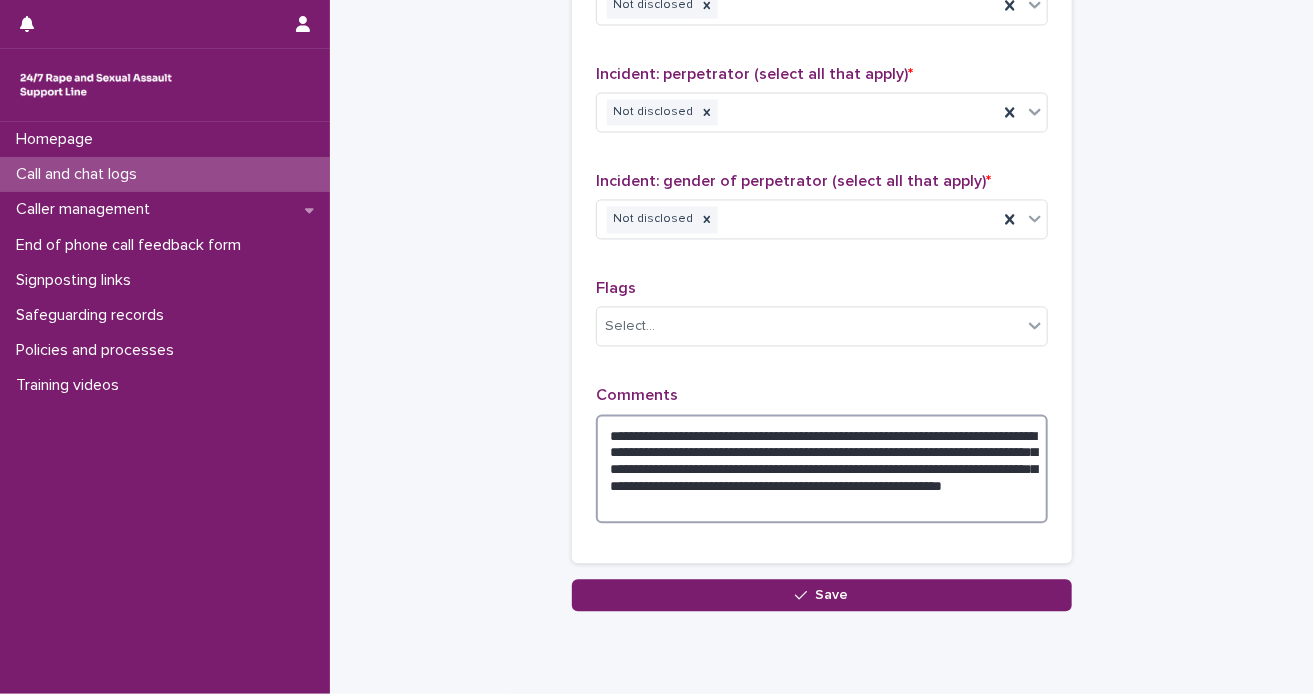click on "**********" at bounding box center (822, 470) 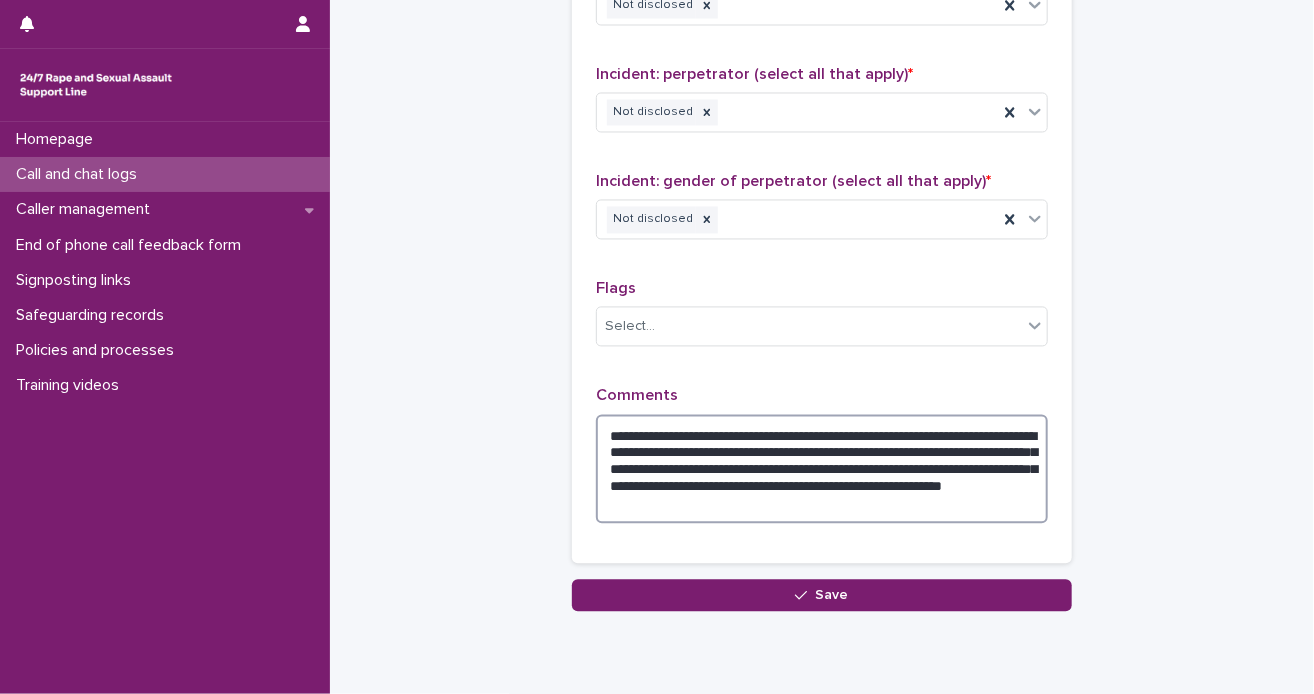 click on "**********" at bounding box center [822, 470] 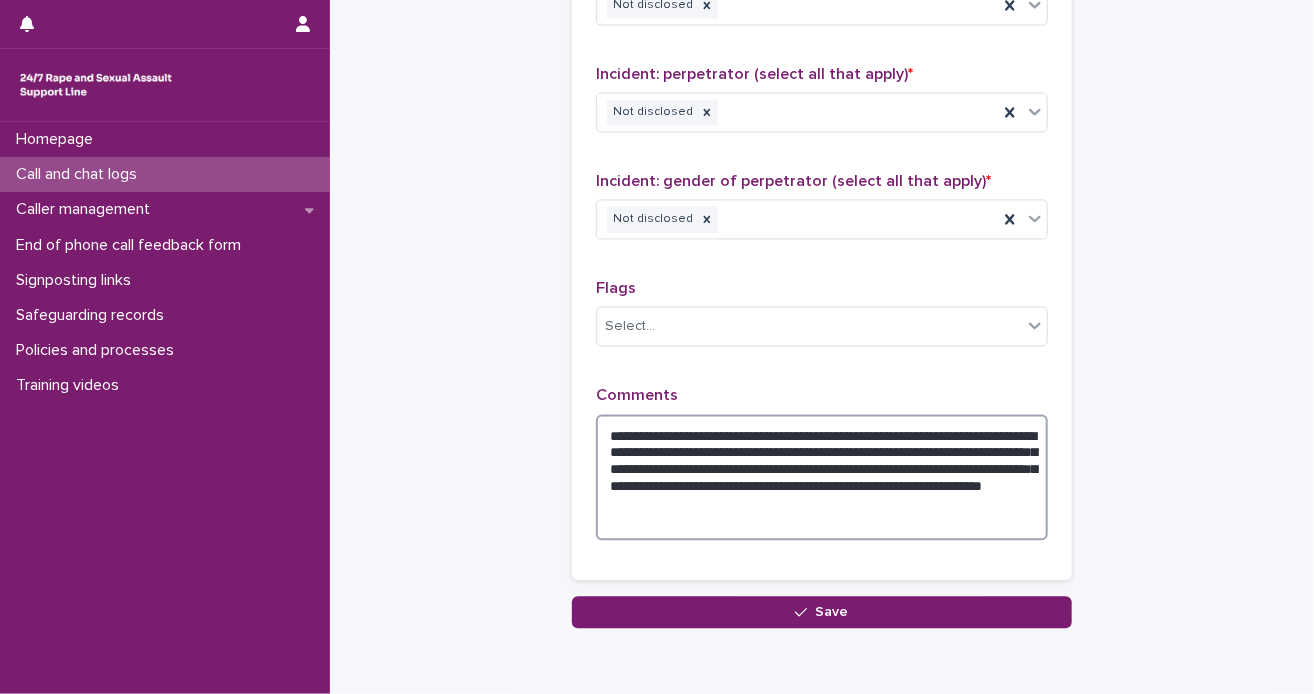 click on "**********" at bounding box center [822, 478] 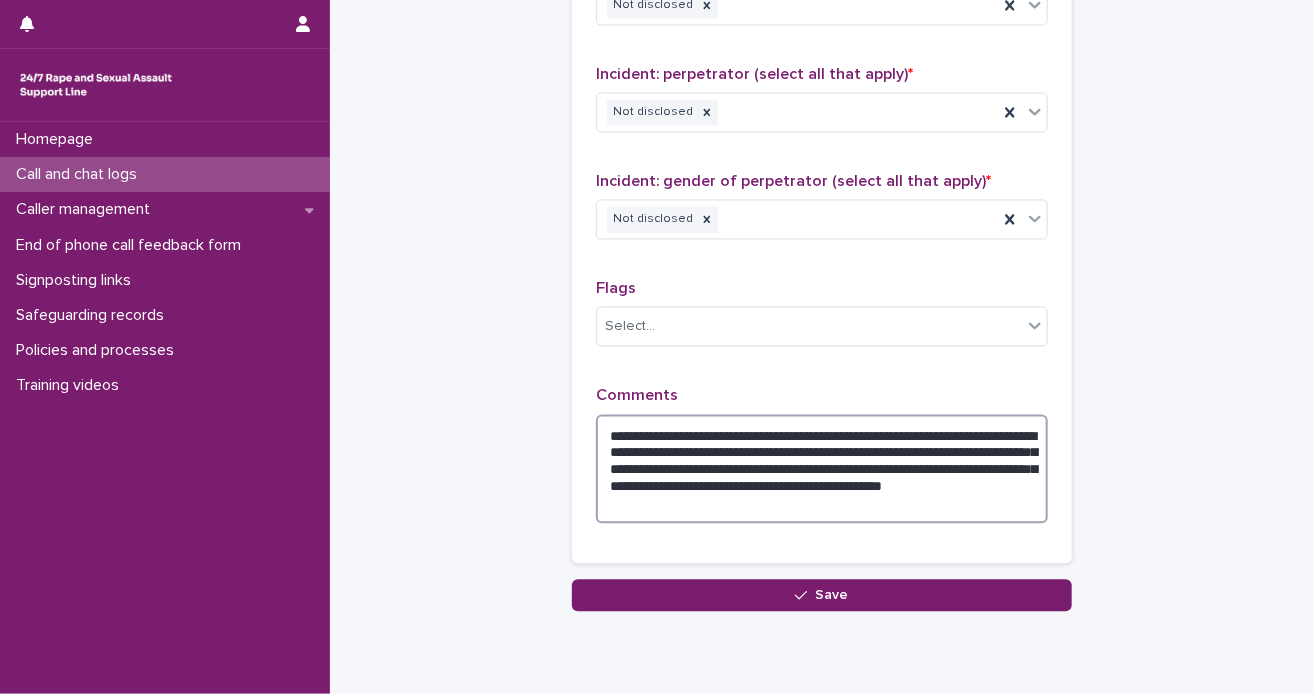 click on "**********" at bounding box center [822, 470] 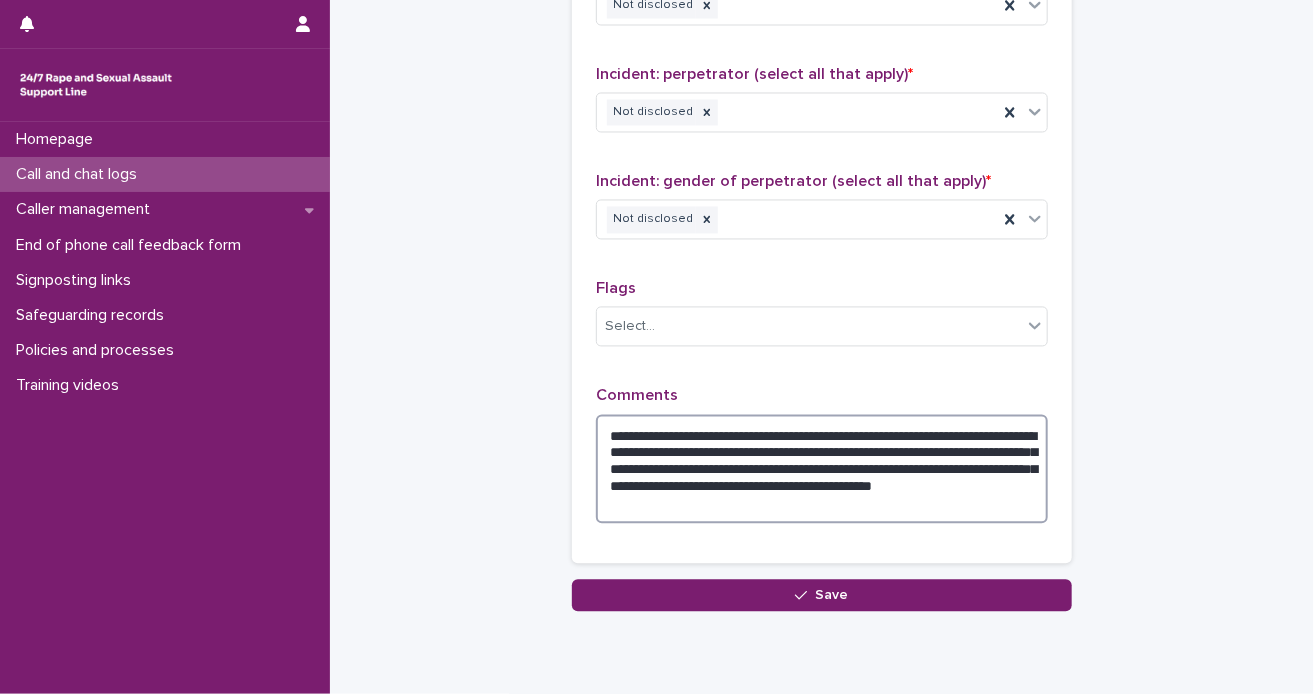 click on "**********" at bounding box center (822, 470) 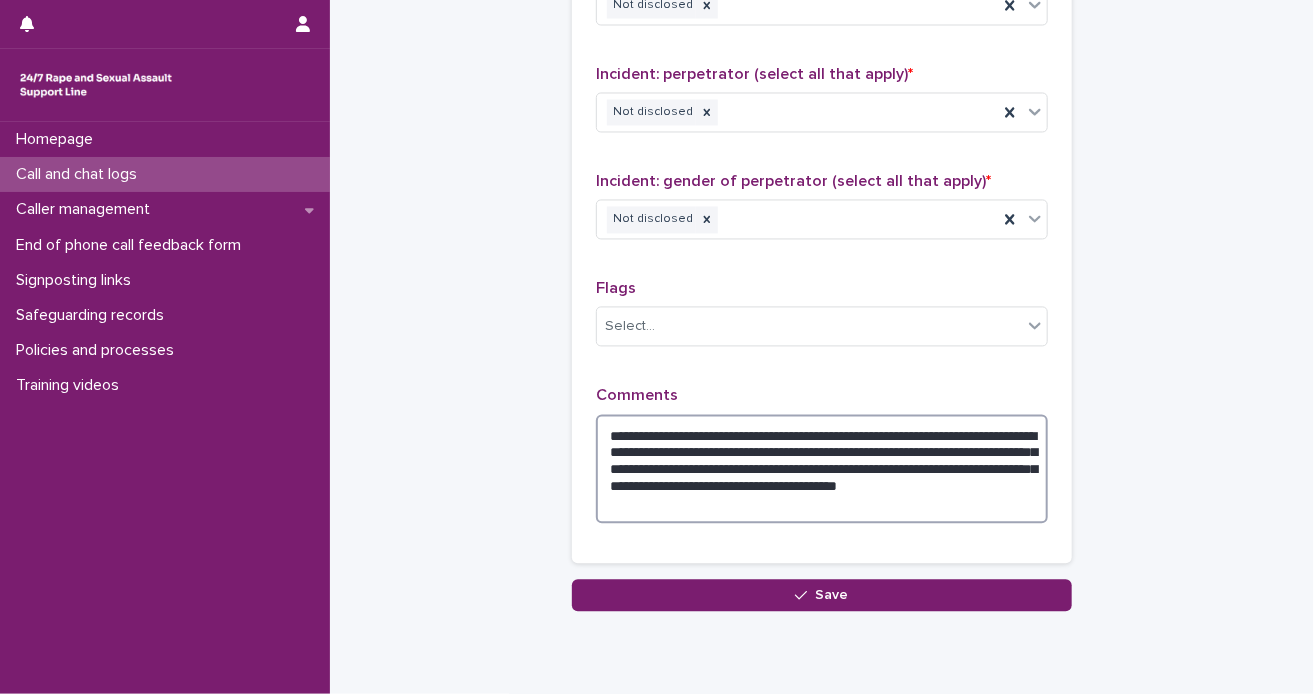 click on "**********" at bounding box center [822, 470] 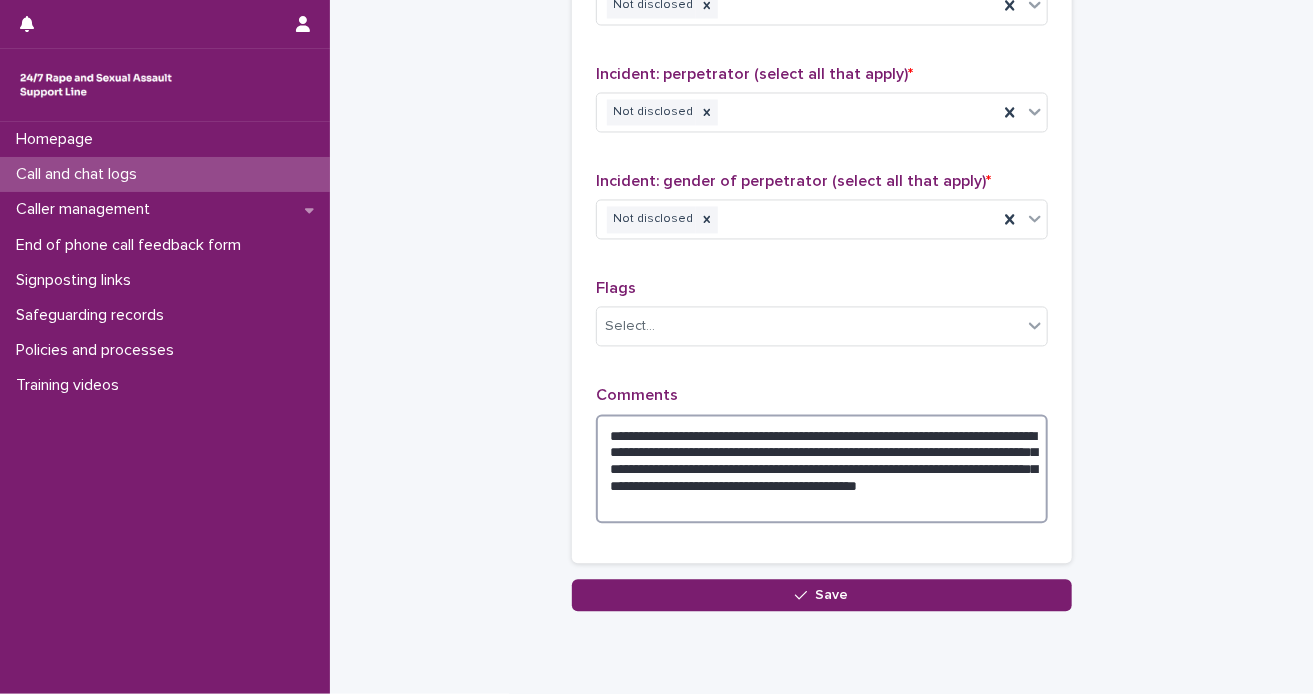 click on "**********" at bounding box center (822, 470) 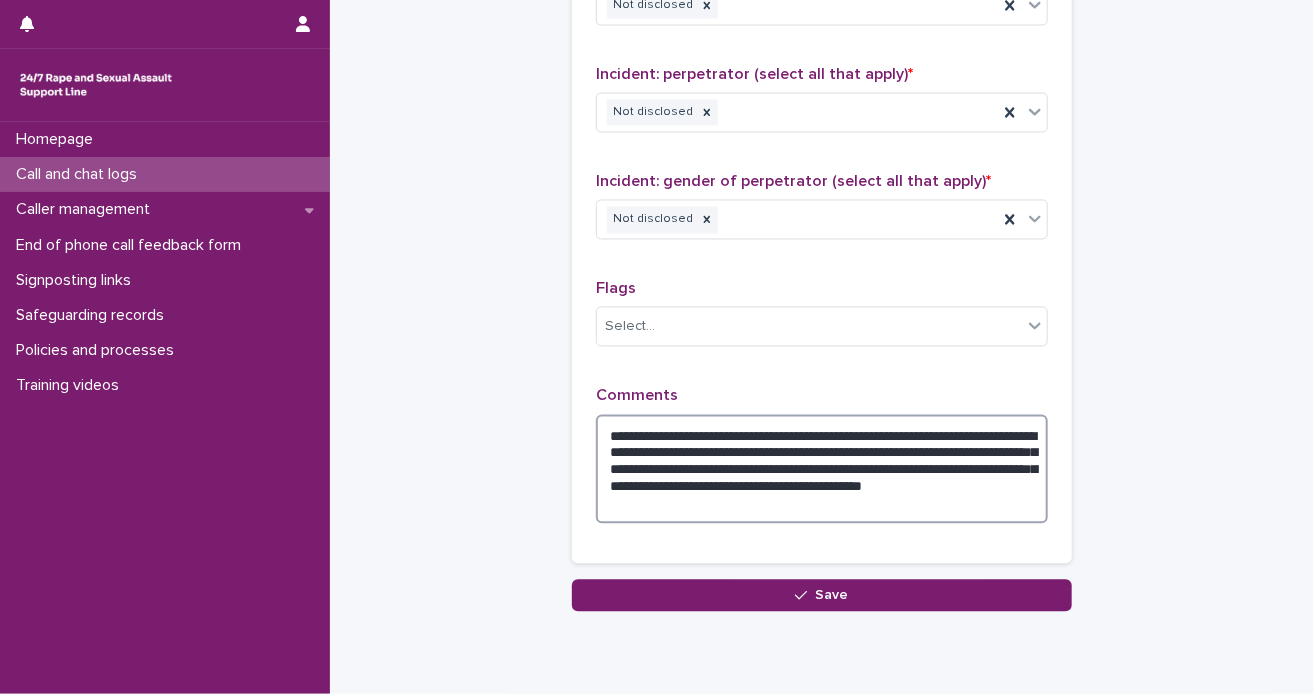 click on "**********" at bounding box center (822, 470) 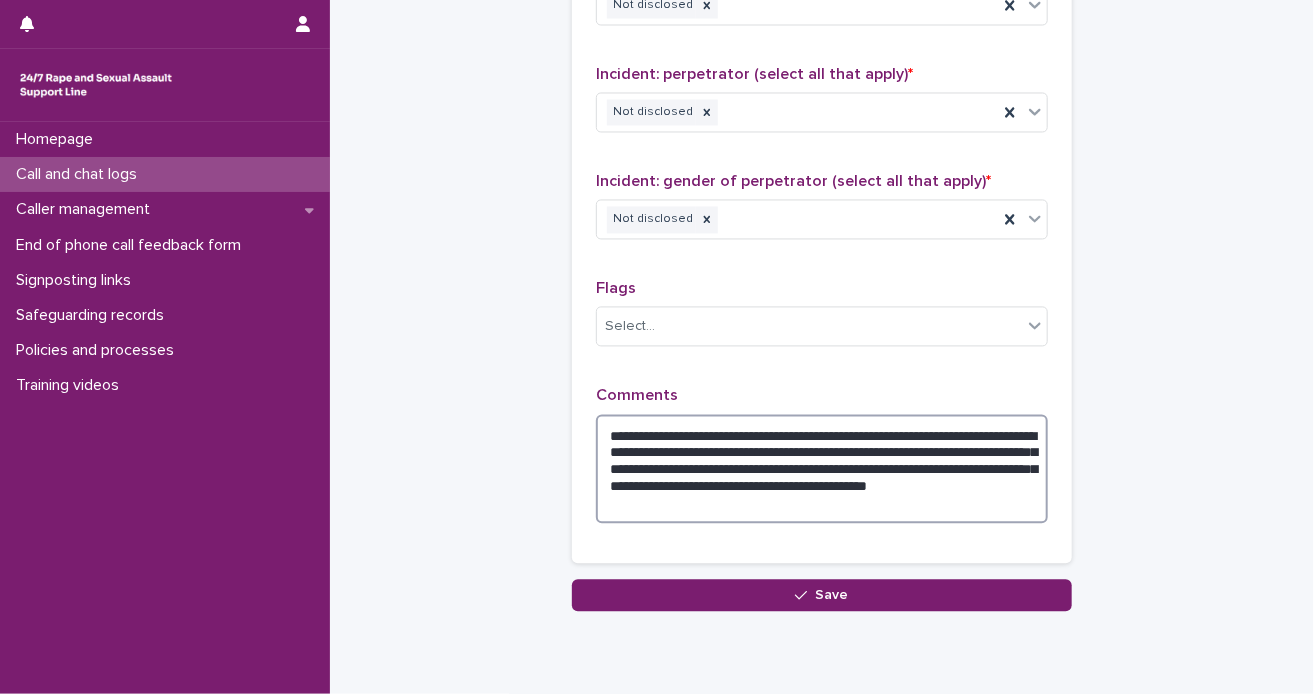 click on "**********" at bounding box center [822, 470] 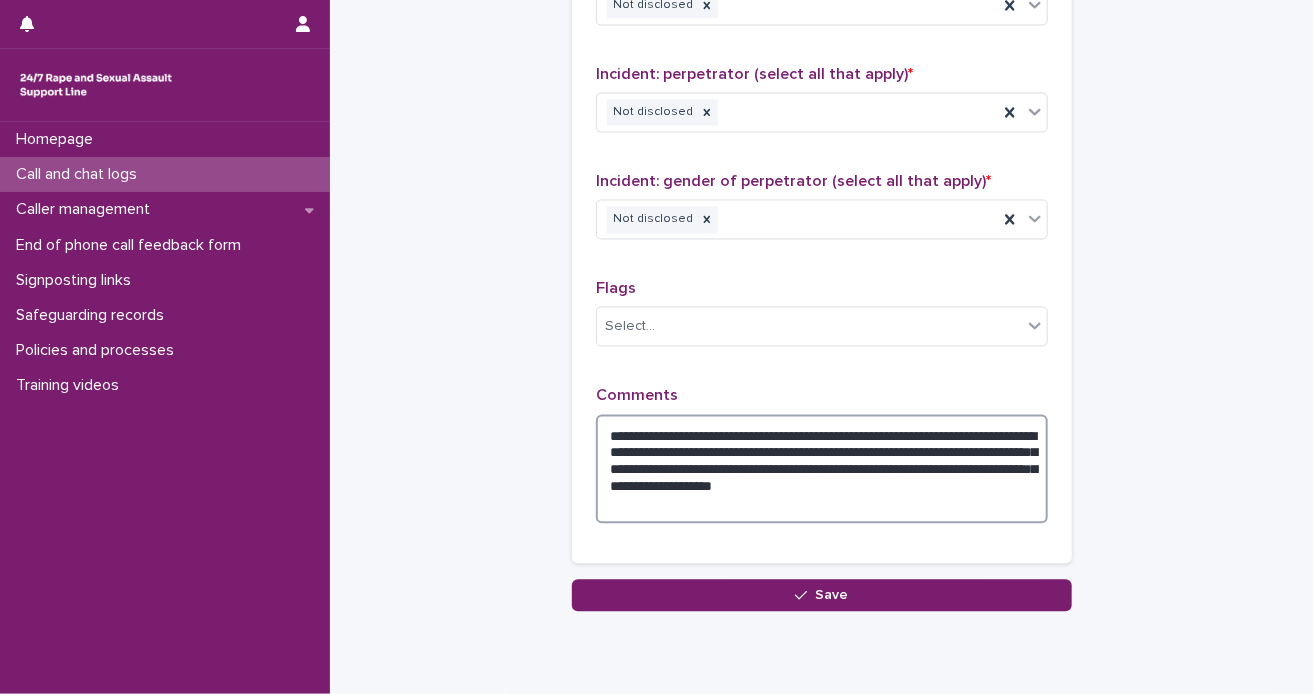 click on "**********" at bounding box center [822, 470] 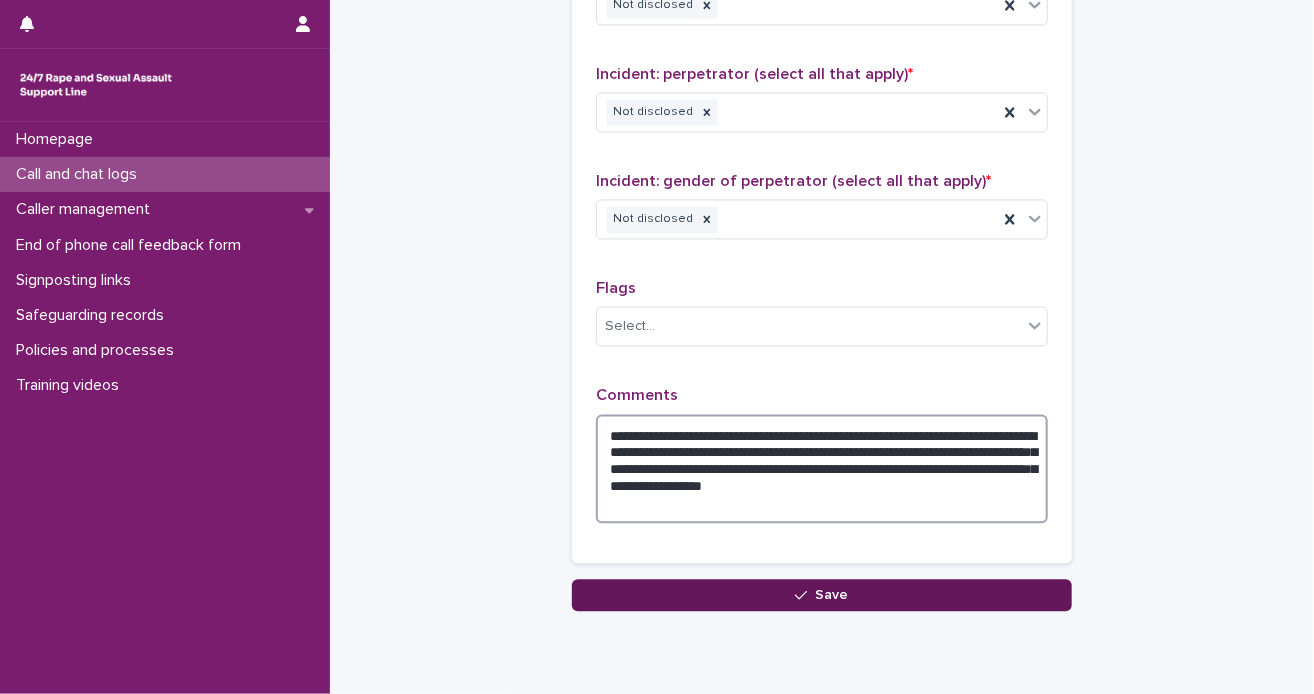 type on "**********" 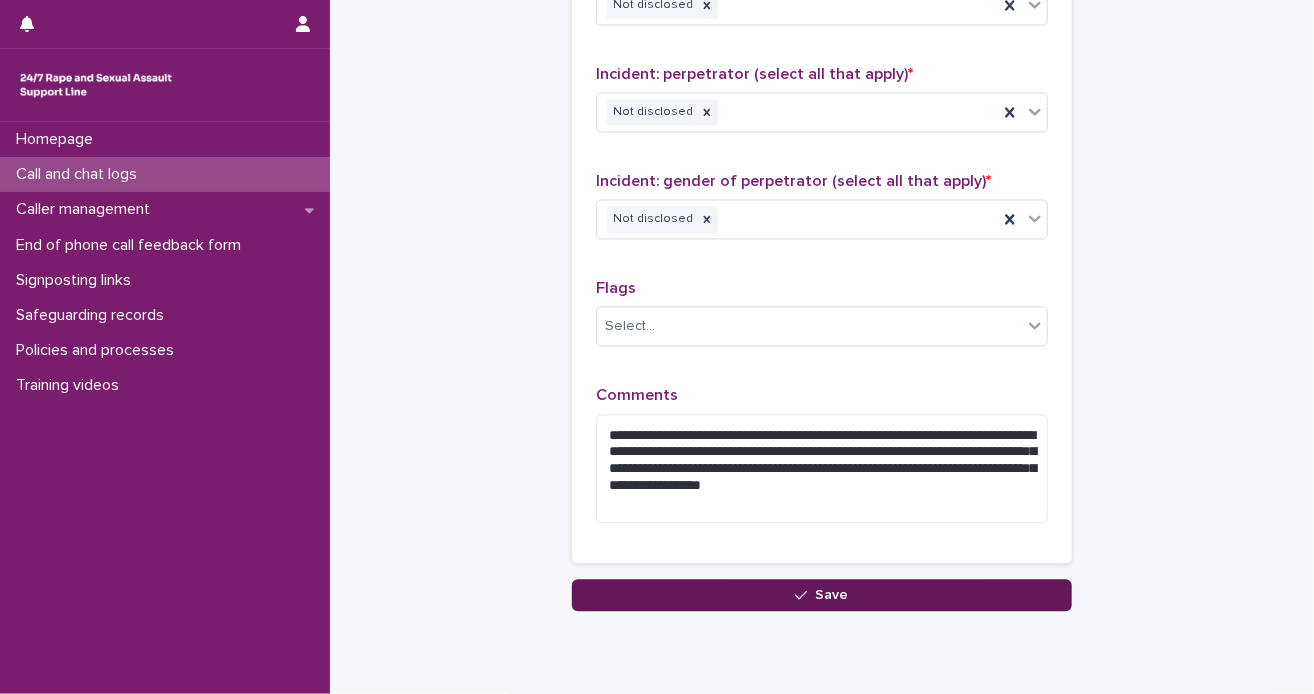 click on "Save" at bounding box center [832, 596] 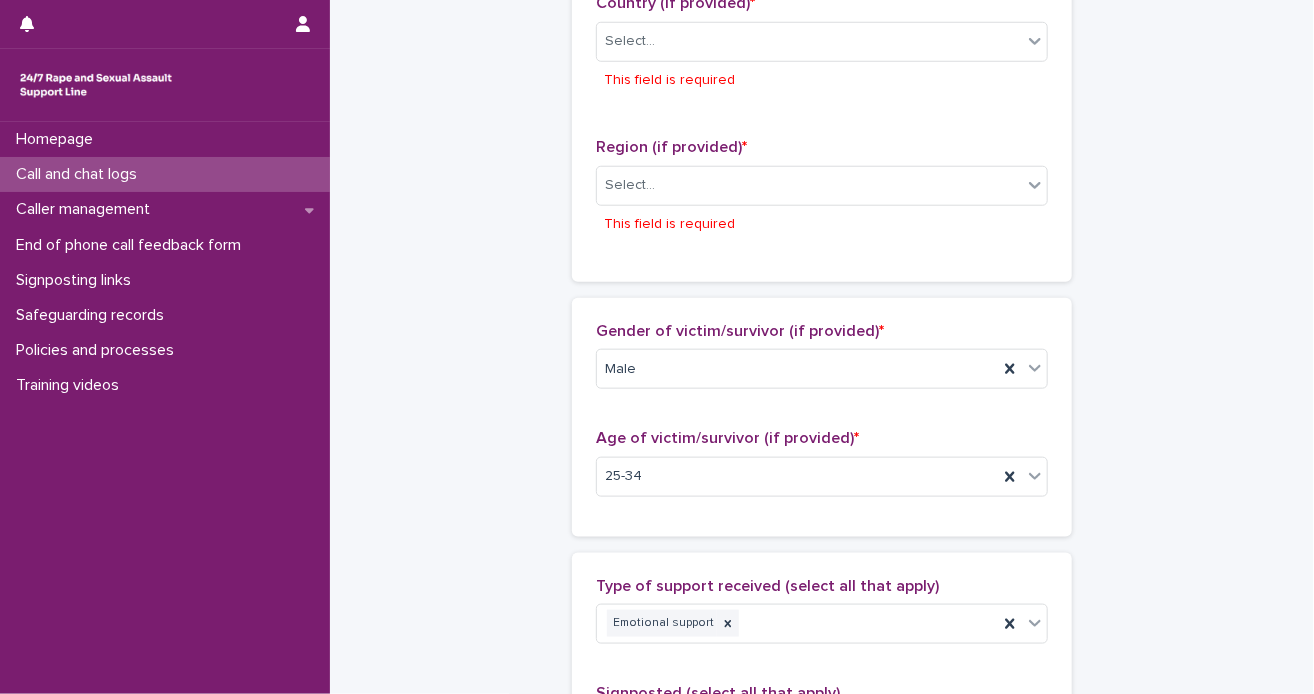 scroll, scrollTop: 762, scrollLeft: 0, axis: vertical 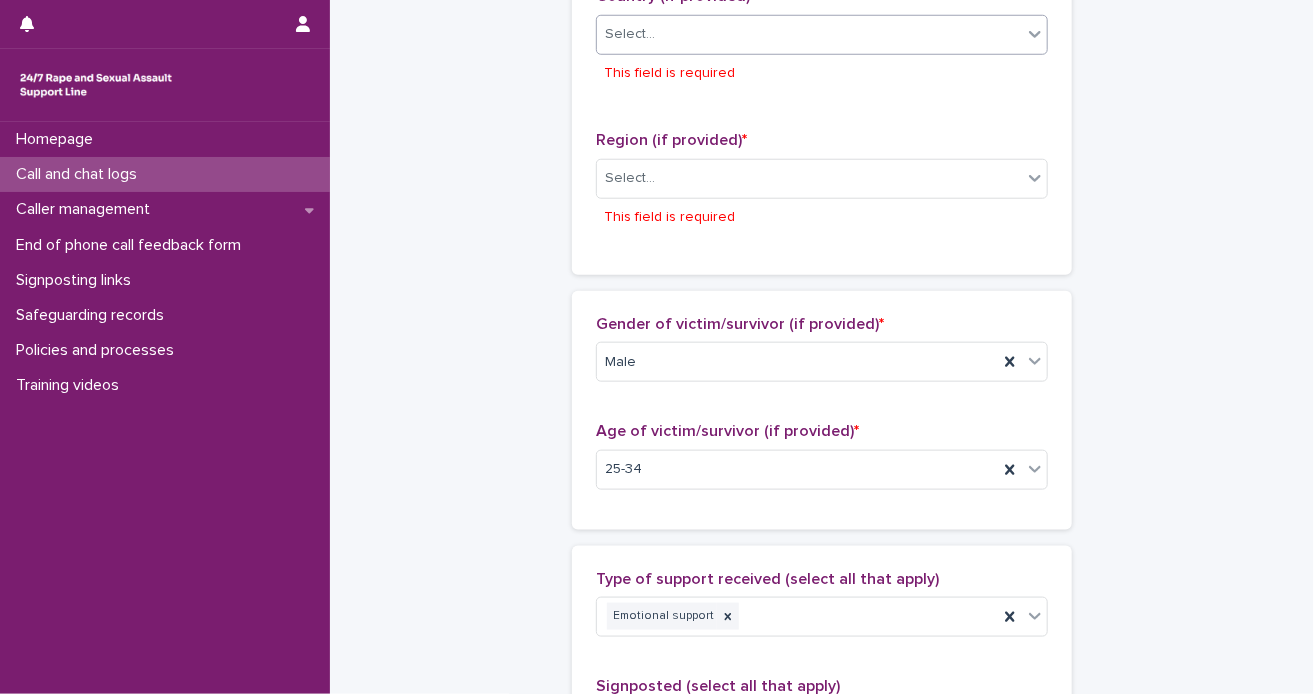 click 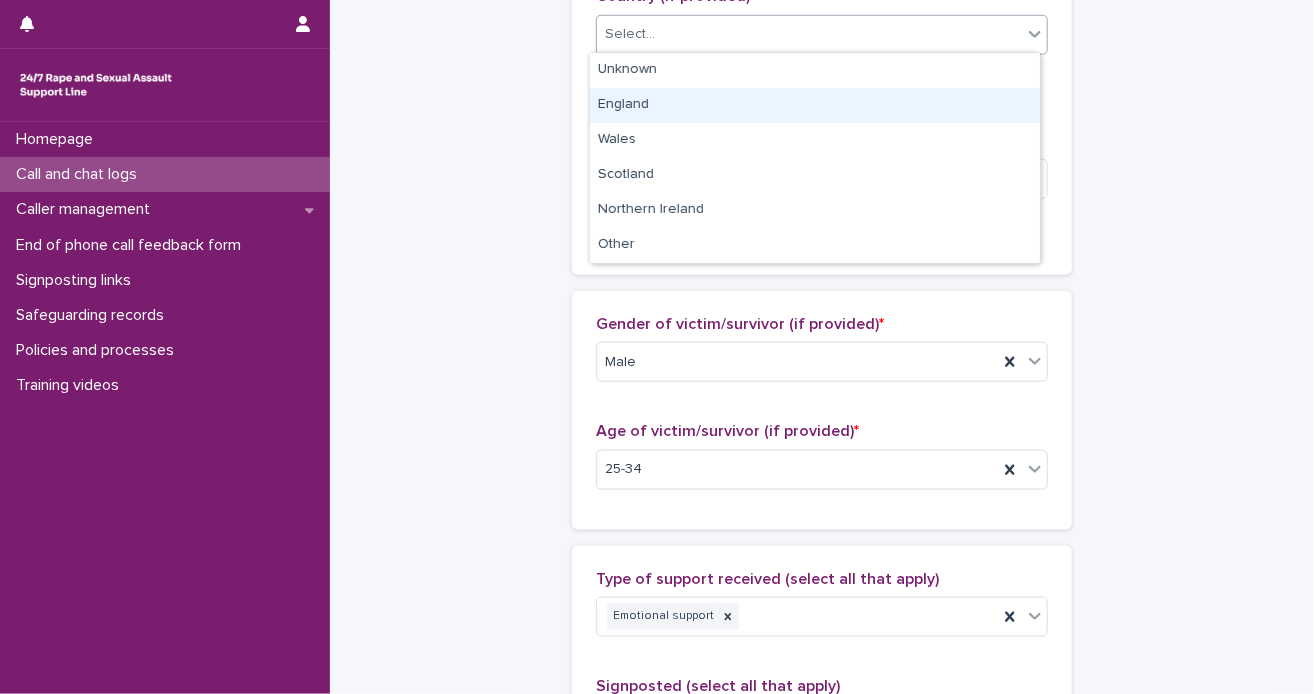 click on "England" at bounding box center [815, 105] 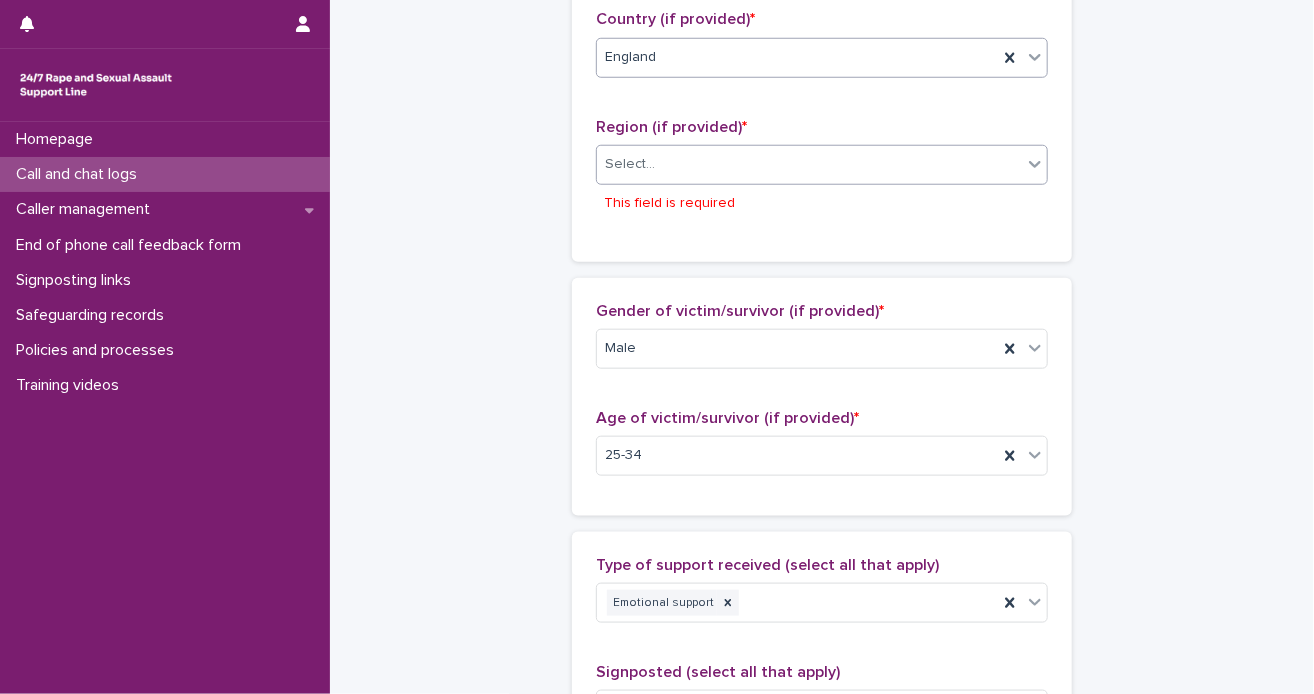 scroll, scrollTop: 729, scrollLeft: 0, axis: vertical 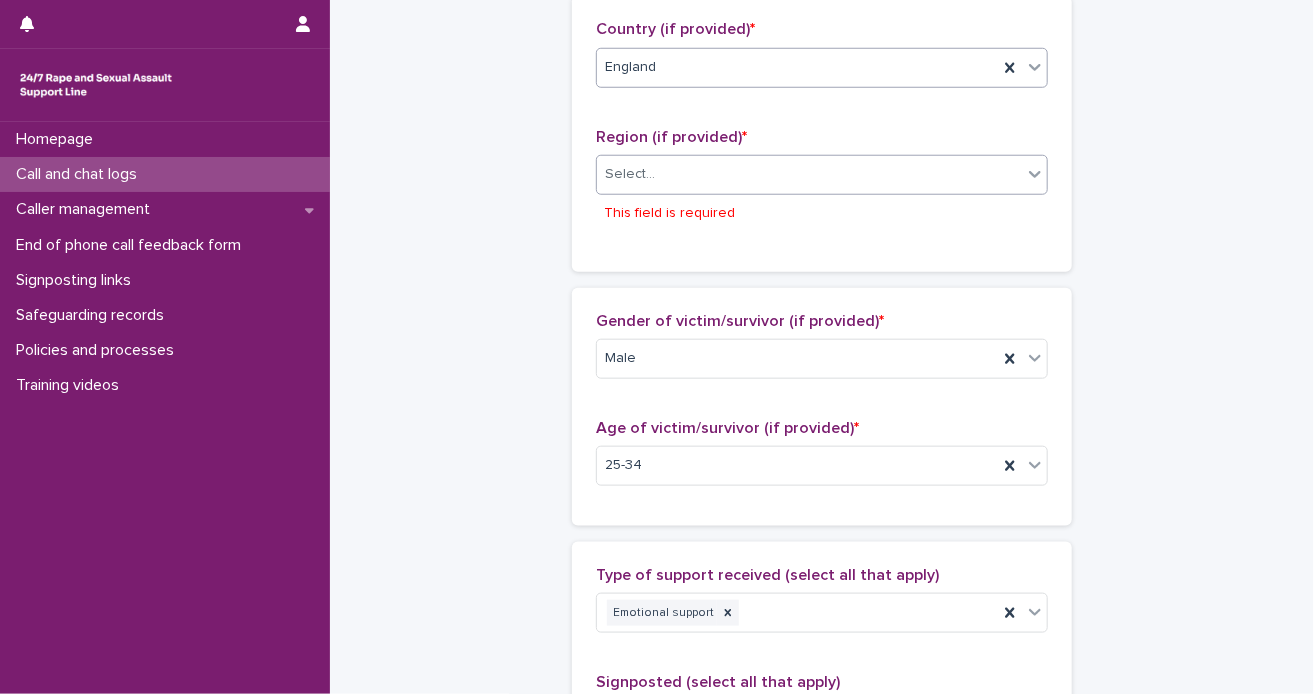click 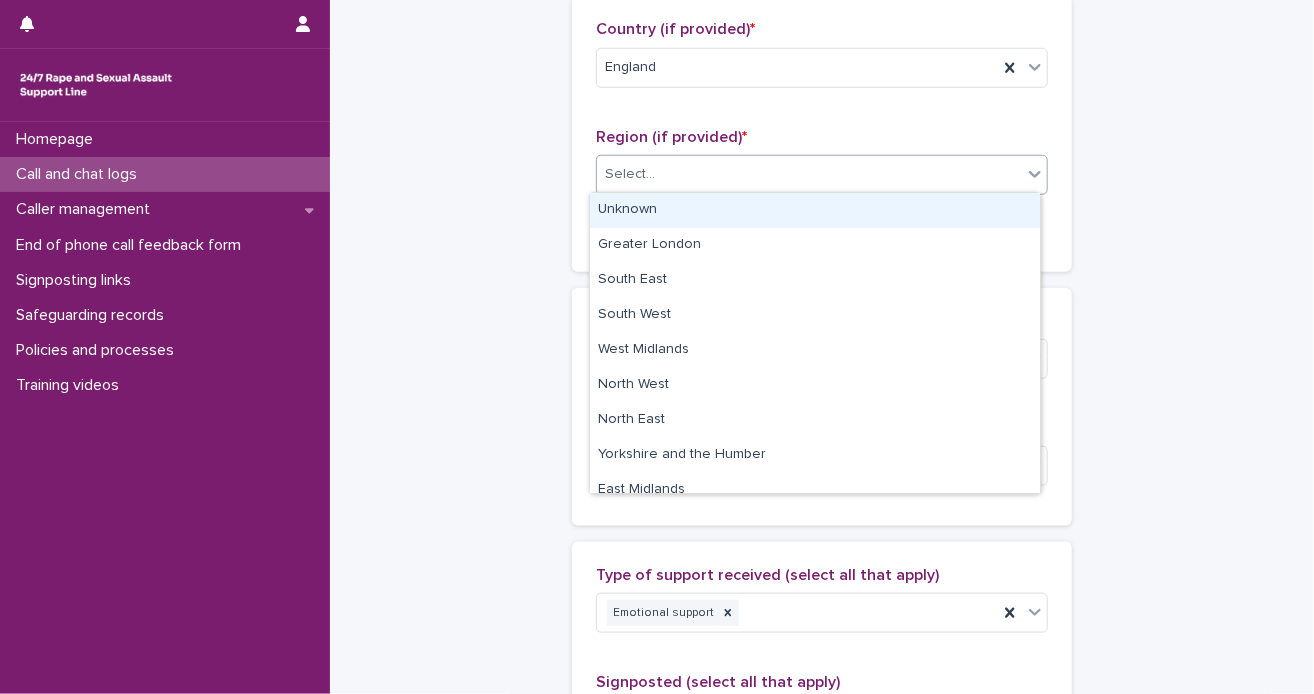 click on "Unknown" at bounding box center (815, 210) 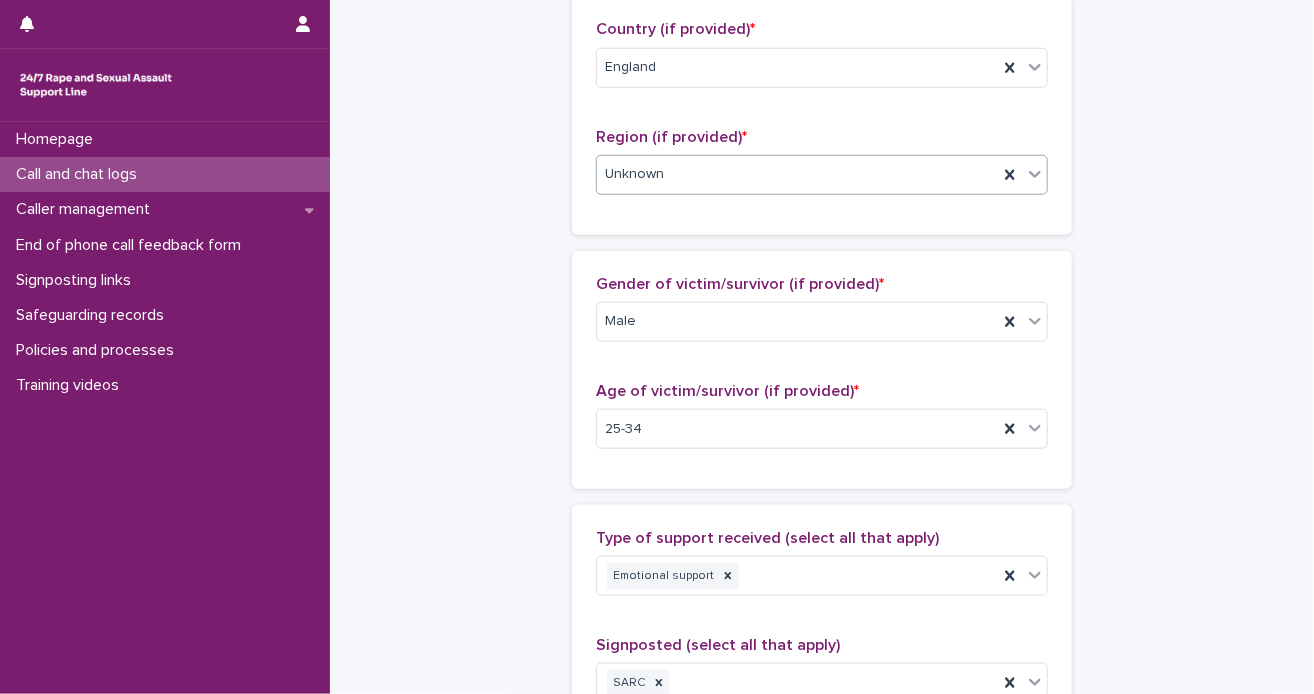 scroll, scrollTop: 711, scrollLeft: 0, axis: vertical 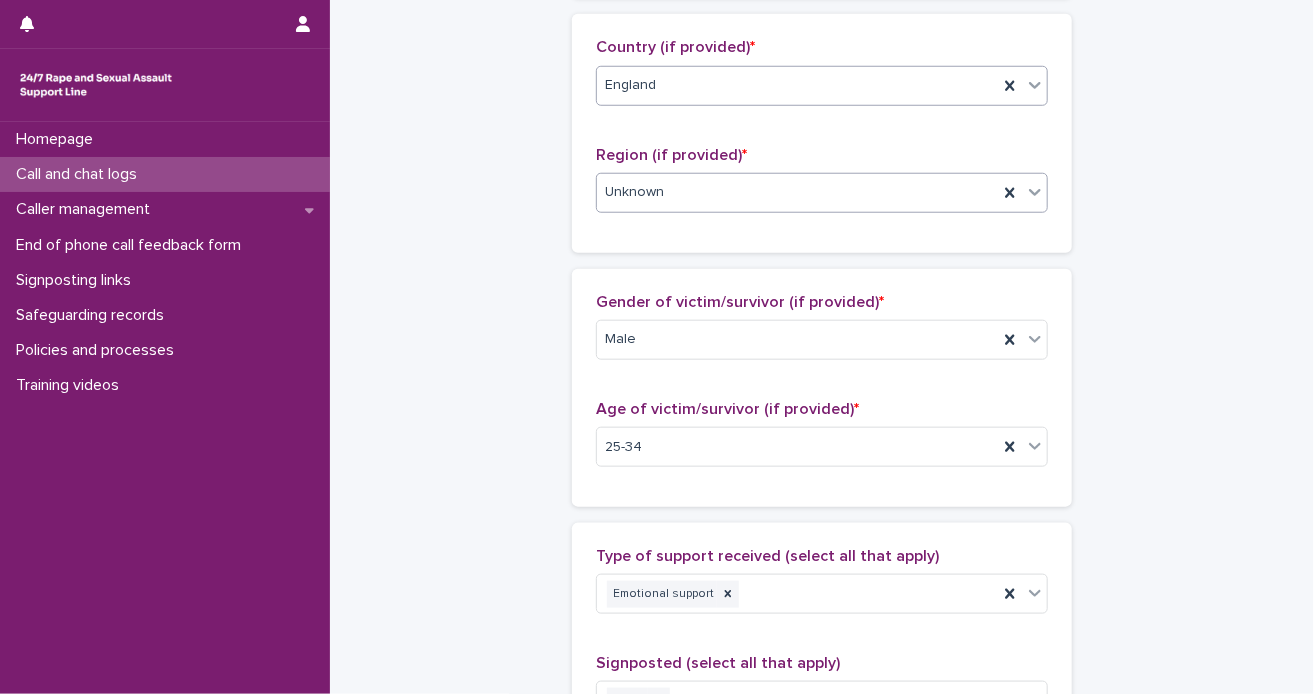 click 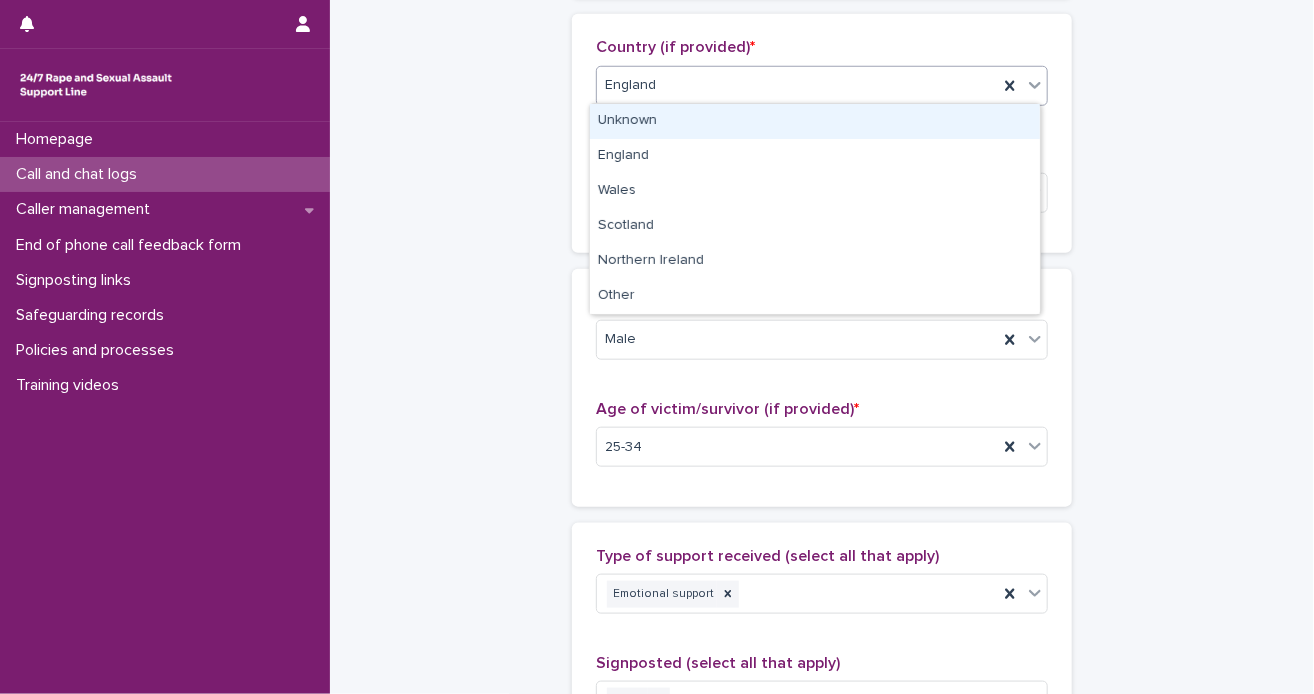 click on "Unknown" at bounding box center [815, 121] 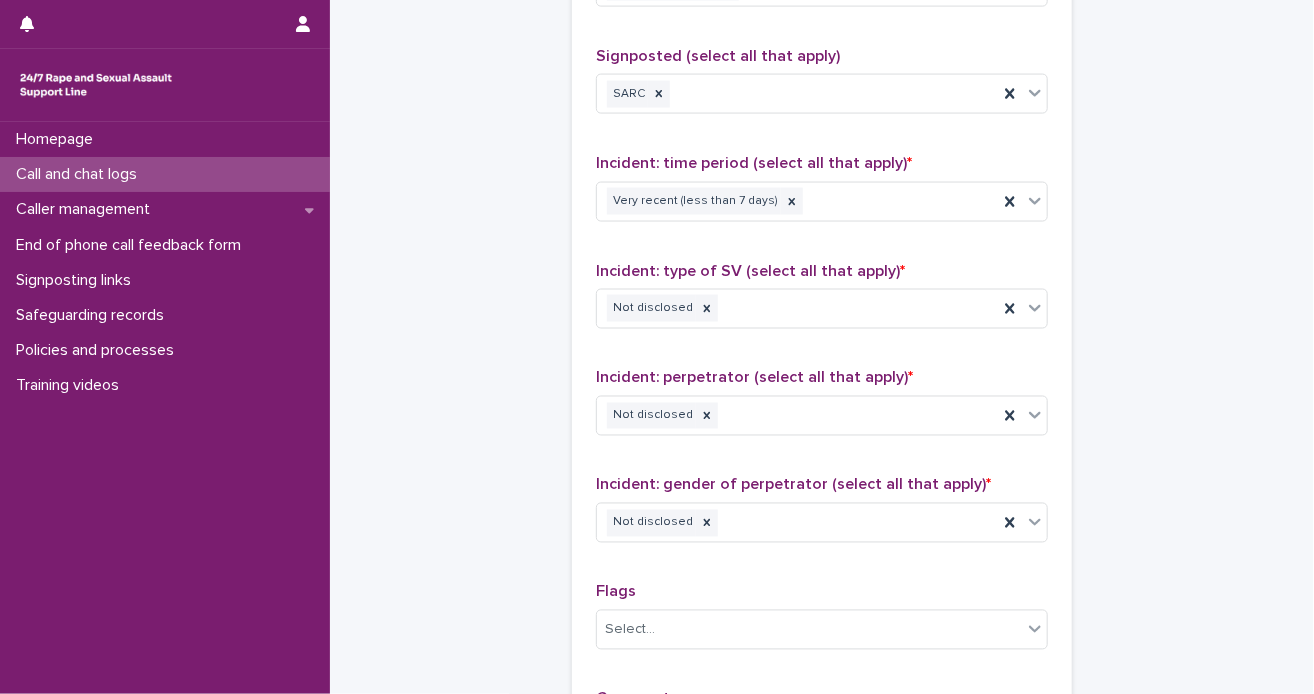 scroll, scrollTop: 1689, scrollLeft: 0, axis: vertical 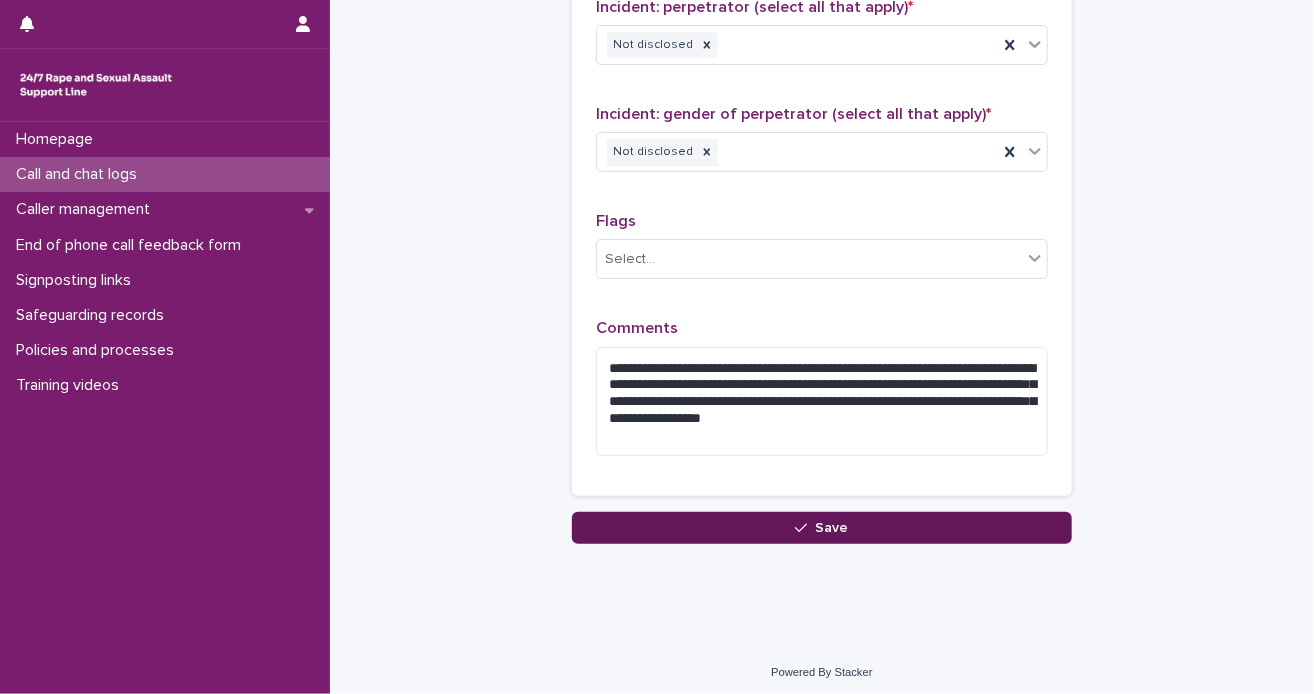 click on "Save" at bounding box center [832, 528] 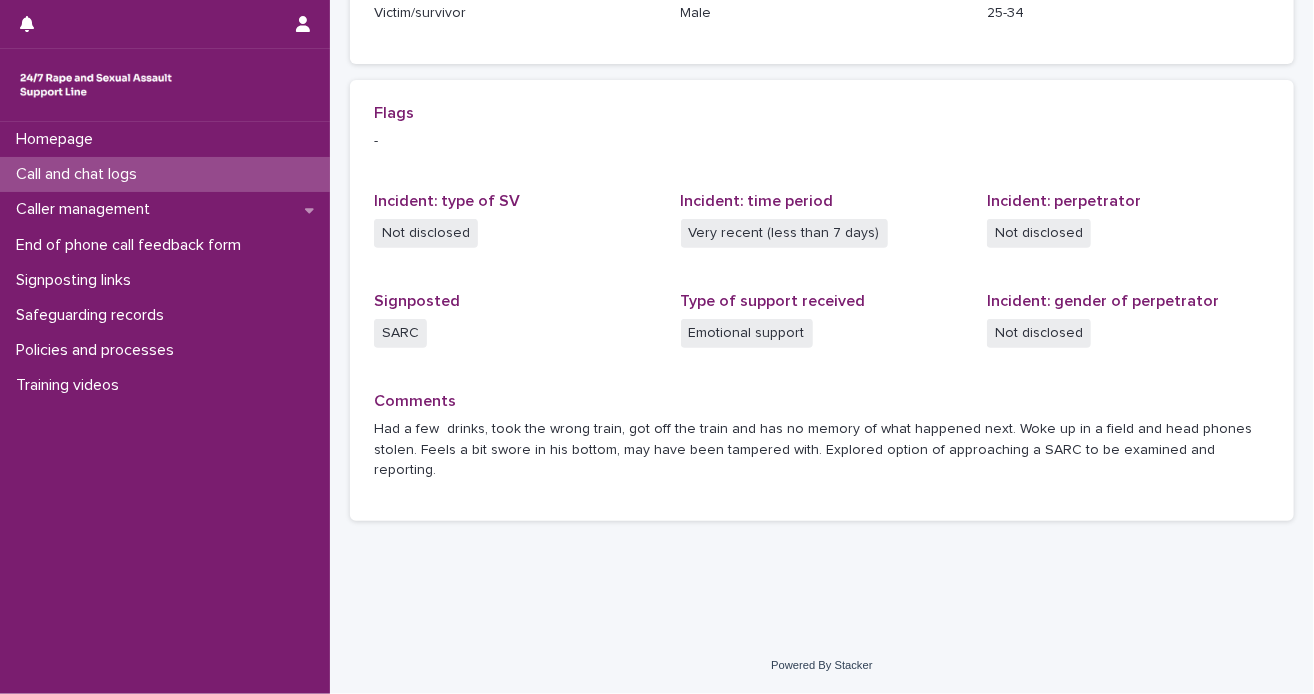 scroll, scrollTop: 0, scrollLeft: 0, axis: both 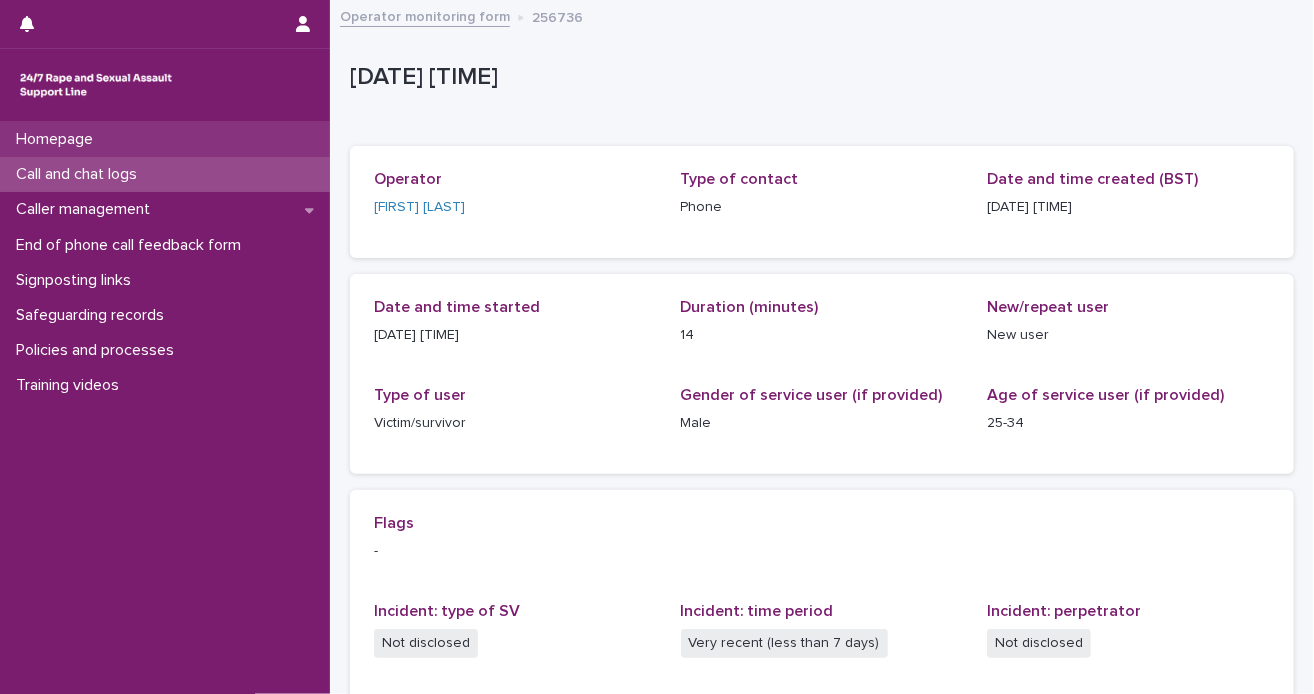 click on "Homepage" at bounding box center (165, 139) 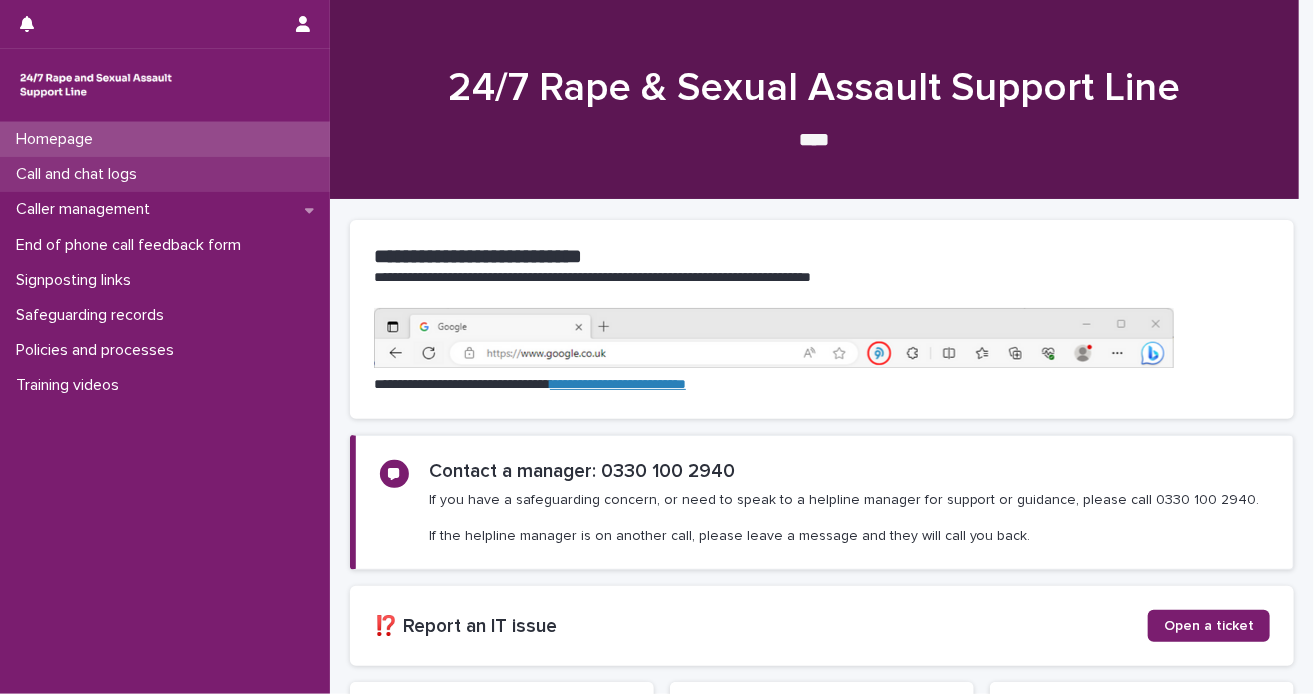 click on "Call and chat logs" at bounding box center (165, 174) 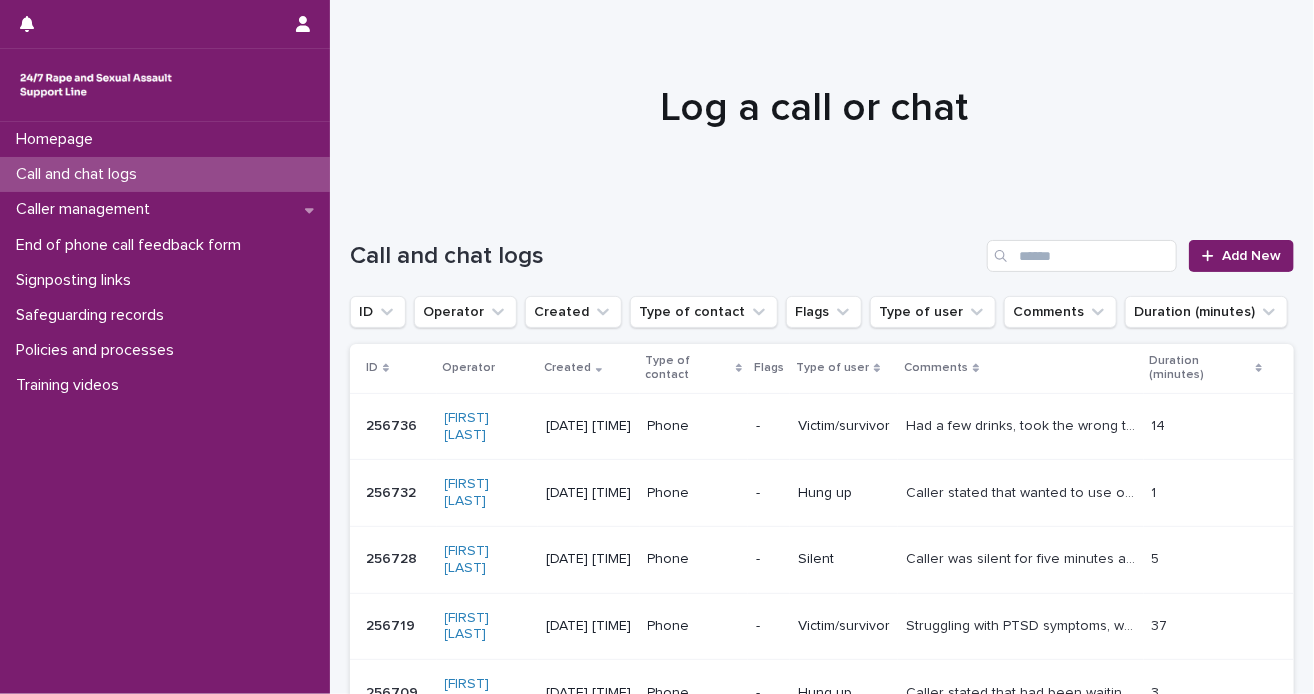click on "Call and chat logs" at bounding box center [165, 174] 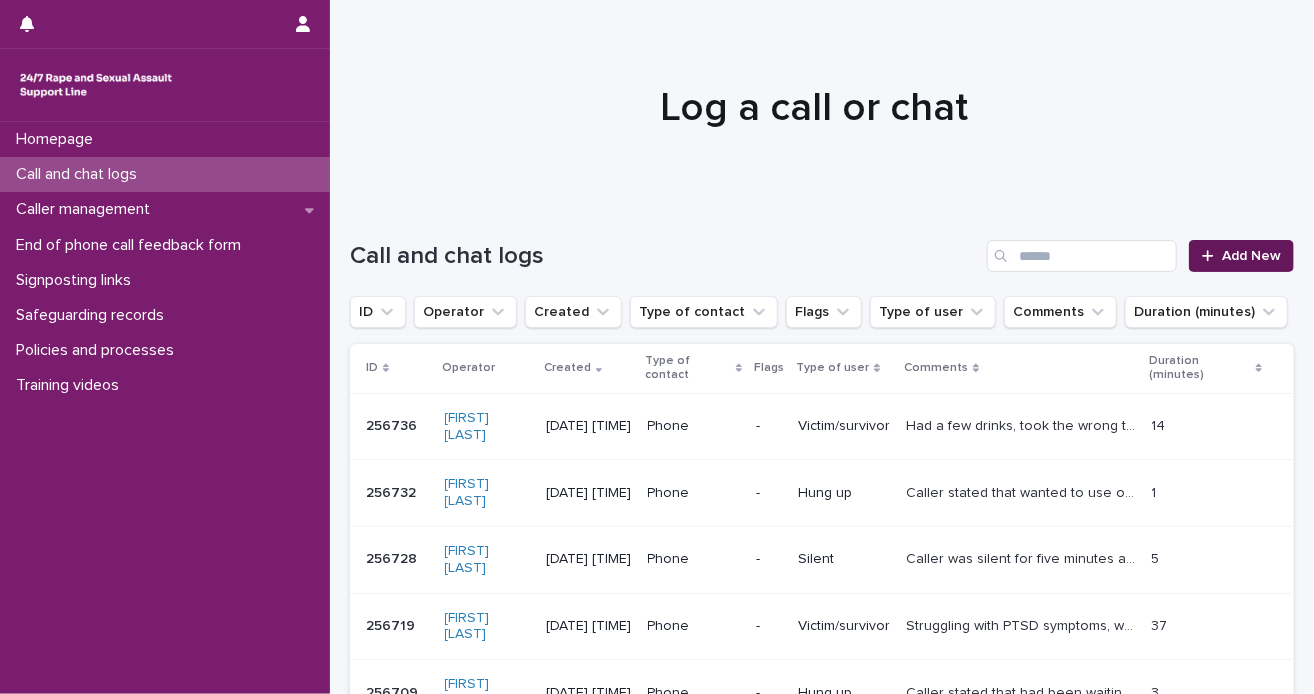 click on "Add New" at bounding box center (1241, 256) 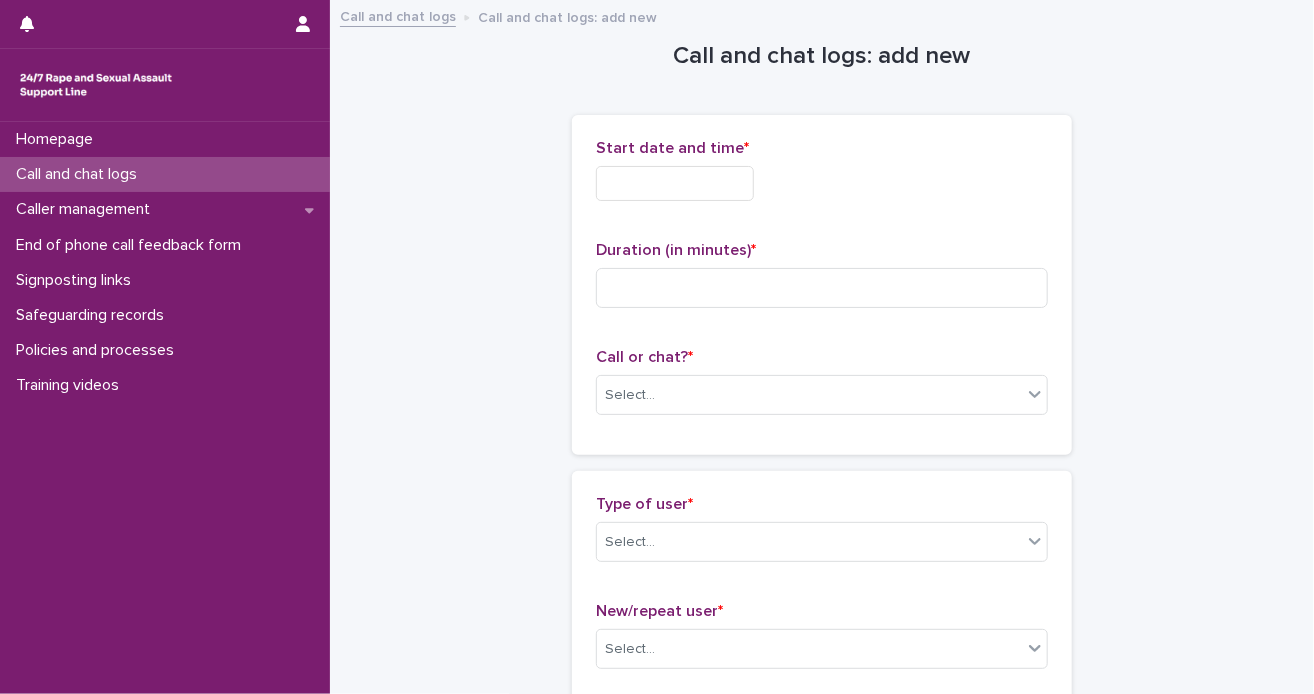 click at bounding box center [675, 183] 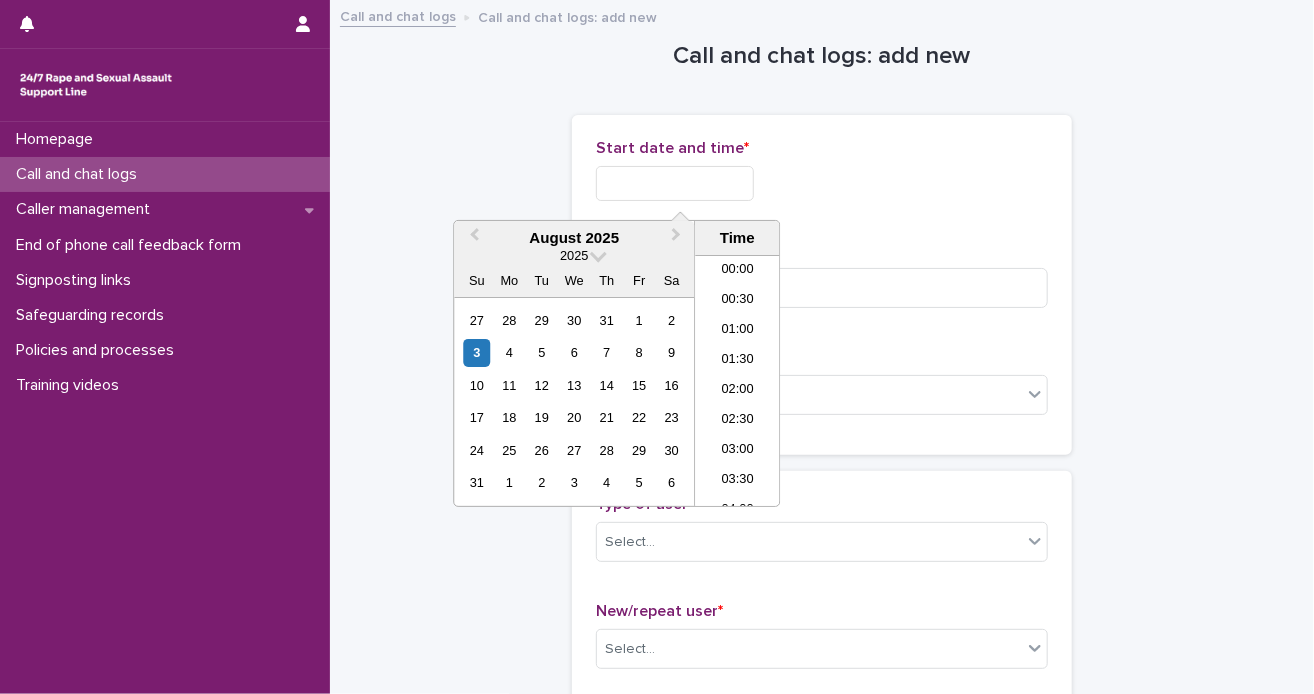 scroll, scrollTop: 1030, scrollLeft: 0, axis: vertical 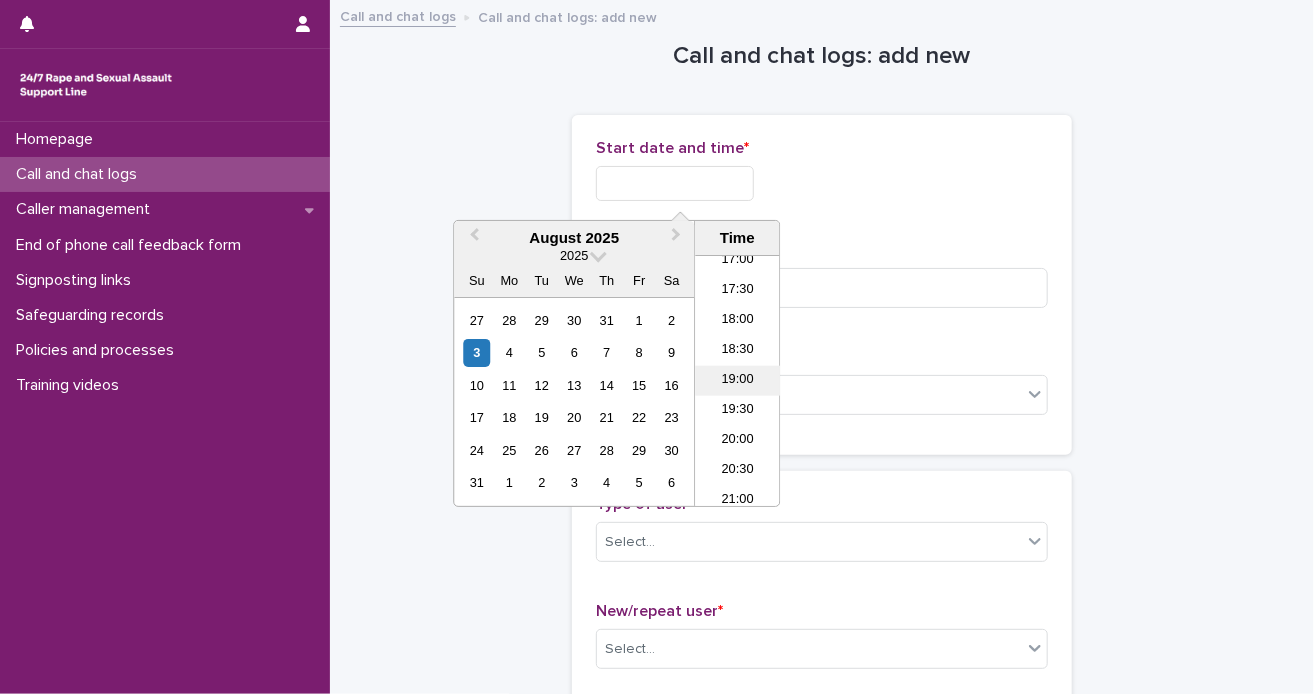 click on "19:00" at bounding box center (737, 381) 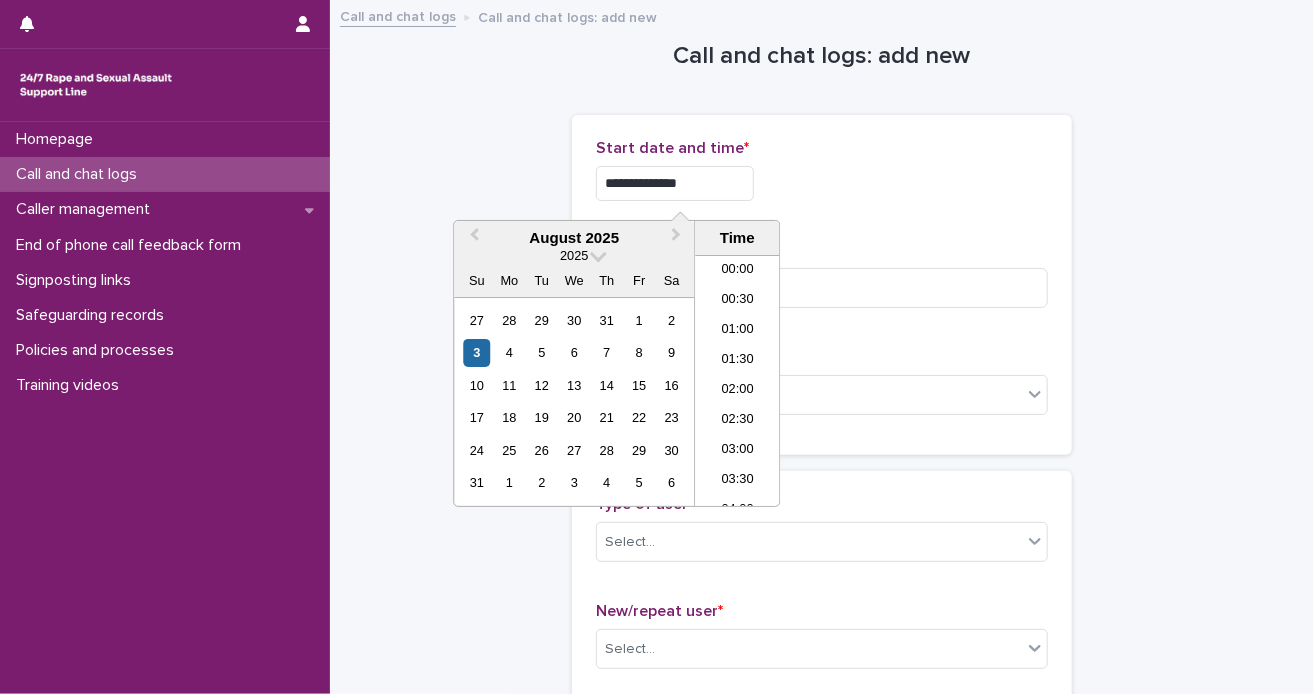 click on "**********" at bounding box center (675, 183) 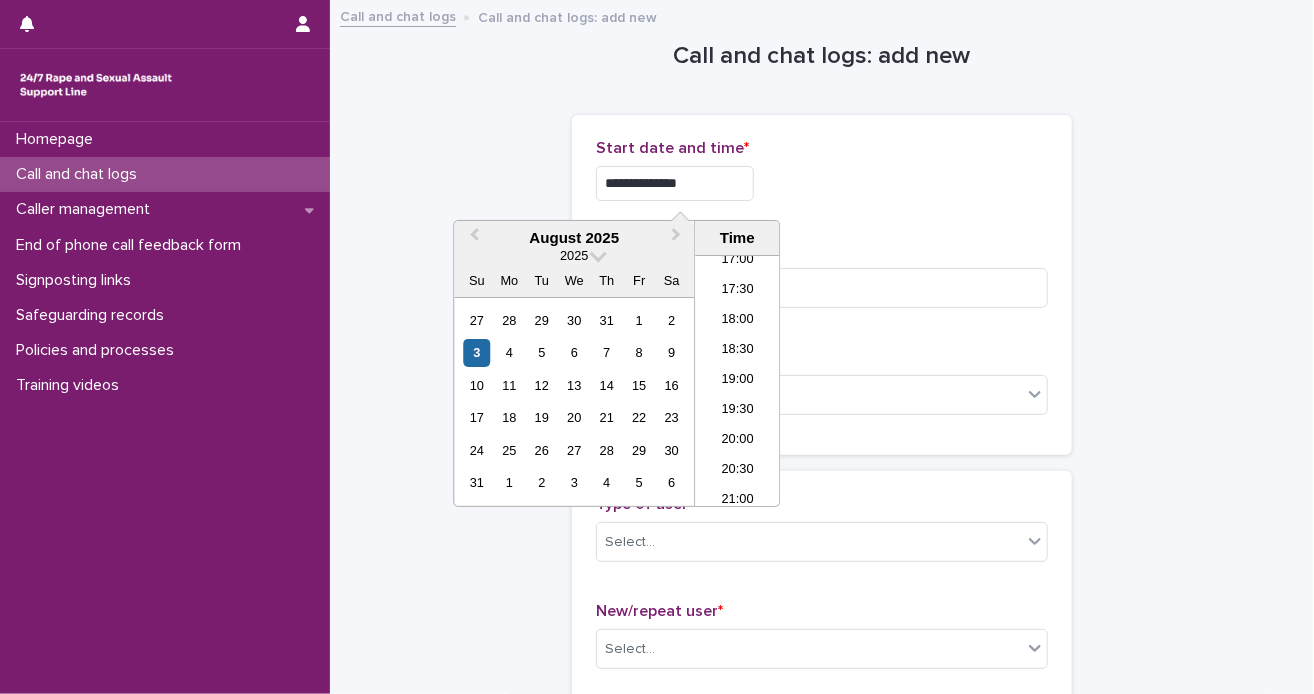 type on "**********" 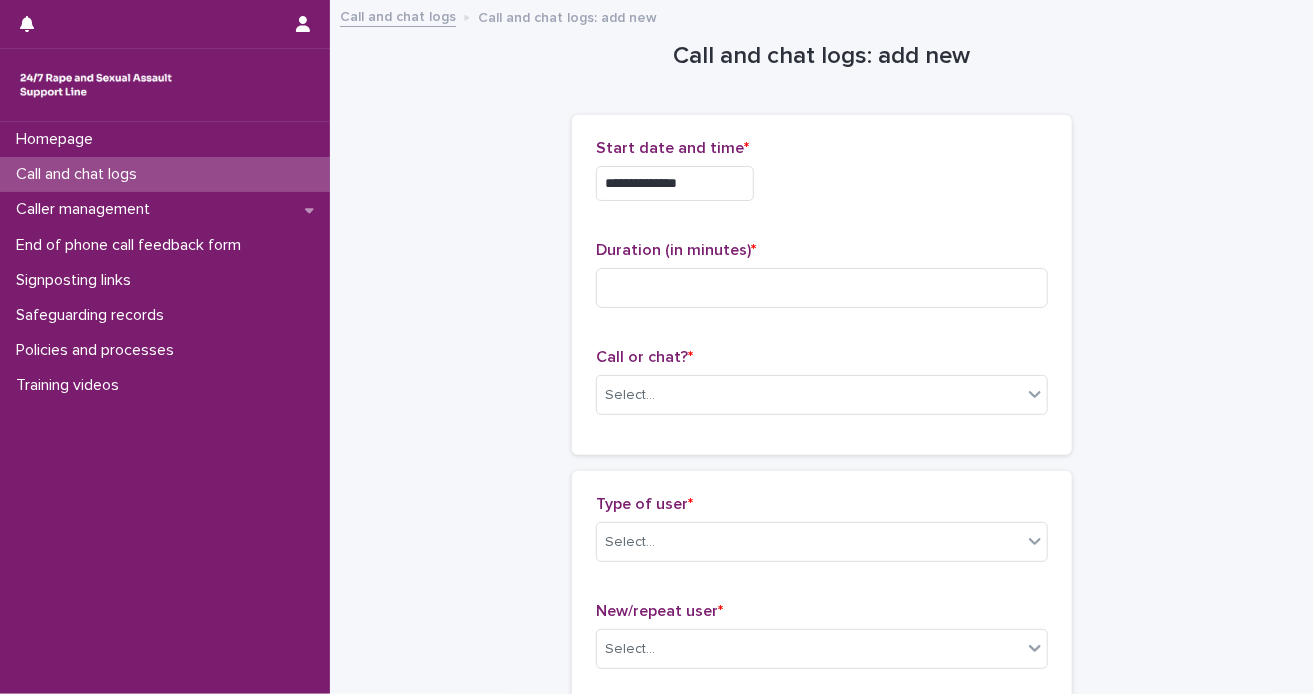 click on "Duration (in minutes) *" at bounding box center [822, 250] 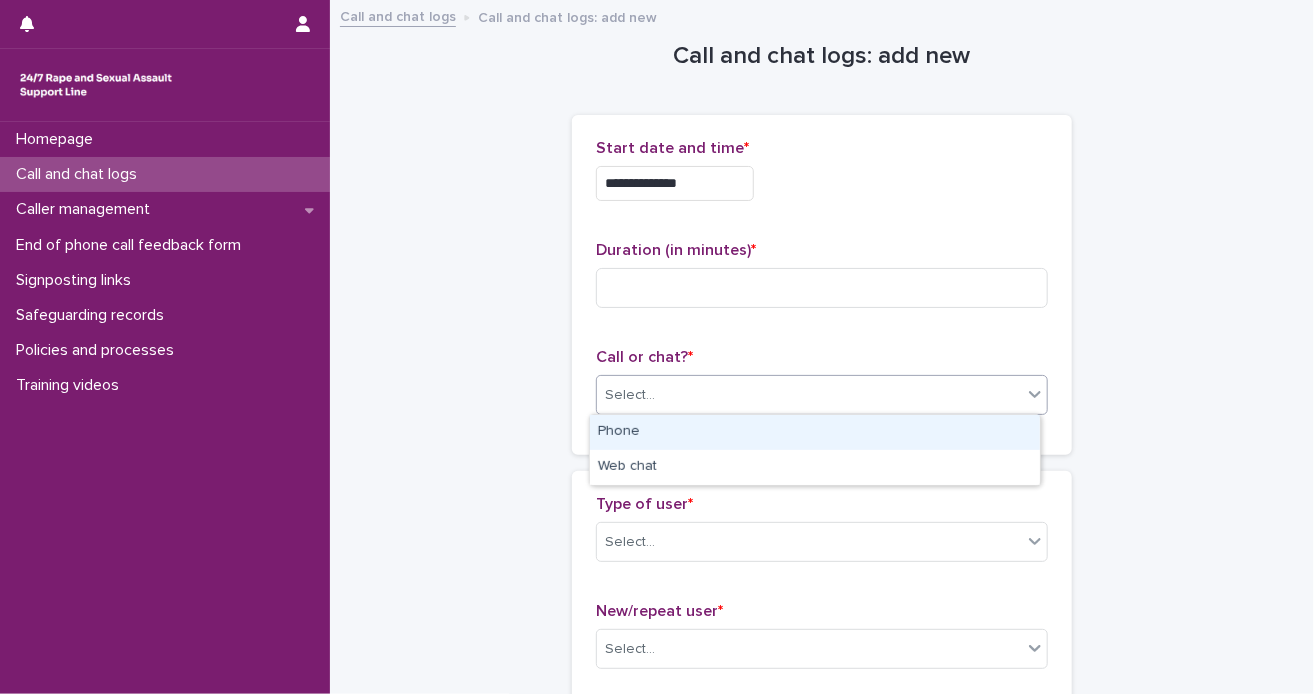 click 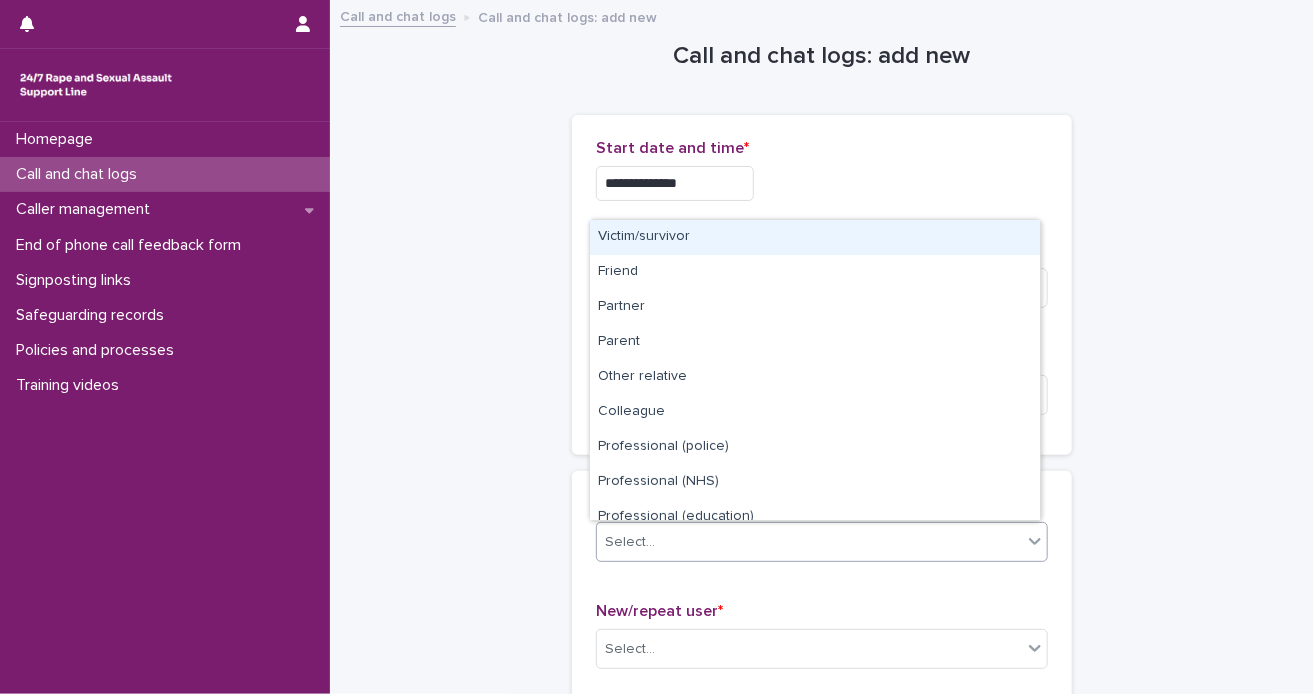 click 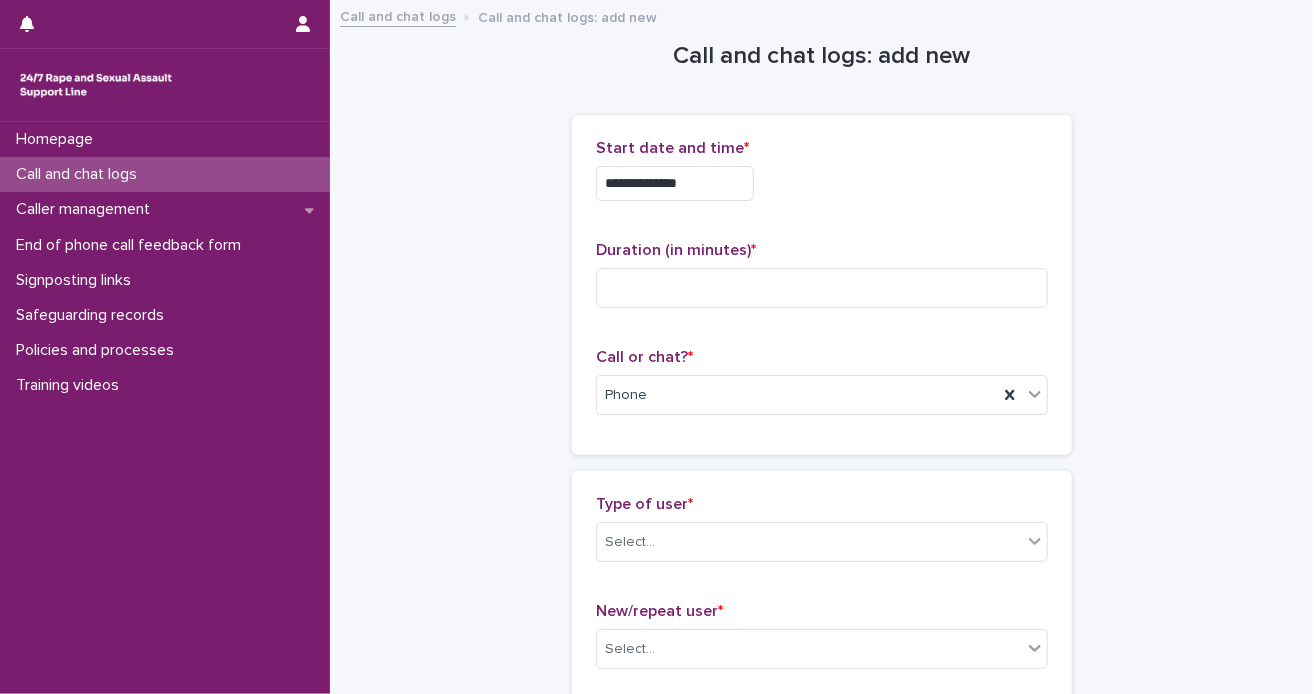 click on "**********" at bounding box center (822, 1084) 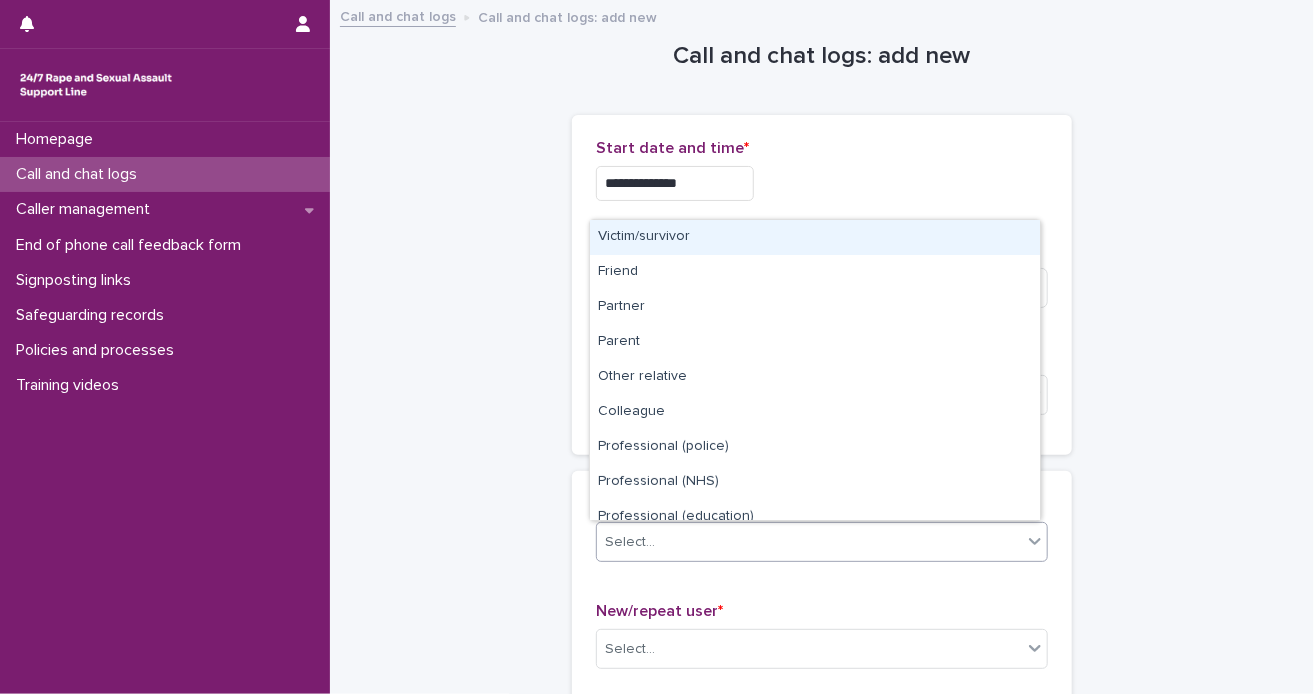 click 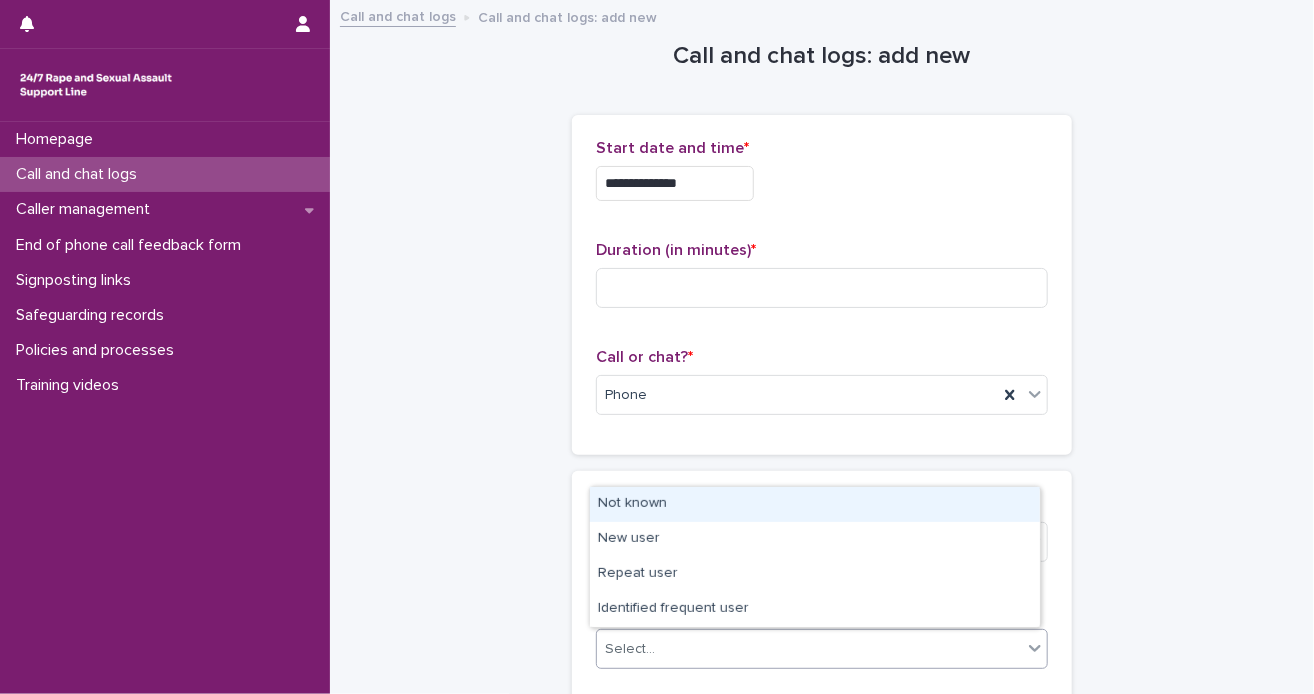 click 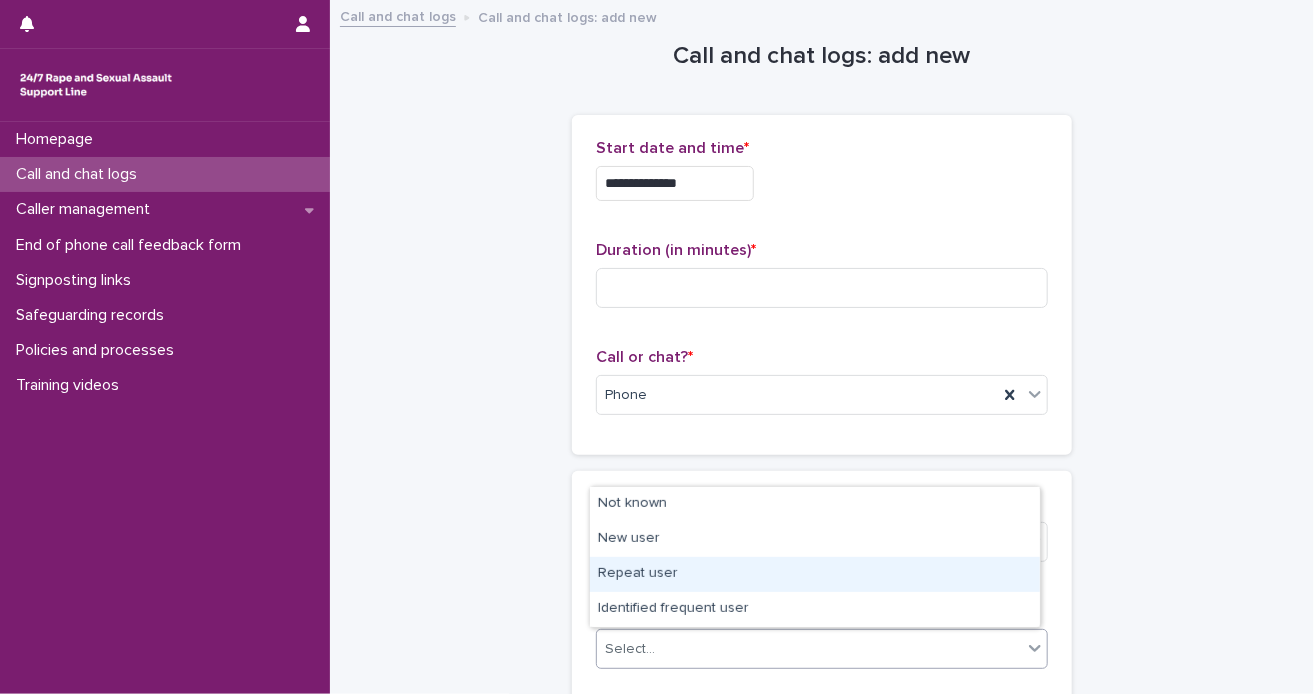 click on "Repeat user" at bounding box center (815, 574) 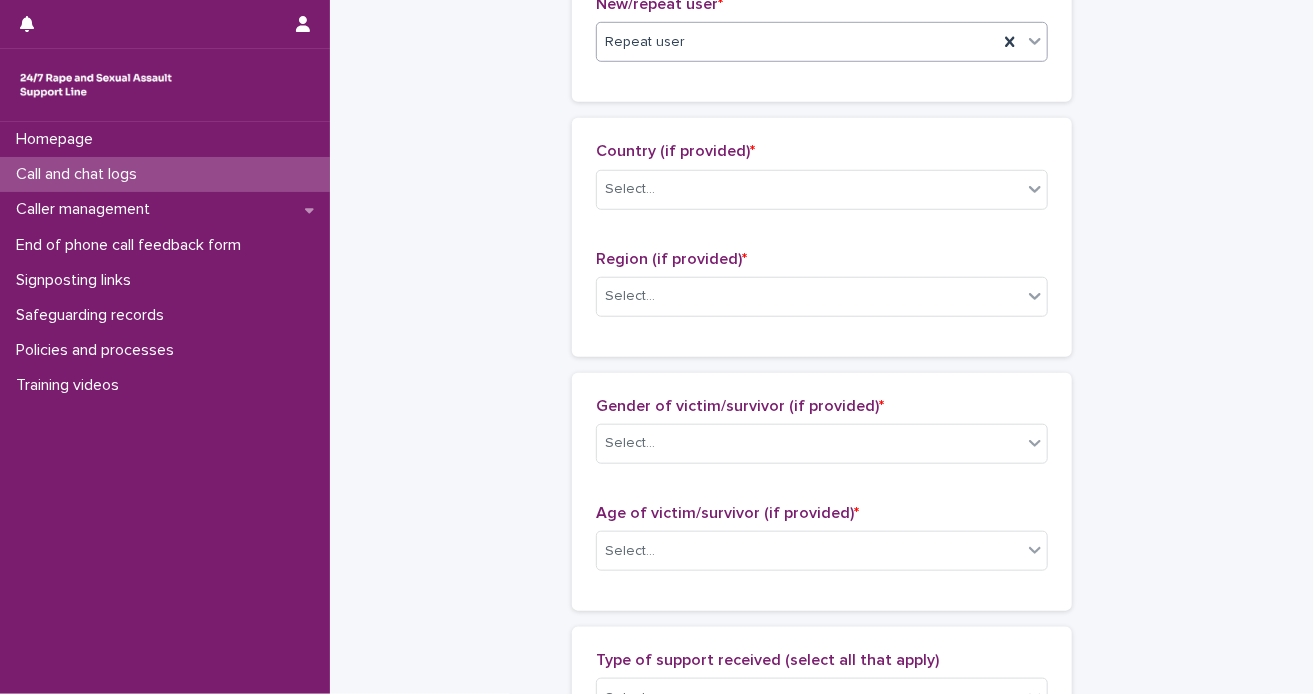 scroll, scrollTop: 809, scrollLeft: 0, axis: vertical 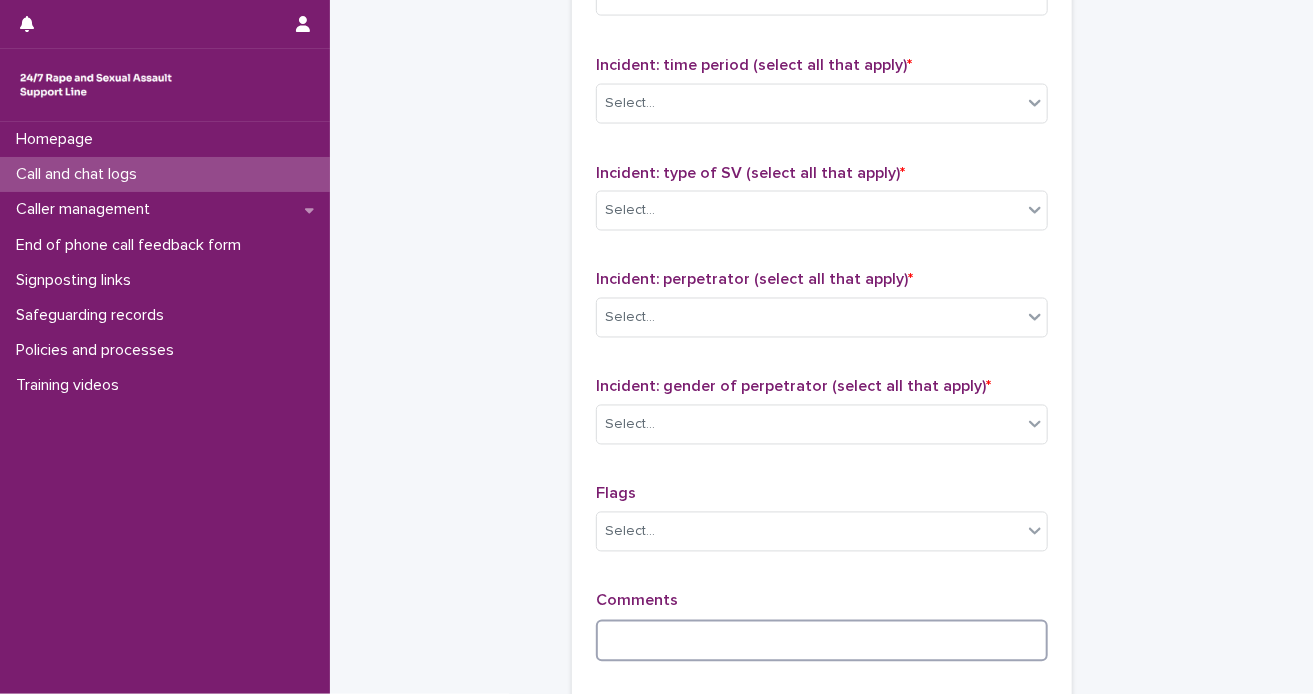 click at bounding box center (822, 641) 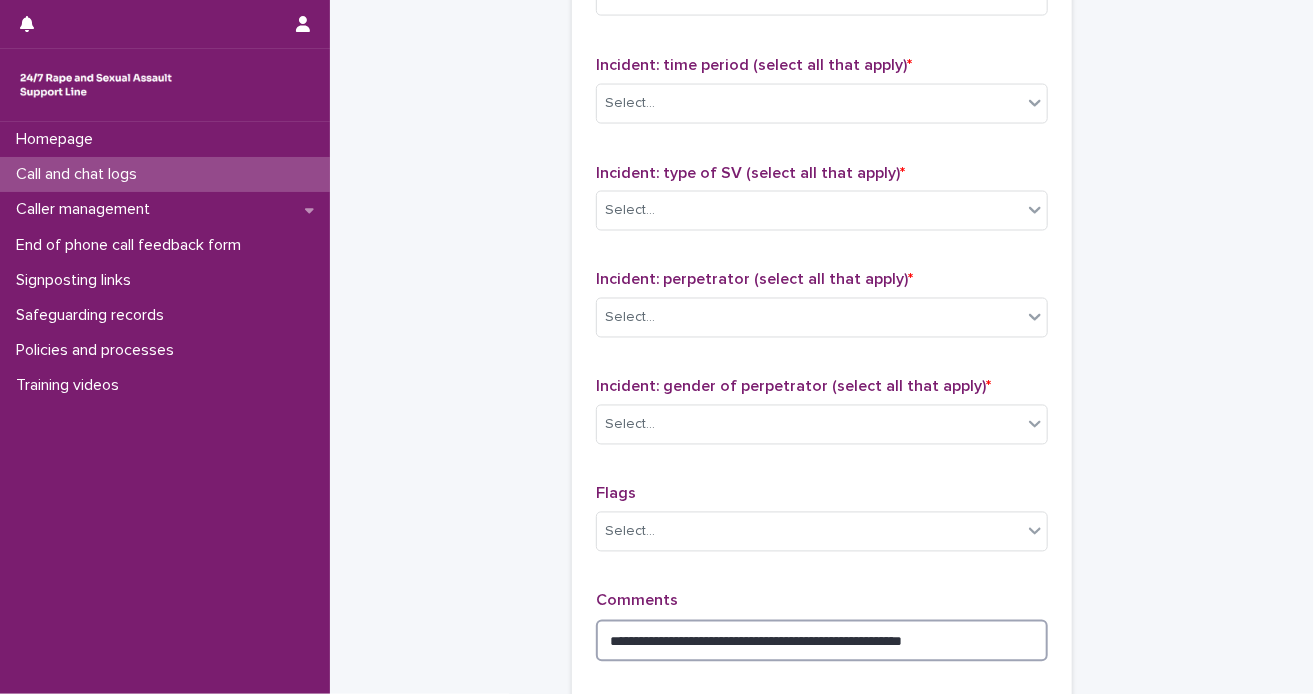 click on "**********" at bounding box center (822, 641) 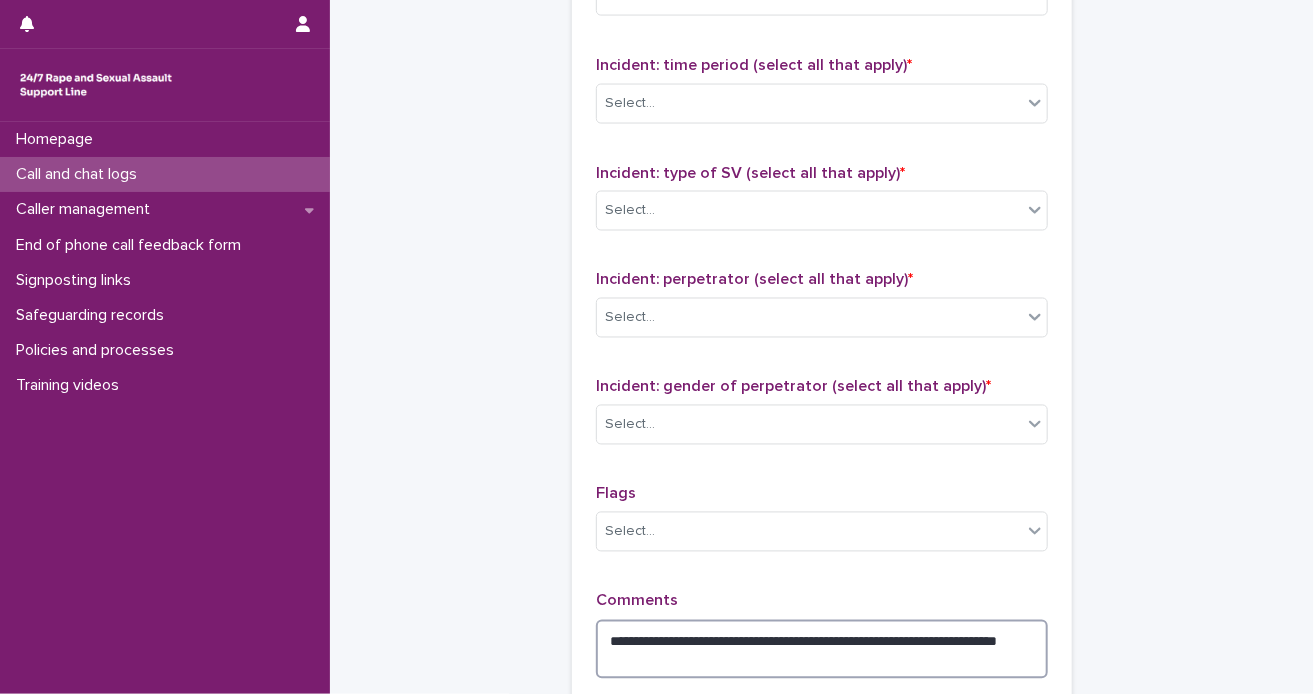 click on "**********" at bounding box center [822, 650] 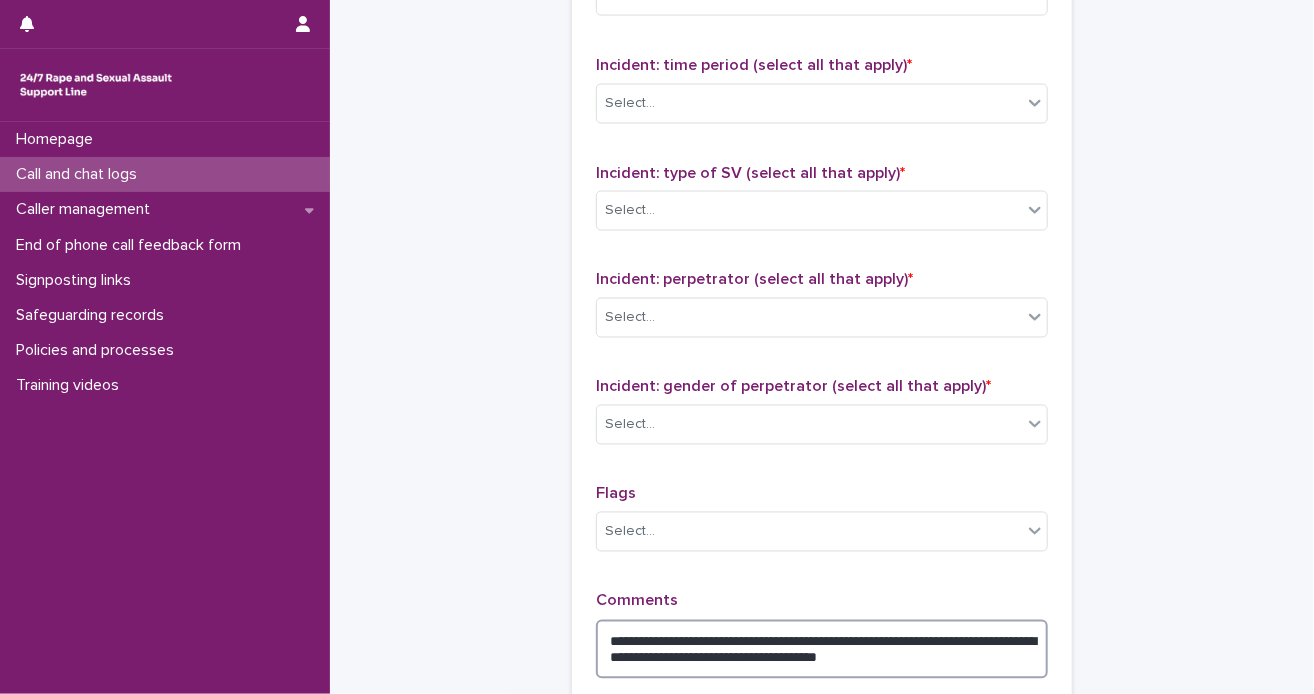 click on "**********" at bounding box center [822, 650] 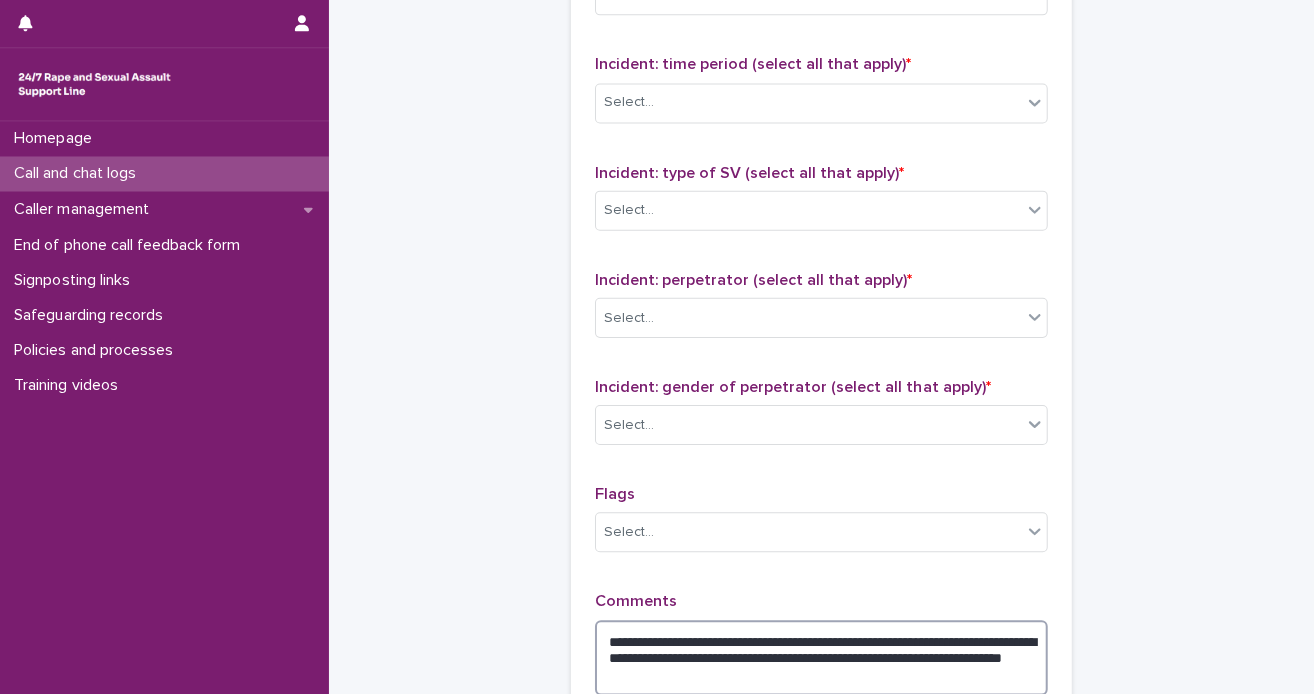 scroll, scrollTop: 0, scrollLeft: 0, axis: both 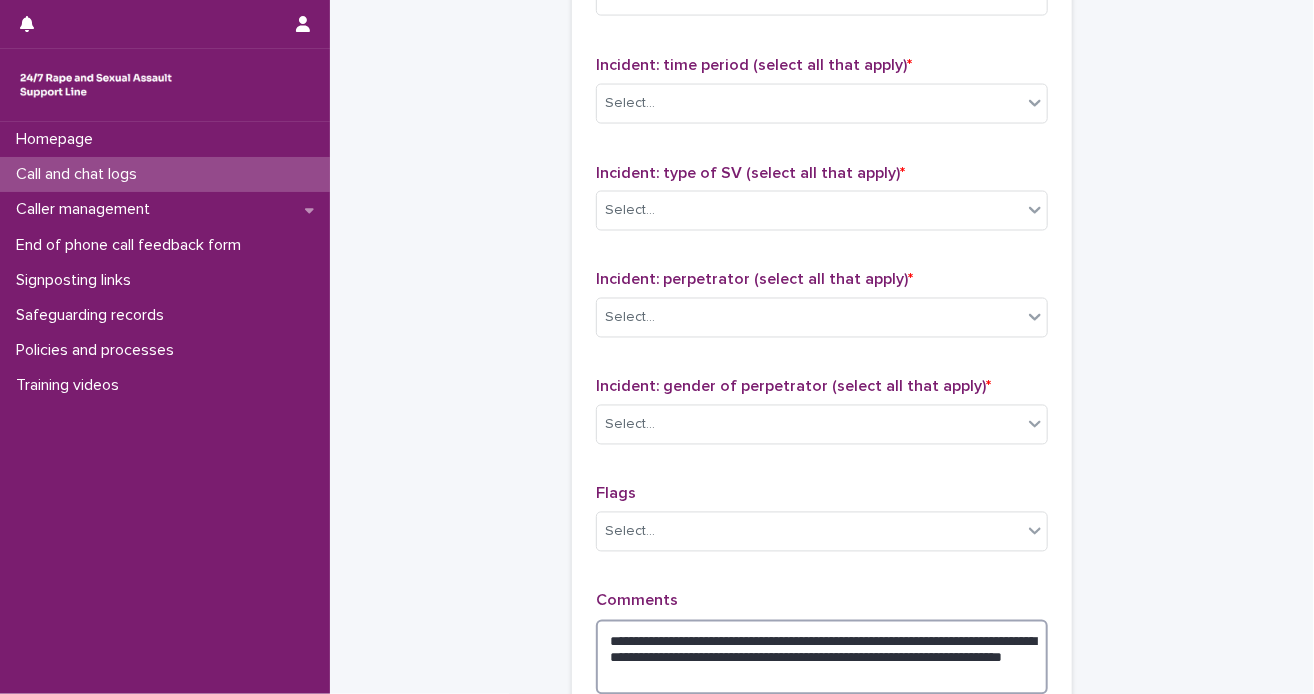 click on "**********" at bounding box center (822, 658) 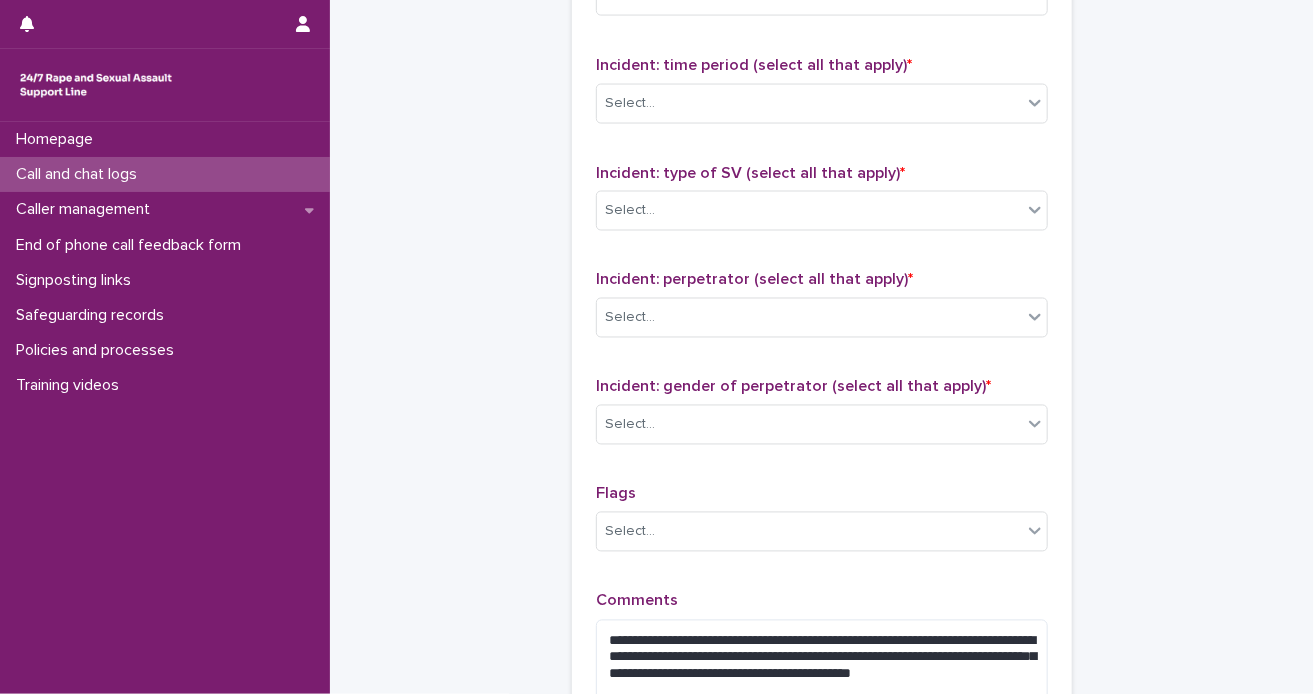 click on "**********" at bounding box center [822, -307] 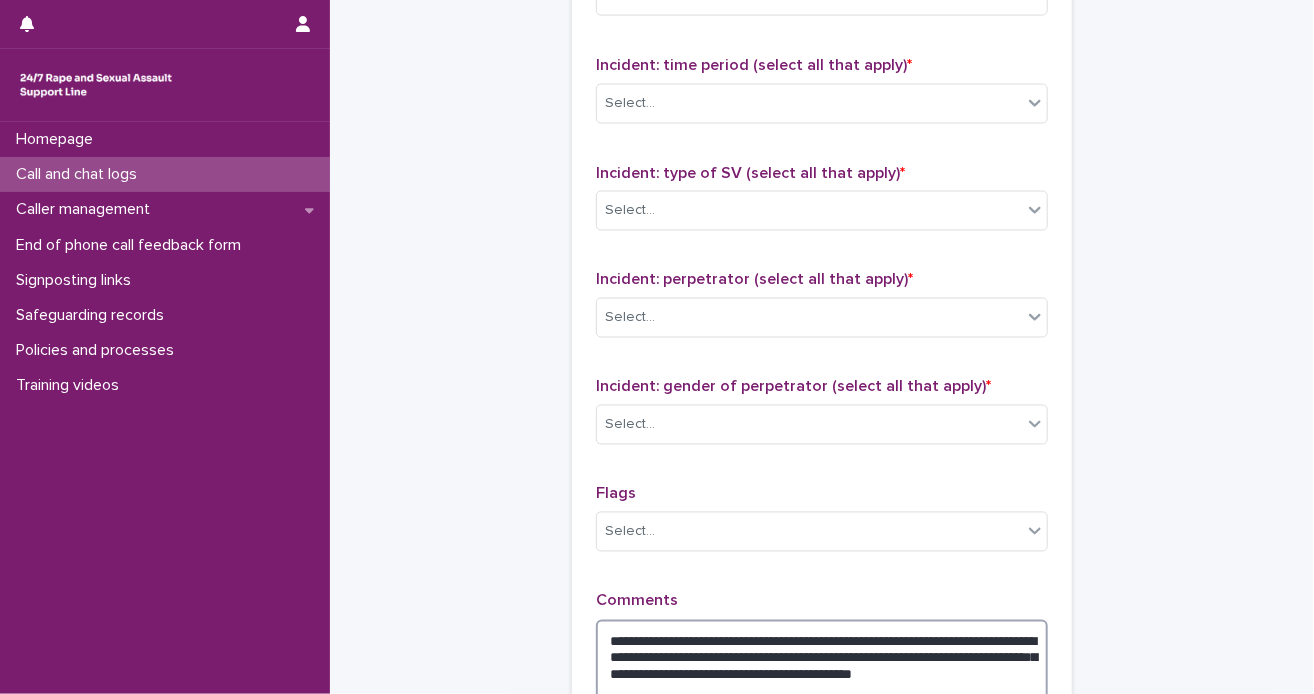 click on "**********" at bounding box center [822, 666] 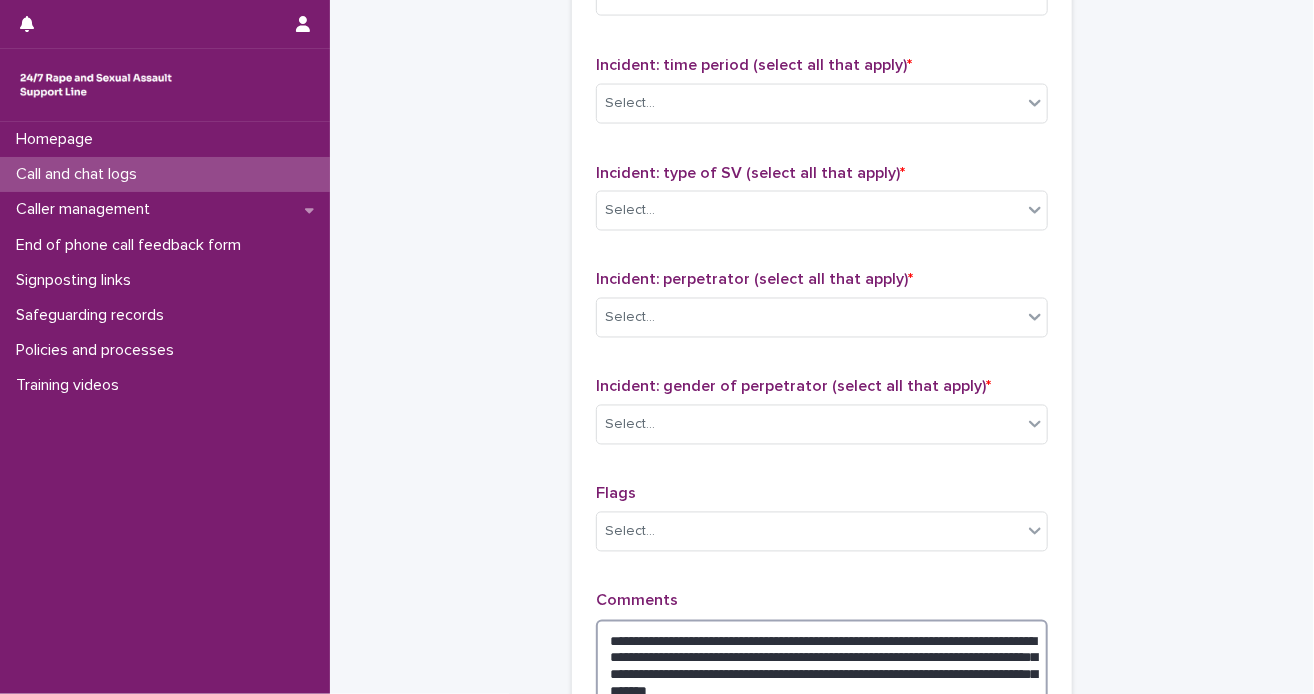 click on "**********" at bounding box center [822, 666] 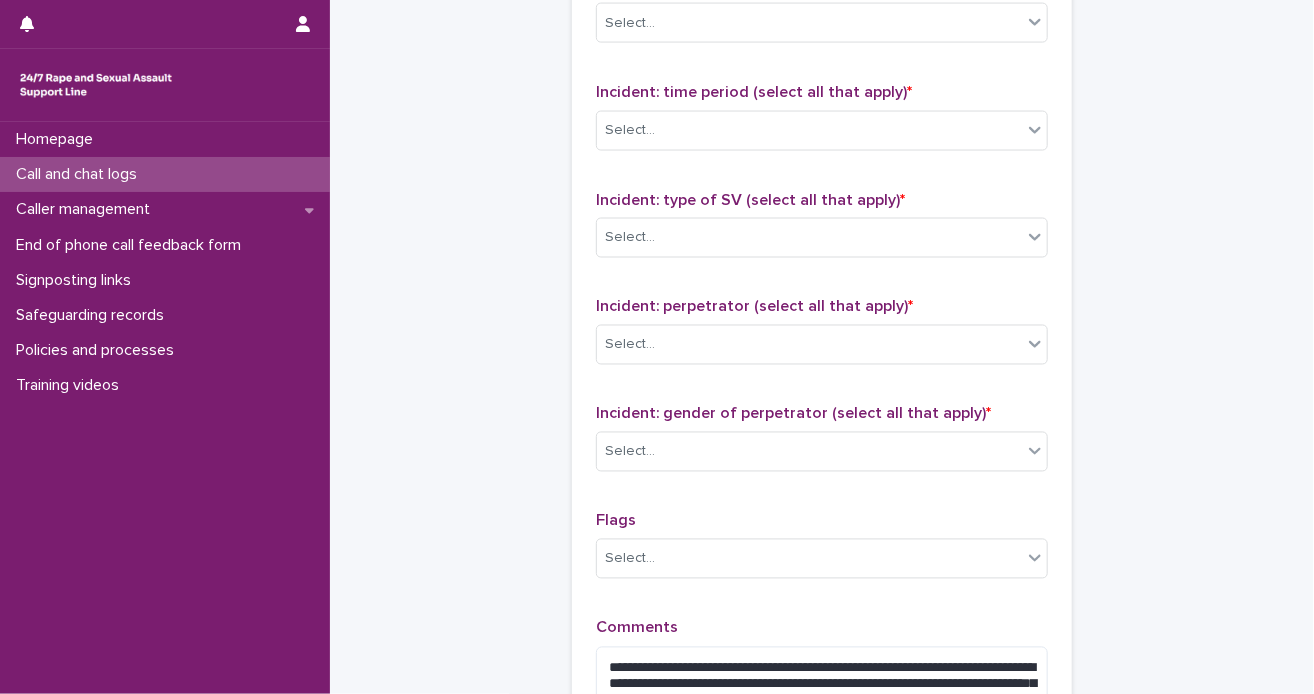 click on "**********" at bounding box center (822, -230) 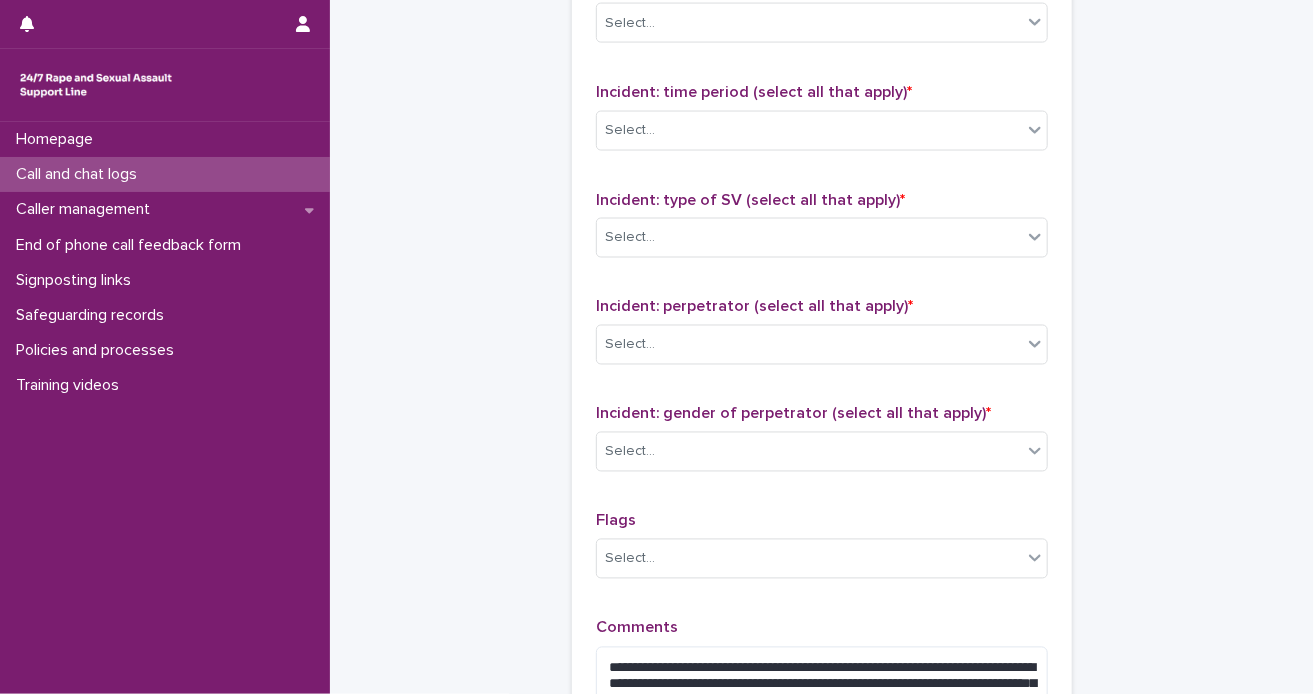 scroll, scrollTop: 1672, scrollLeft: 0, axis: vertical 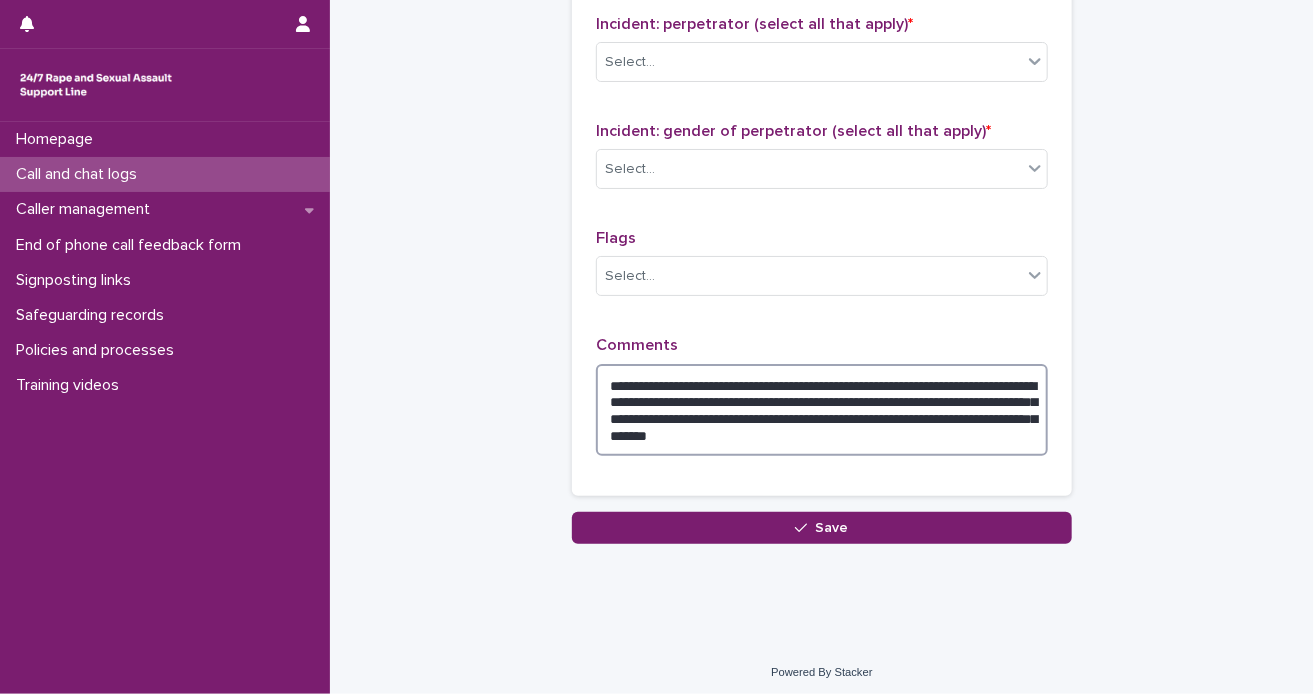 click on "**********" at bounding box center (822, 410) 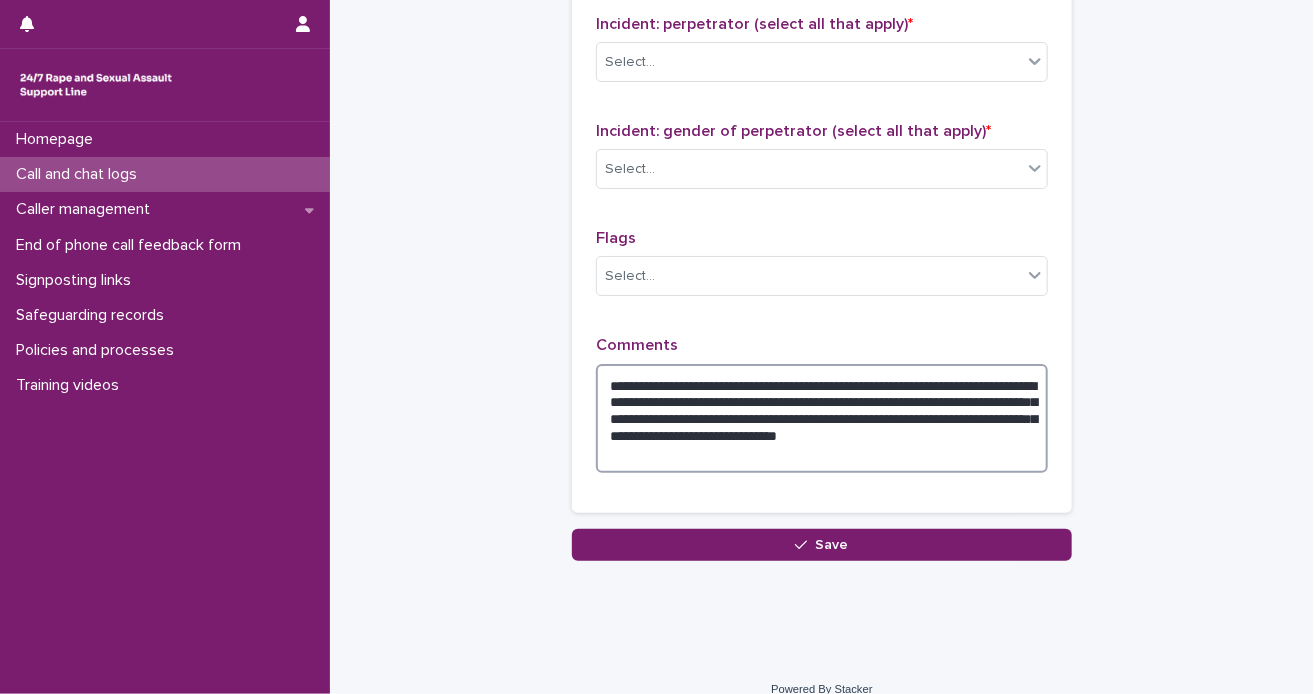 click on "**********" at bounding box center [822, 419] 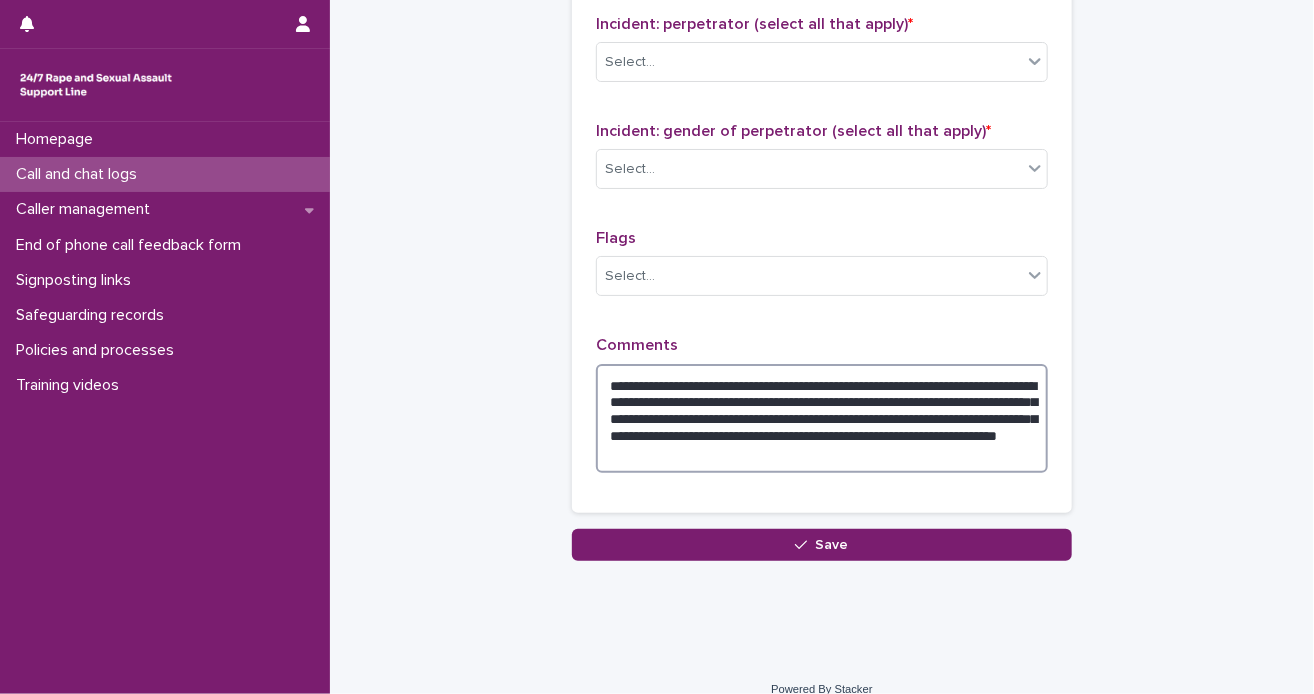 type on "**********" 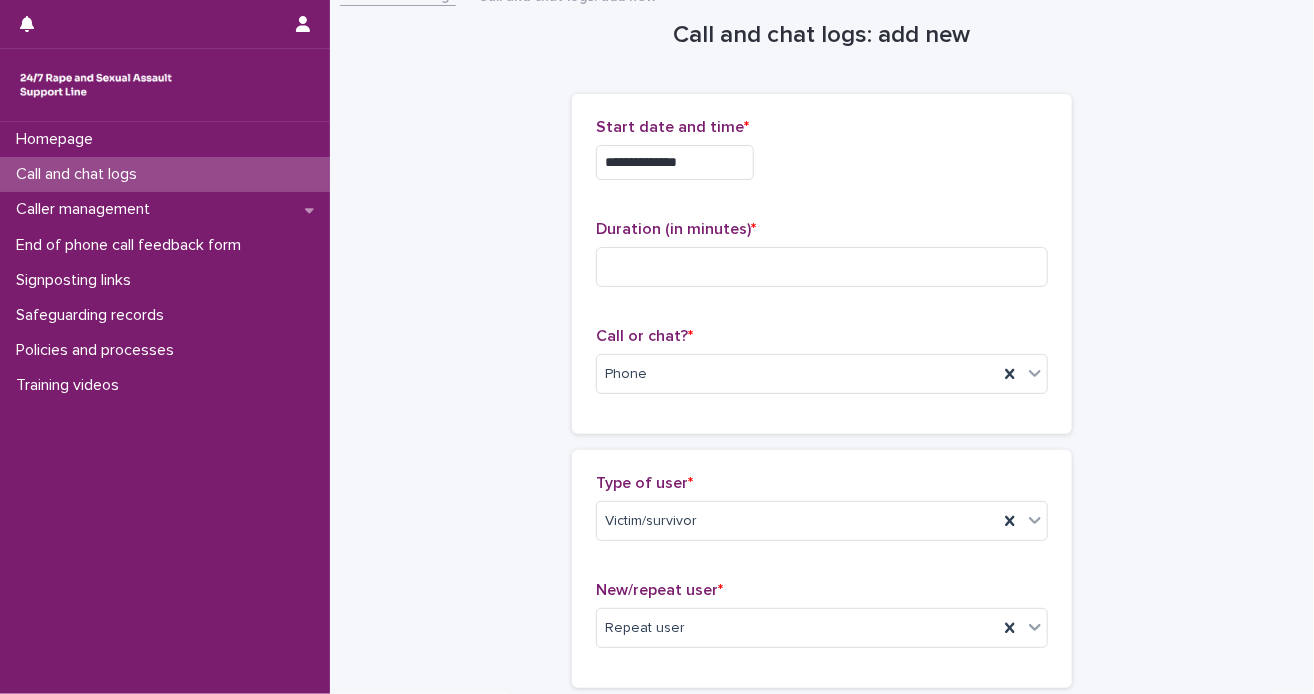 scroll, scrollTop: 20, scrollLeft: 0, axis: vertical 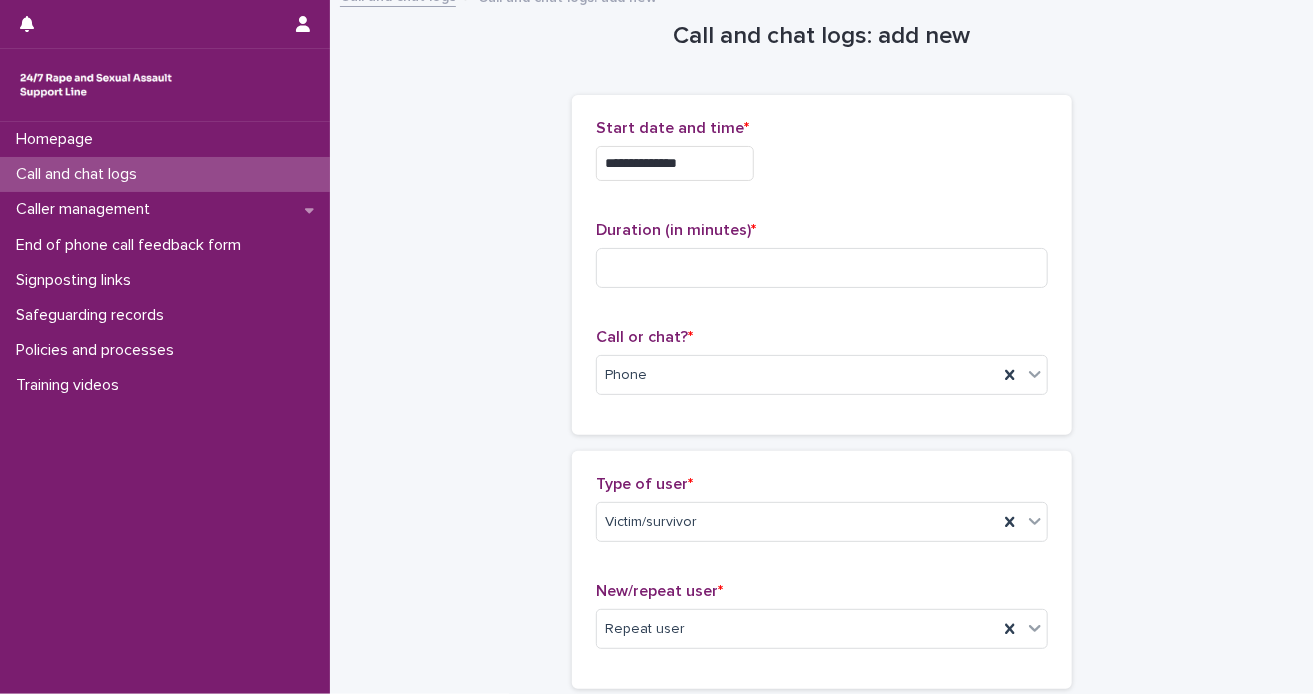 click on "**********" at bounding box center (822, 1122) 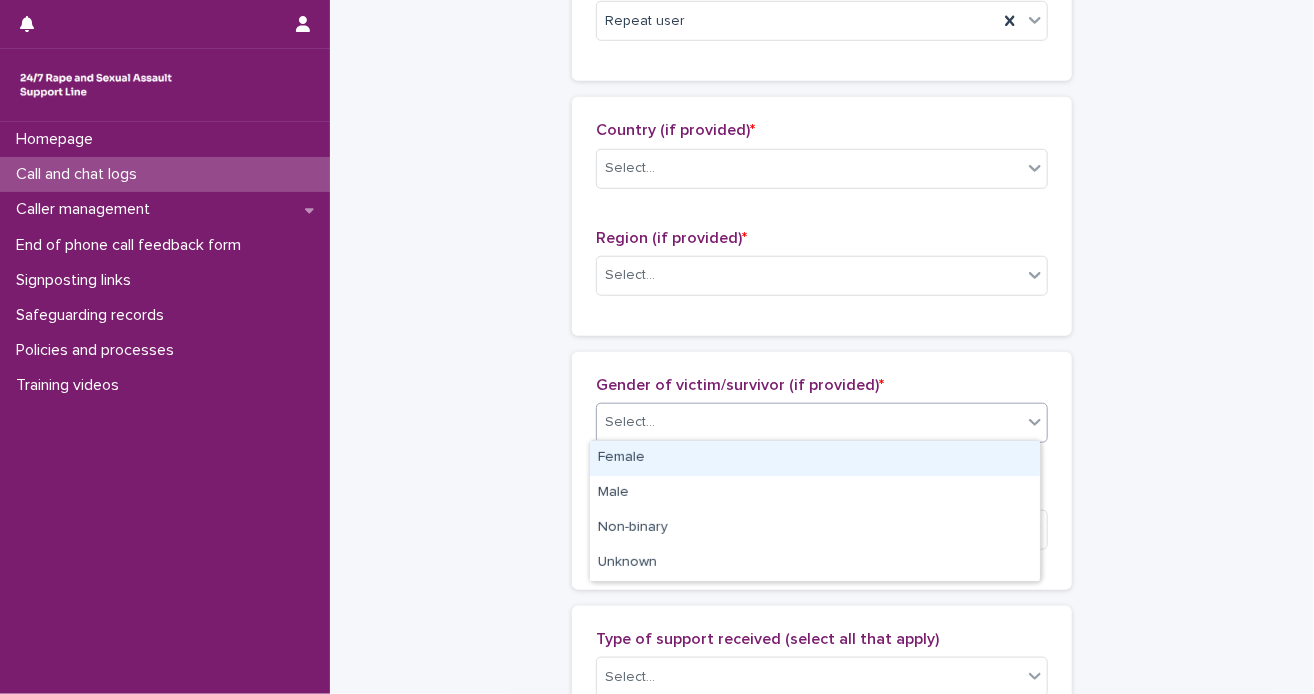 click 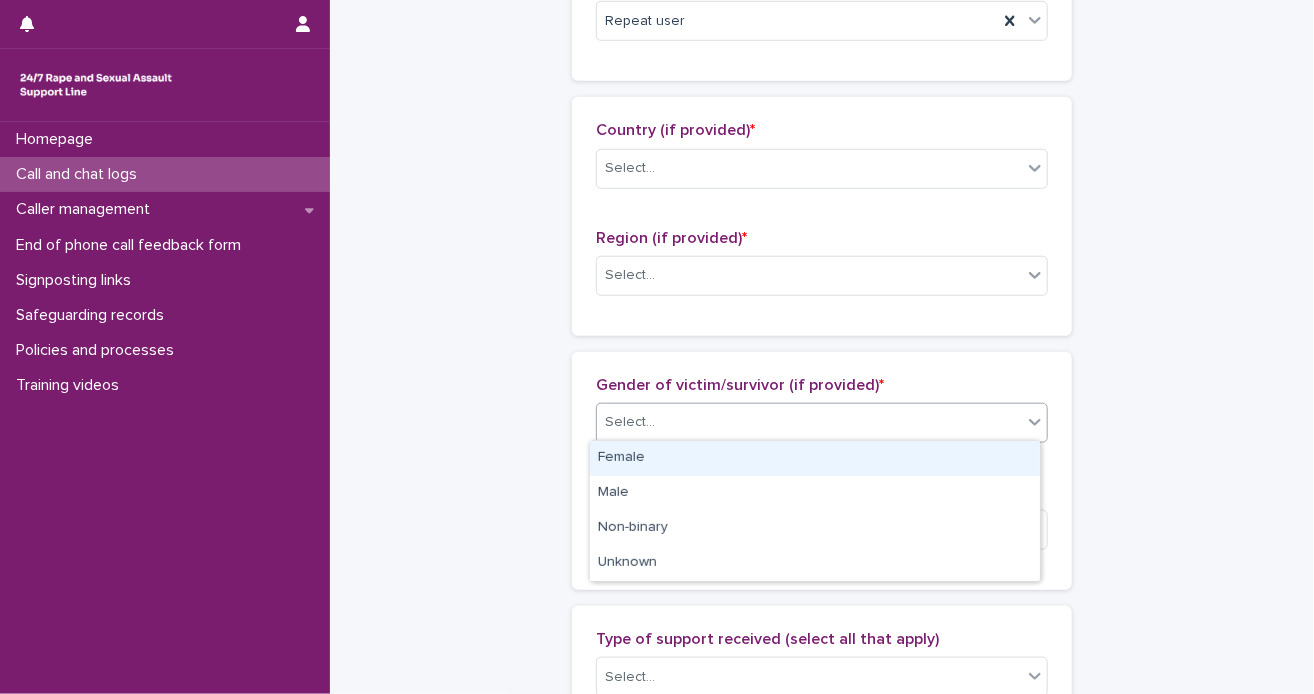 click on "Female" at bounding box center (815, 458) 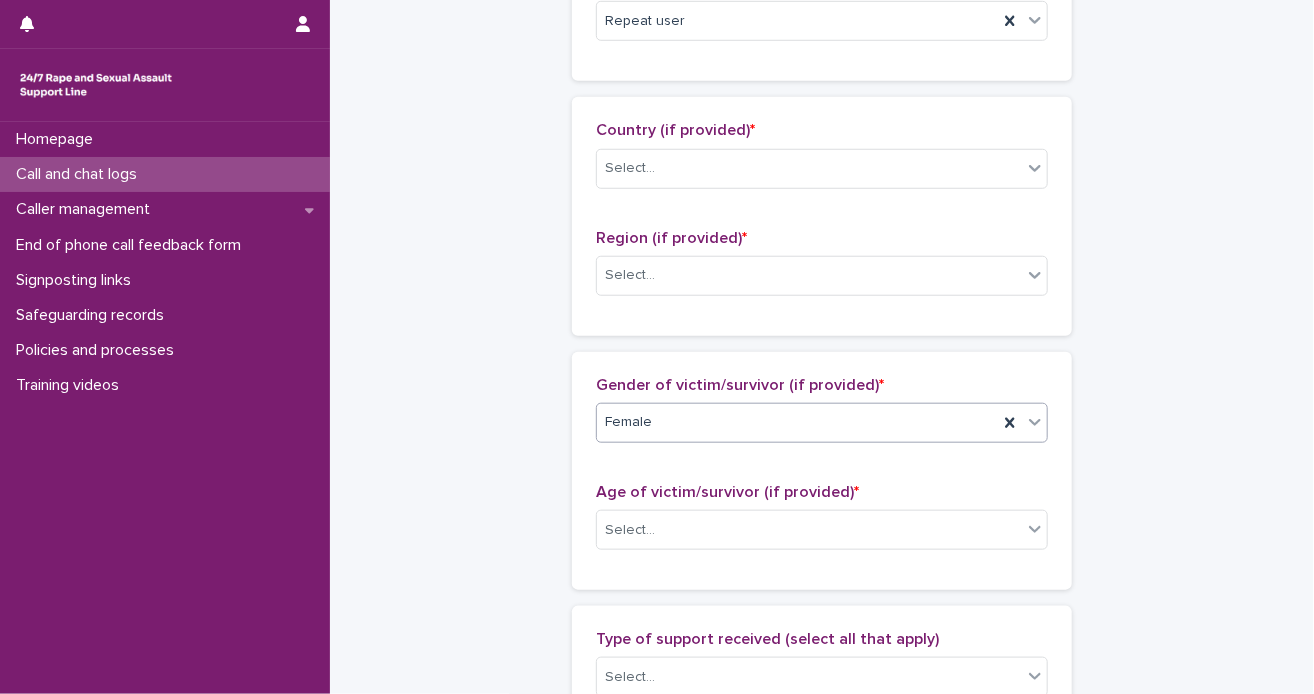 scroll, scrollTop: 615, scrollLeft: 0, axis: vertical 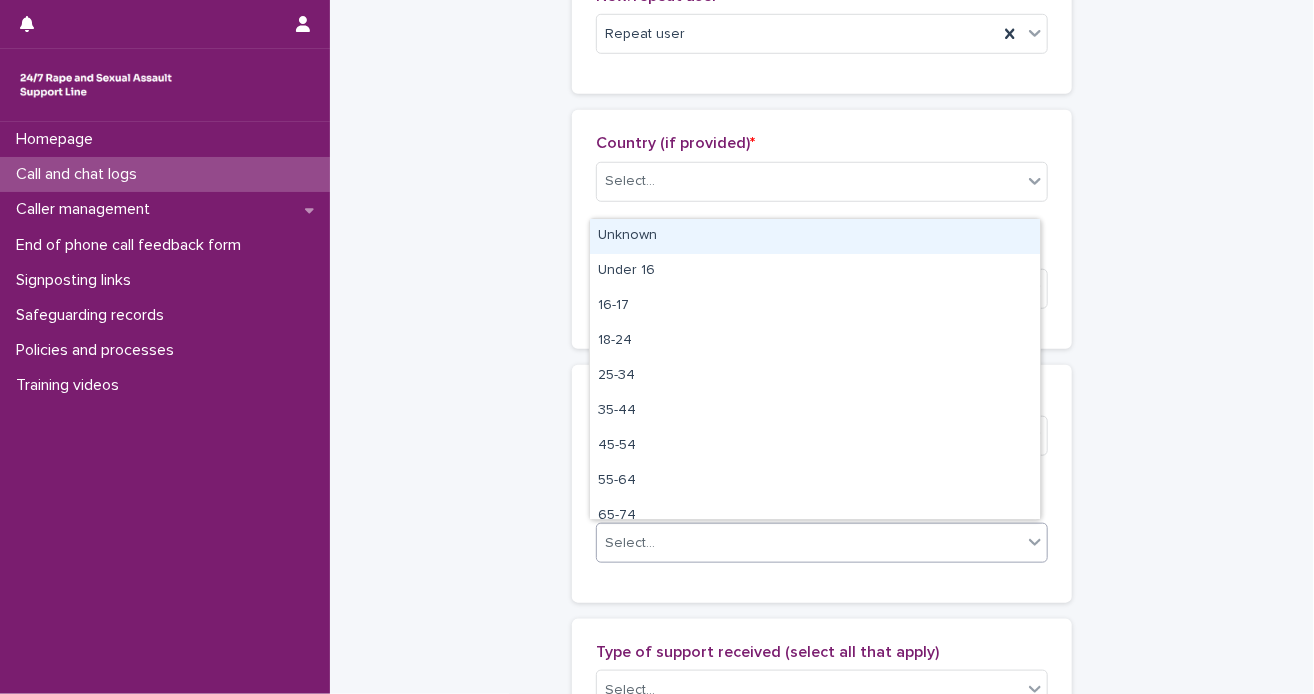click 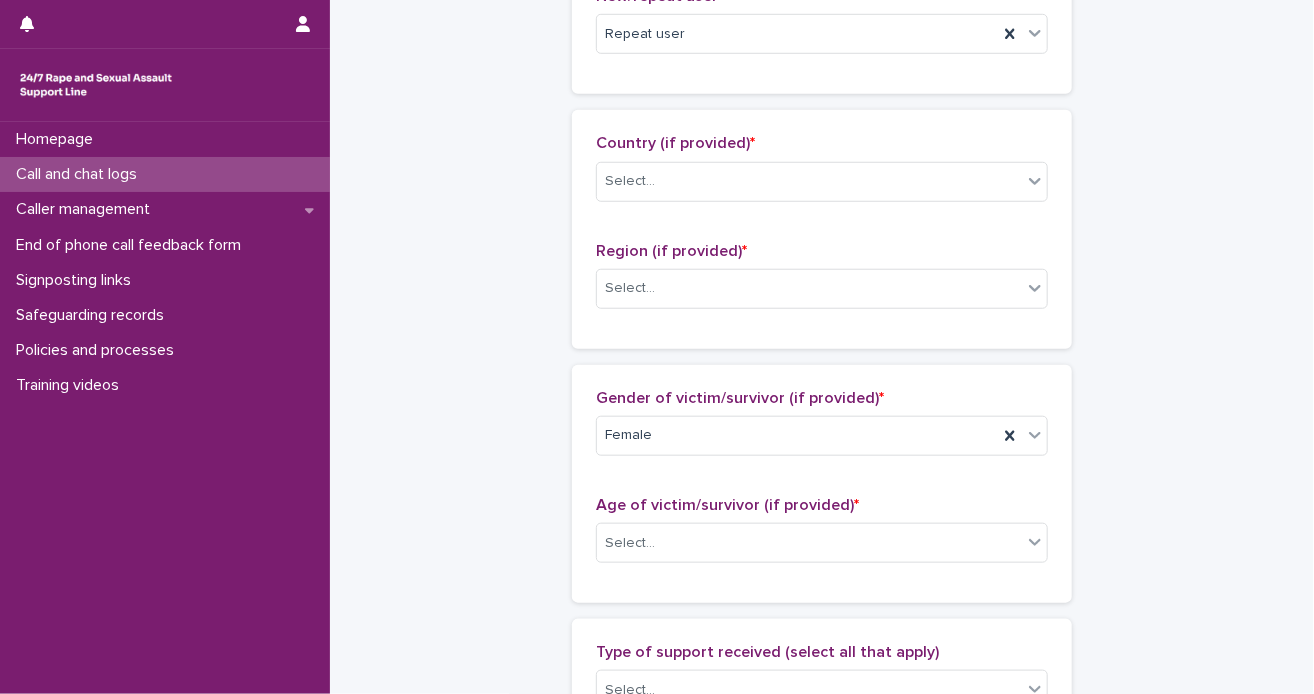 click on "**********" at bounding box center [822, 502] 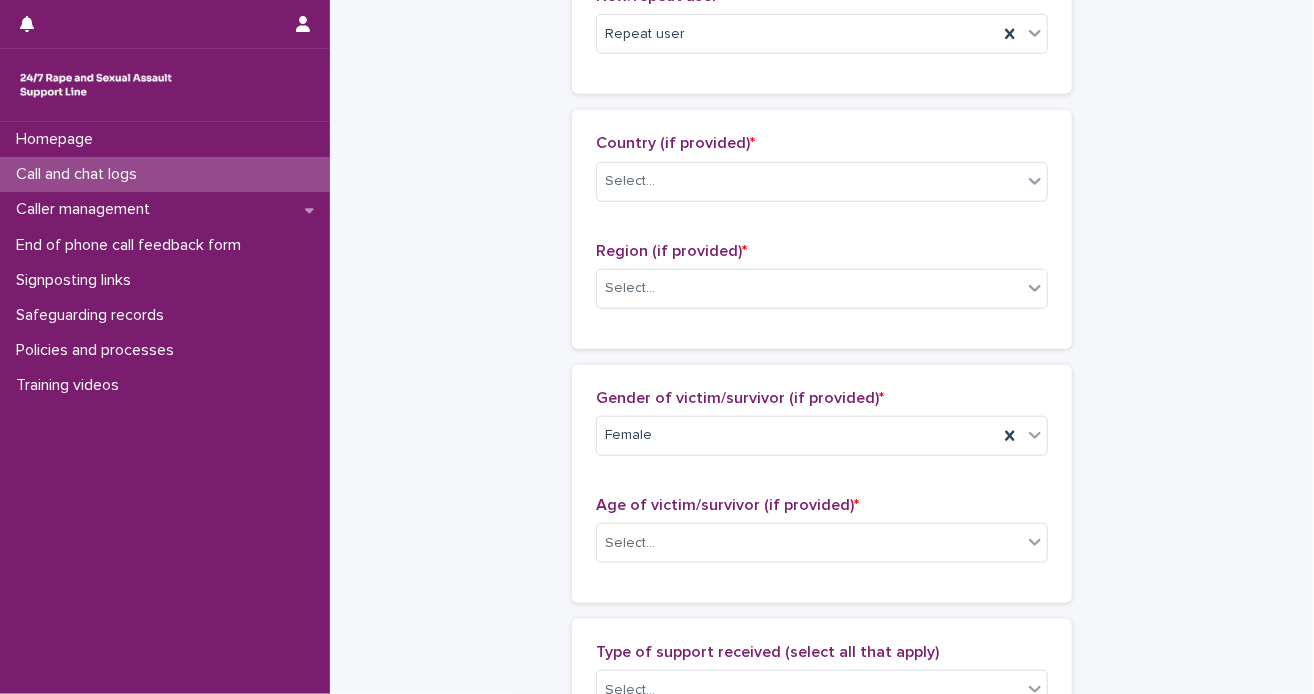scroll, scrollTop: 1222, scrollLeft: 0, axis: vertical 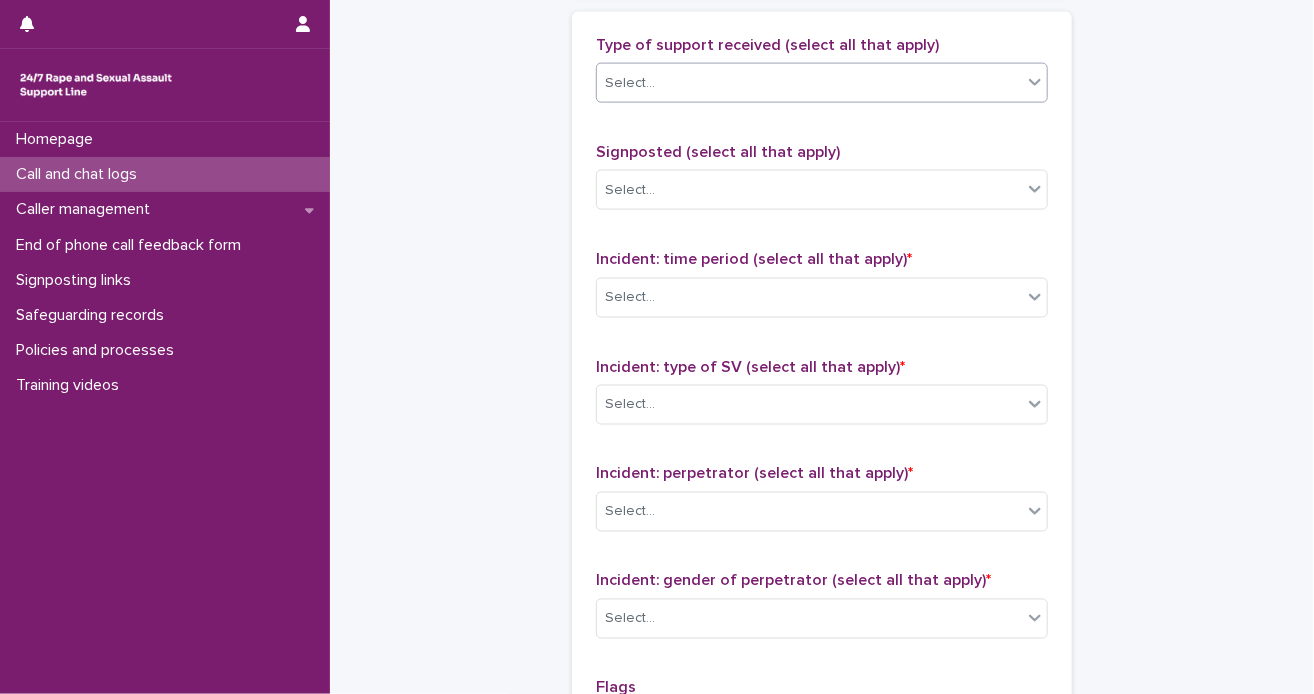 click 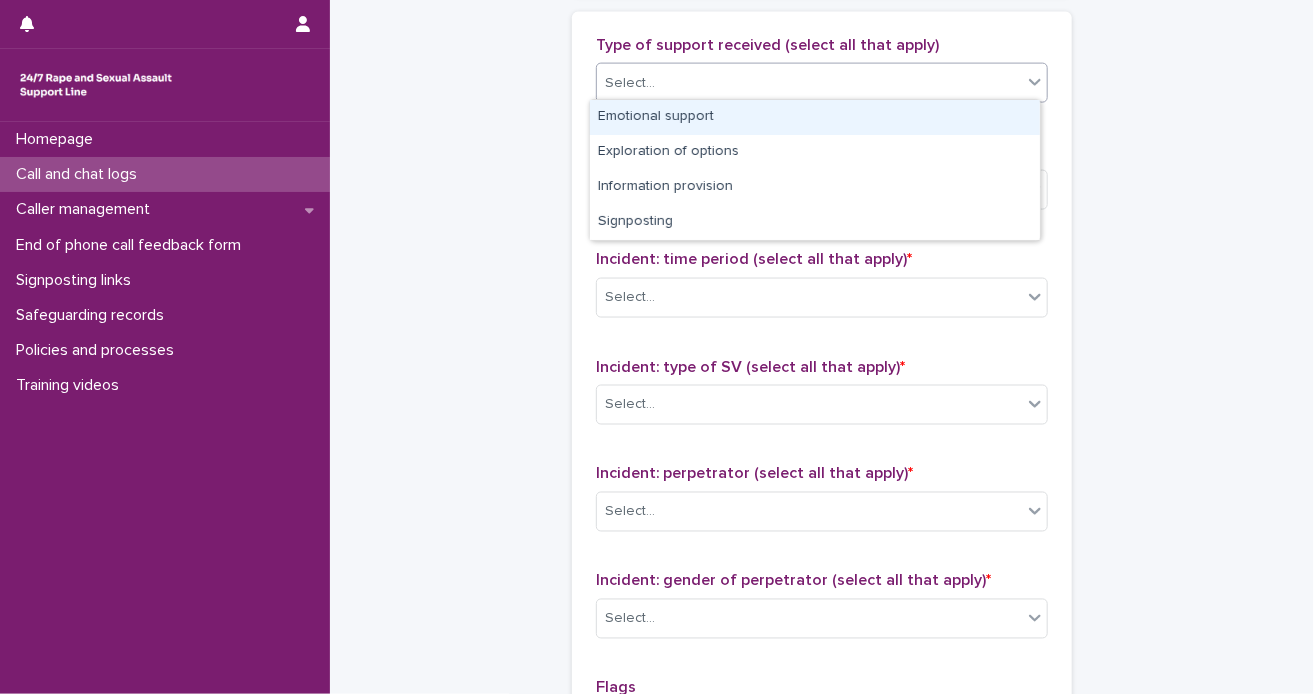 click on "Emotional support" at bounding box center (815, 117) 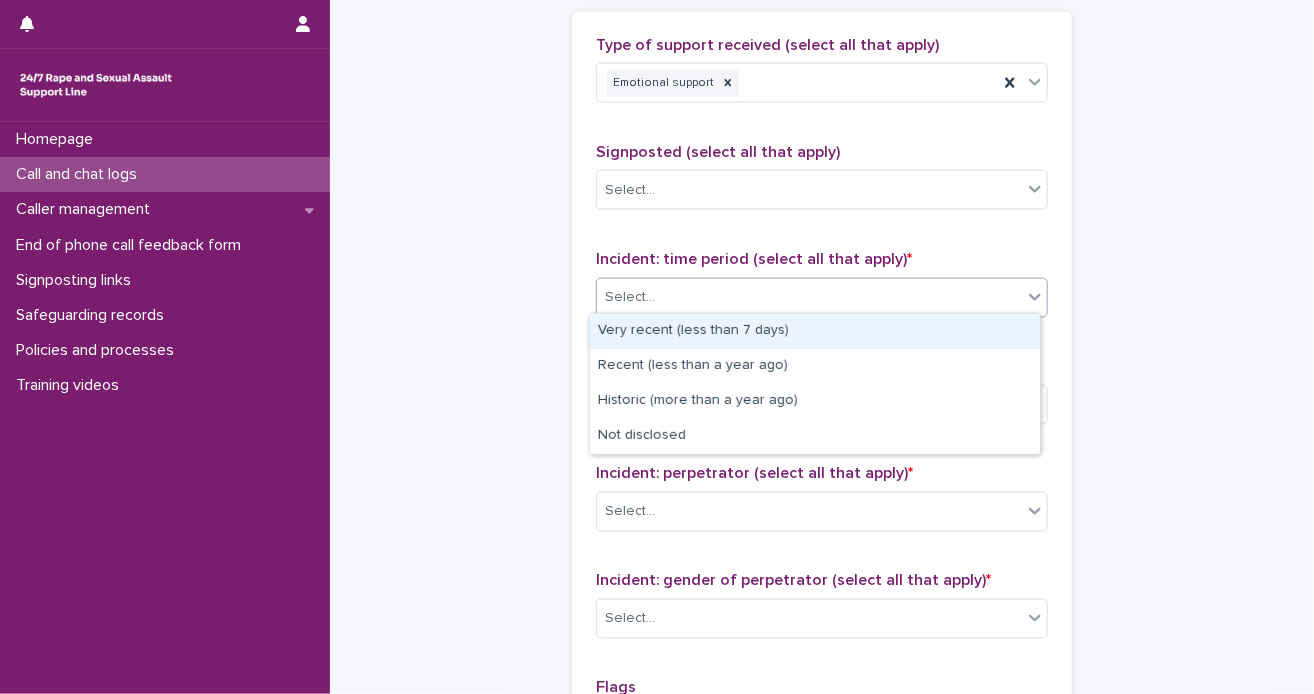 click 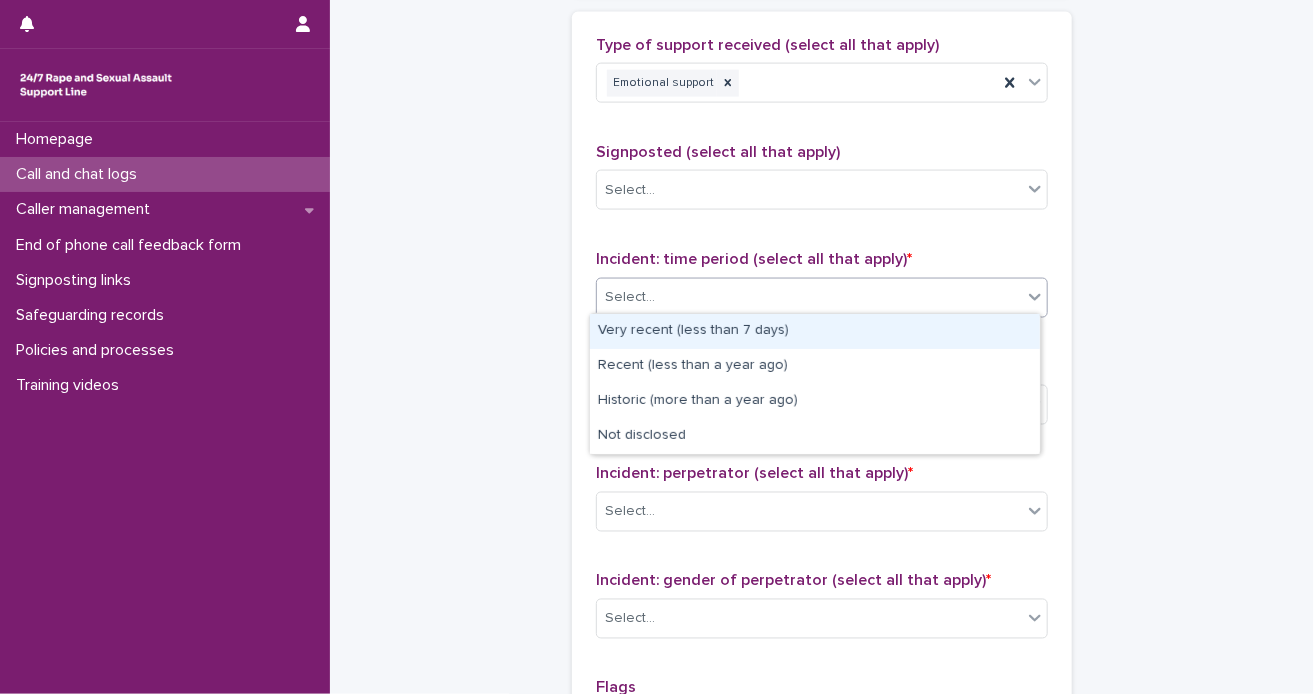 click on "**********" at bounding box center [822, -105] 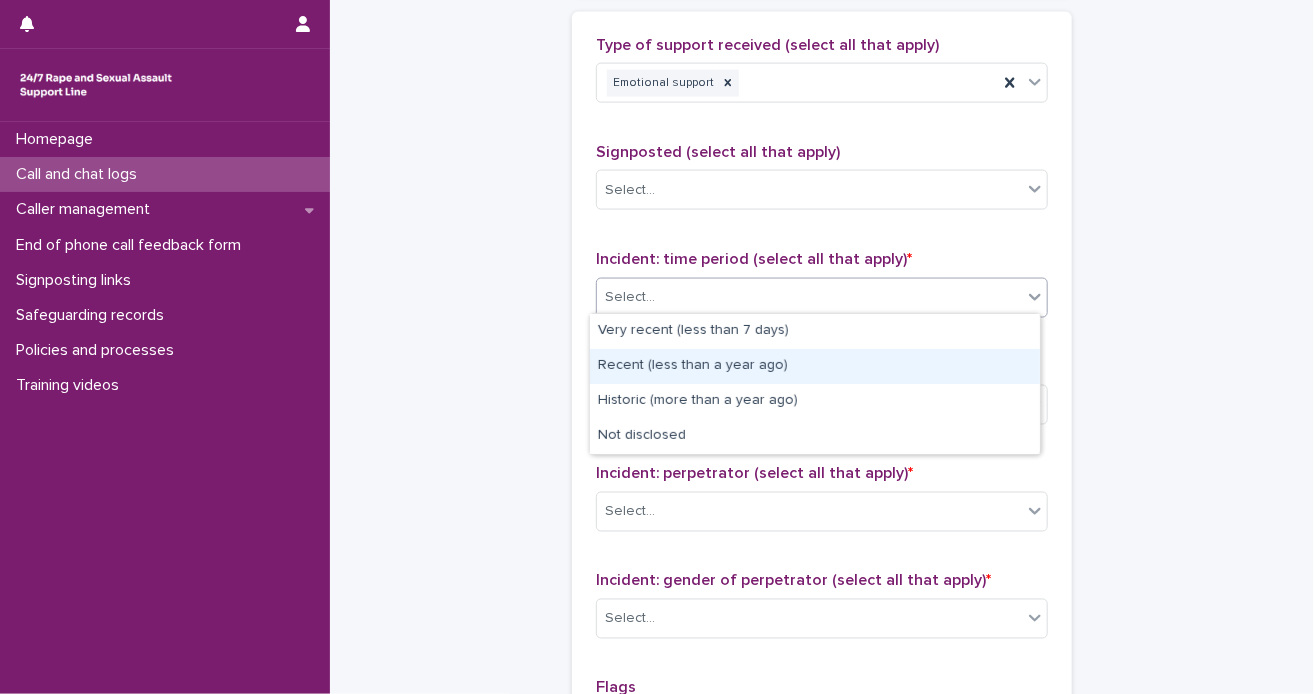 click on "Recent (less than a year ago)" at bounding box center [815, 366] 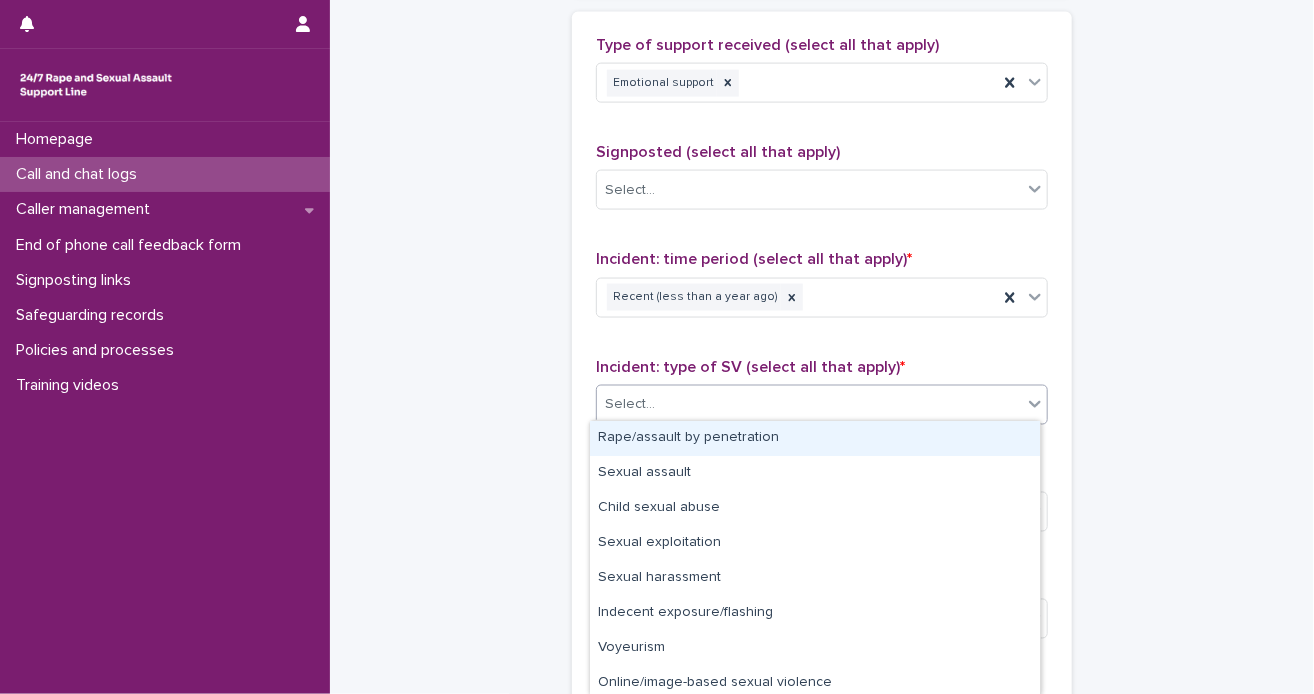 click 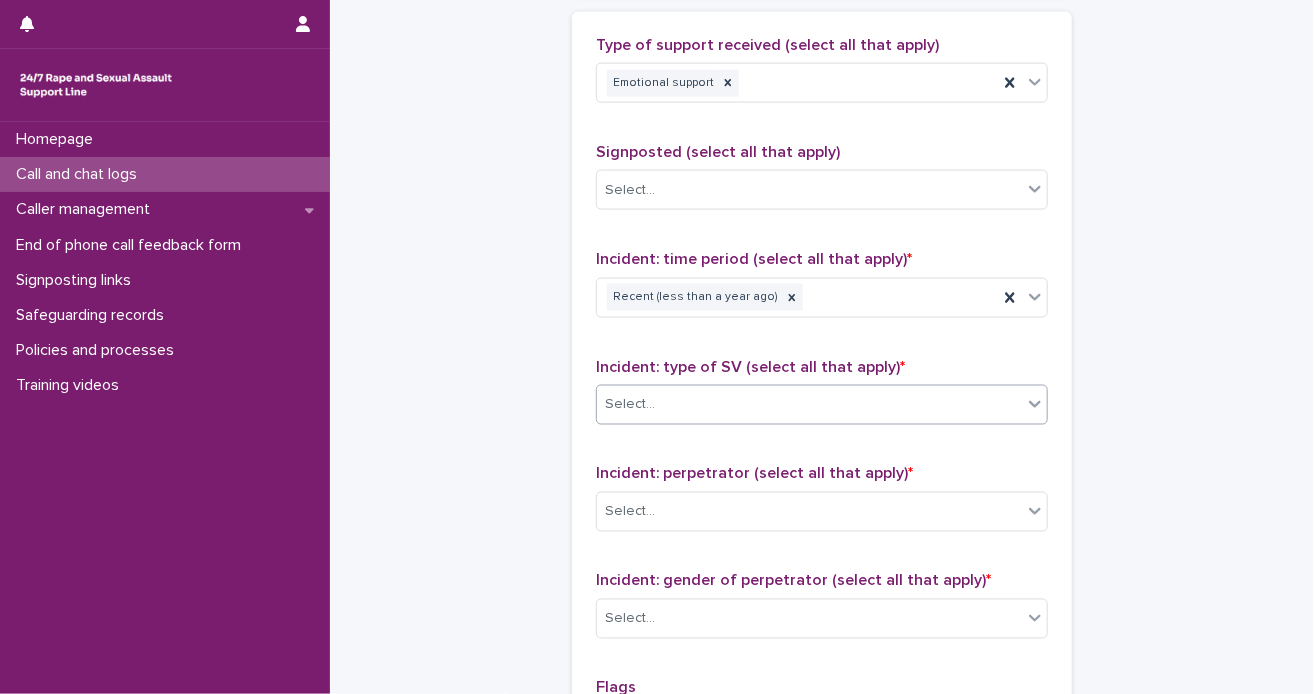 click 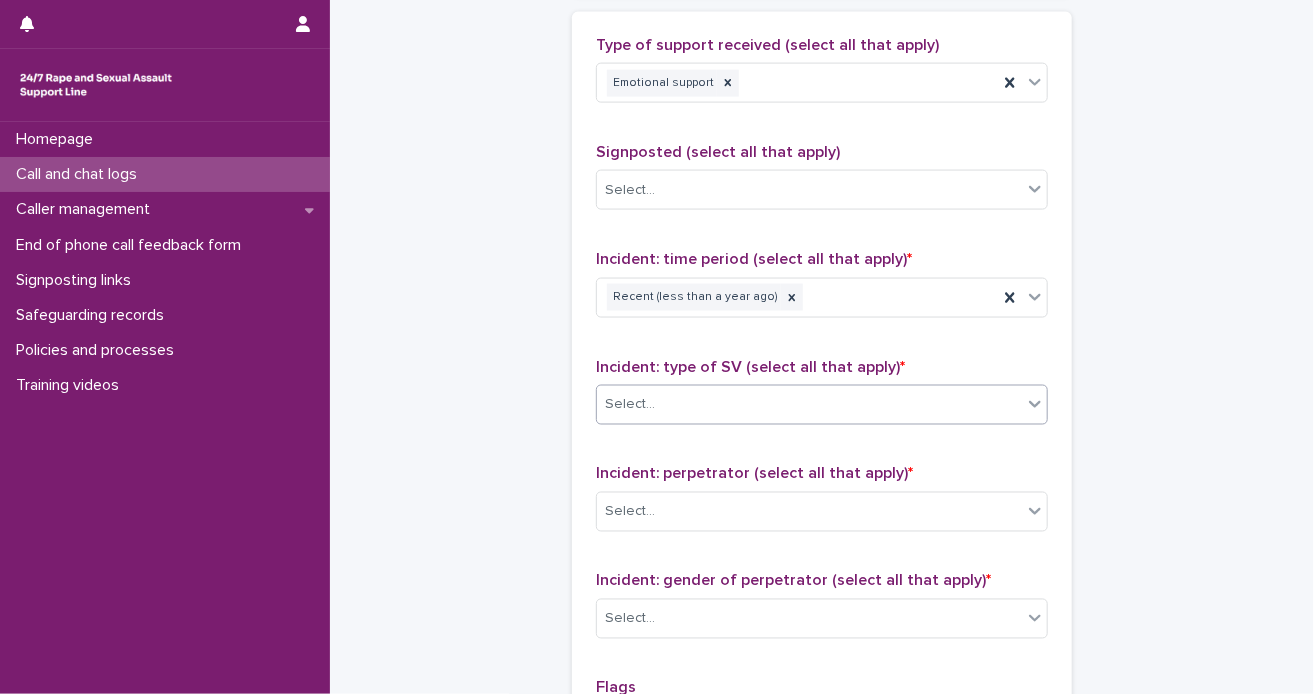 scroll, scrollTop: 1689, scrollLeft: 0, axis: vertical 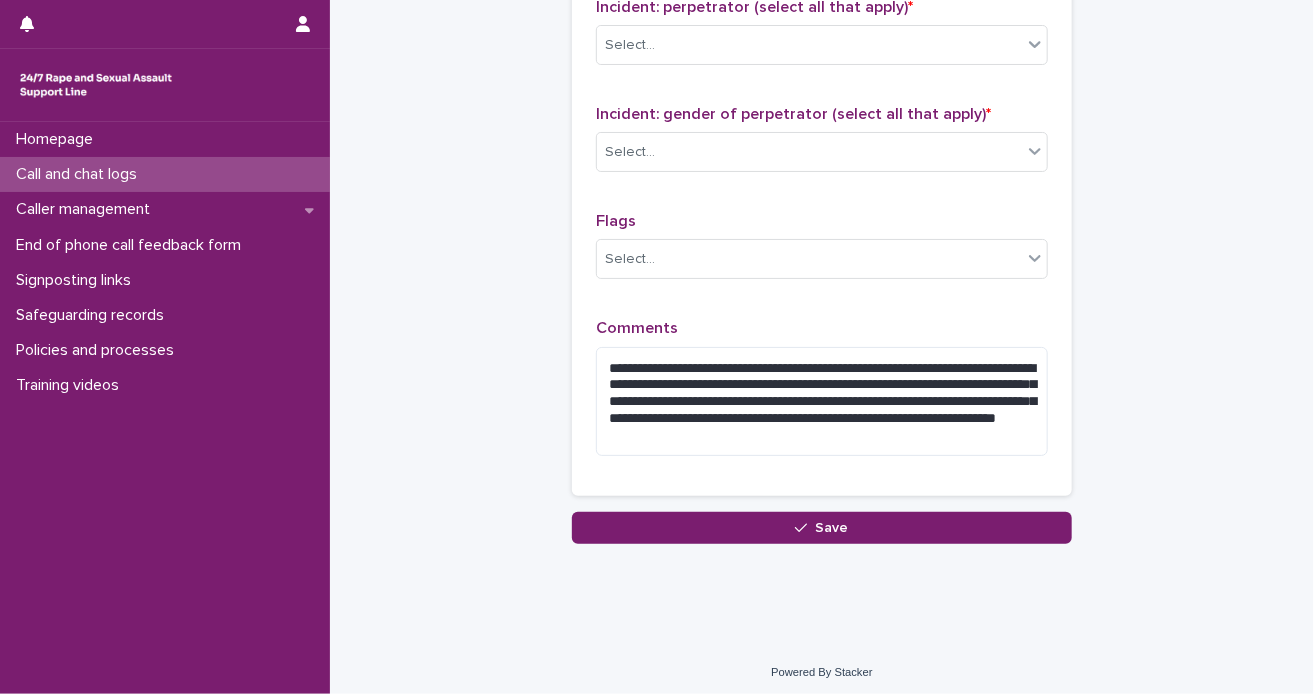click on "**********" at bounding box center (822, -522) 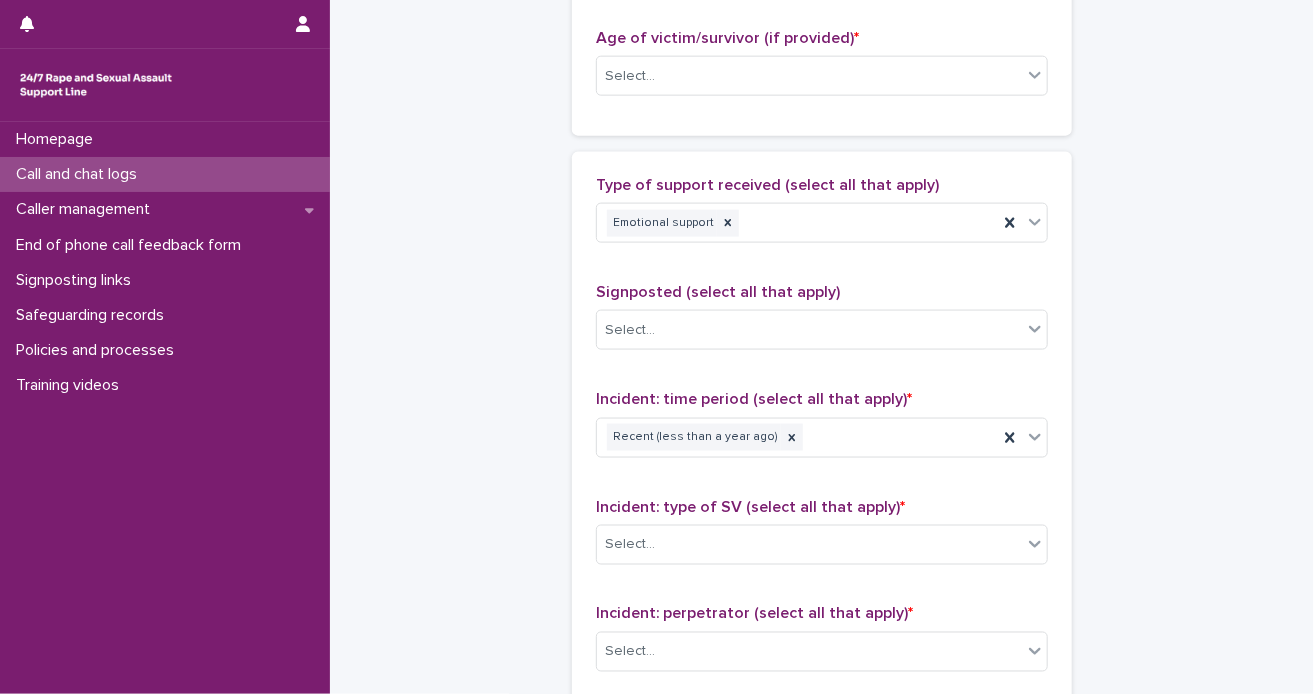scroll, scrollTop: 274, scrollLeft: 0, axis: vertical 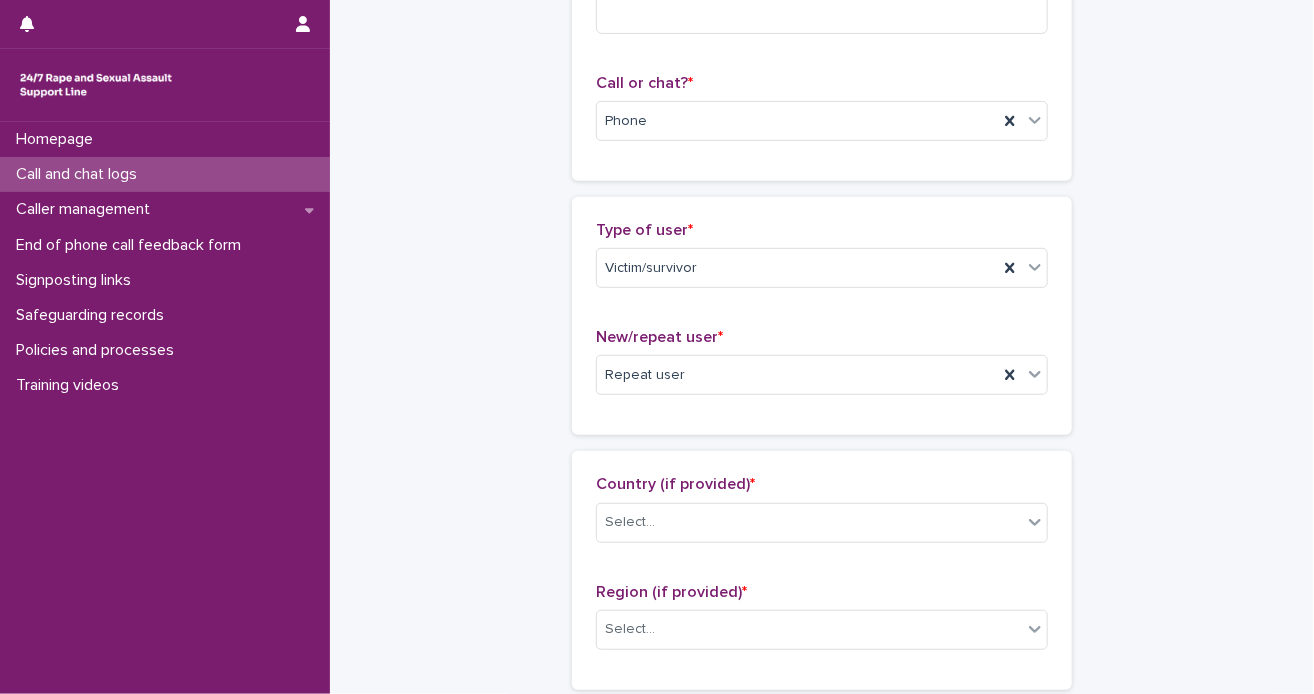 click on "**********" at bounding box center [822, 893] 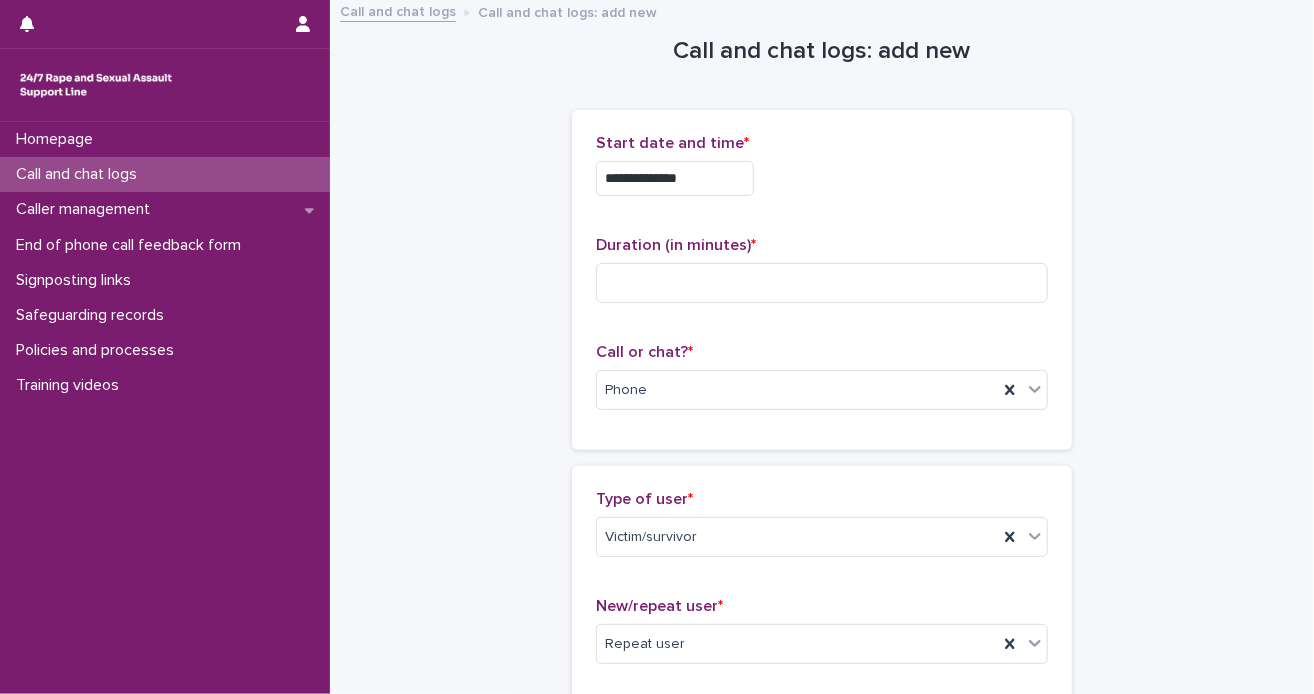 scroll, scrollTop: 0, scrollLeft: 0, axis: both 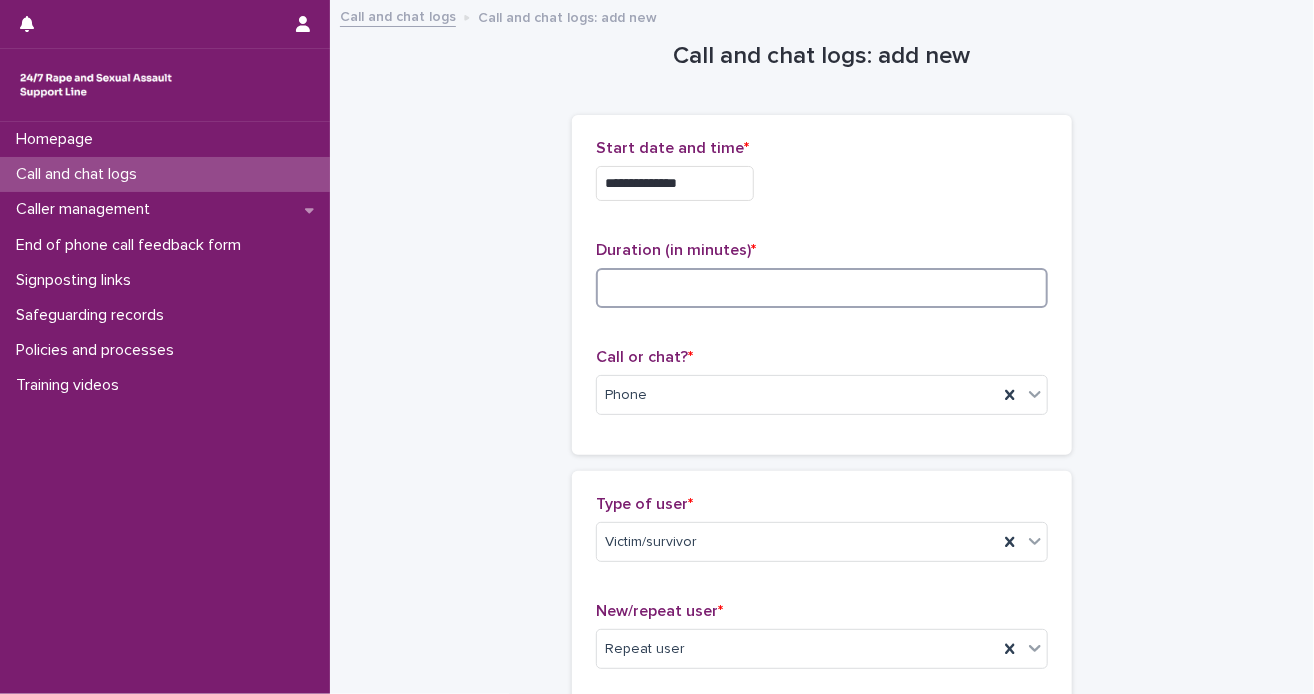 click at bounding box center (822, 288) 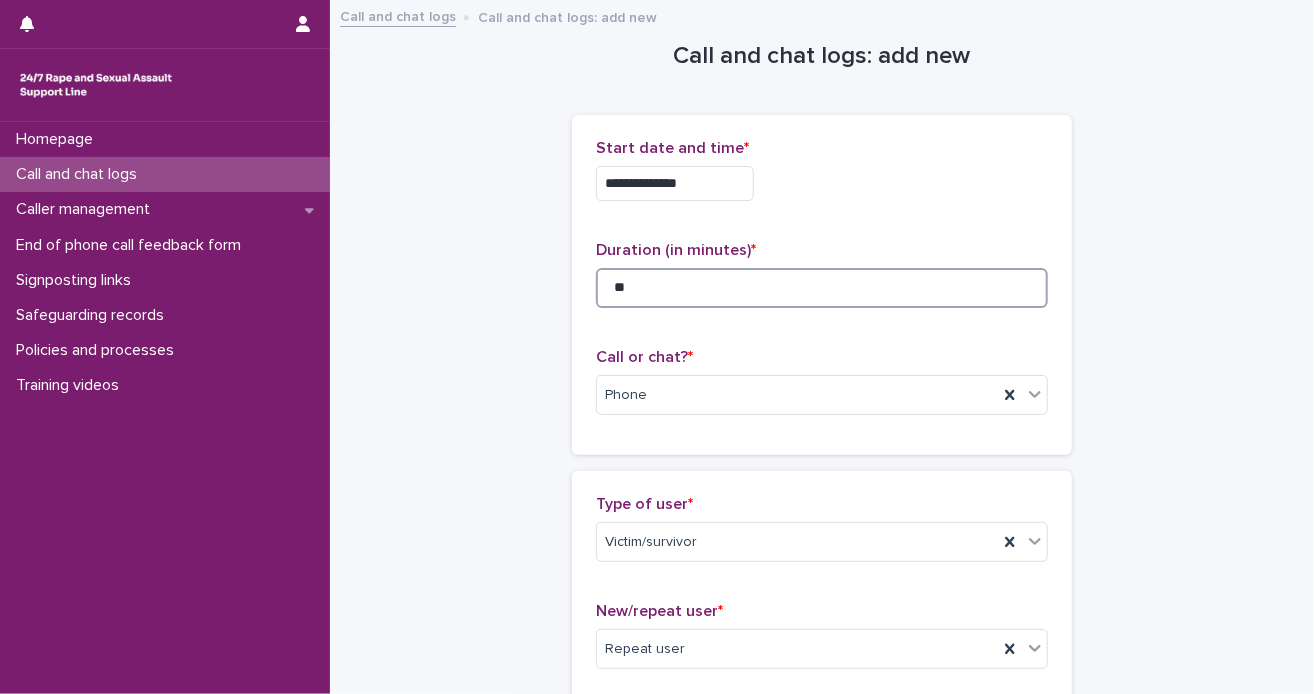 type on "**" 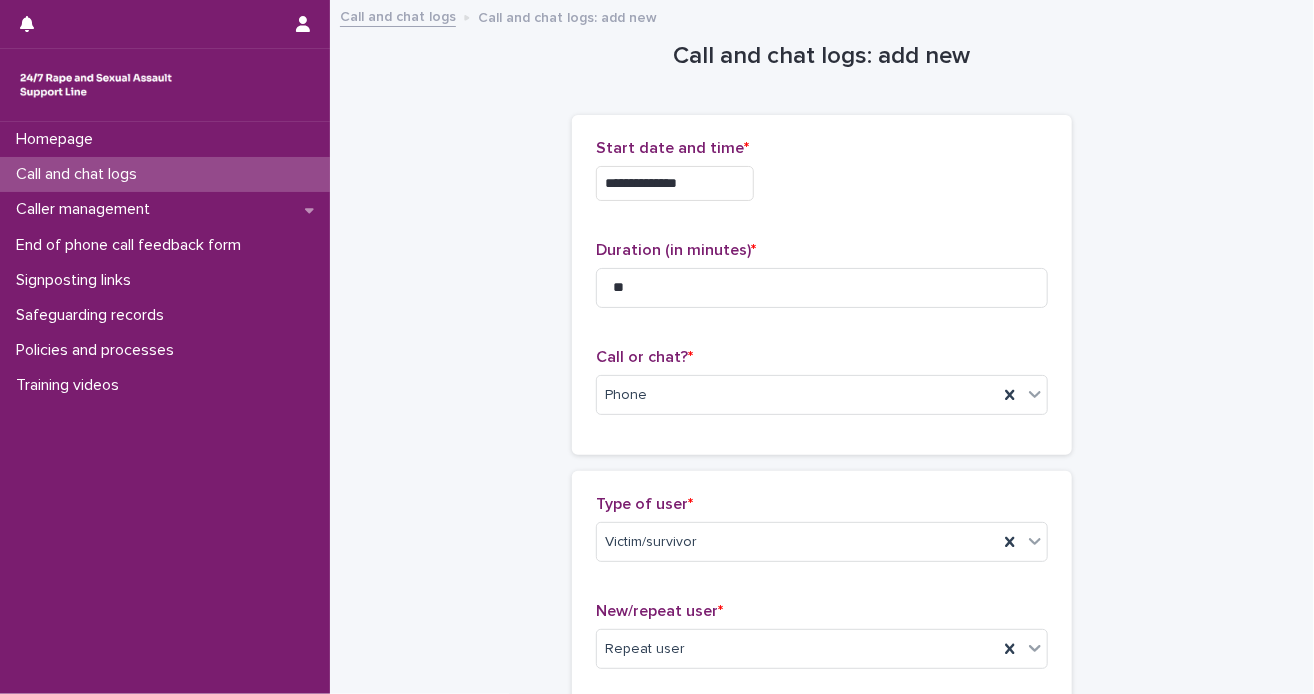 click on "**********" at bounding box center [822, 1167] 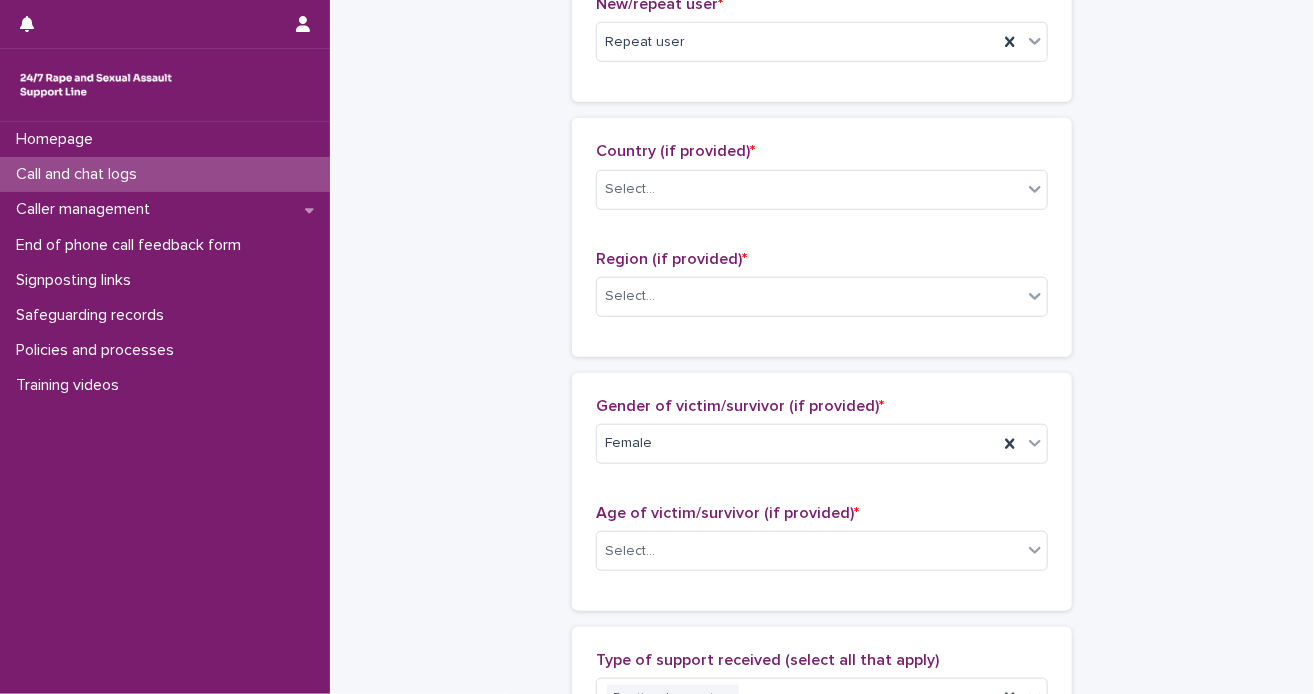 scroll, scrollTop: 1412, scrollLeft: 0, axis: vertical 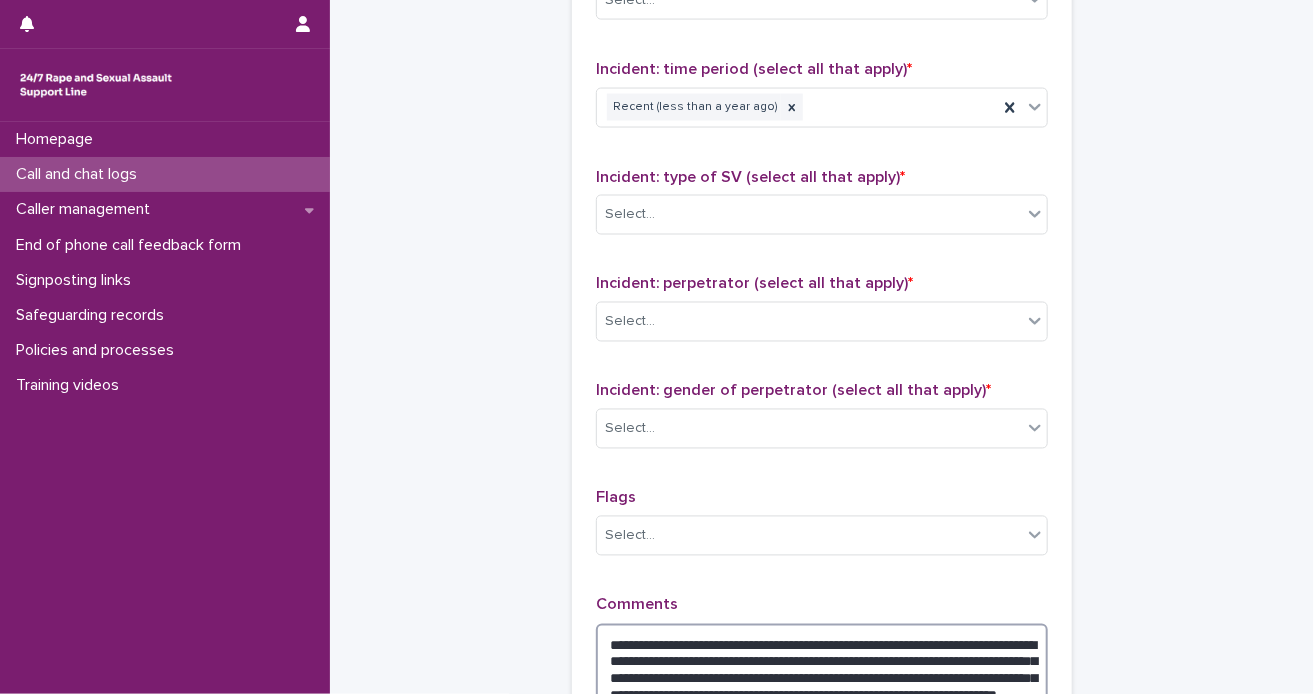 click on "**********" at bounding box center [822, 679] 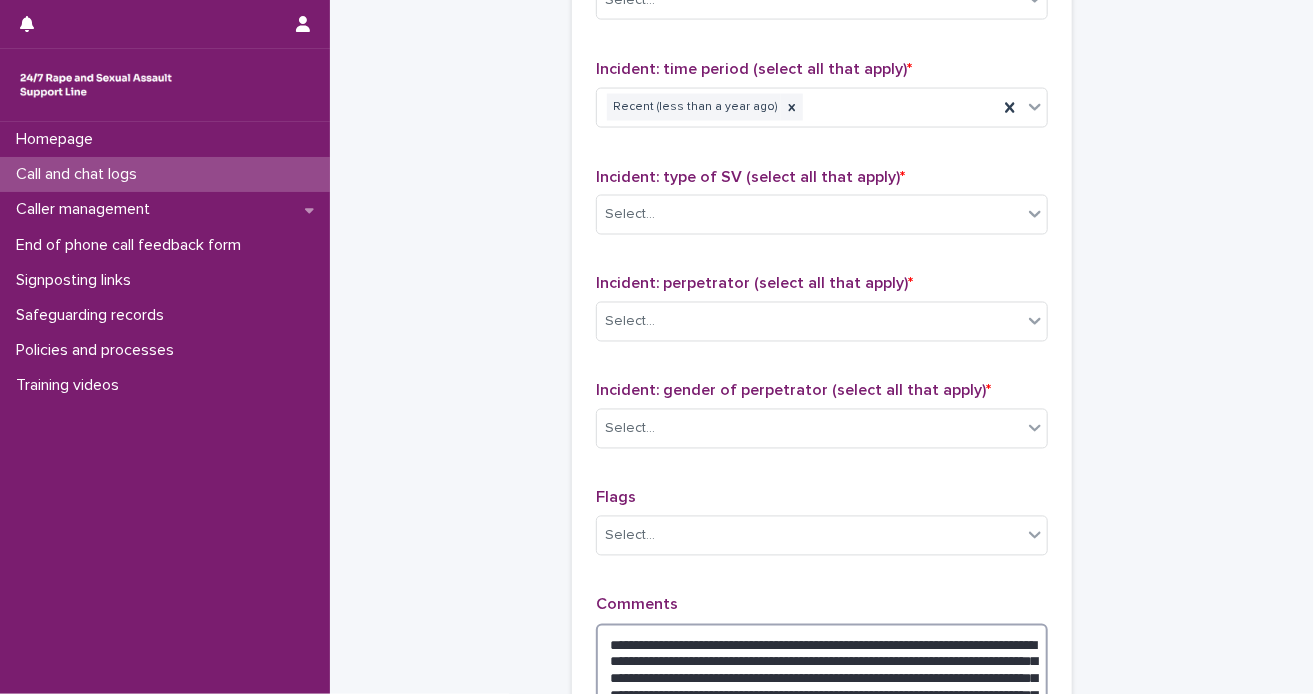 click on "**********" at bounding box center [822, 687] 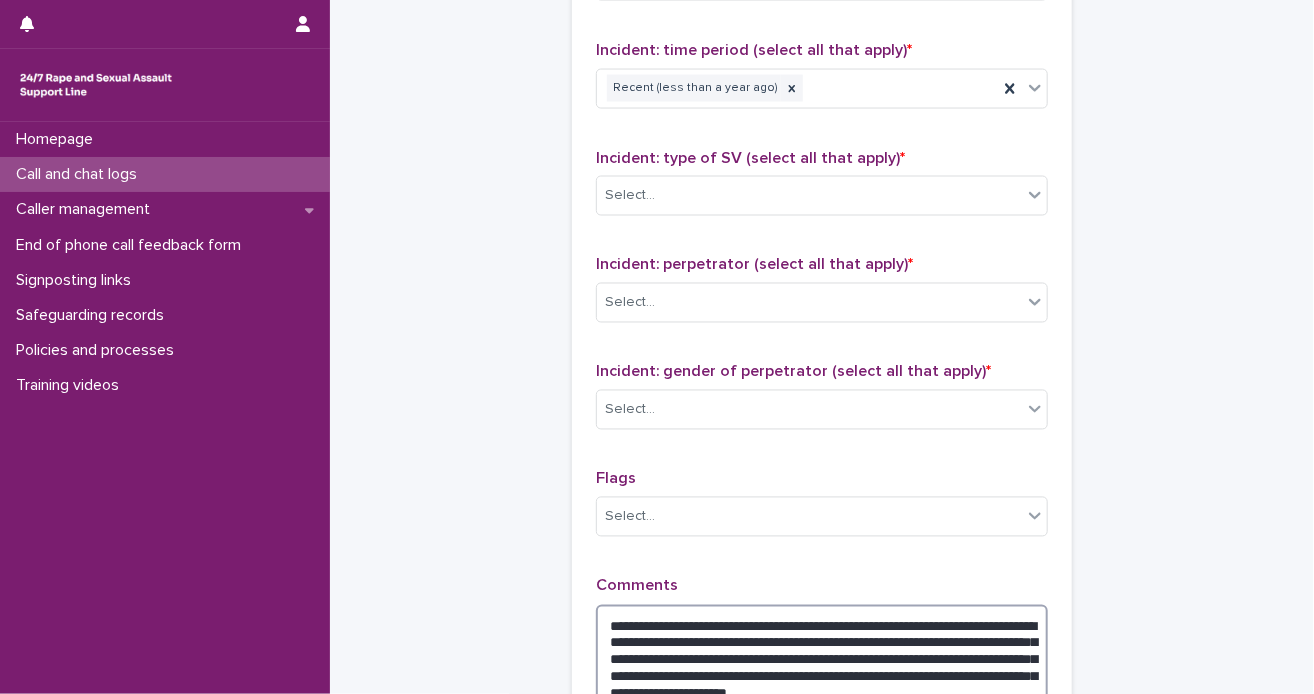scroll, scrollTop: 1448, scrollLeft: 0, axis: vertical 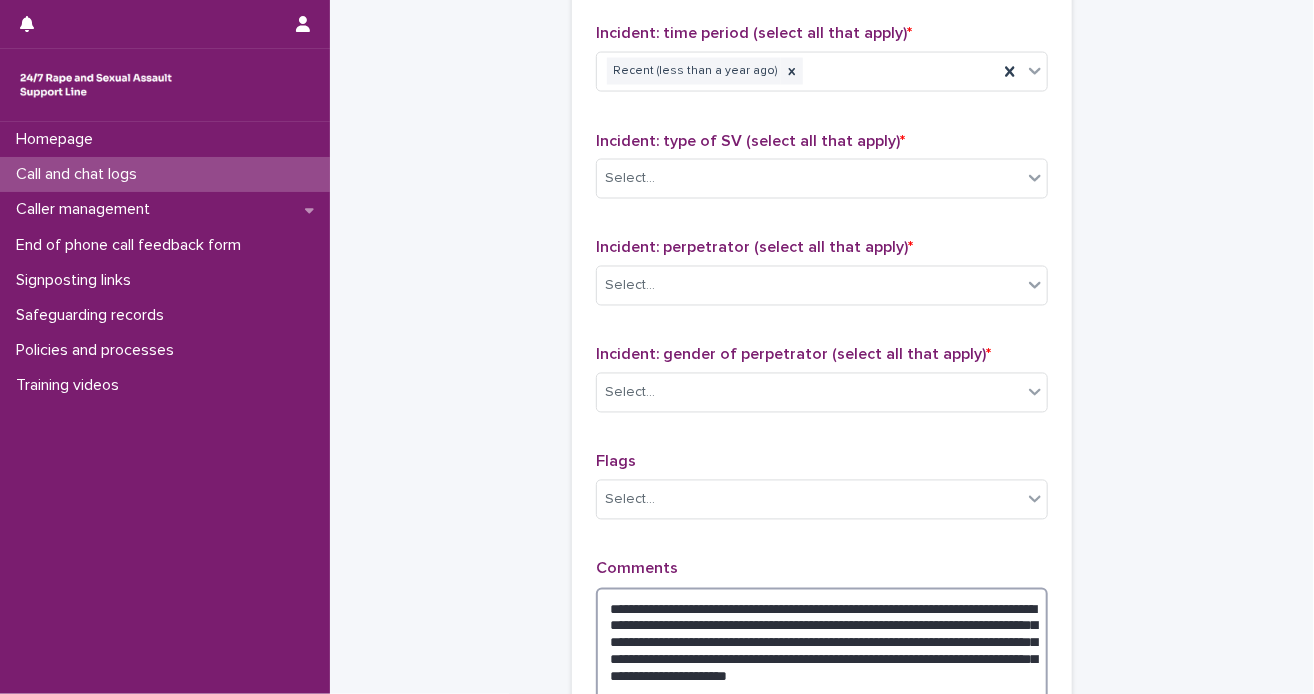 click on "**********" at bounding box center (822, 651) 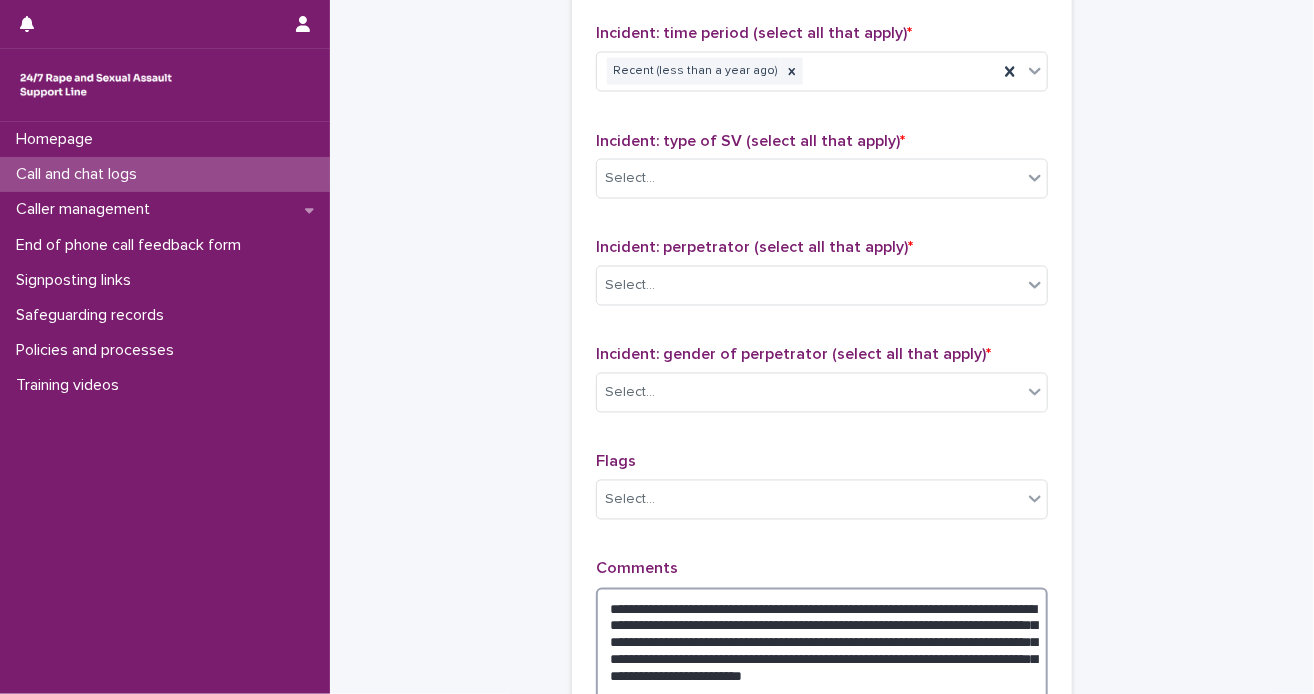 click on "**********" at bounding box center (822, 651) 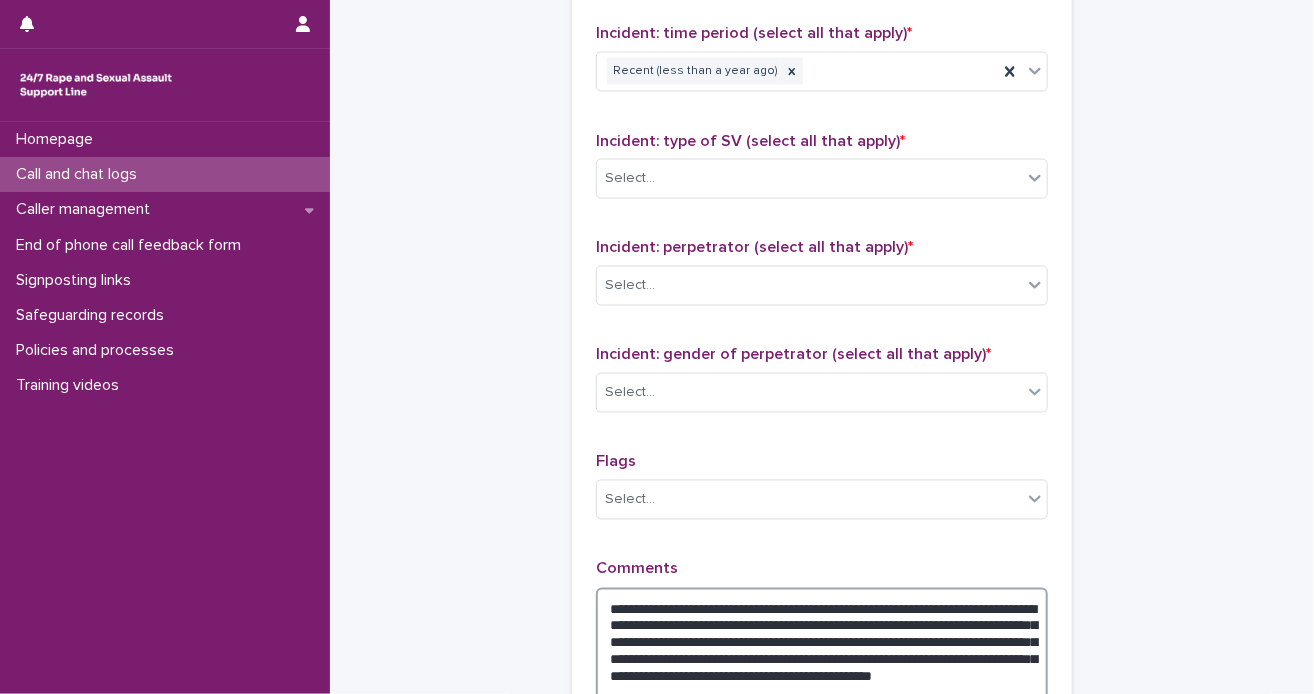 click on "**********" at bounding box center (822, 651) 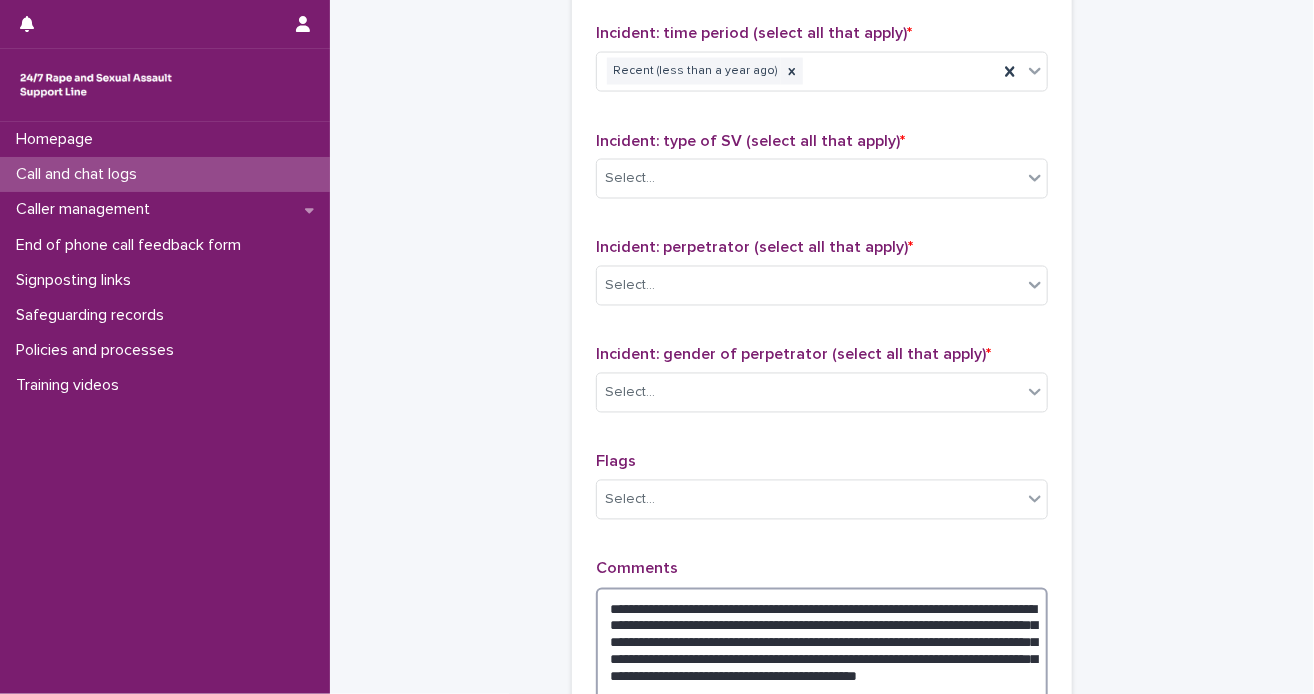 click on "**********" at bounding box center [822, 651] 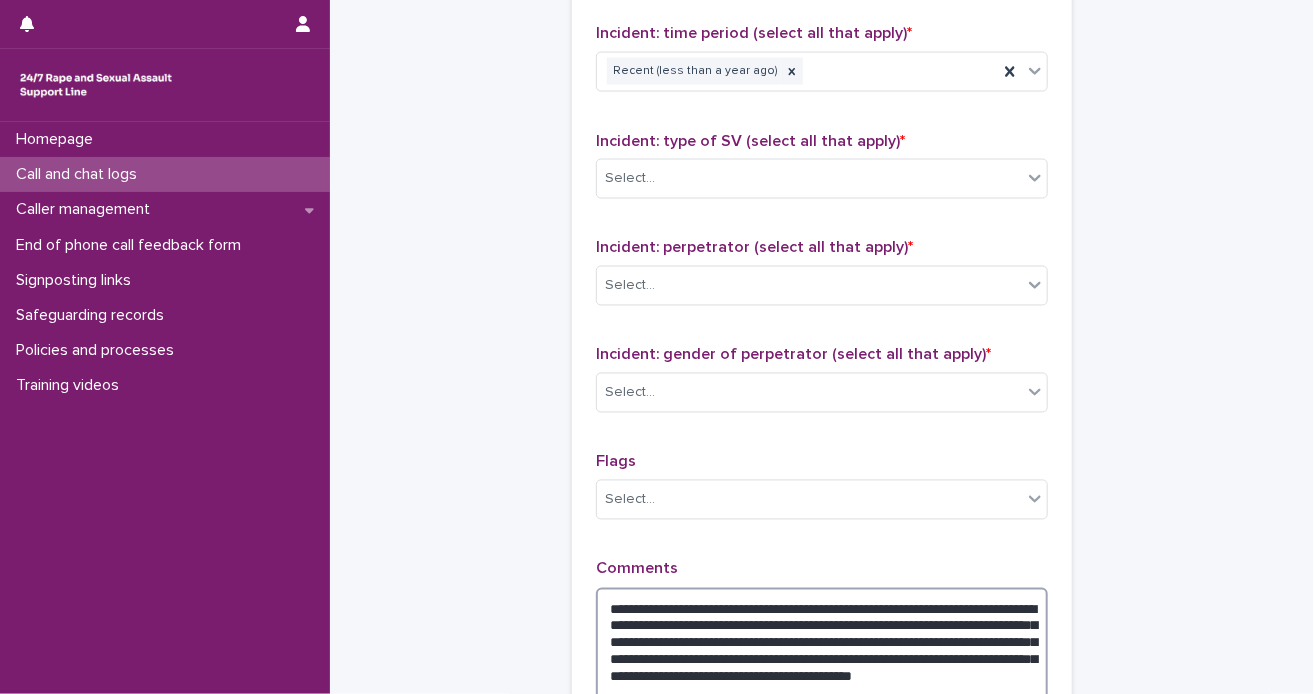click on "**********" at bounding box center (822, 651) 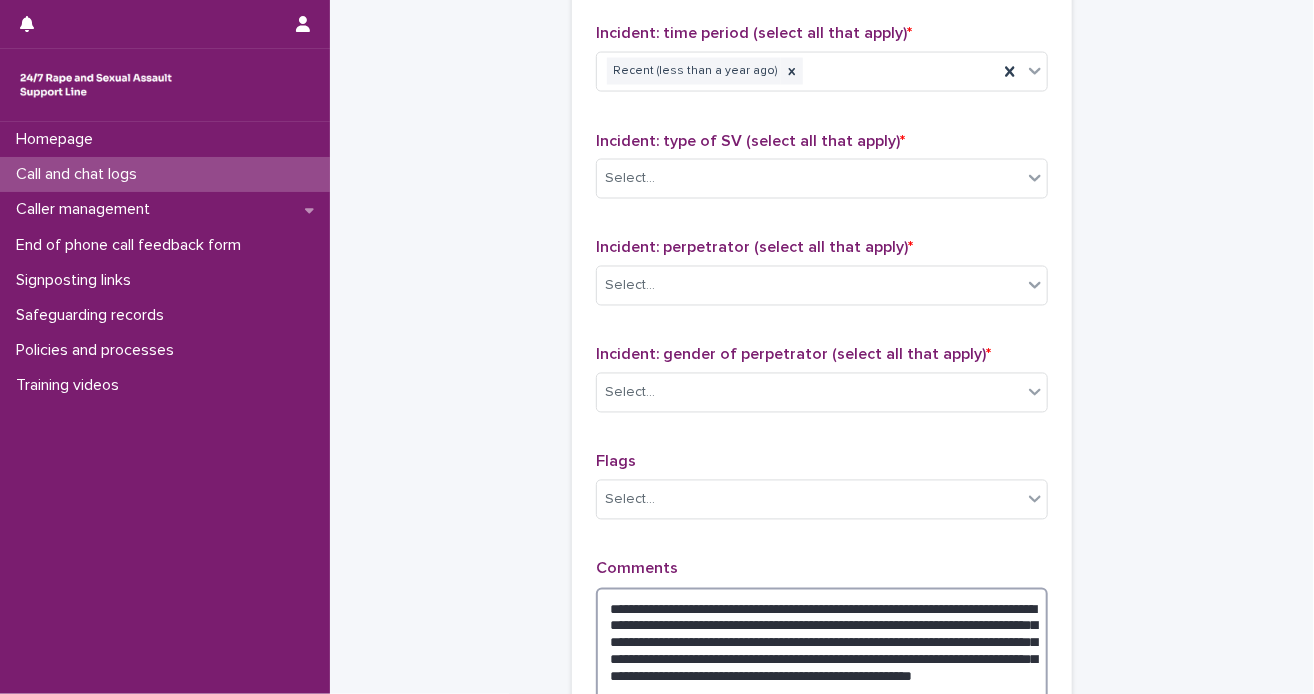 click on "**********" at bounding box center [822, 651] 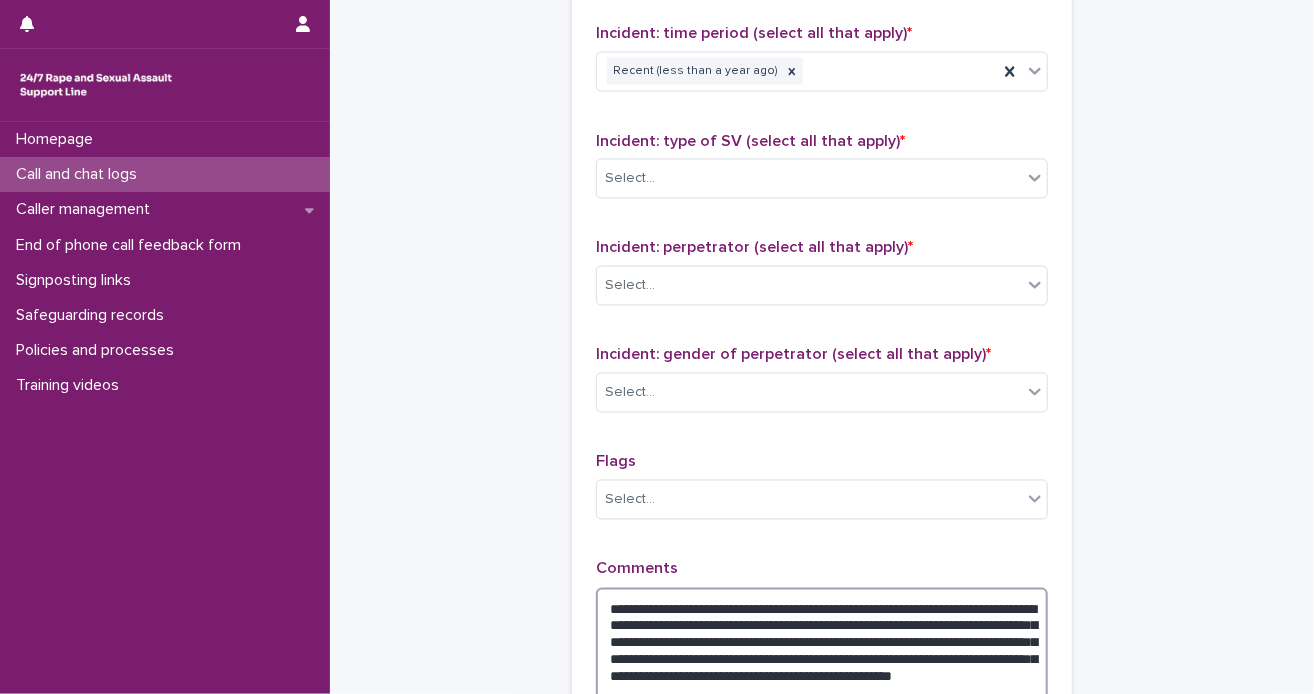 click on "**********" at bounding box center [822, 651] 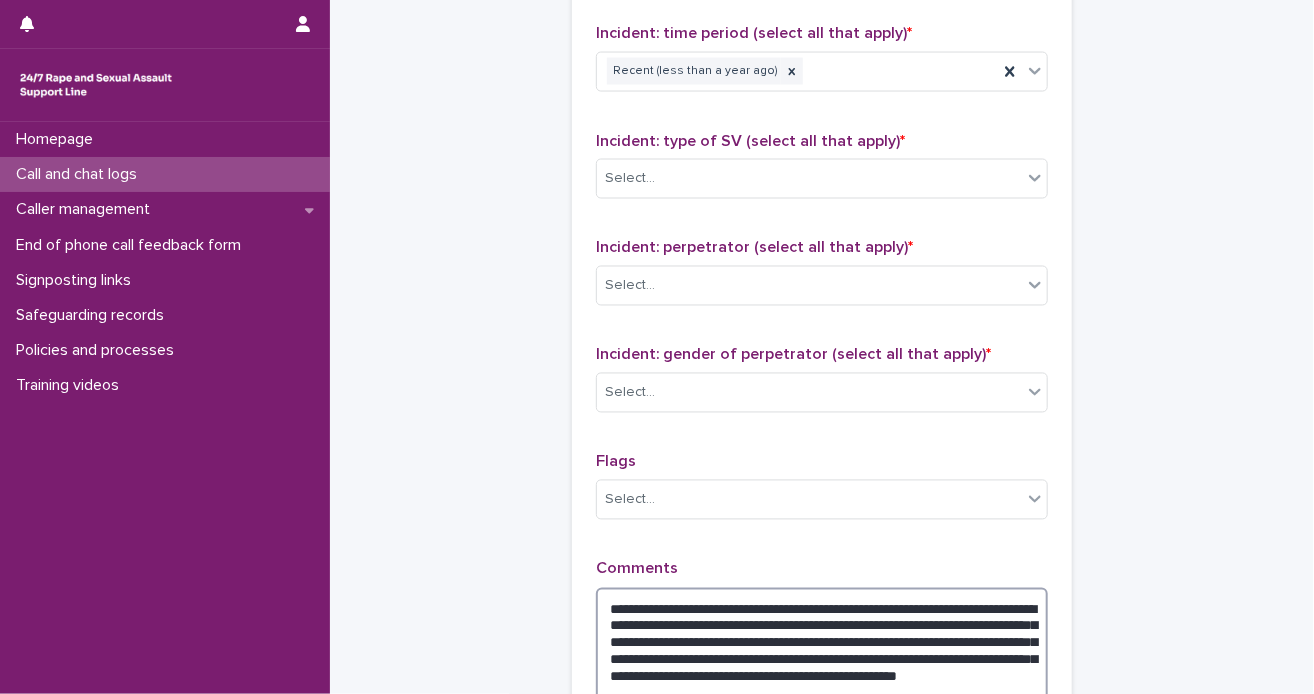 click on "**********" at bounding box center [822, 651] 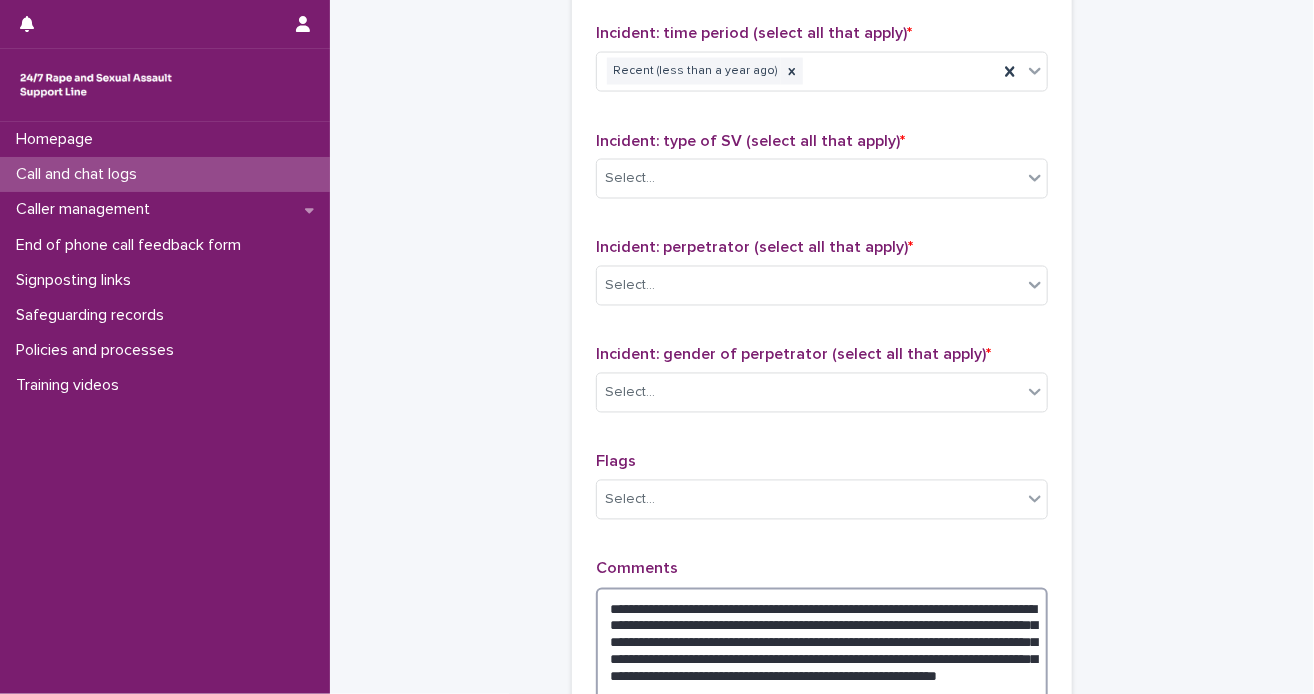 scroll, scrollTop: 1464, scrollLeft: 0, axis: vertical 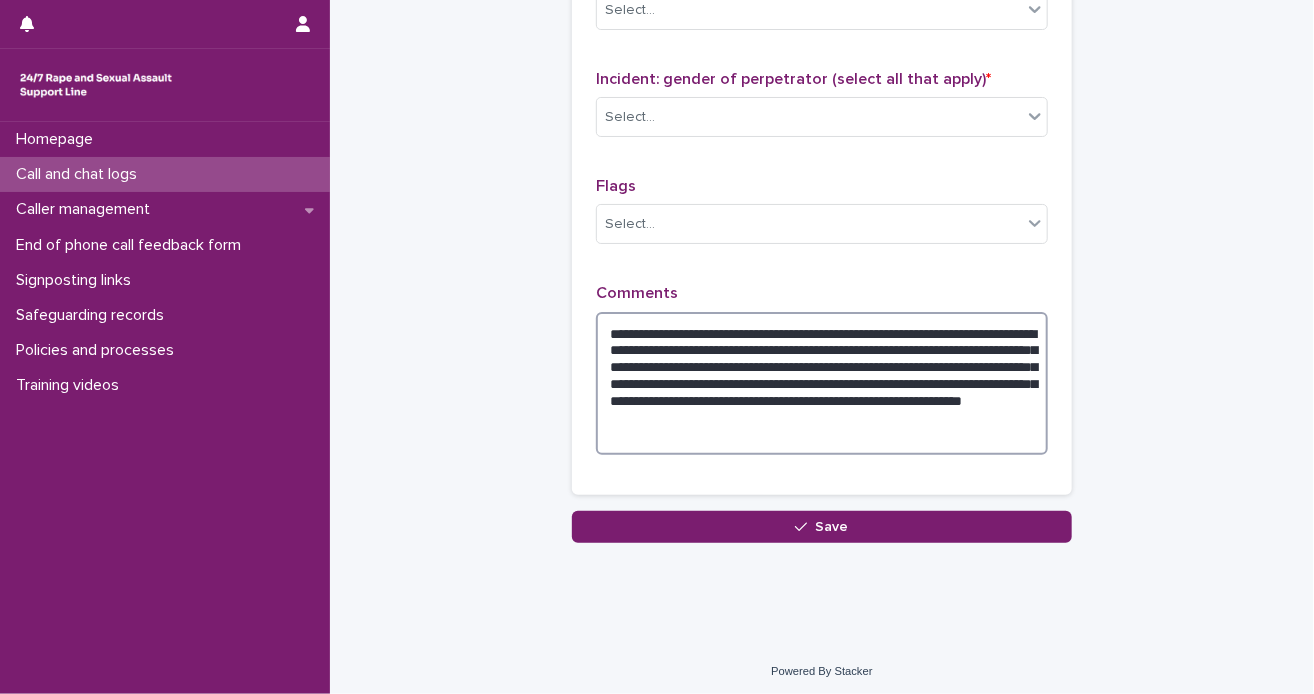 click on "**********" at bounding box center [822, 384] 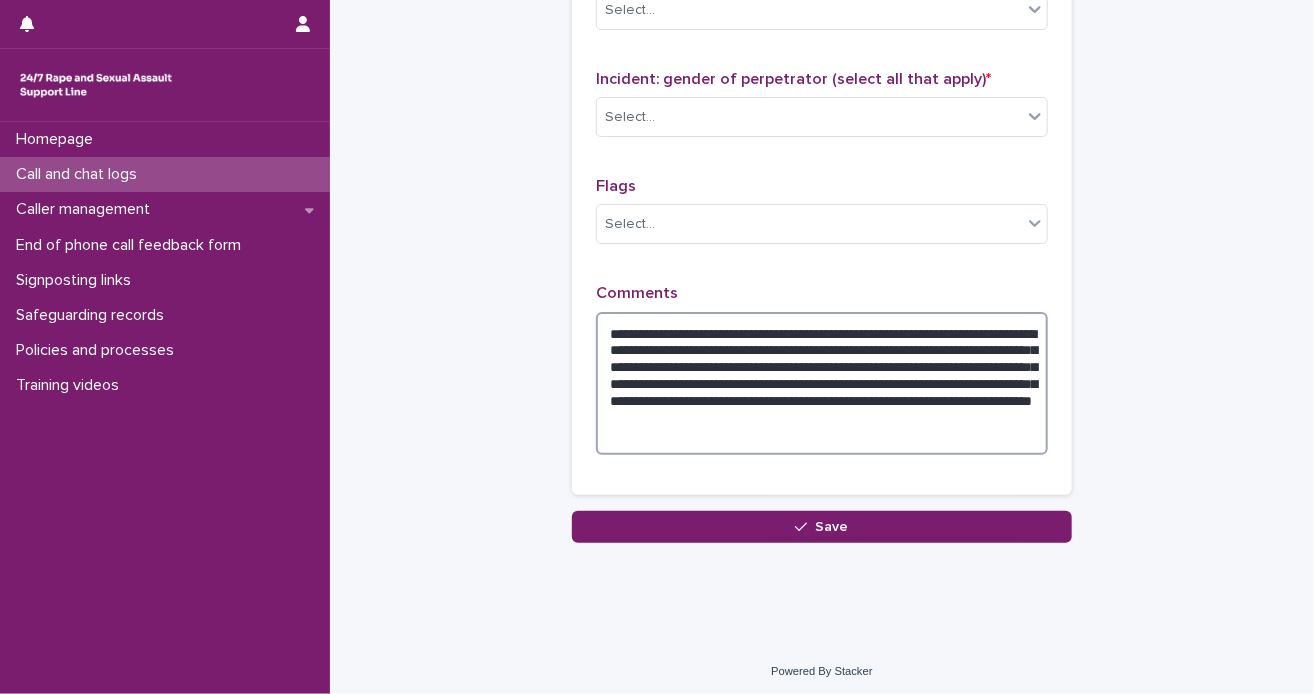 click on "**********" at bounding box center [822, 384] 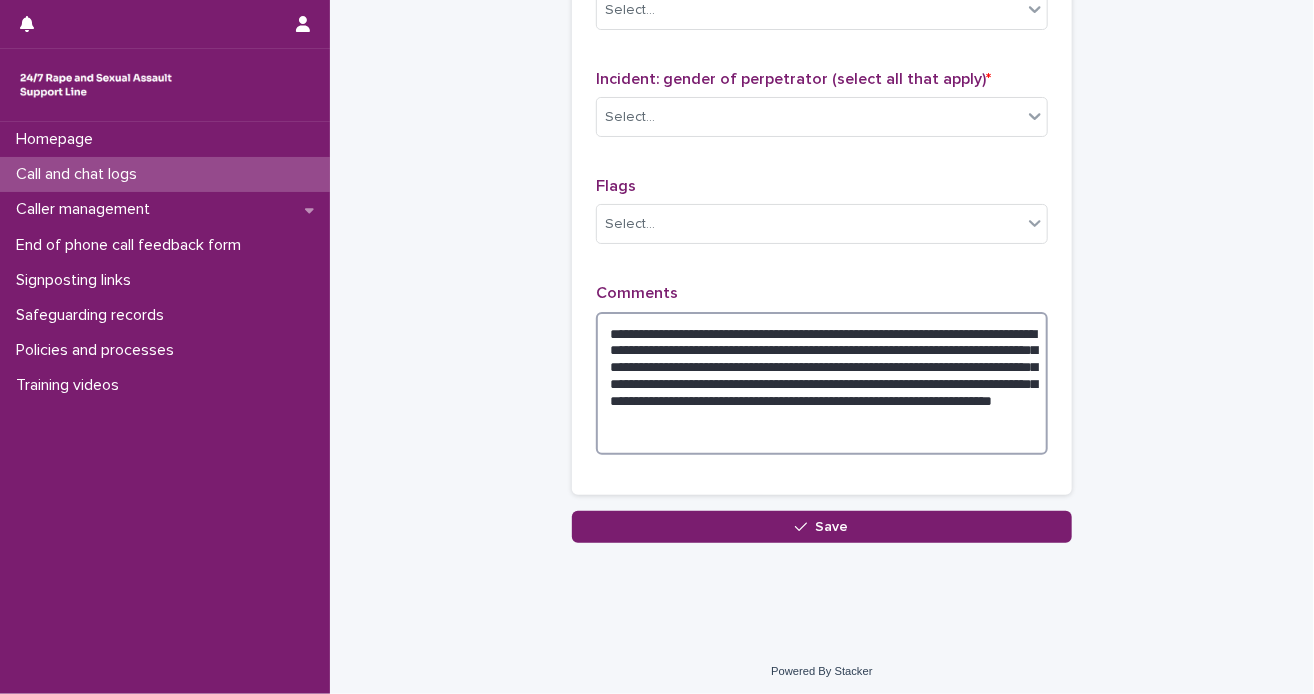 click on "**********" at bounding box center [822, 384] 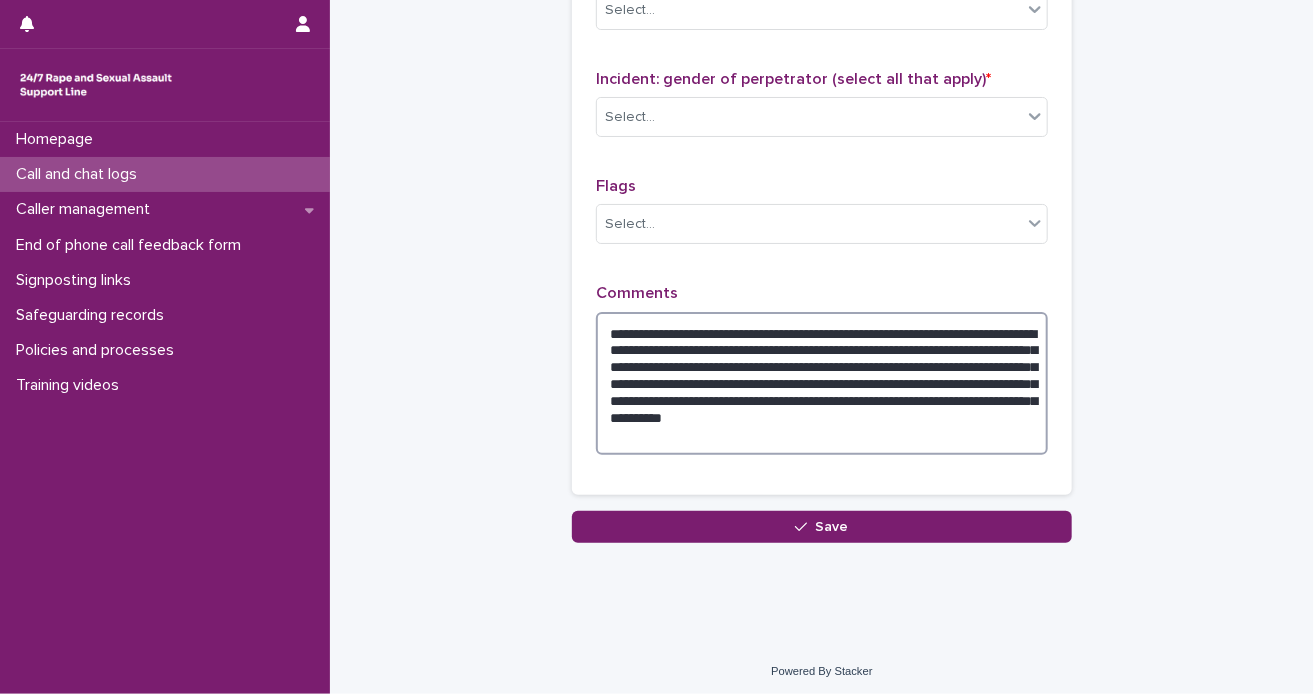 click on "**********" at bounding box center (822, 384) 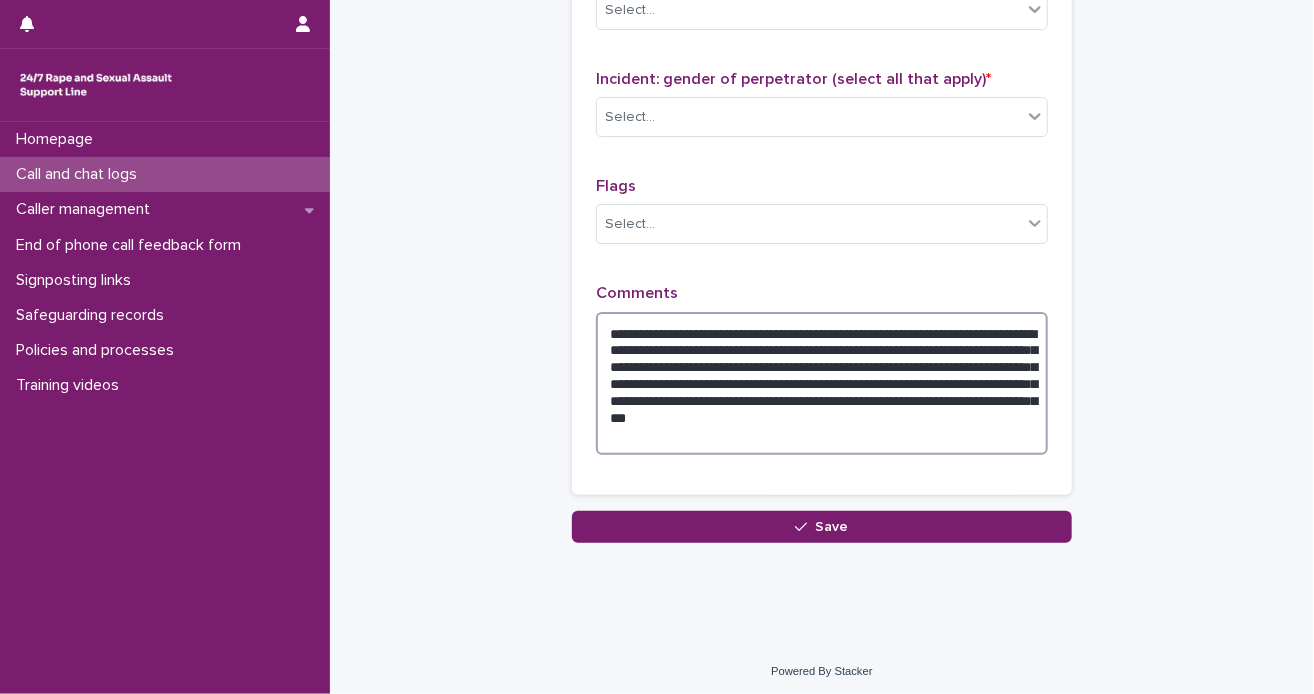 click on "**********" at bounding box center (822, 384) 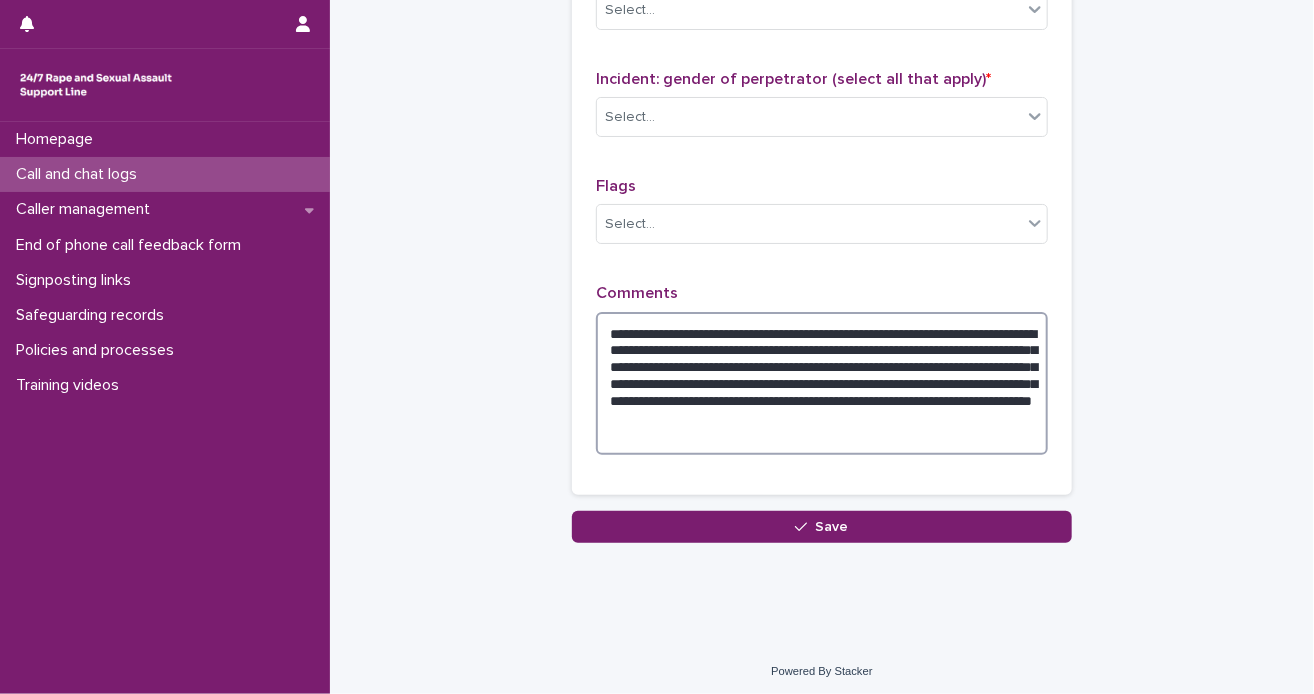 click on "**********" at bounding box center (822, 384) 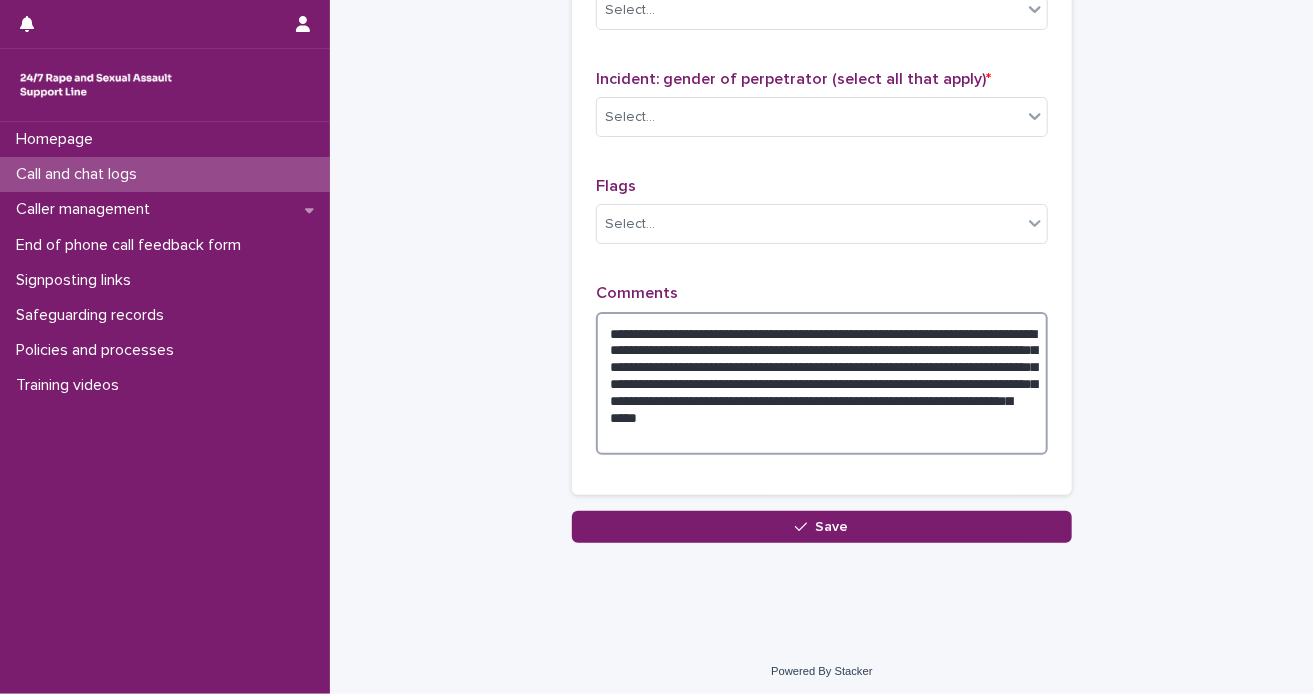 click on "**********" at bounding box center (822, 384) 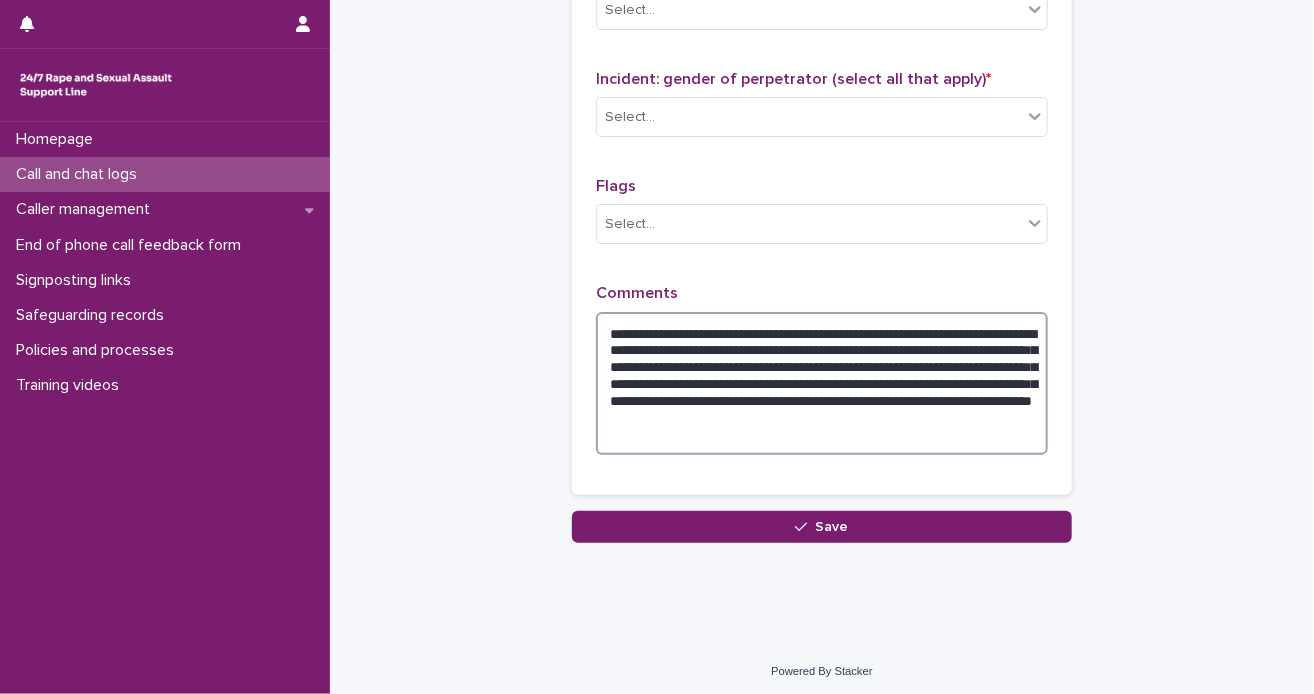 click on "**********" at bounding box center [822, 384] 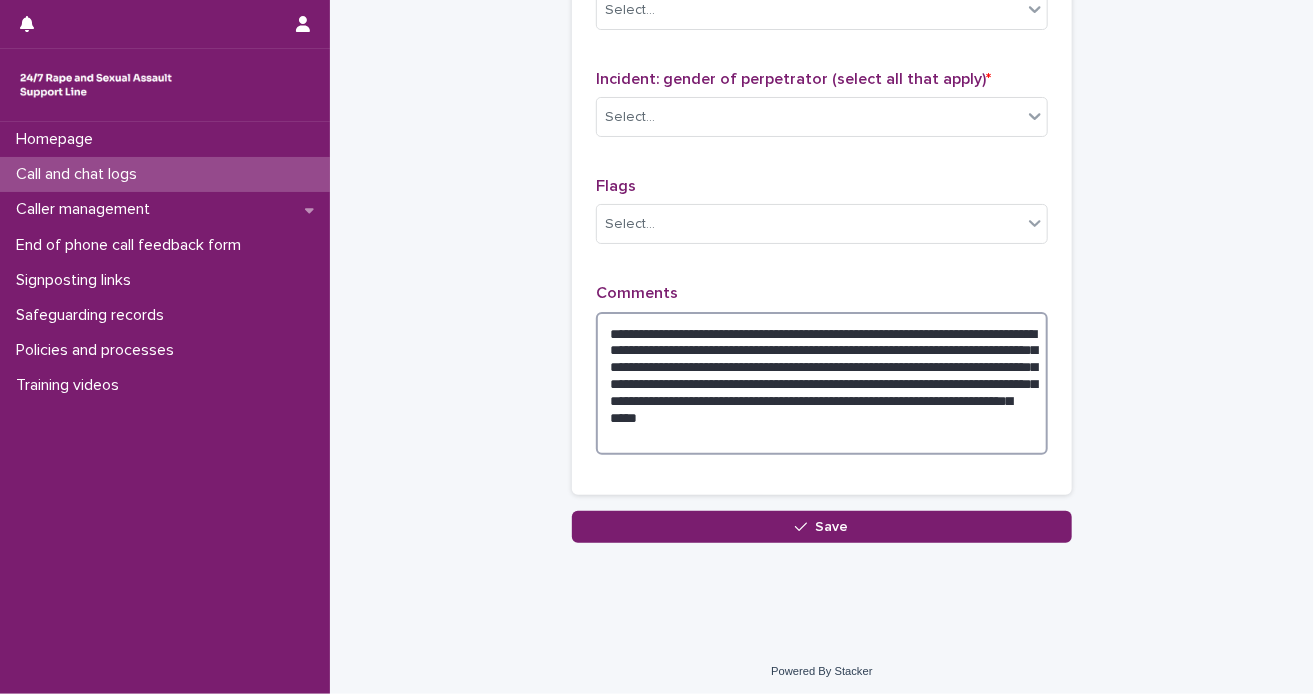 click on "**********" at bounding box center [822, 384] 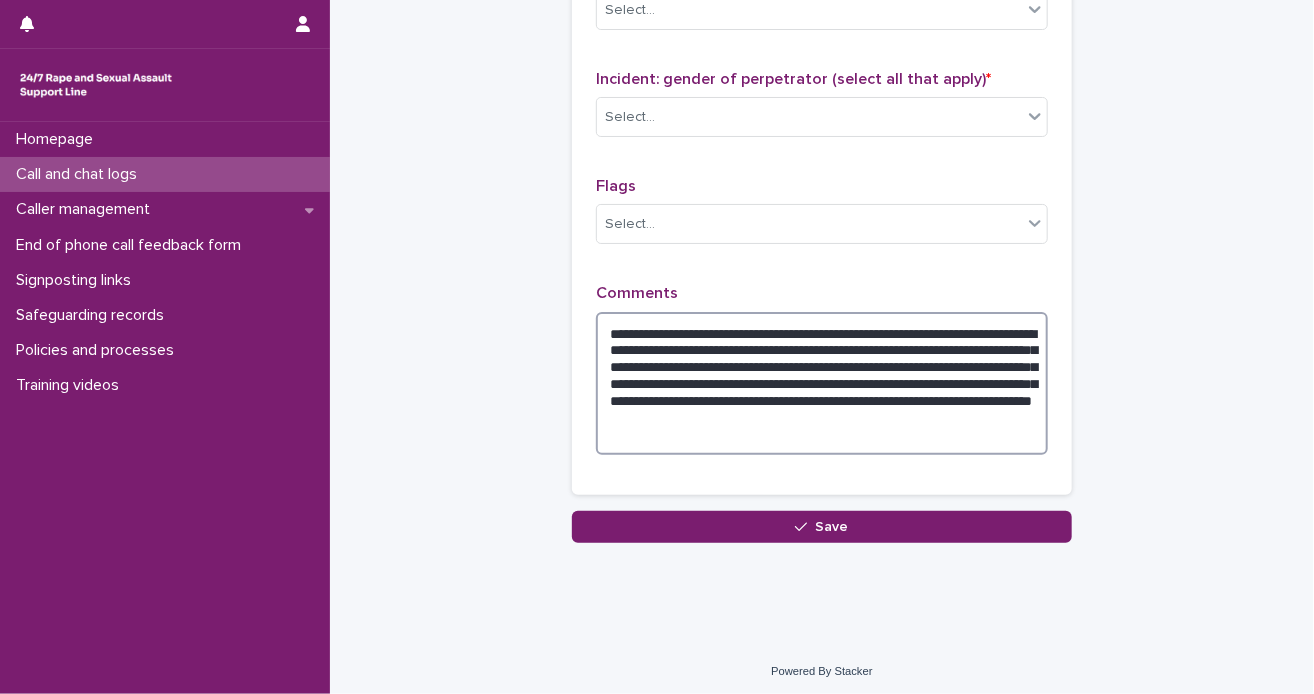 click on "**********" at bounding box center [822, 384] 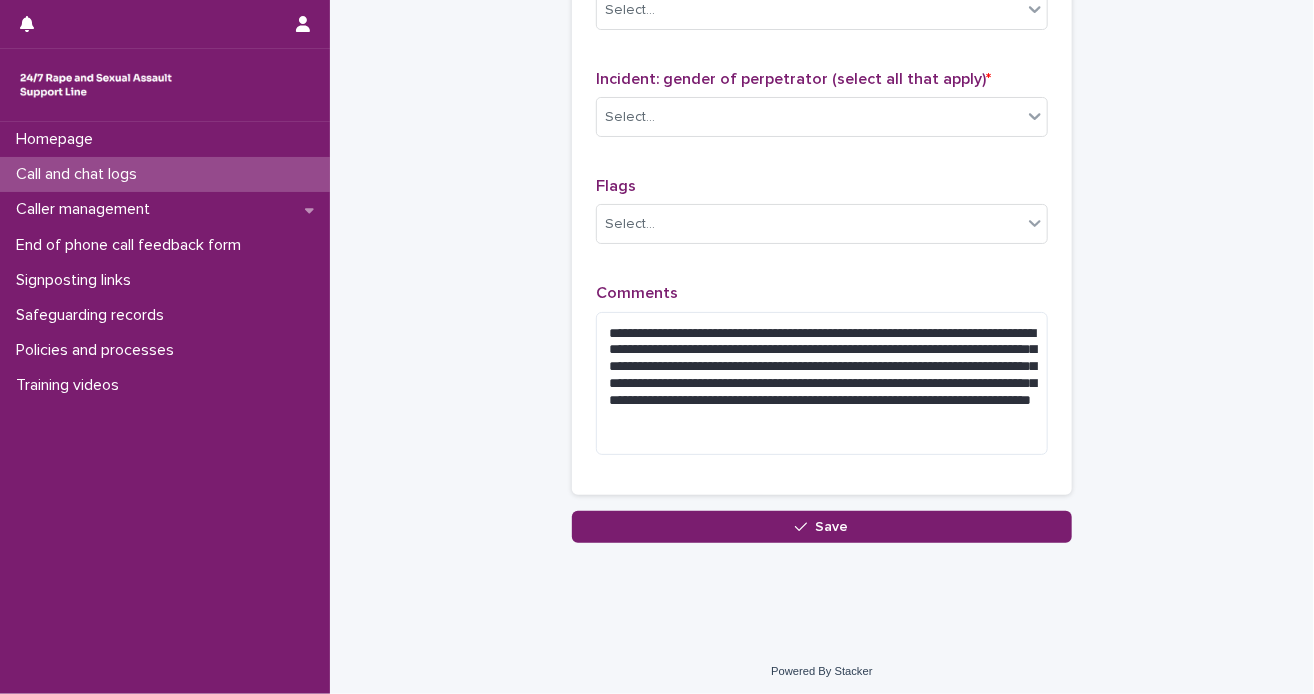 drag, startPoint x: 908, startPoint y: 360, endPoint x: 1054, endPoint y: 383, distance: 147.80054 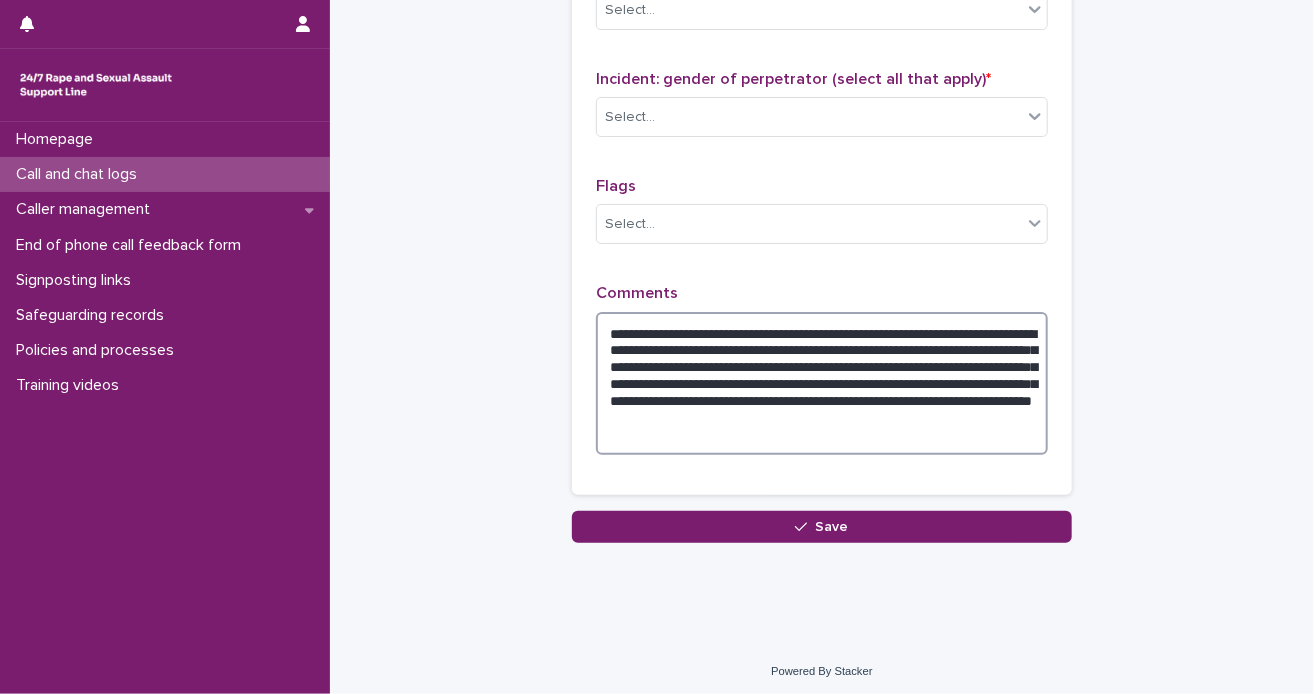 click on "**********" at bounding box center (822, 384) 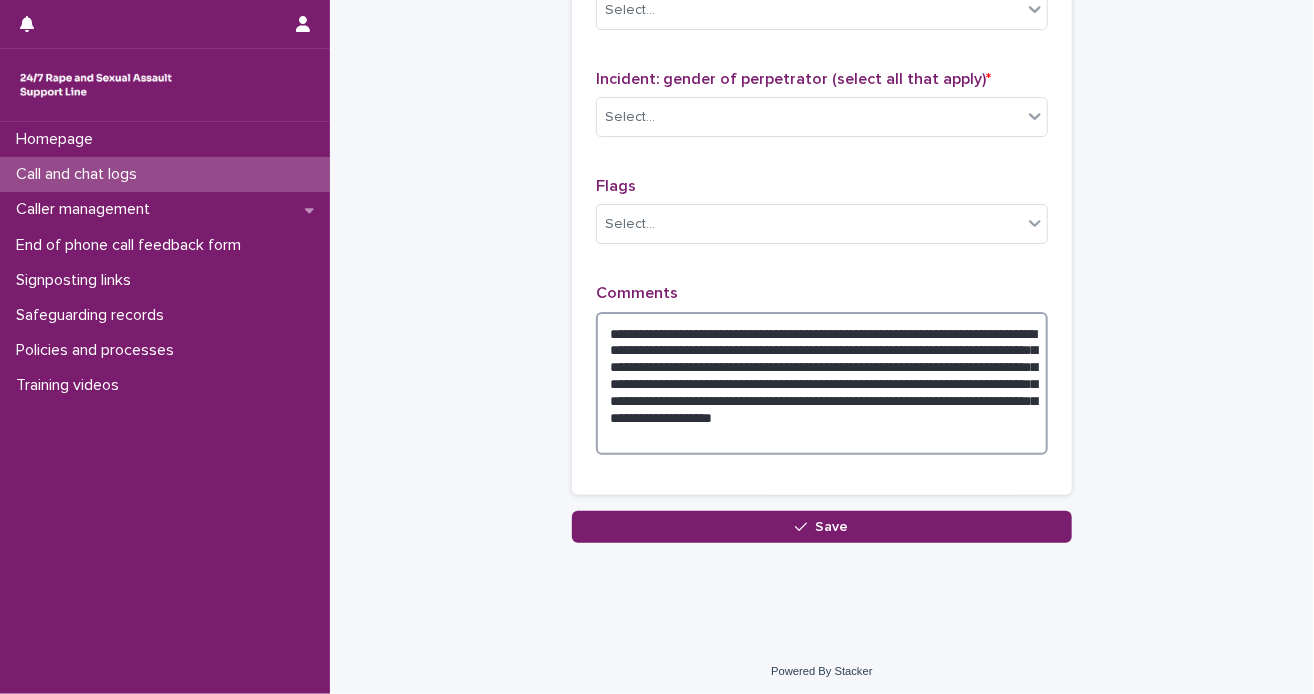 click on "**********" at bounding box center [822, 384] 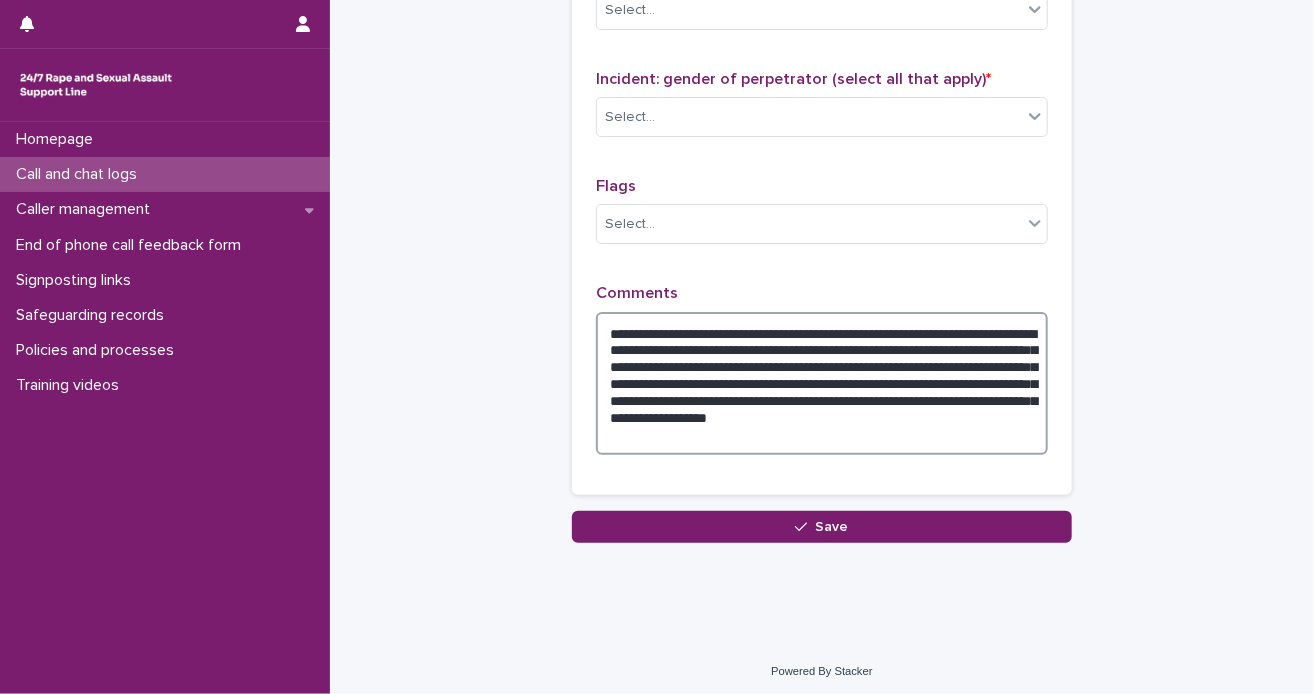 click on "**********" at bounding box center (822, 384) 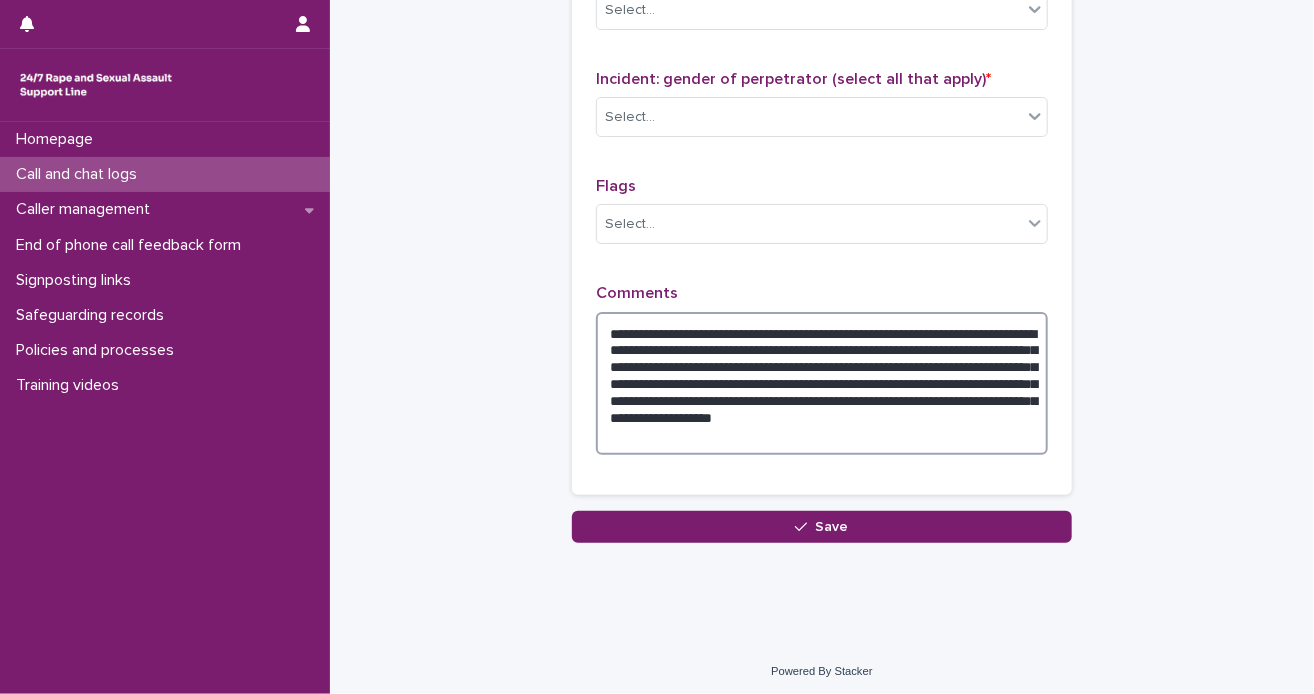click on "**********" at bounding box center [822, 384] 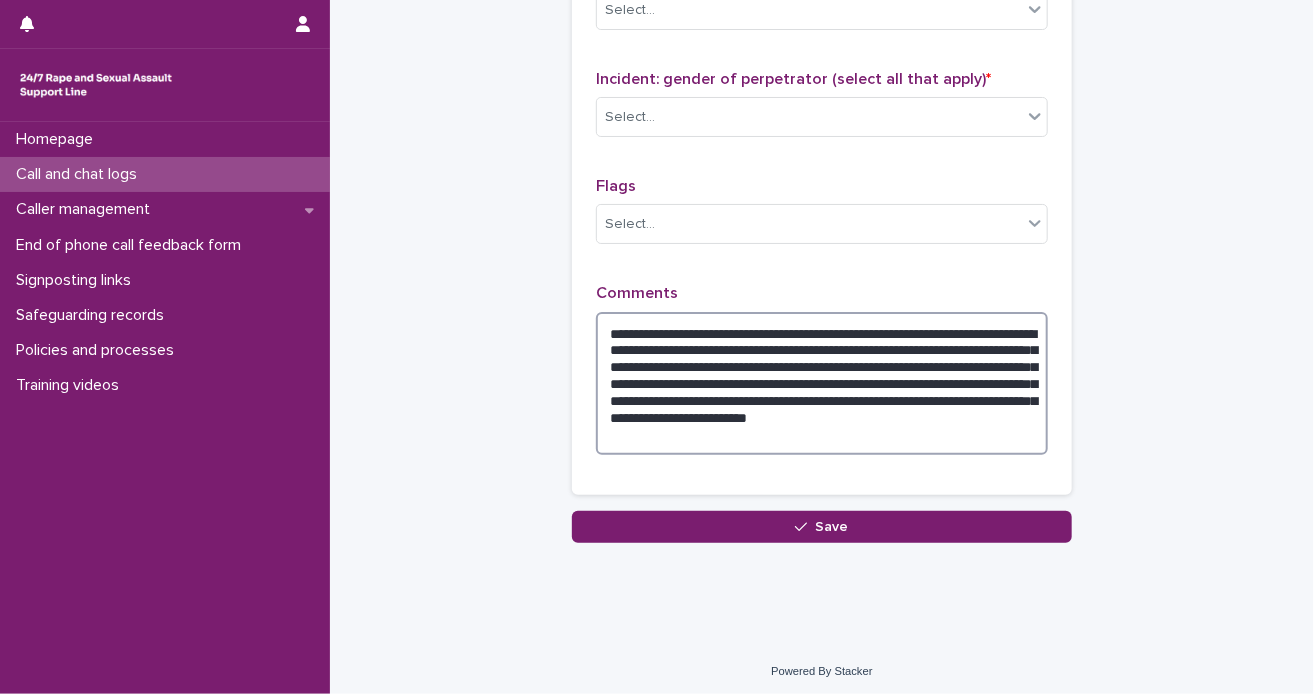 click on "**********" at bounding box center [822, 384] 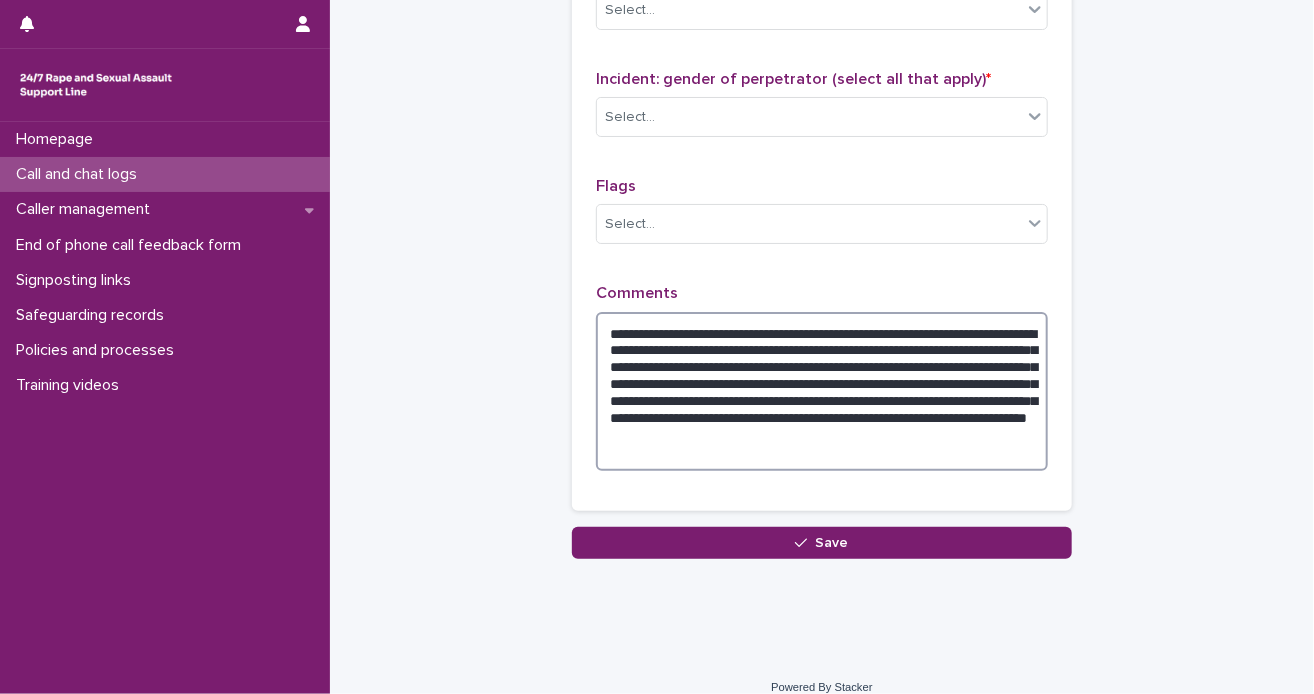 click on "**********" at bounding box center [822, 392] 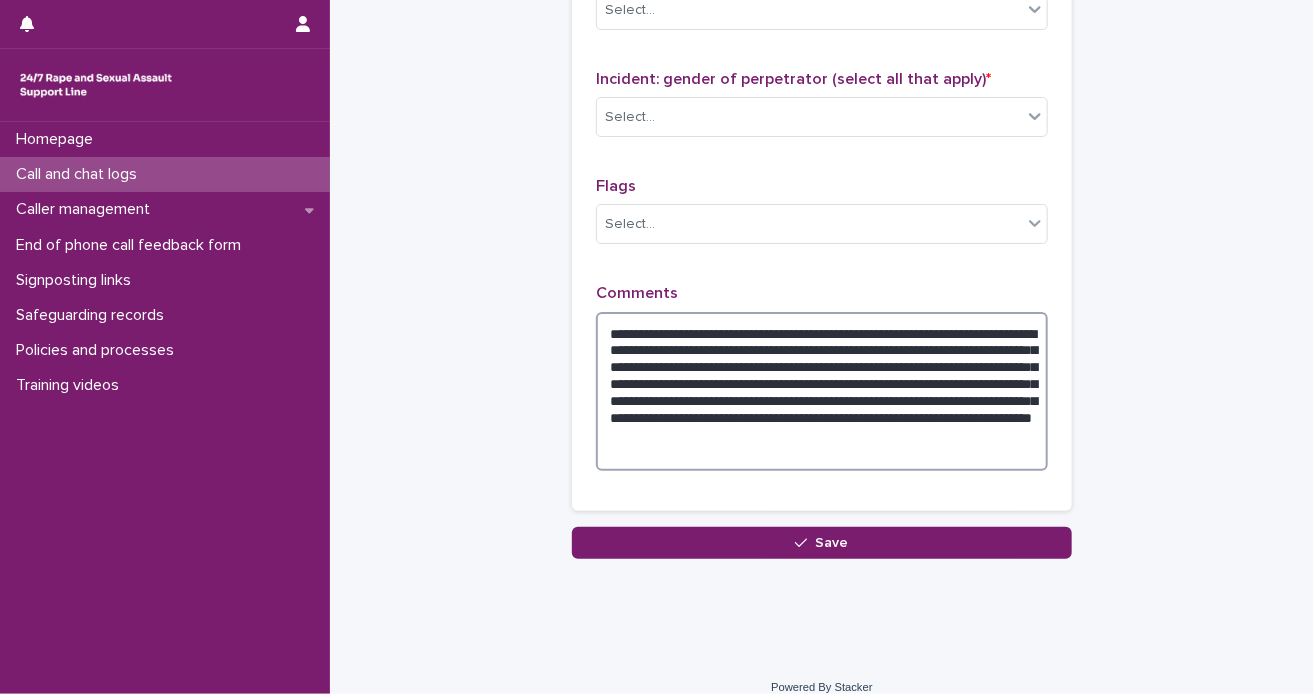 click on "**********" at bounding box center (822, 392) 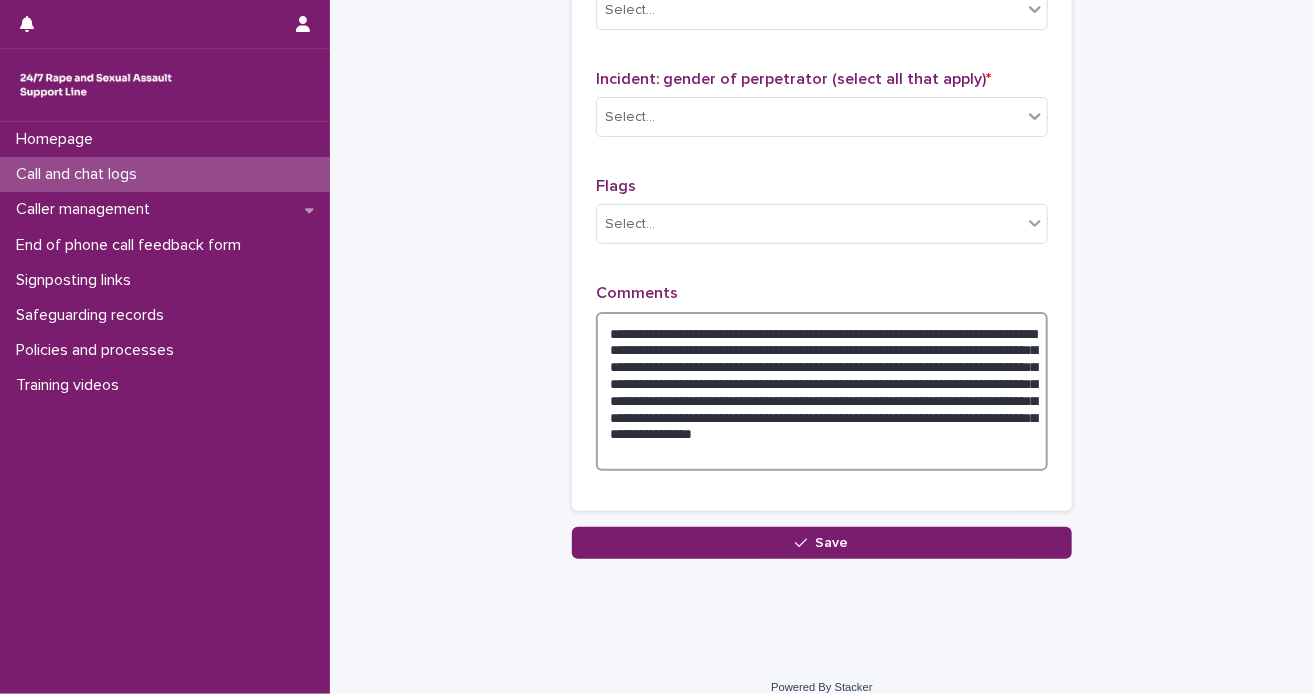 click on "**********" at bounding box center [822, 392] 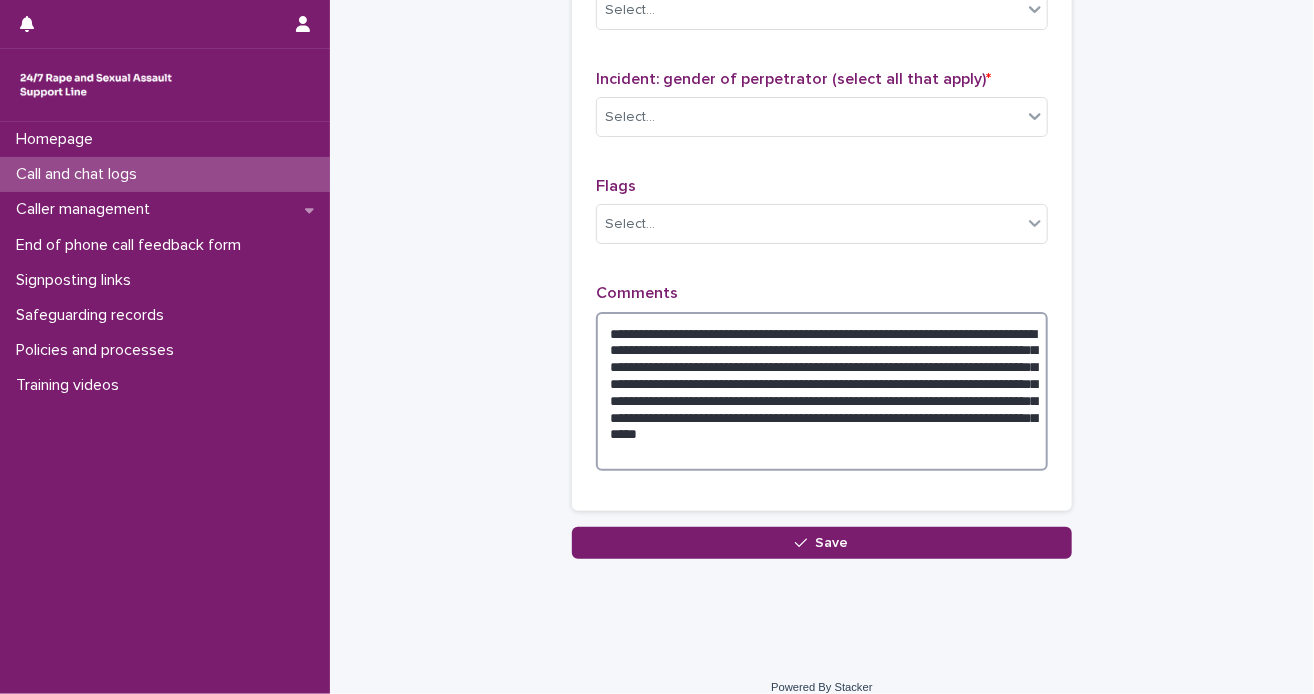 click on "**********" at bounding box center (822, 392) 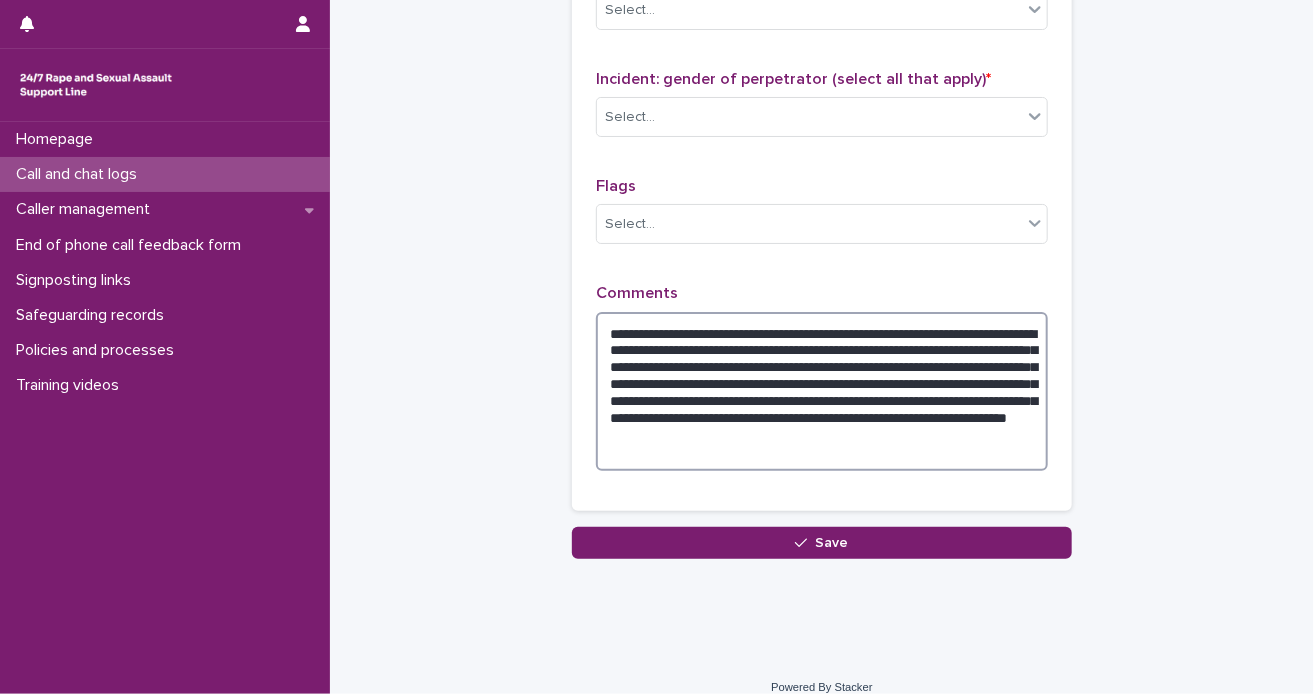 click on "**********" at bounding box center [822, 392] 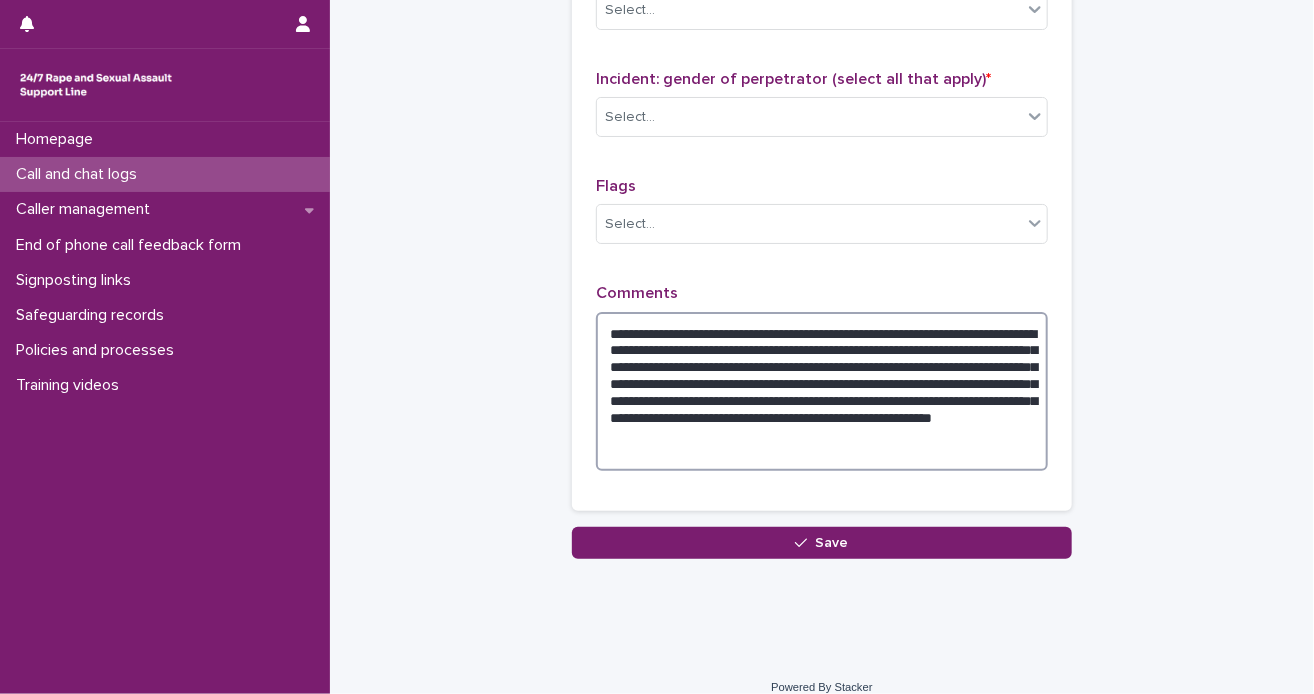 click on "**********" at bounding box center [822, 392] 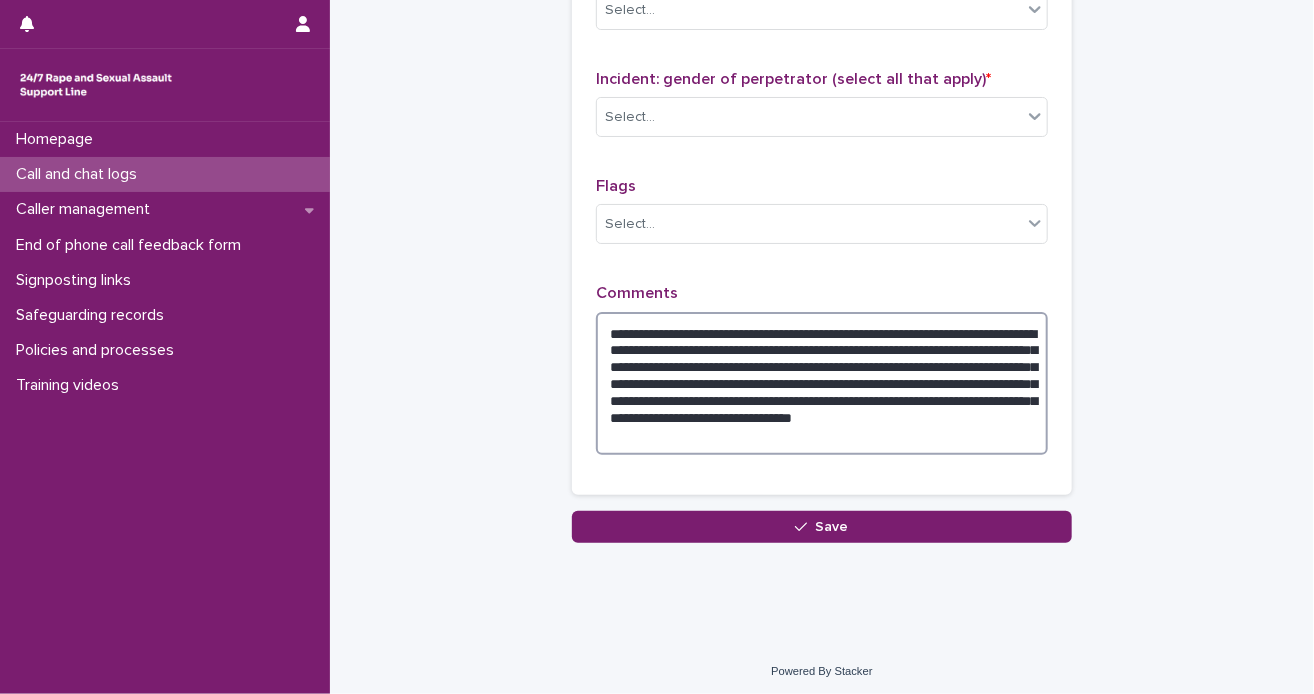 click on "**********" at bounding box center (822, 384) 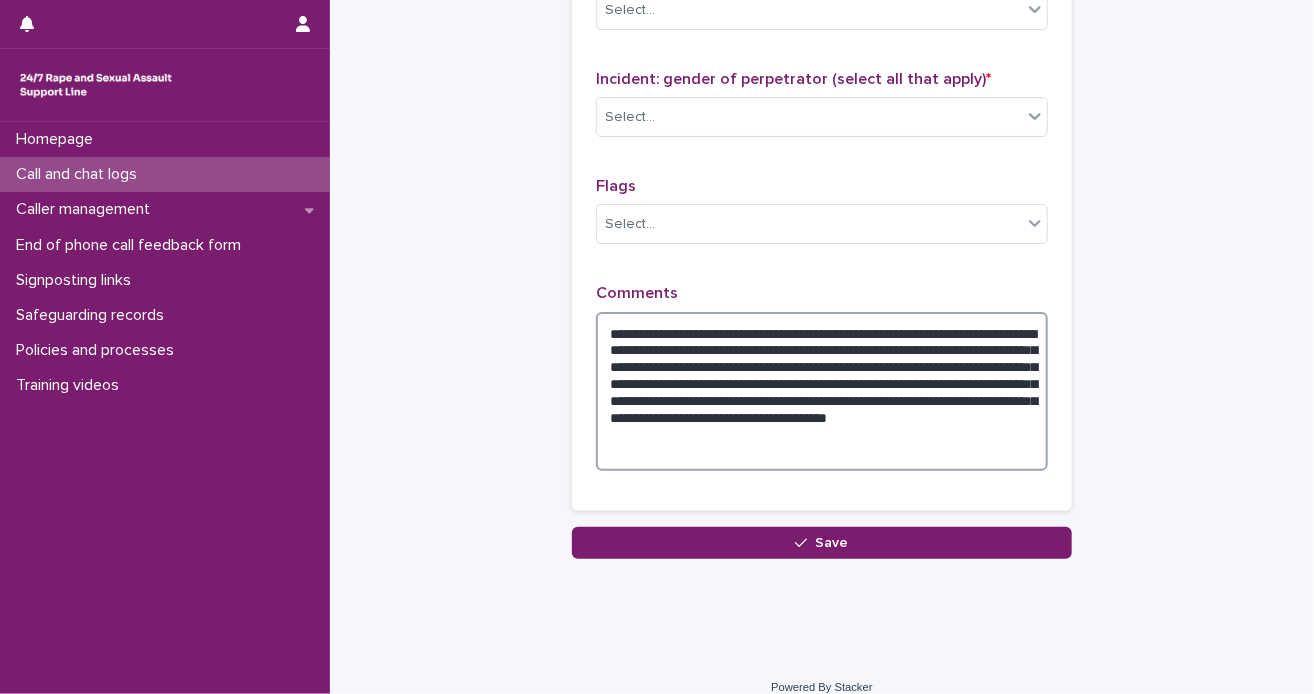 click on "**********" at bounding box center (822, 392) 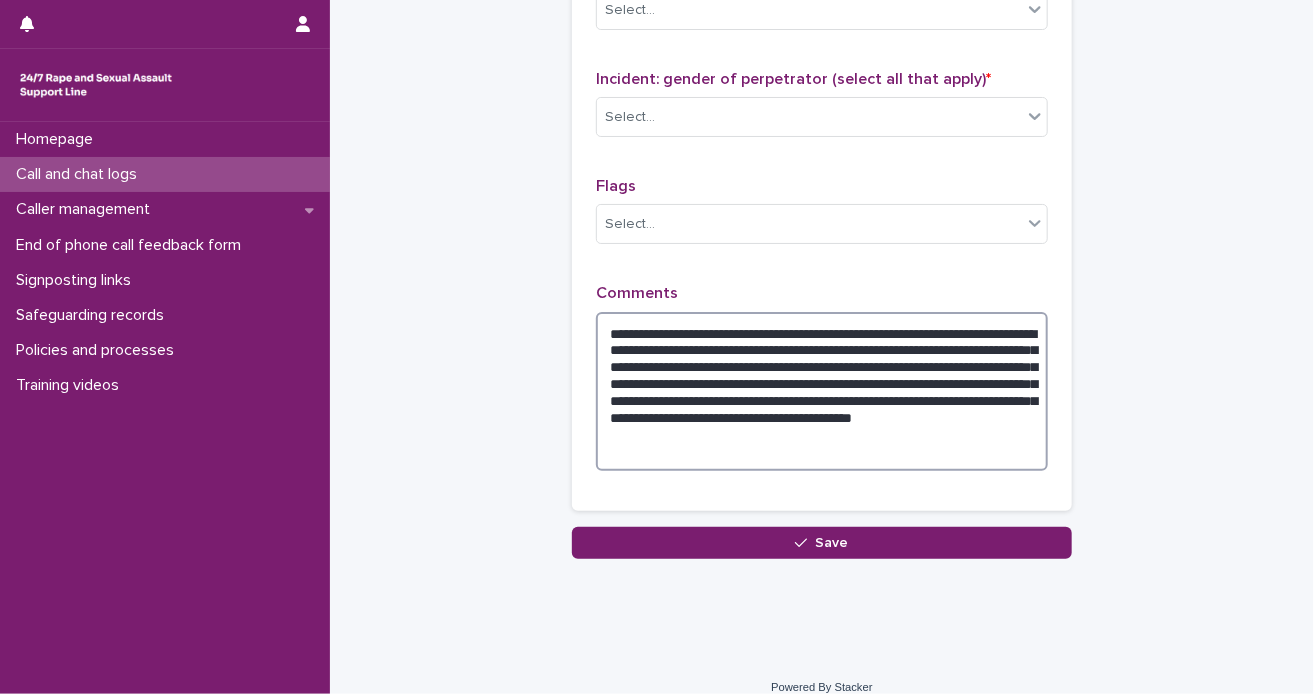 click on "**********" at bounding box center (822, 392) 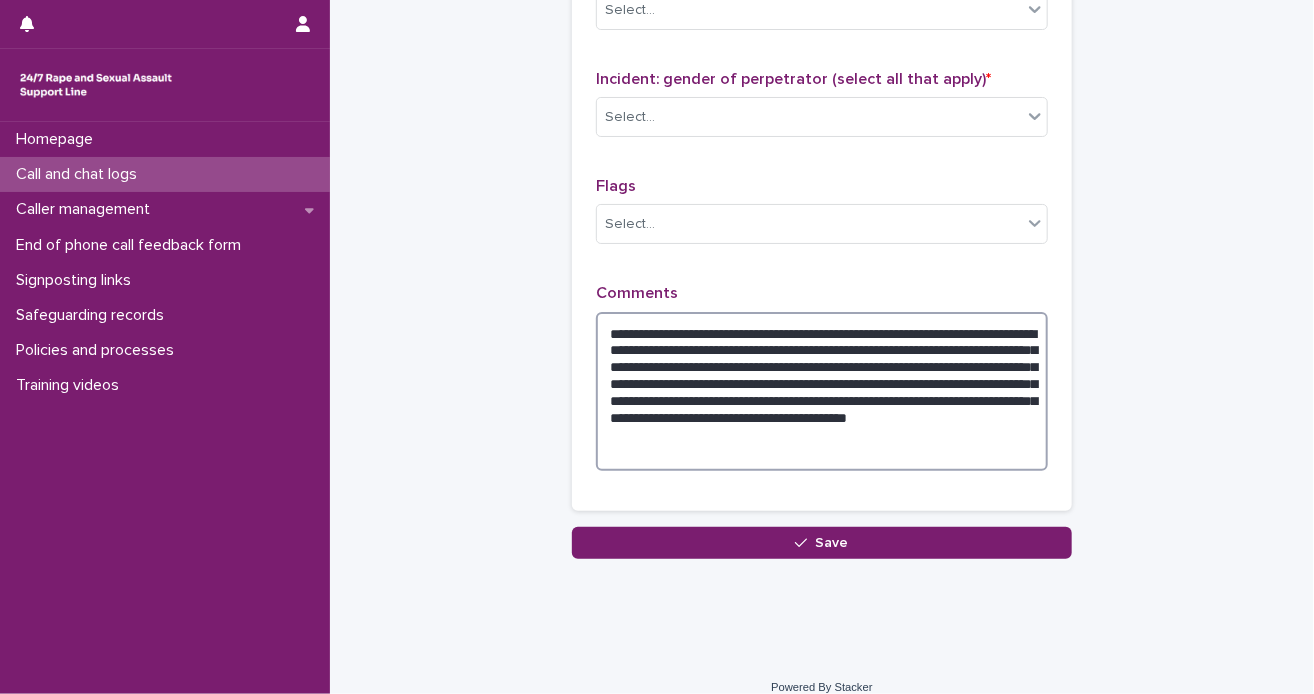 click on "**********" at bounding box center (822, 392) 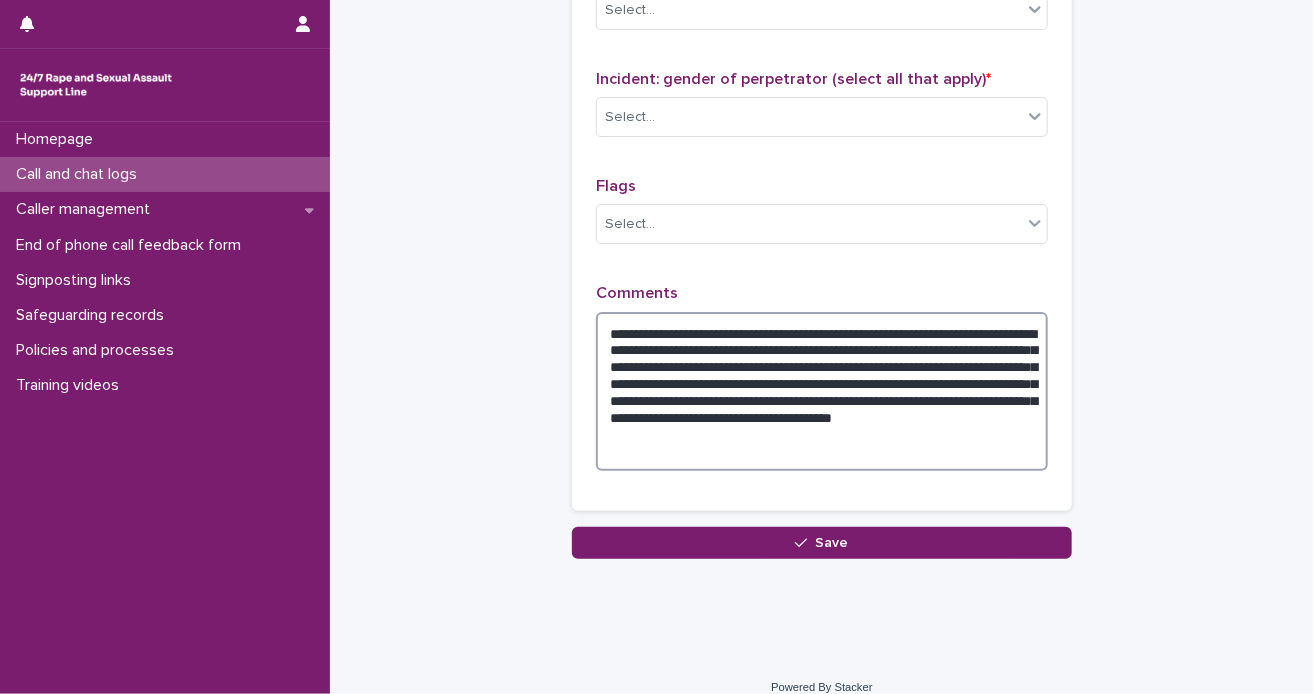click on "**********" at bounding box center [822, 392] 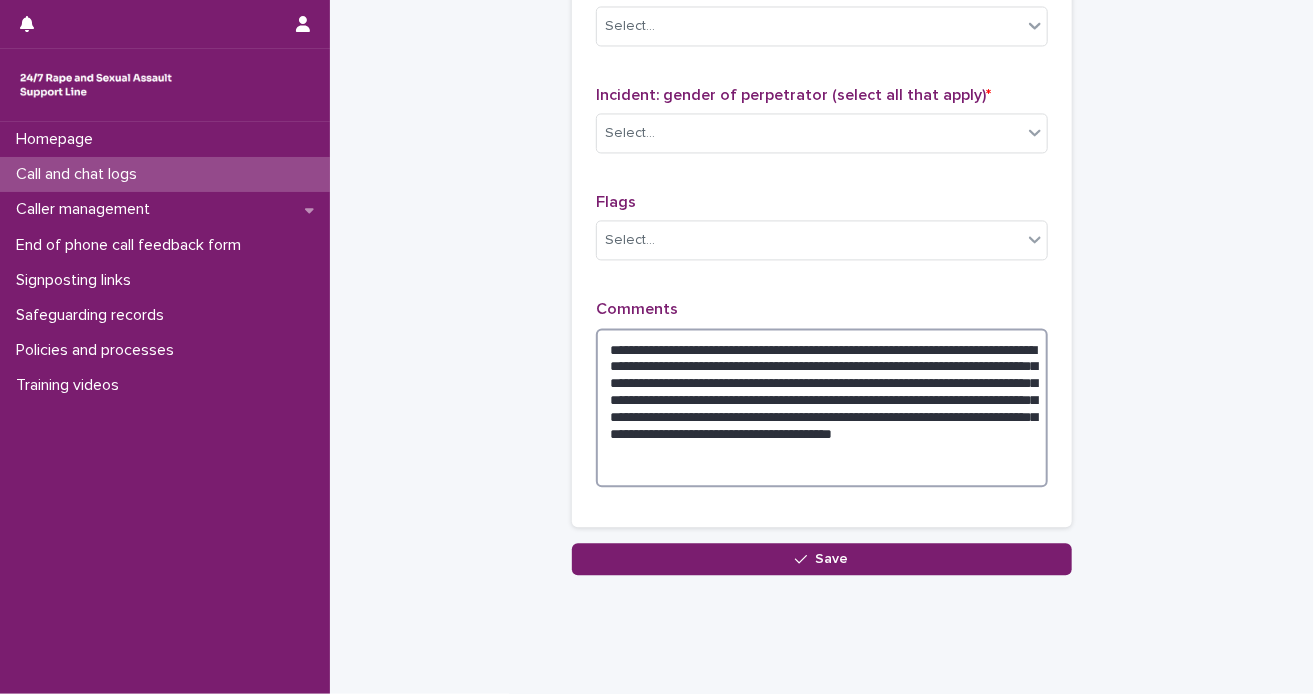 click on "**********" at bounding box center (822, 408) 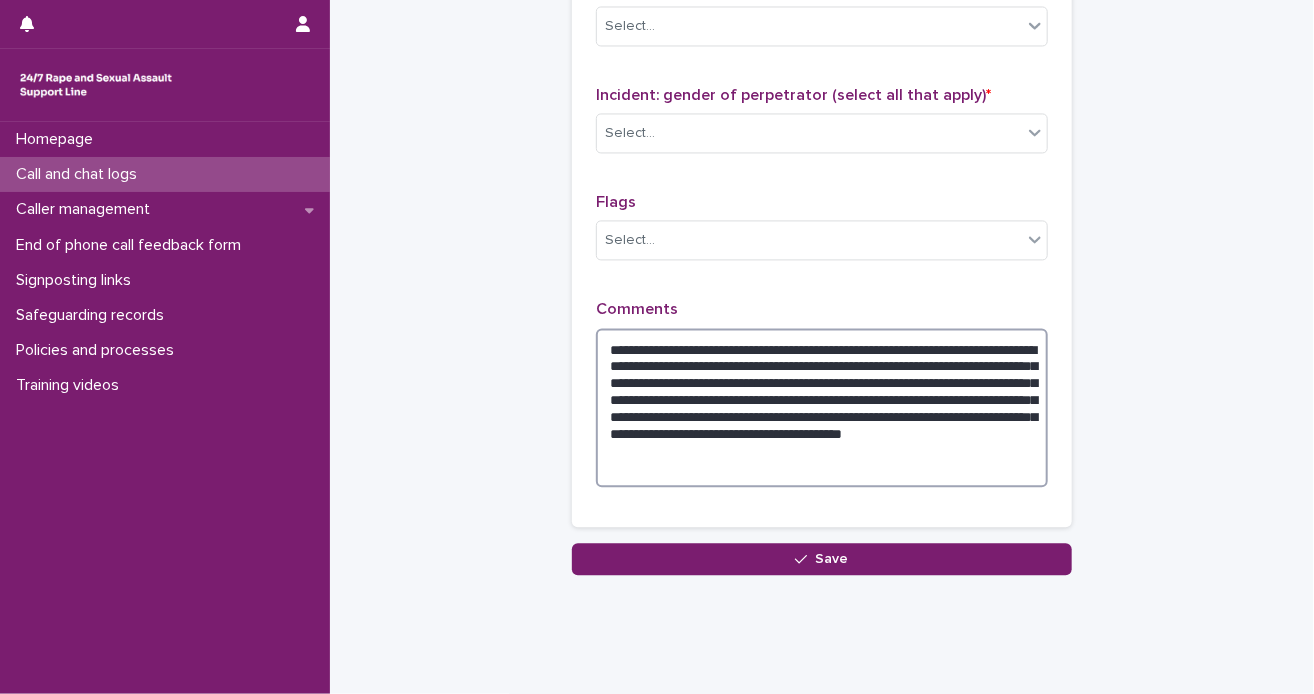 click on "**********" at bounding box center [822, 408] 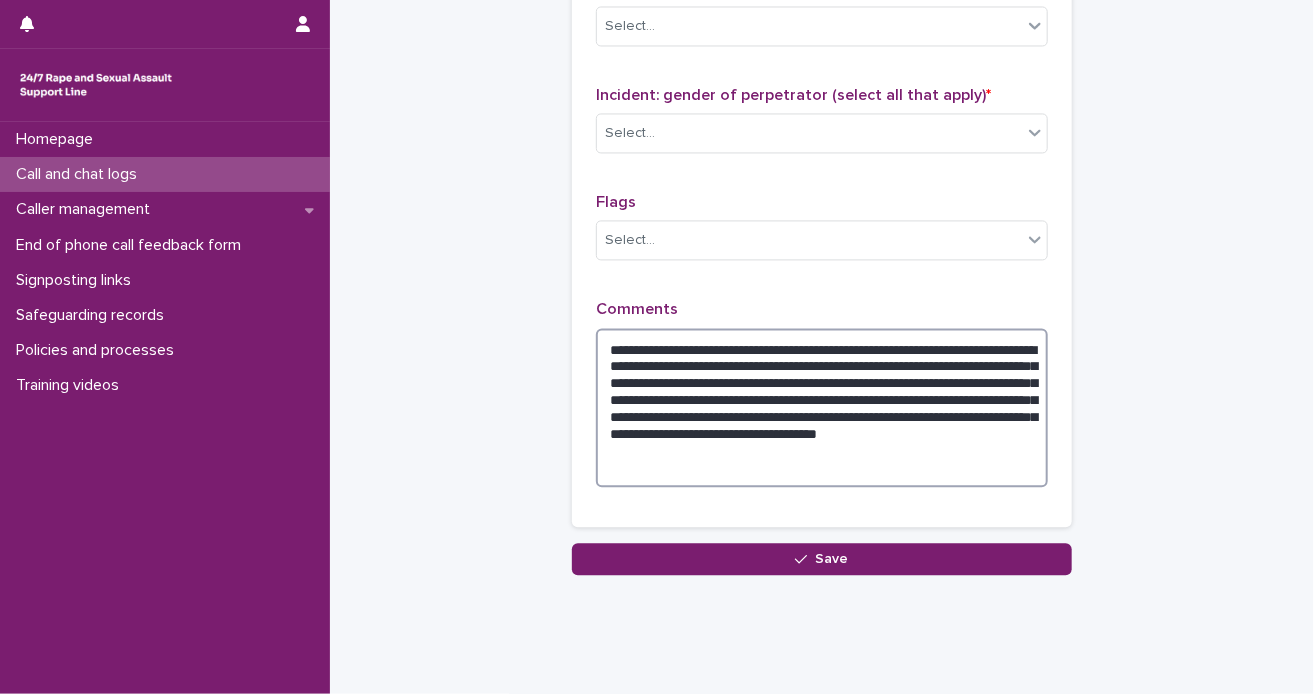 click on "**********" at bounding box center (822, 408) 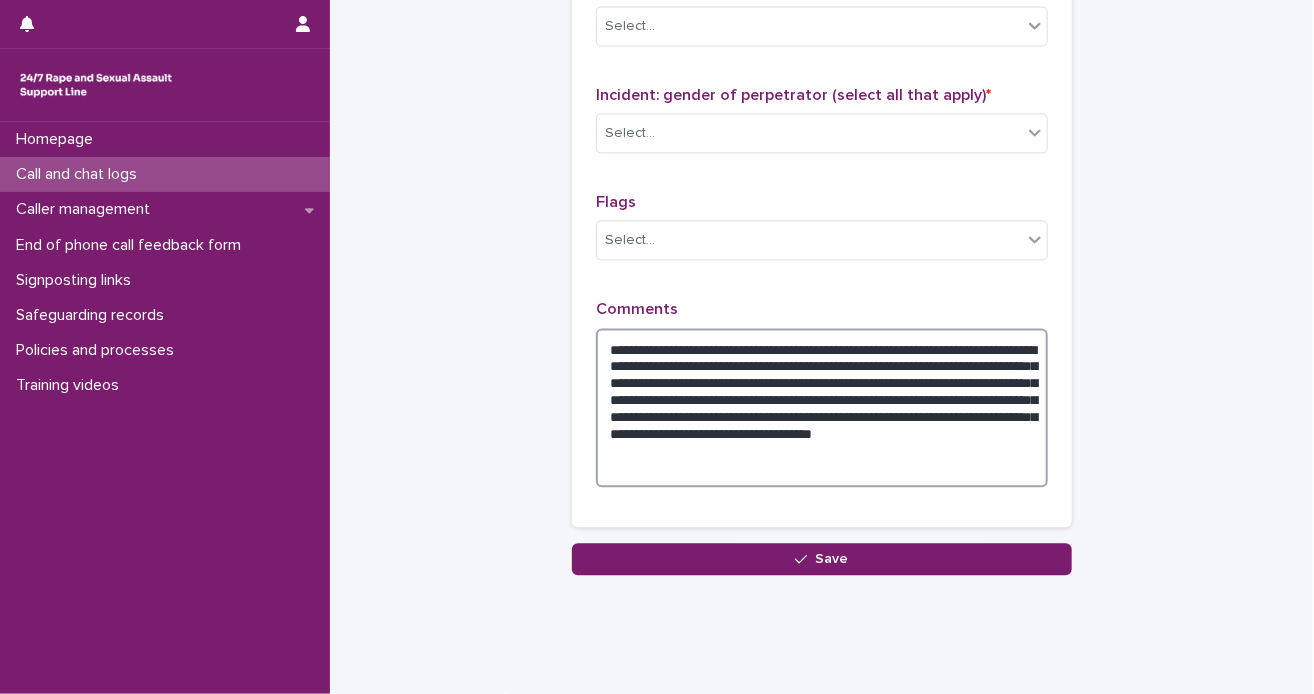 click on "**********" at bounding box center (822, 408) 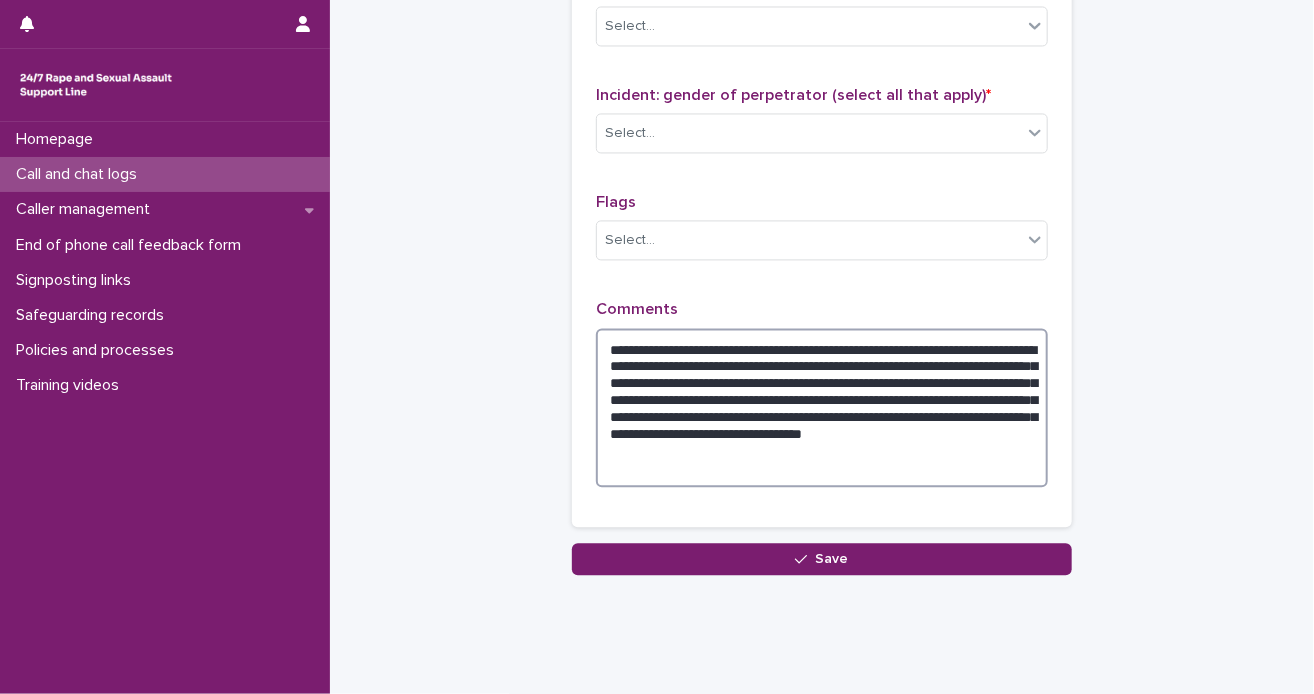 click on "**********" at bounding box center [822, 408] 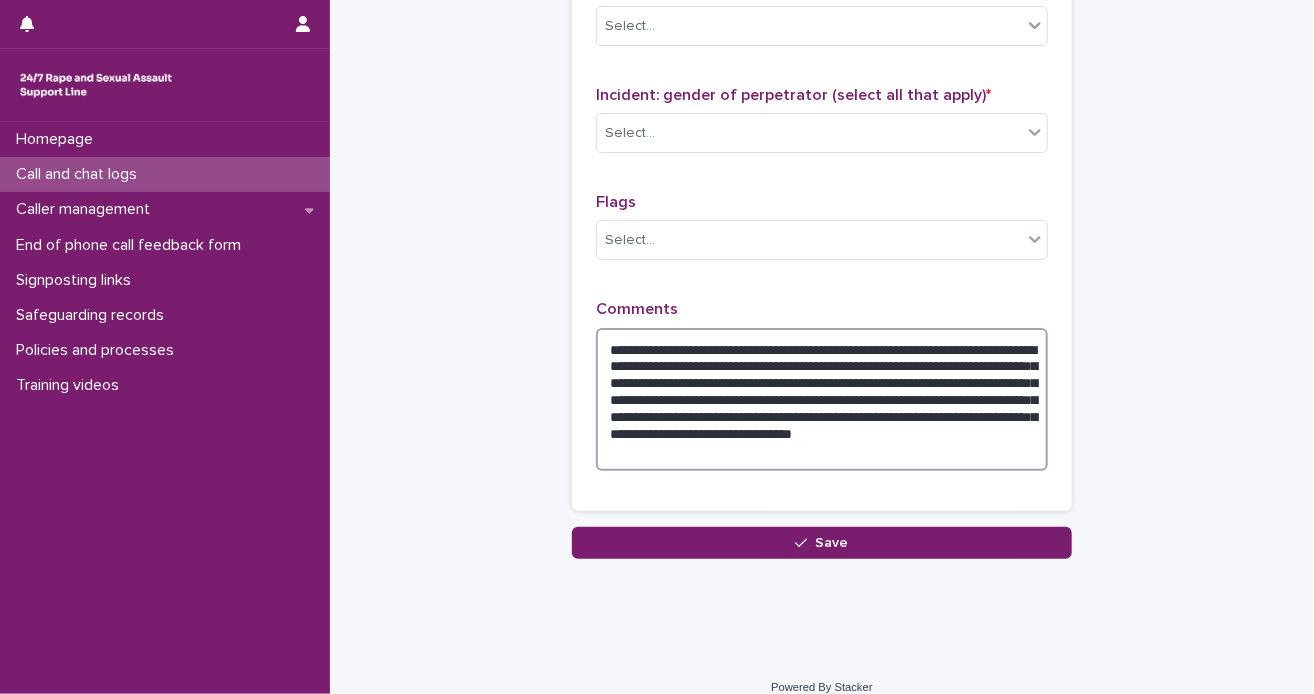 click on "**********" at bounding box center [822, 400] 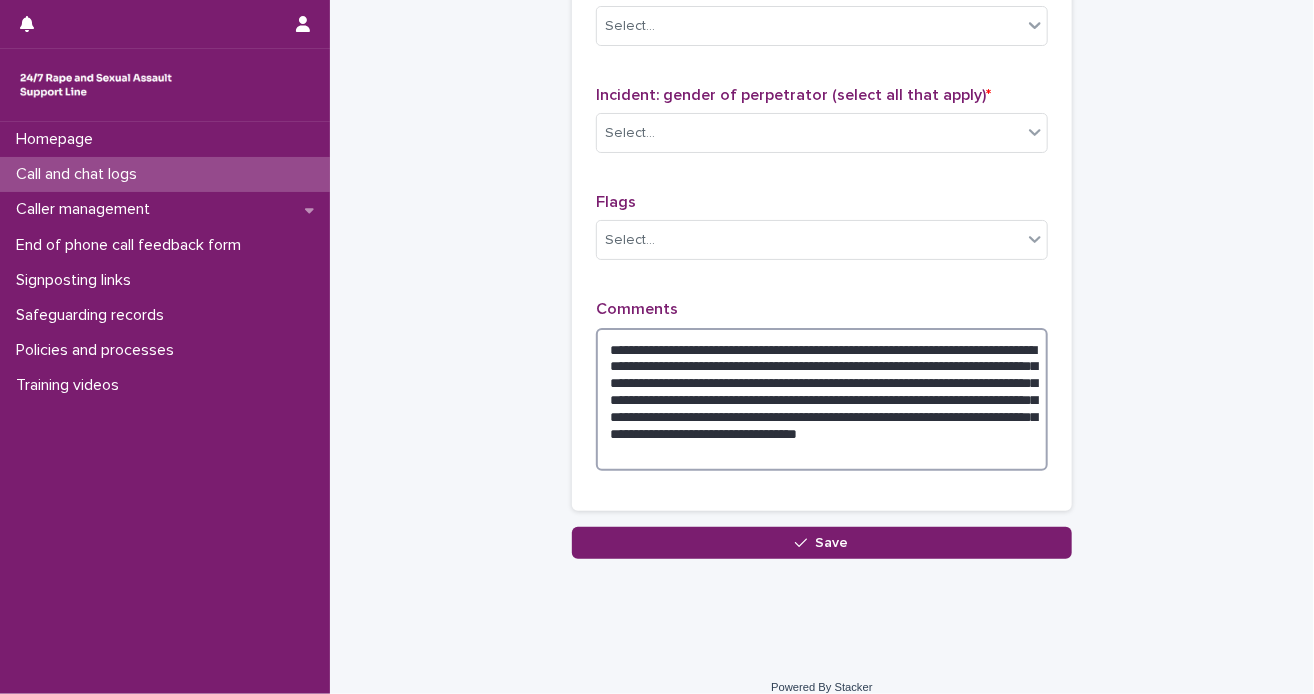 click on "**********" at bounding box center (822, 400) 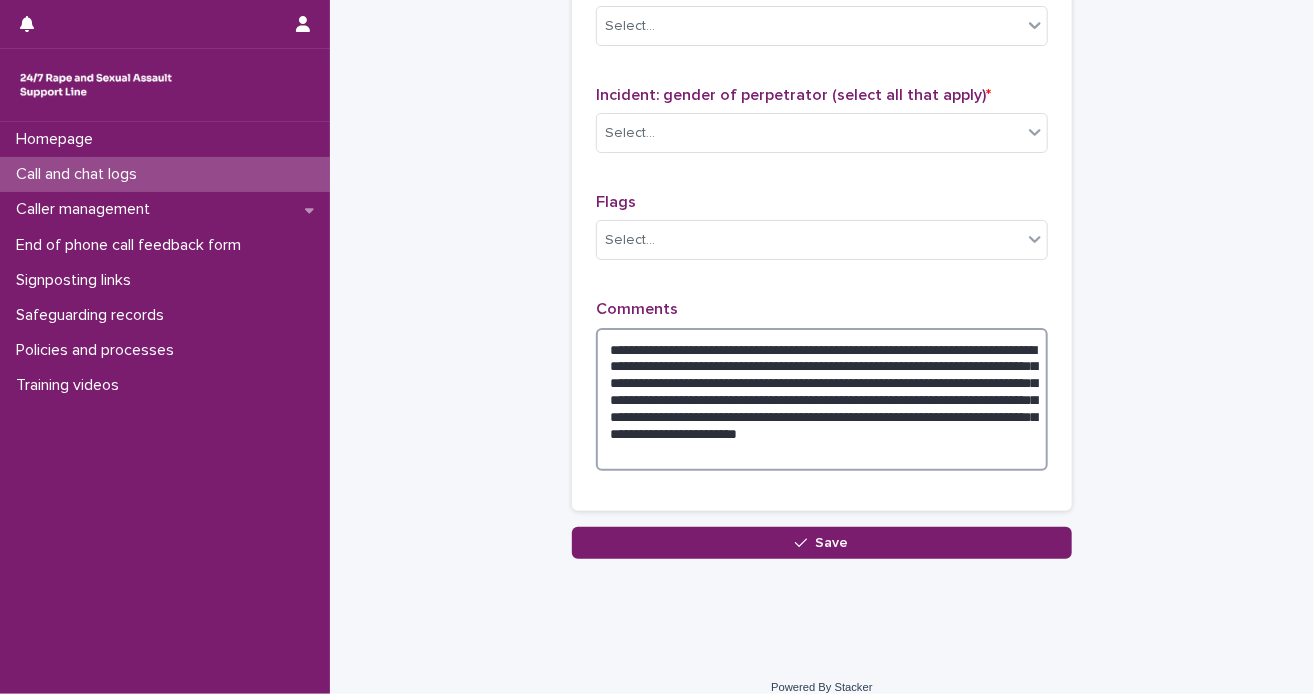 click on "**********" at bounding box center [822, 400] 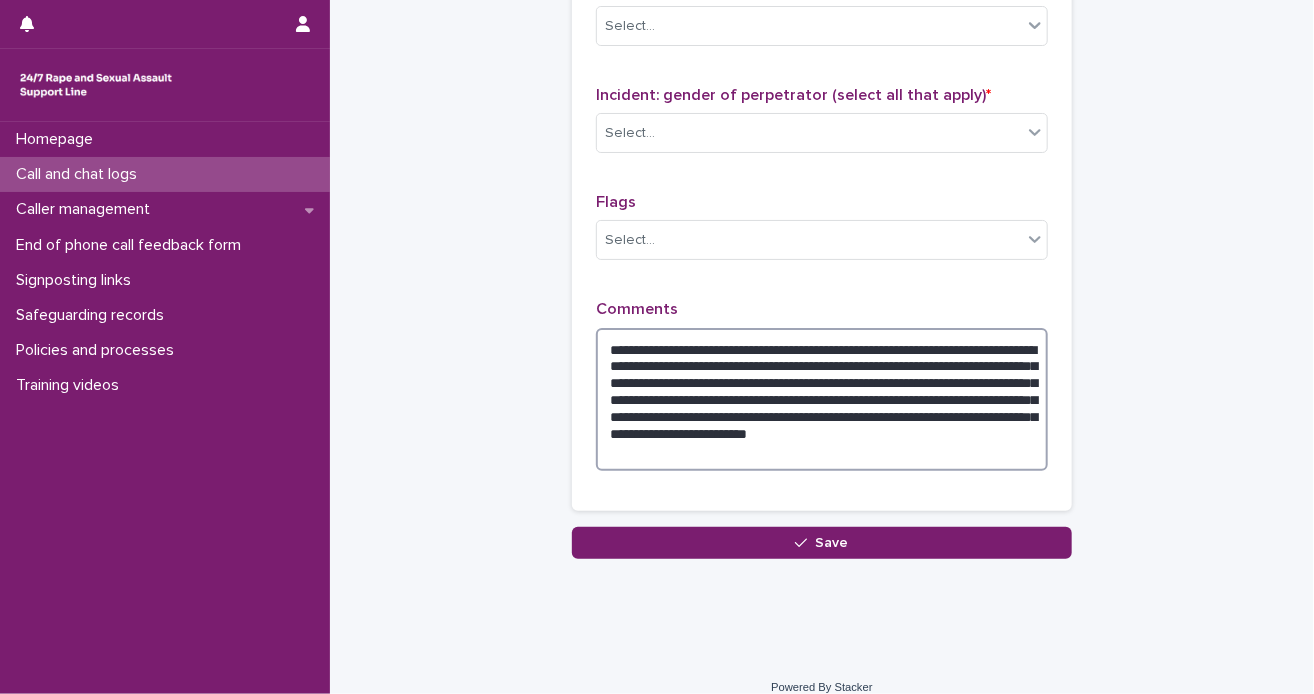 click on "**********" at bounding box center (822, 400) 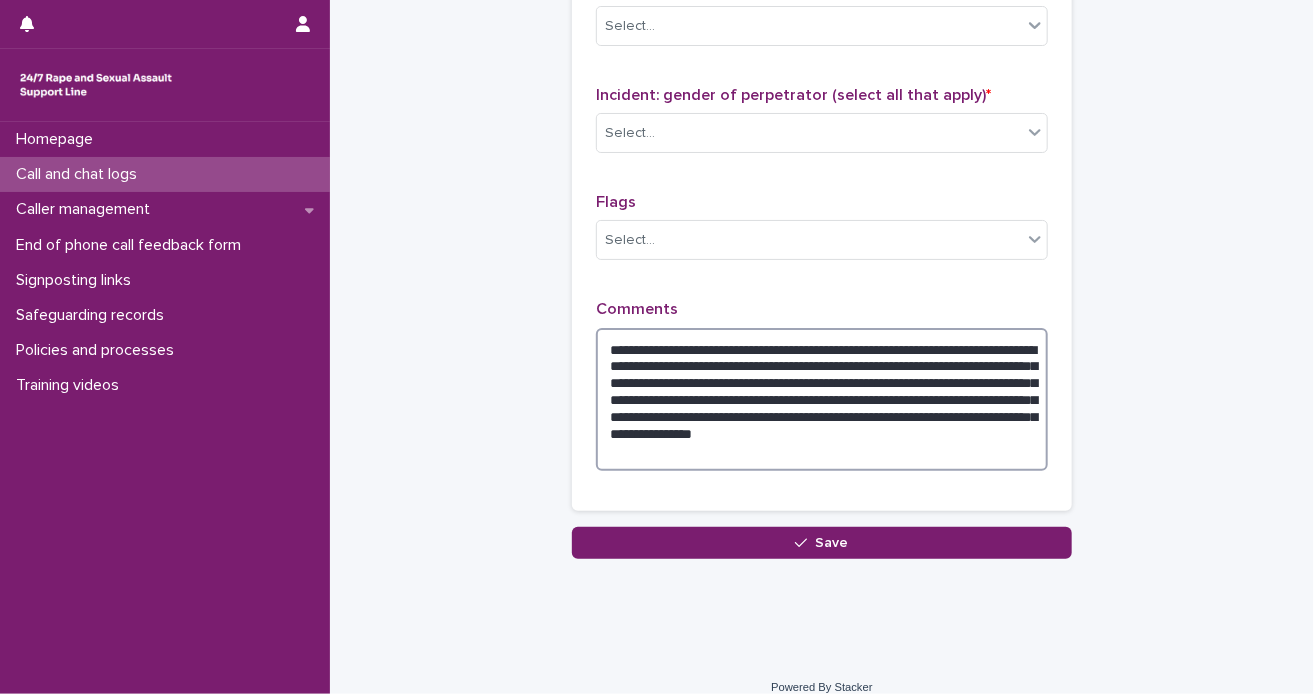 click on "**********" at bounding box center (822, 400) 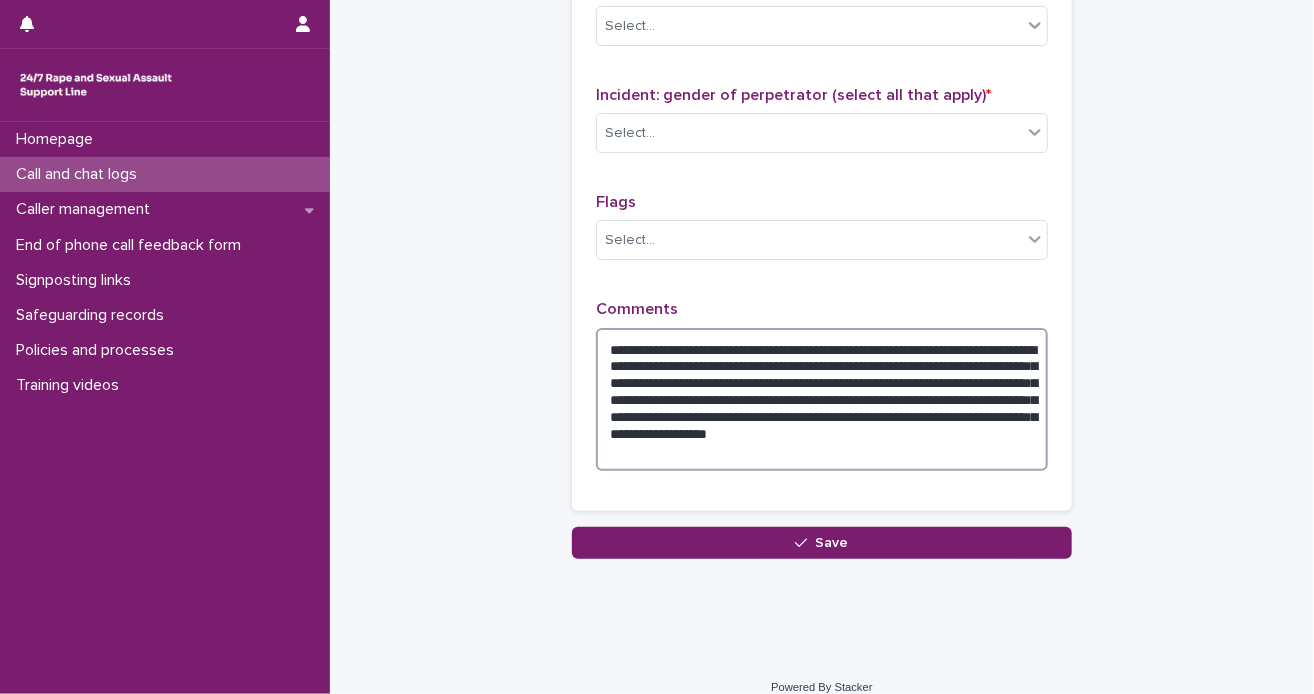 click on "**********" at bounding box center [822, 400] 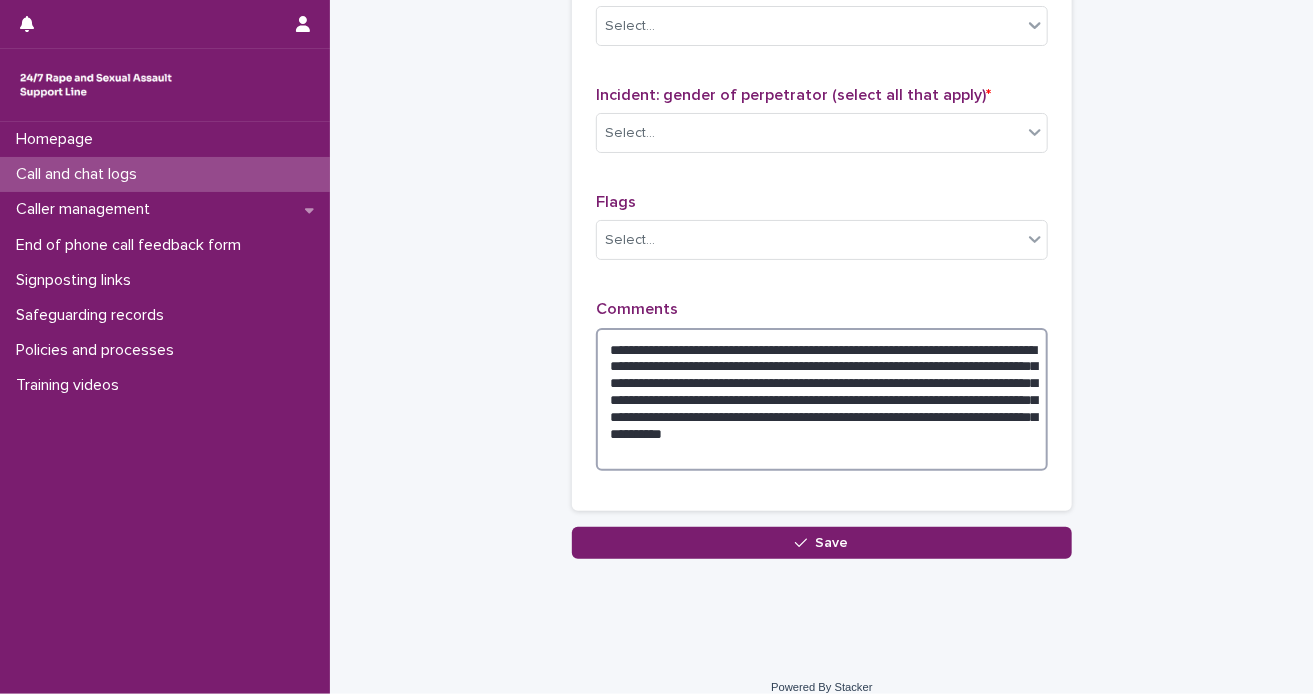 click on "**********" at bounding box center [822, 400] 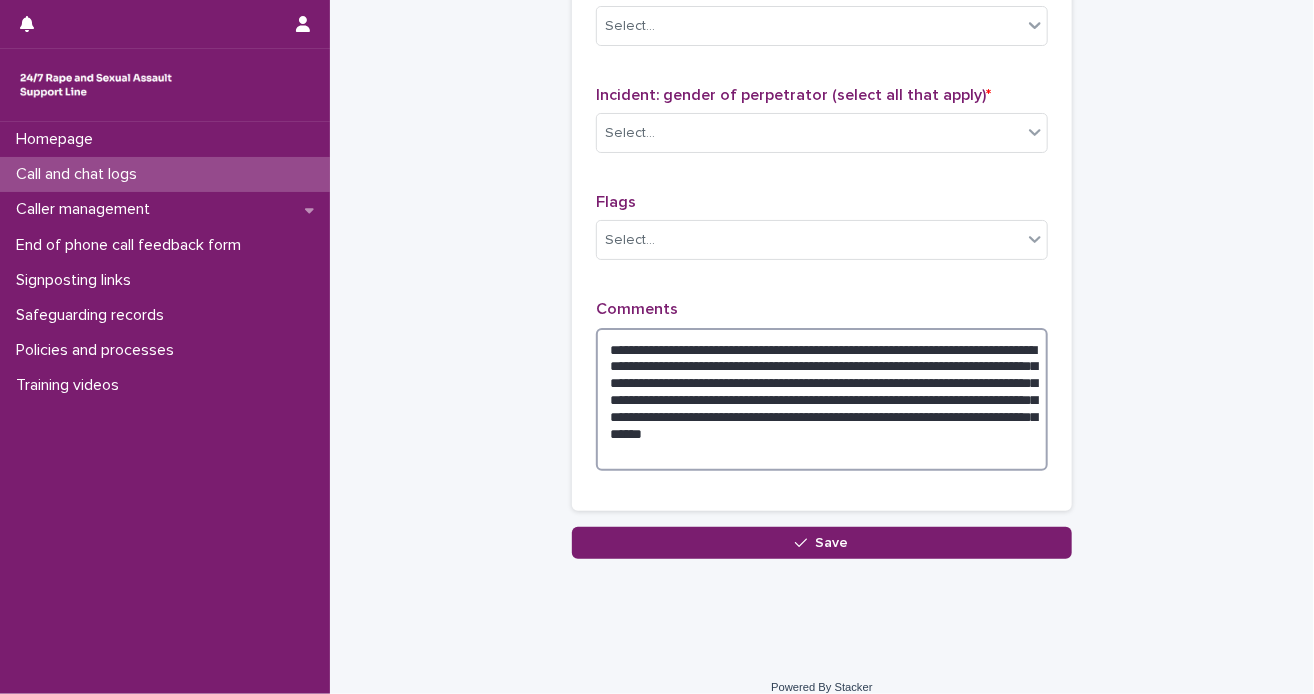 drag, startPoint x: 931, startPoint y: 341, endPoint x: 1027, endPoint y: 345, distance: 96.0833 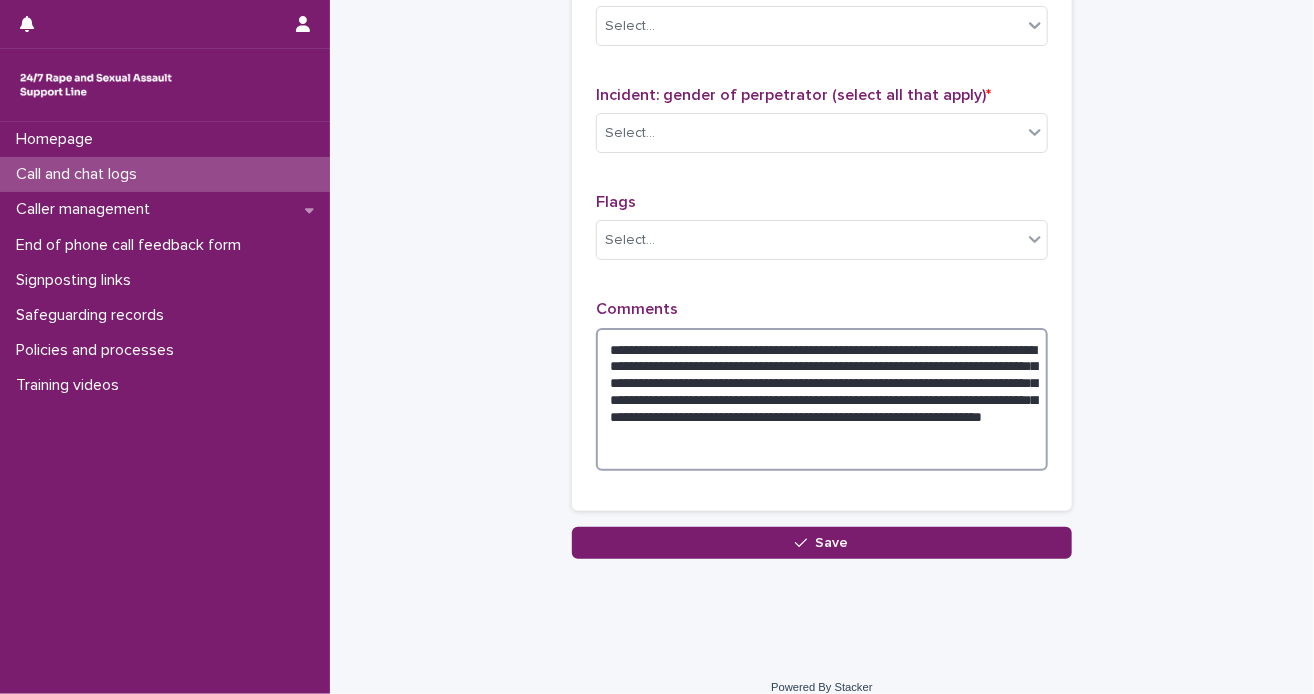 click on "**********" at bounding box center [822, 400] 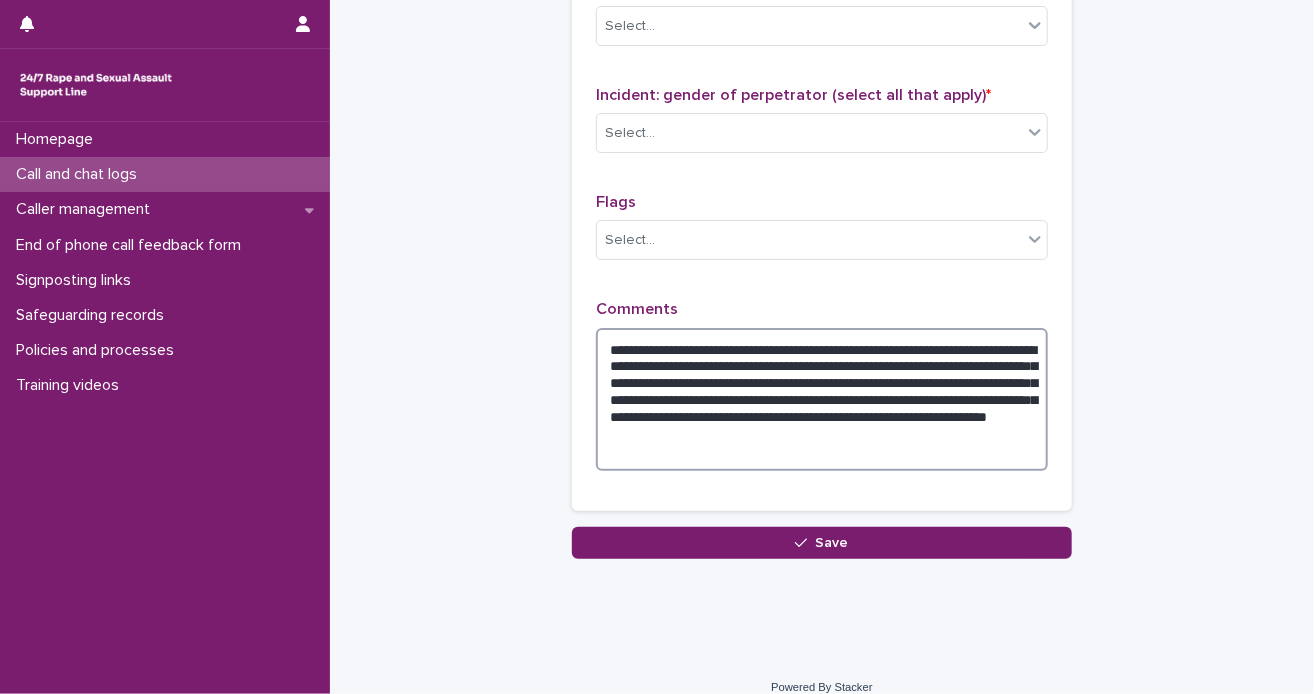 click on "**********" at bounding box center [822, 400] 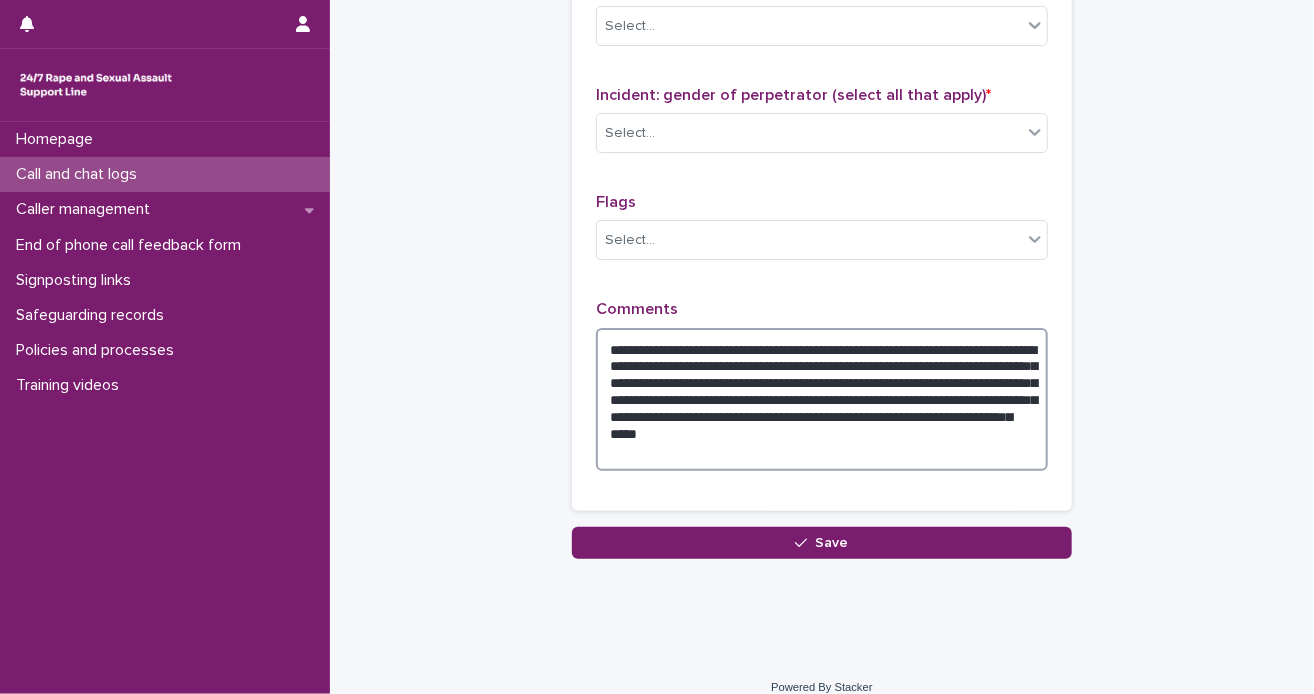 click on "**********" at bounding box center (822, 400) 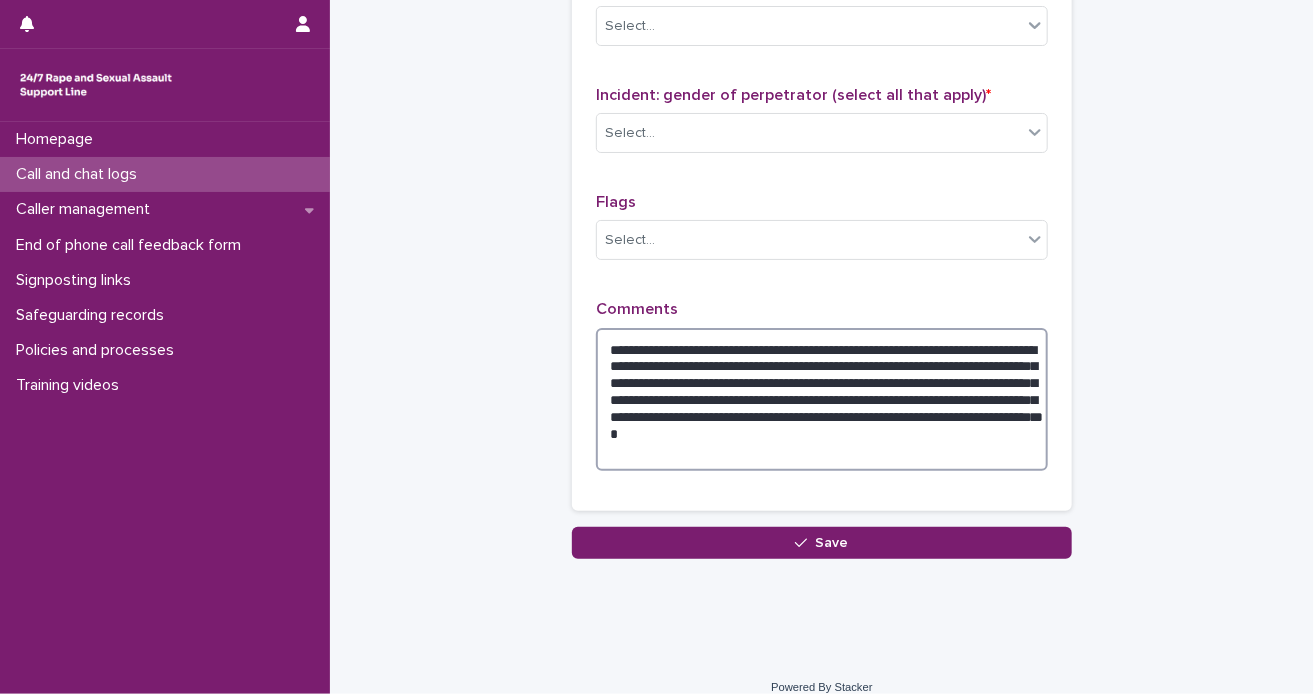 click on "**********" at bounding box center (822, 400) 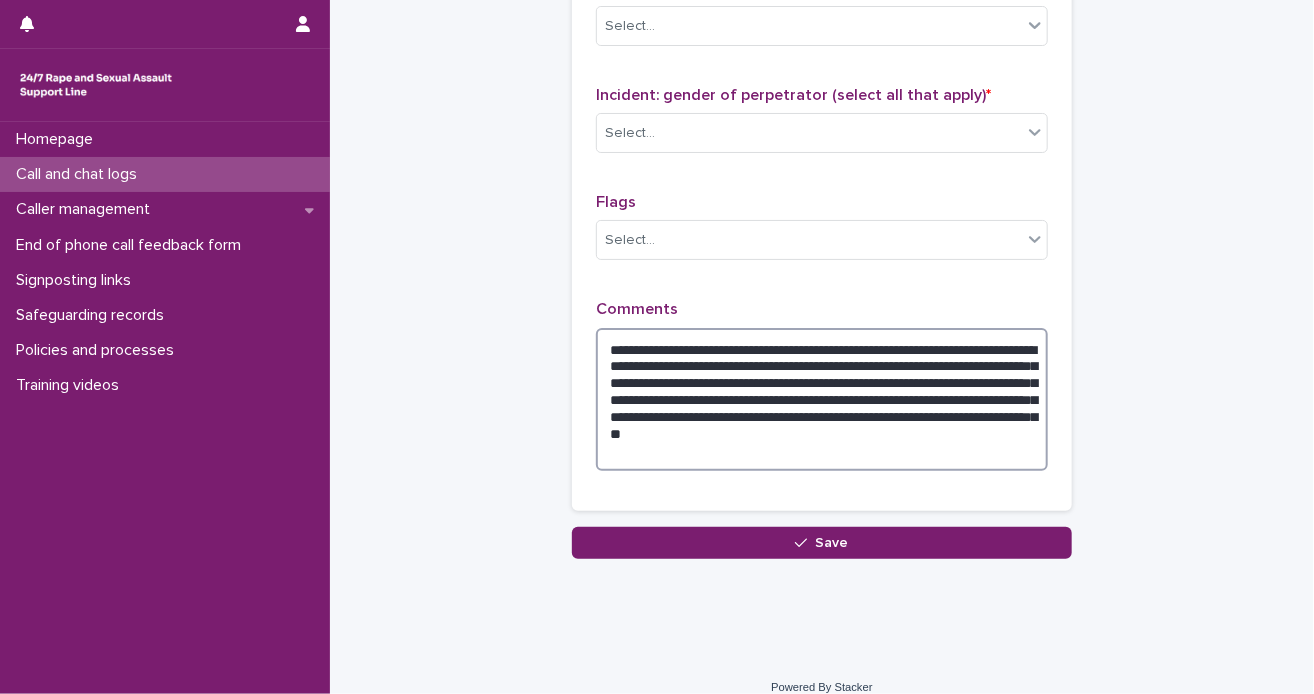 click on "**********" at bounding box center (822, 400) 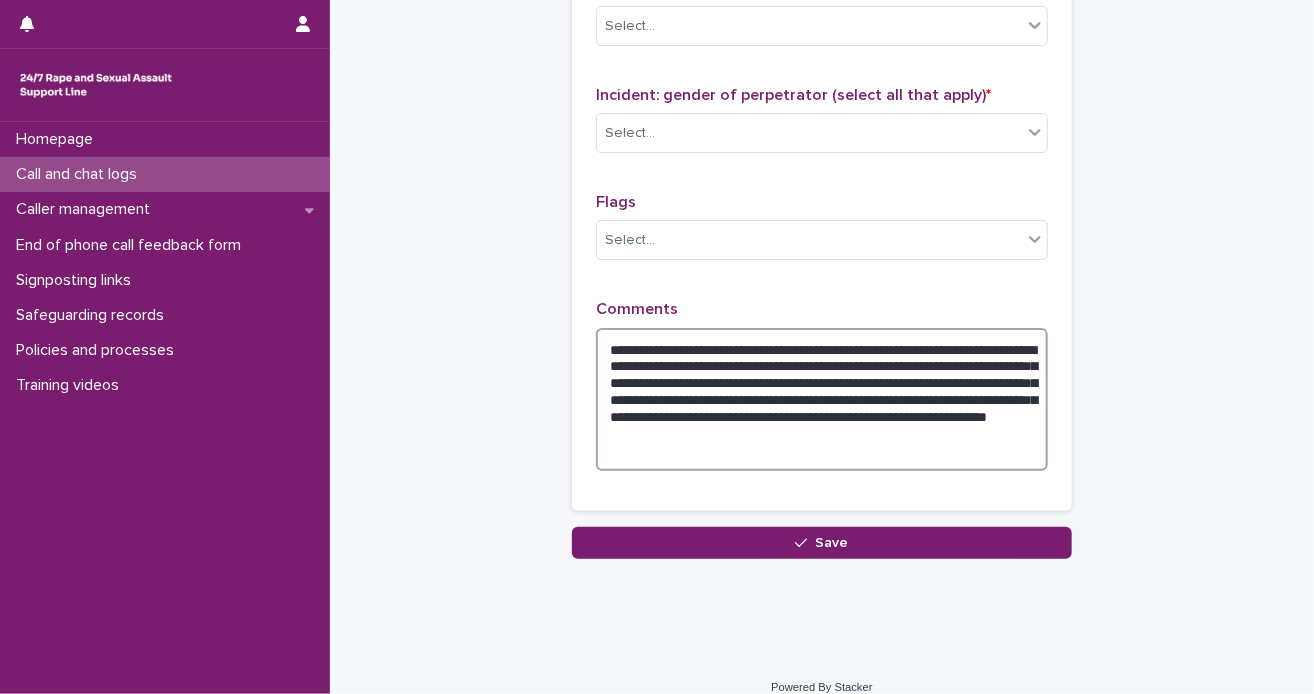 click on "**********" at bounding box center (822, 400) 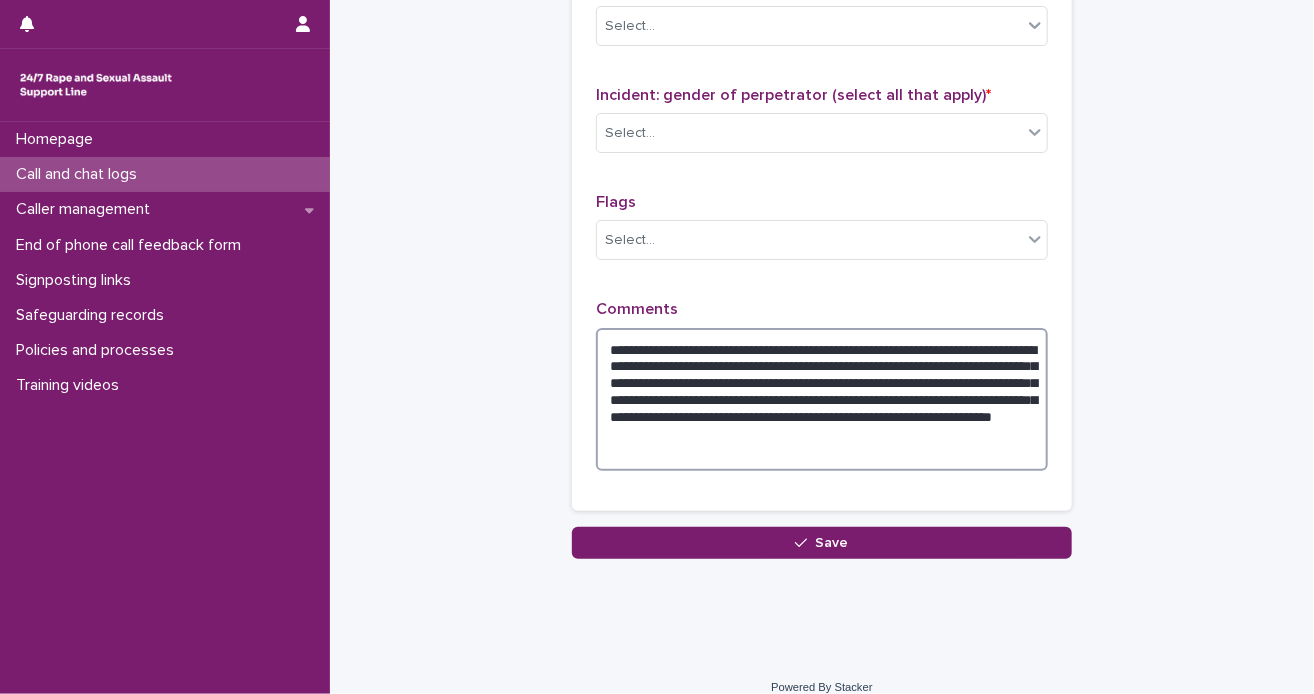 click on "**********" at bounding box center (822, 400) 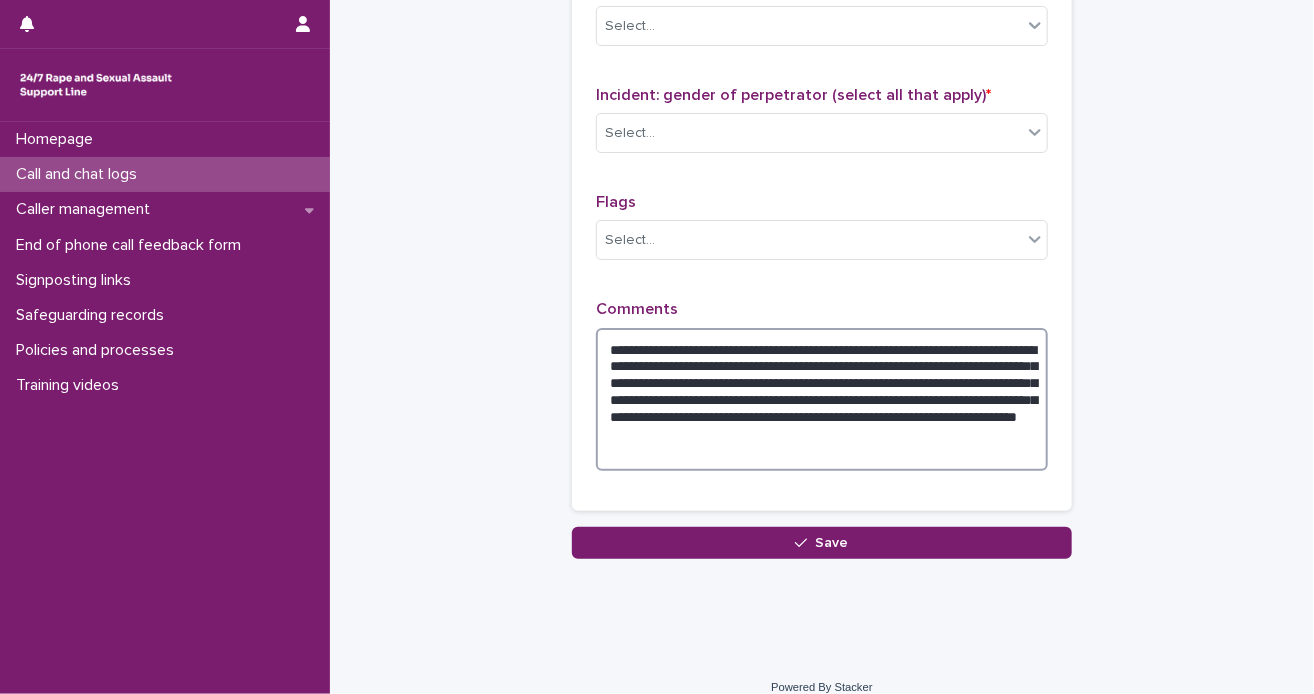 click on "**********" at bounding box center [822, 400] 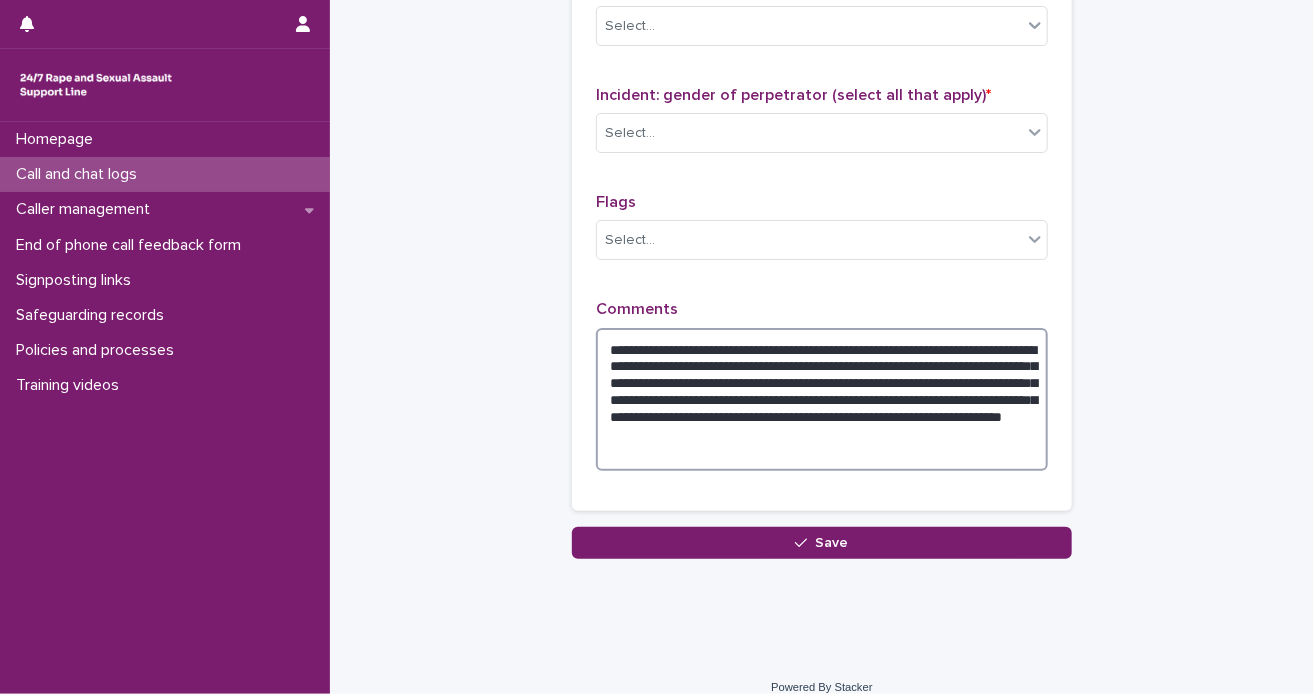 drag, startPoint x: 693, startPoint y: 416, endPoint x: 580, endPoint y: 388, distance: 116.41735 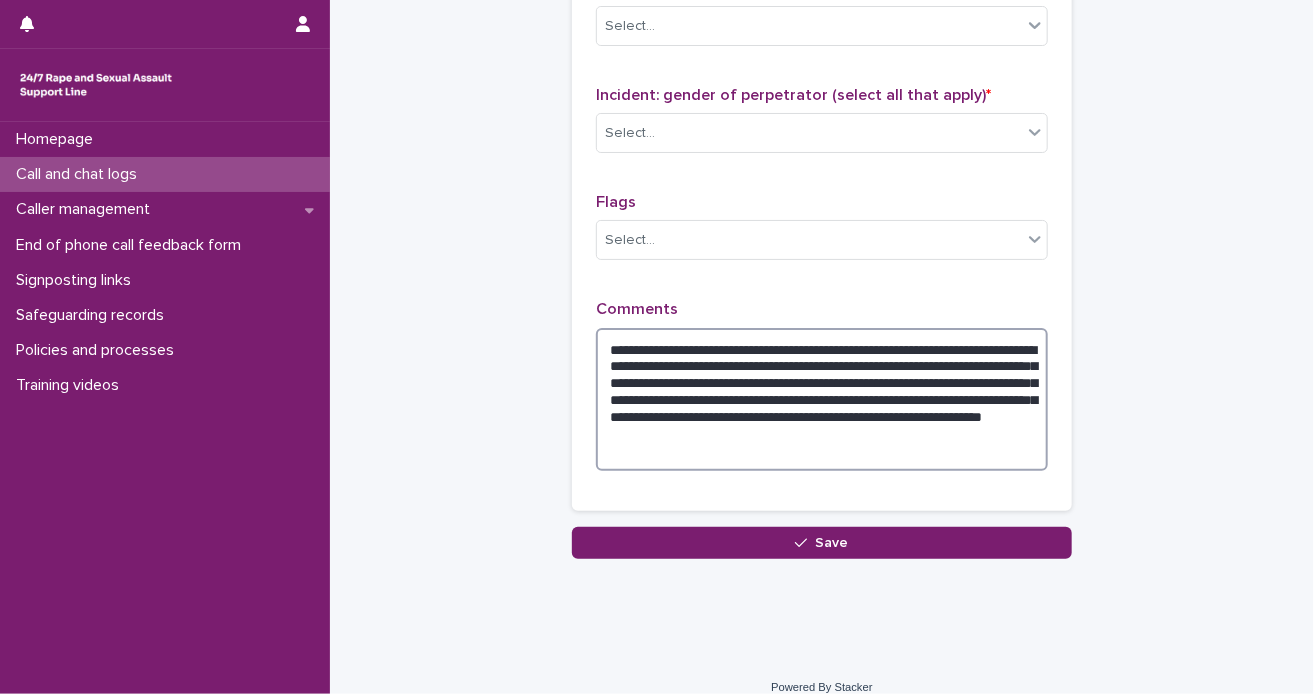 click on "**********" at bounding box center [822, 400] 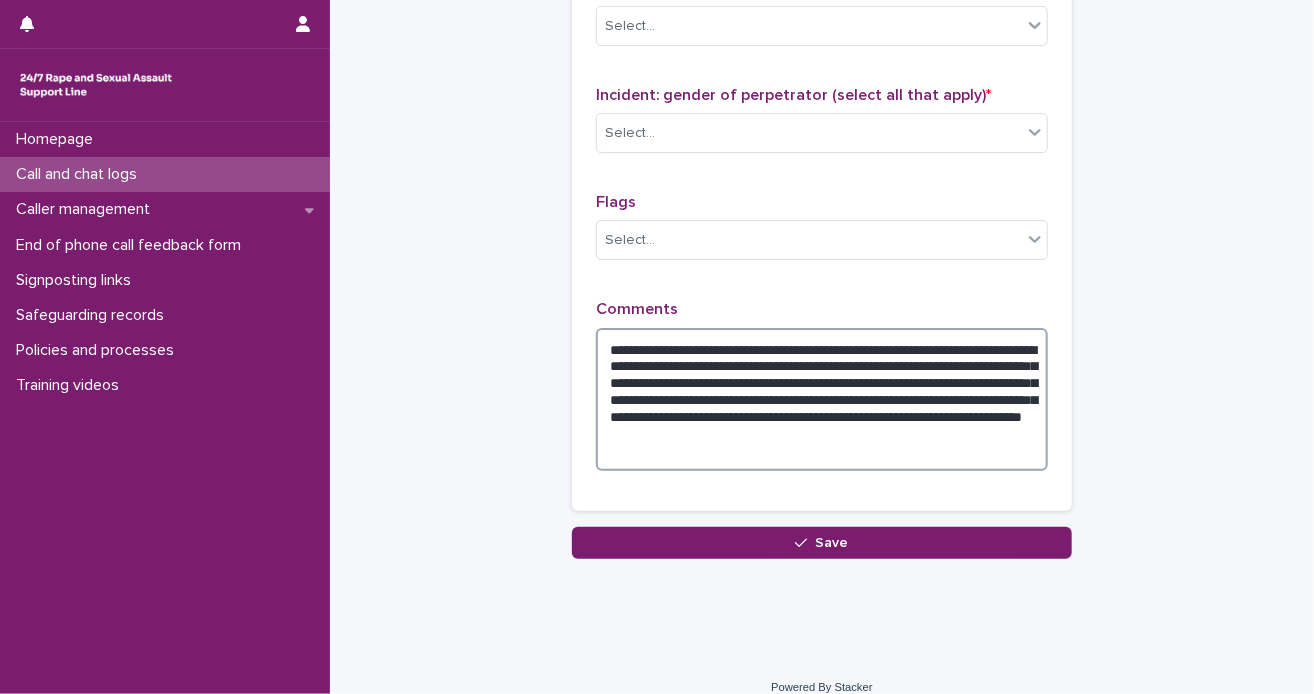 click on "**********" at bounding box center (822, 400) 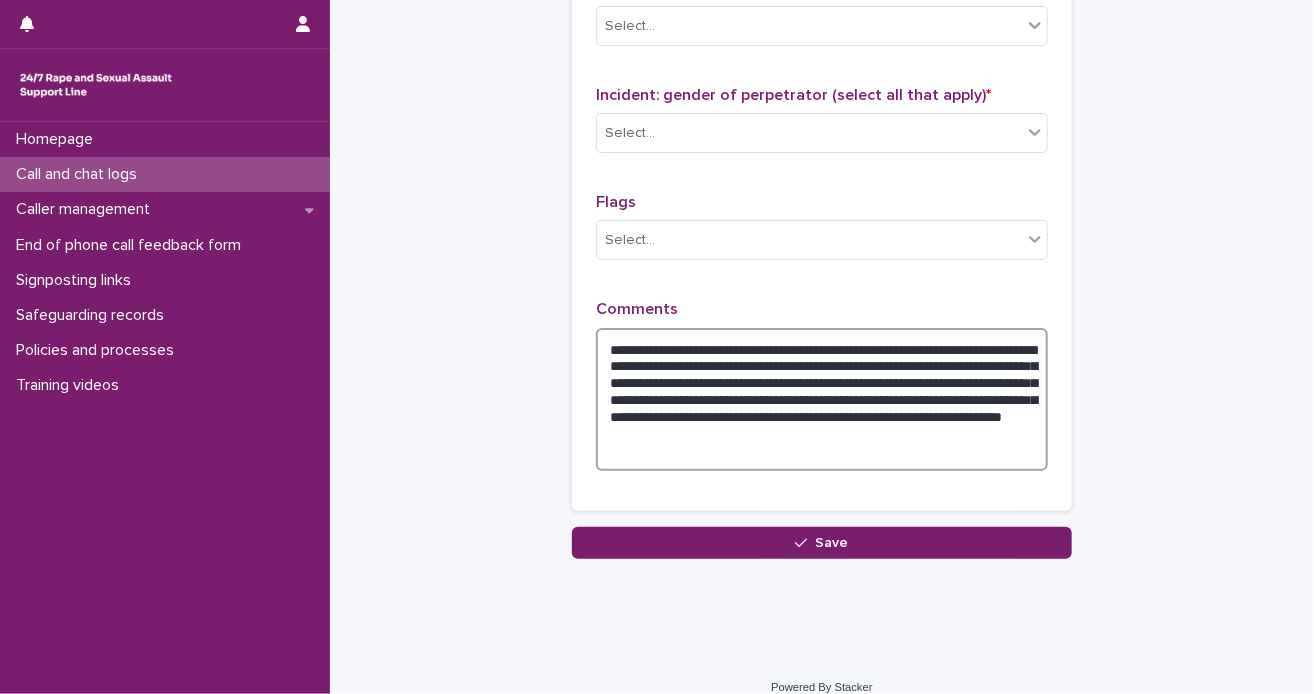 click on "**********" at bounding box center [822, 400] 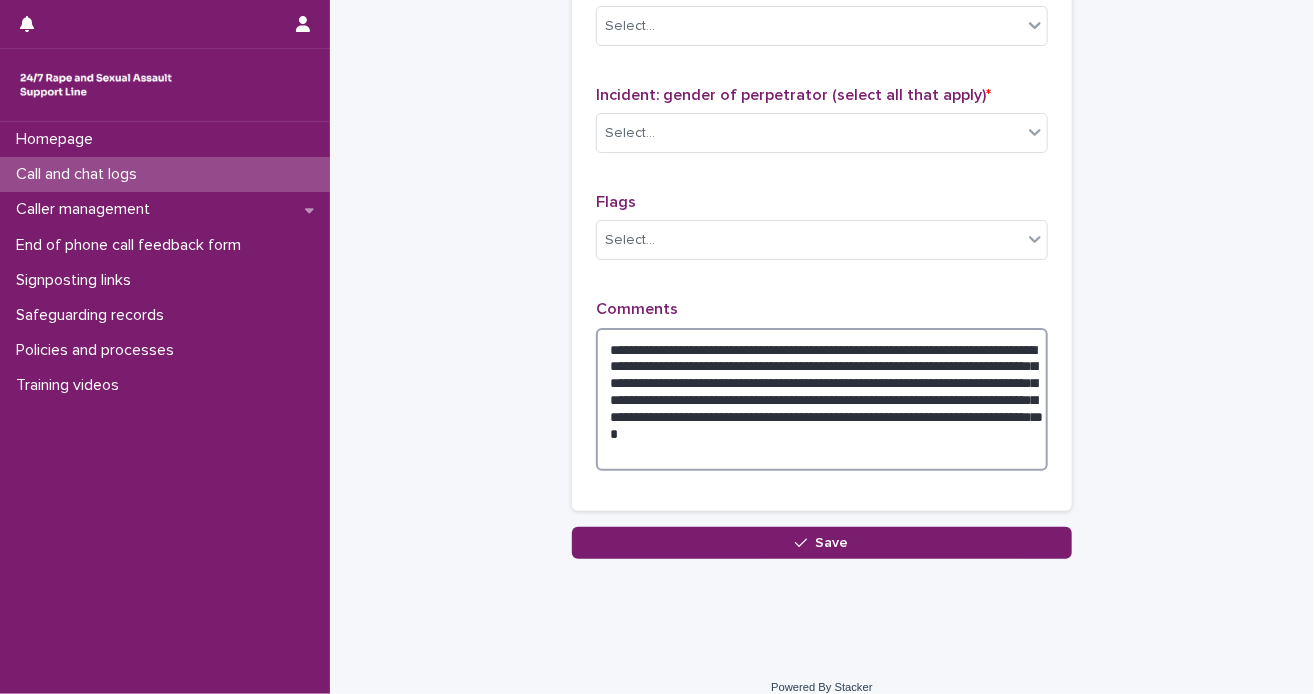 click on "**********" at bounding box center (822, 400) 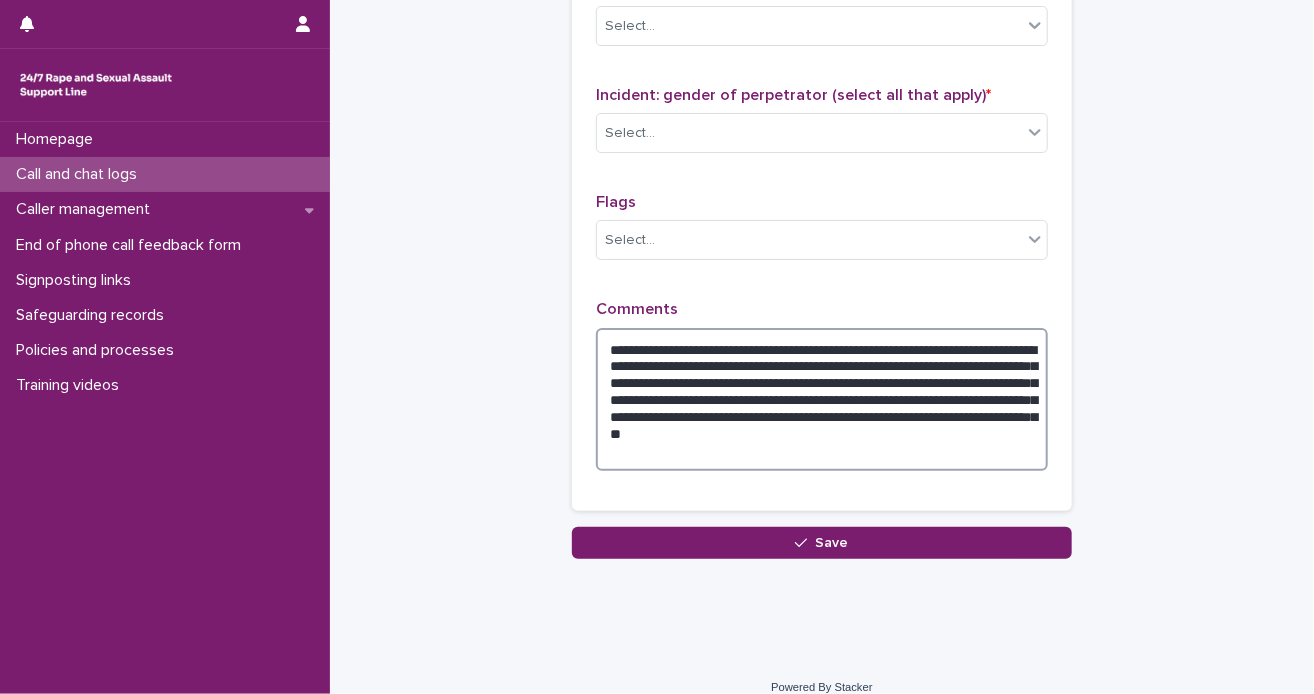 click on "**********" at bounding box center (822, 400) 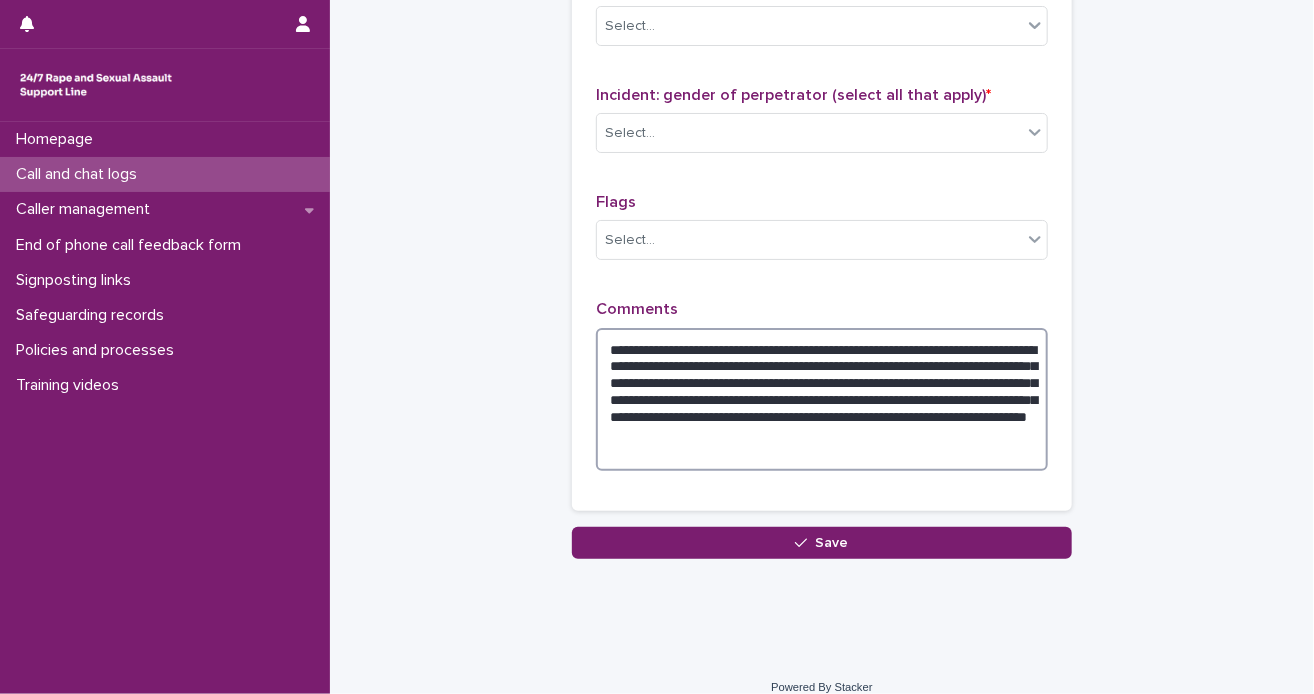 click on "**********" at bounding box center (822, 400) 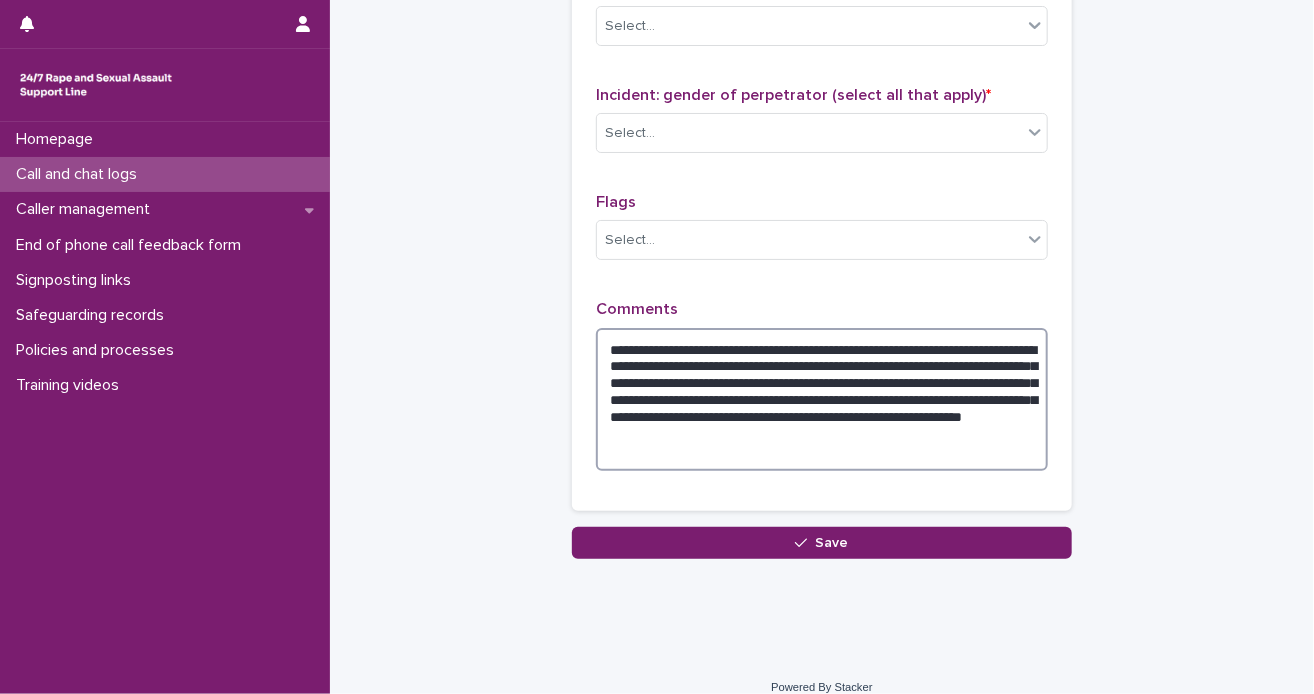 click on "**********" at bounding box center [822, 400] 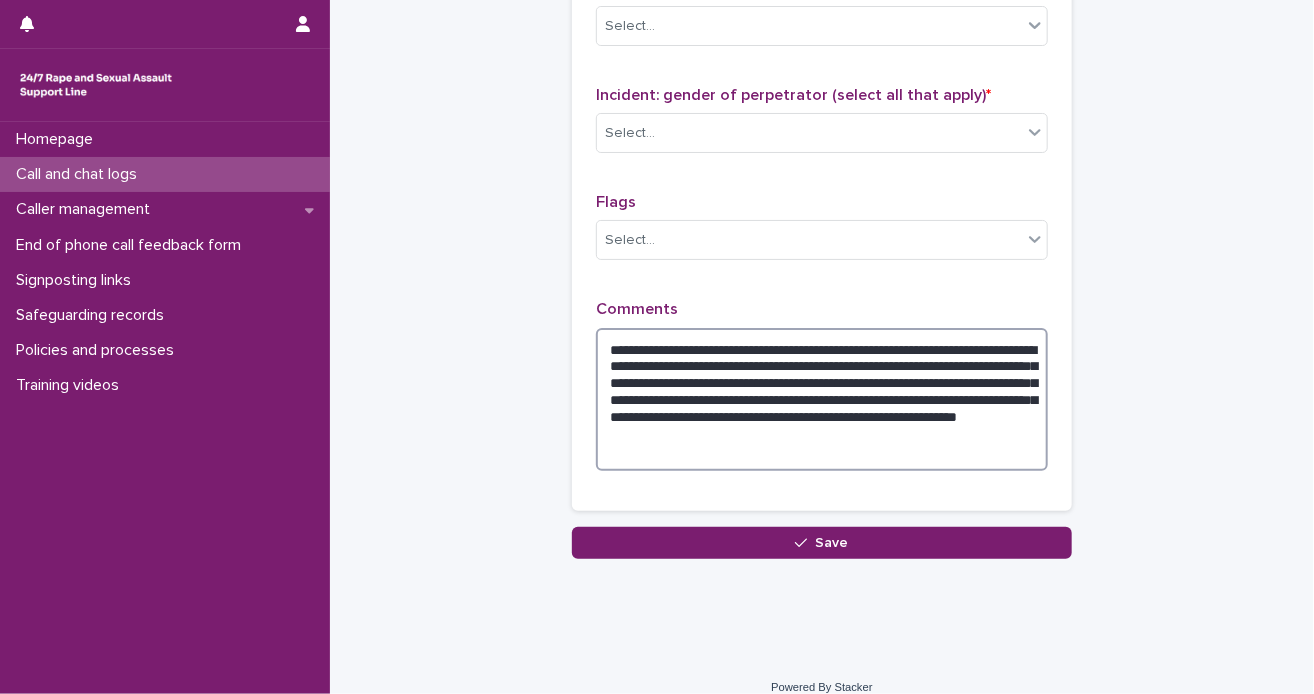 click on "**********" at bounding box center [822, 400] 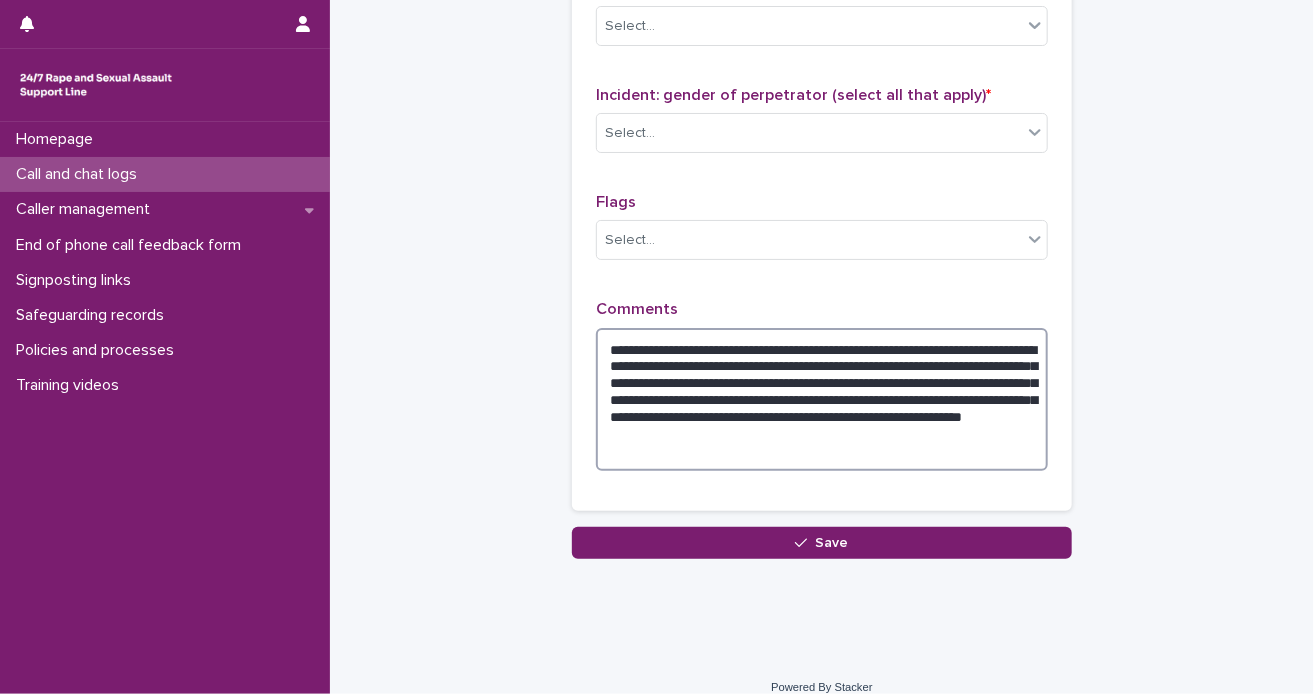 click on "**********" at bounding box center [822, 400] 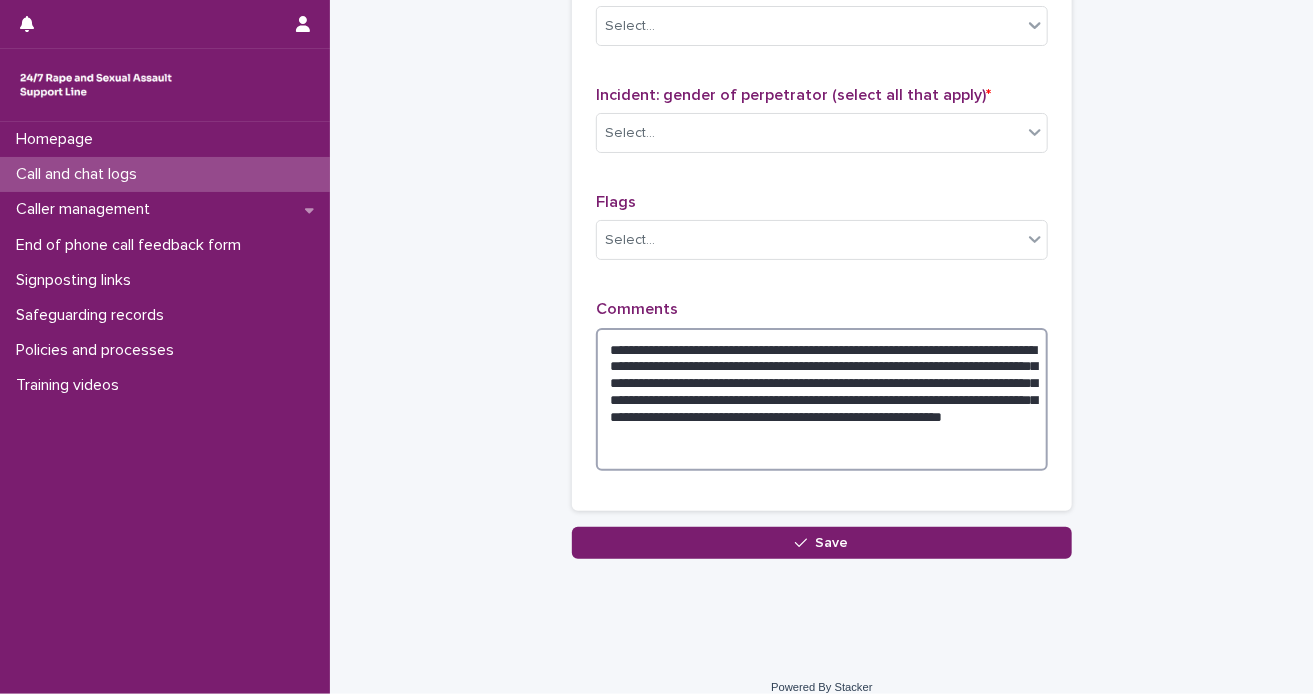 click on "**********" at bounding box center (822, 400) 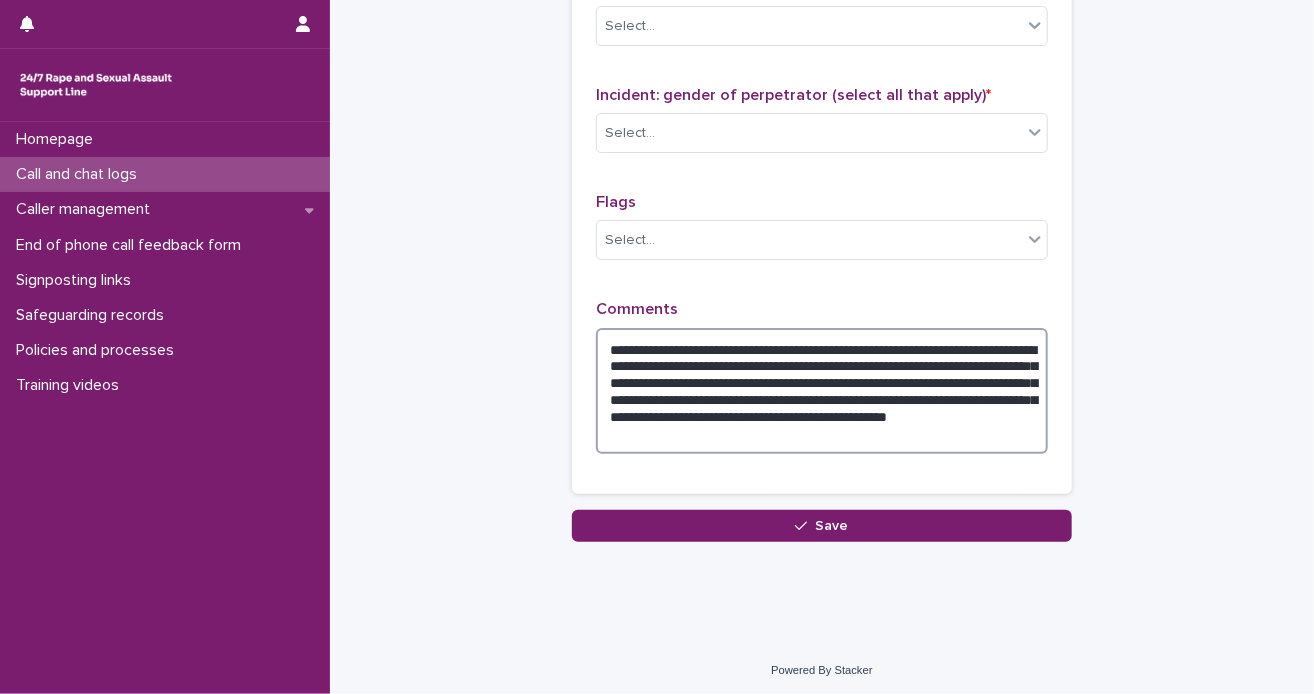 scroll, scrollTop: 1706, scrollLeft: 0, axis: vertical 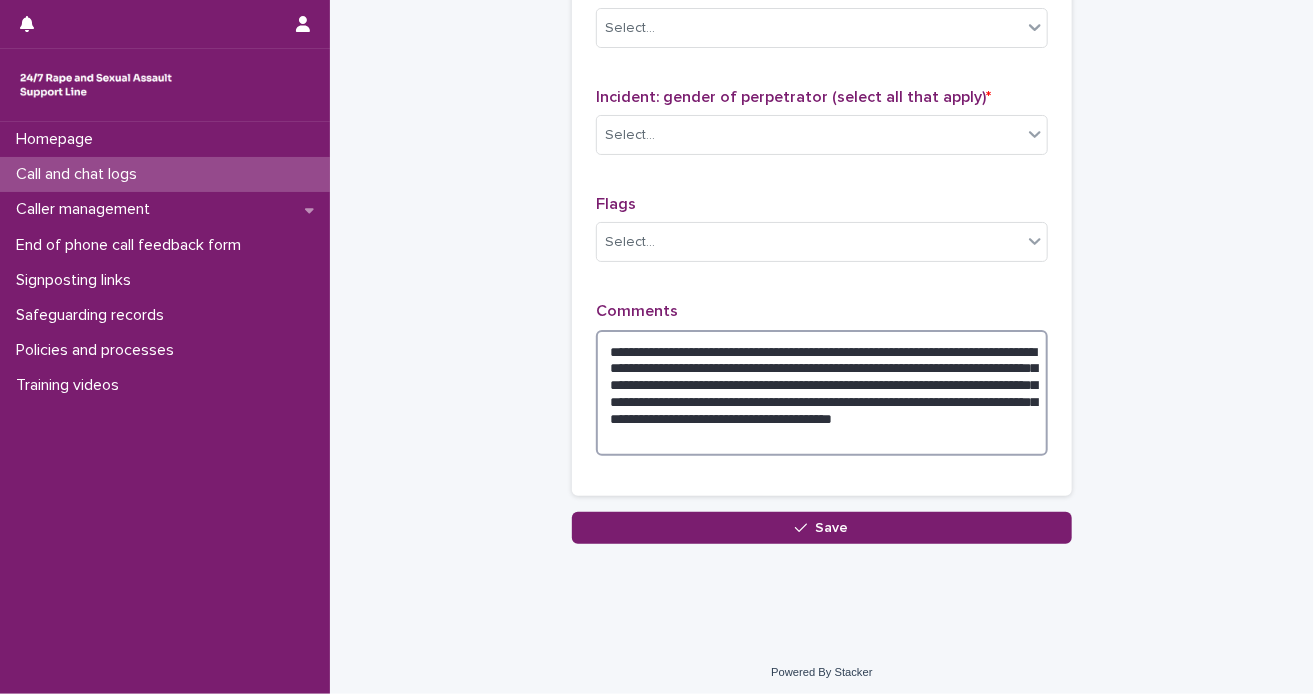 click on "**********" at bounding box center [822, 393] 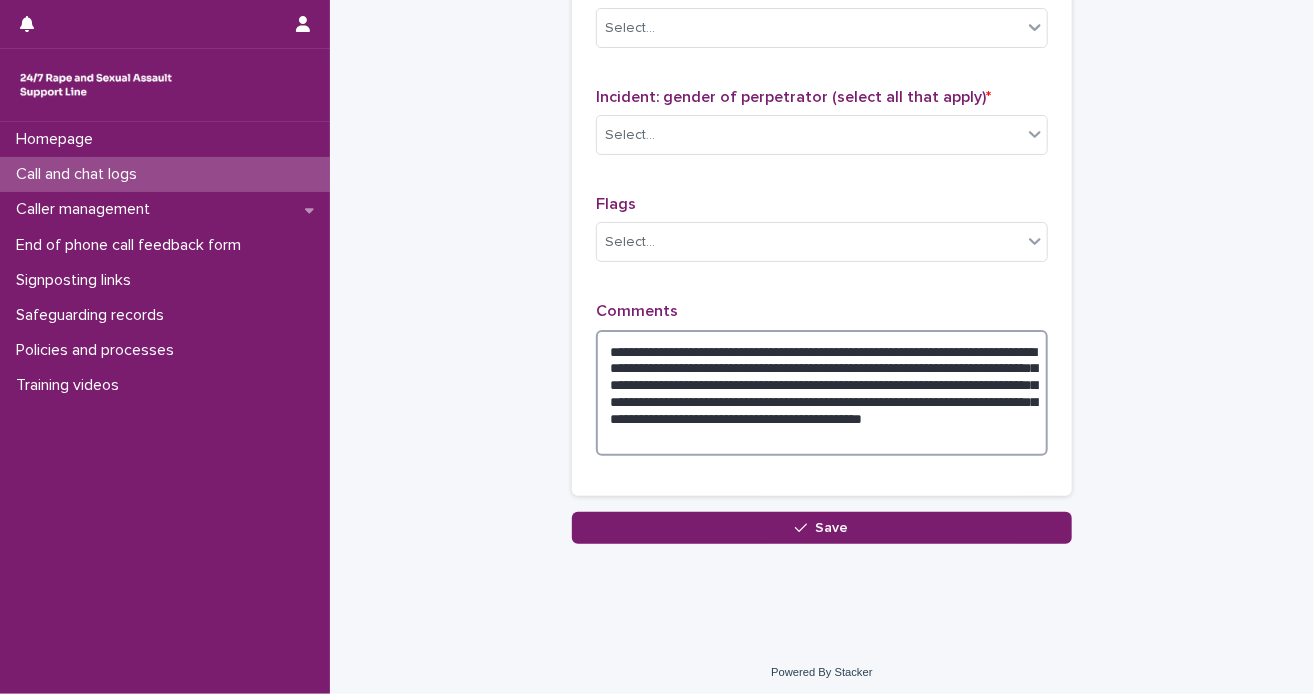 click on "**********" at bounding box center (822, 393) 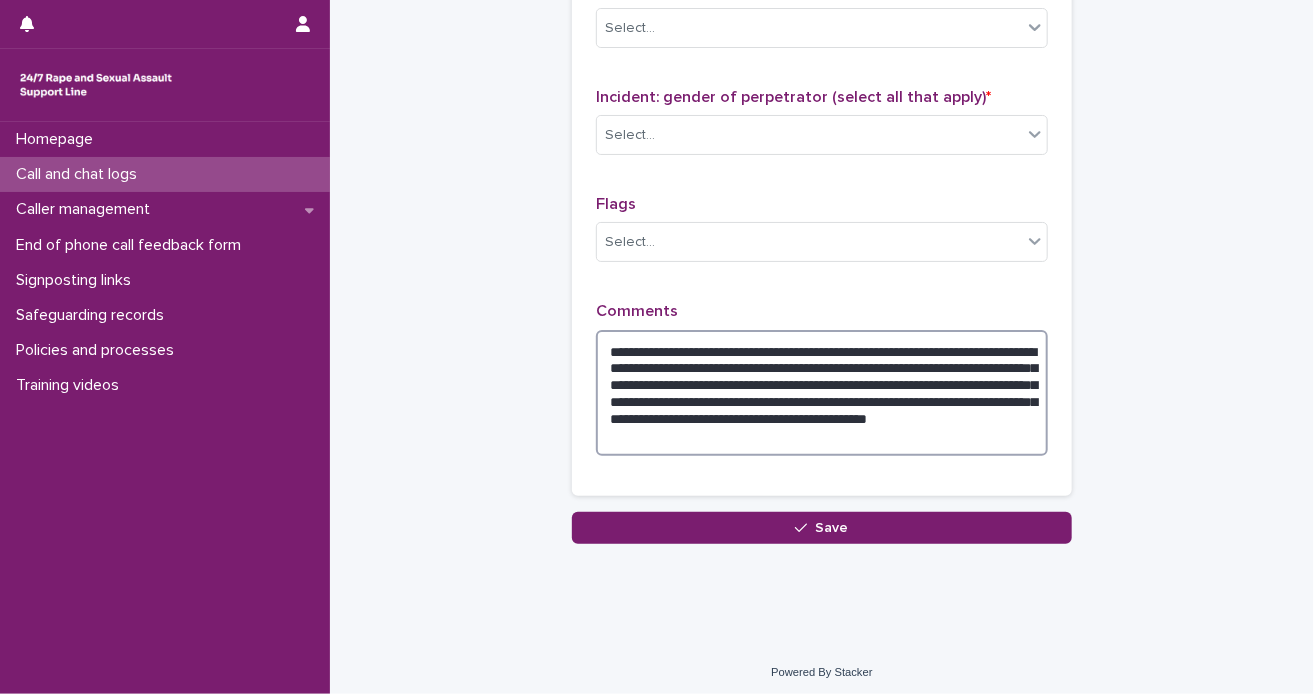 click on "**********" at bounding box center [822, 393] 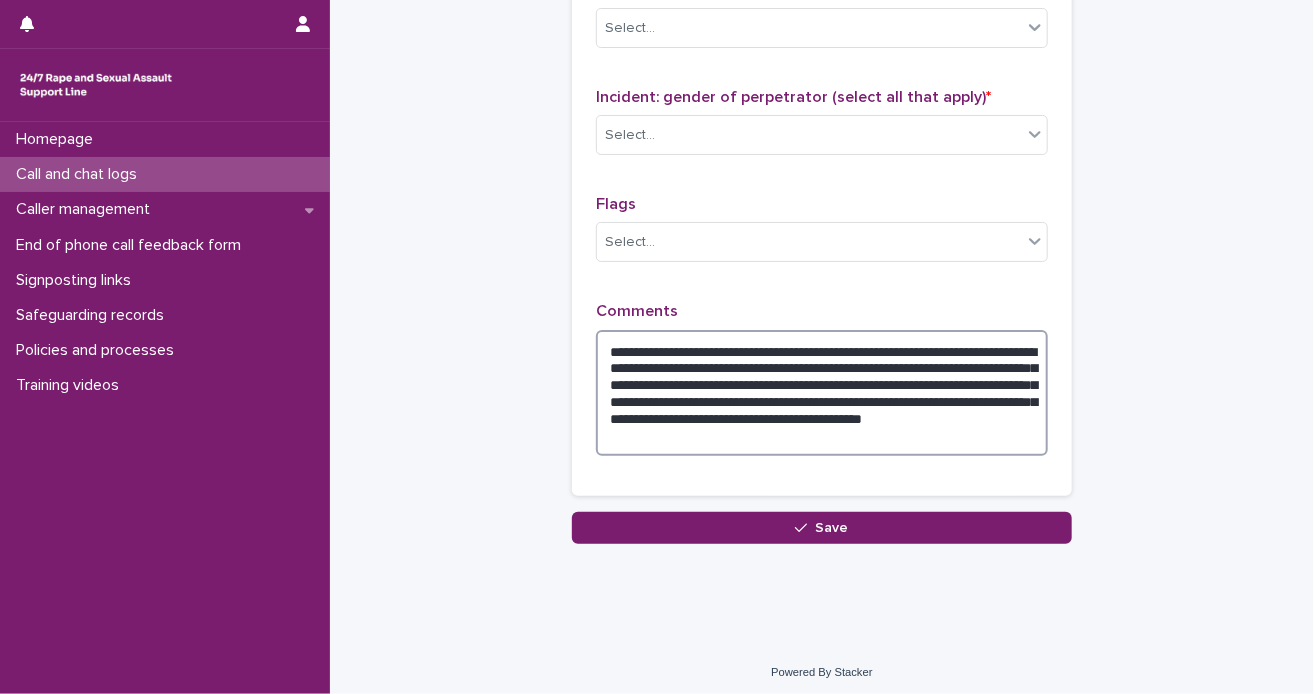 click on "**********" at bounding box center (822, 393) 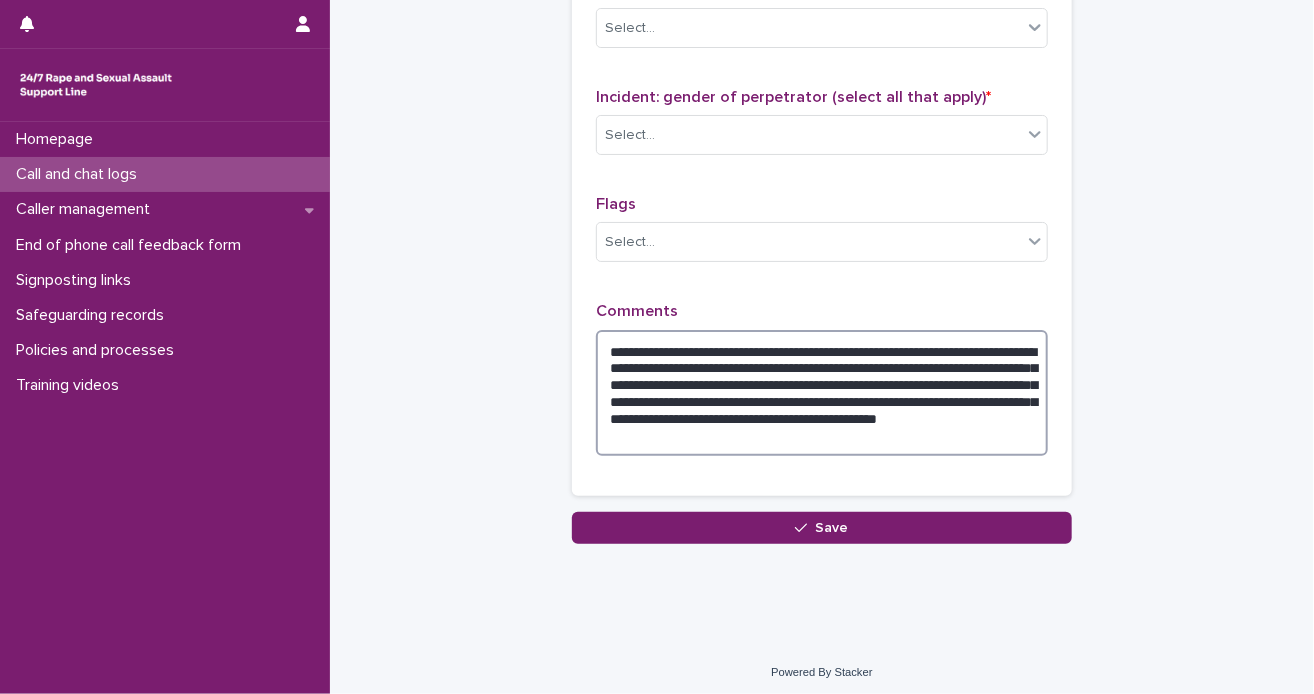 click on "**********" at bounding box center (822, 393) 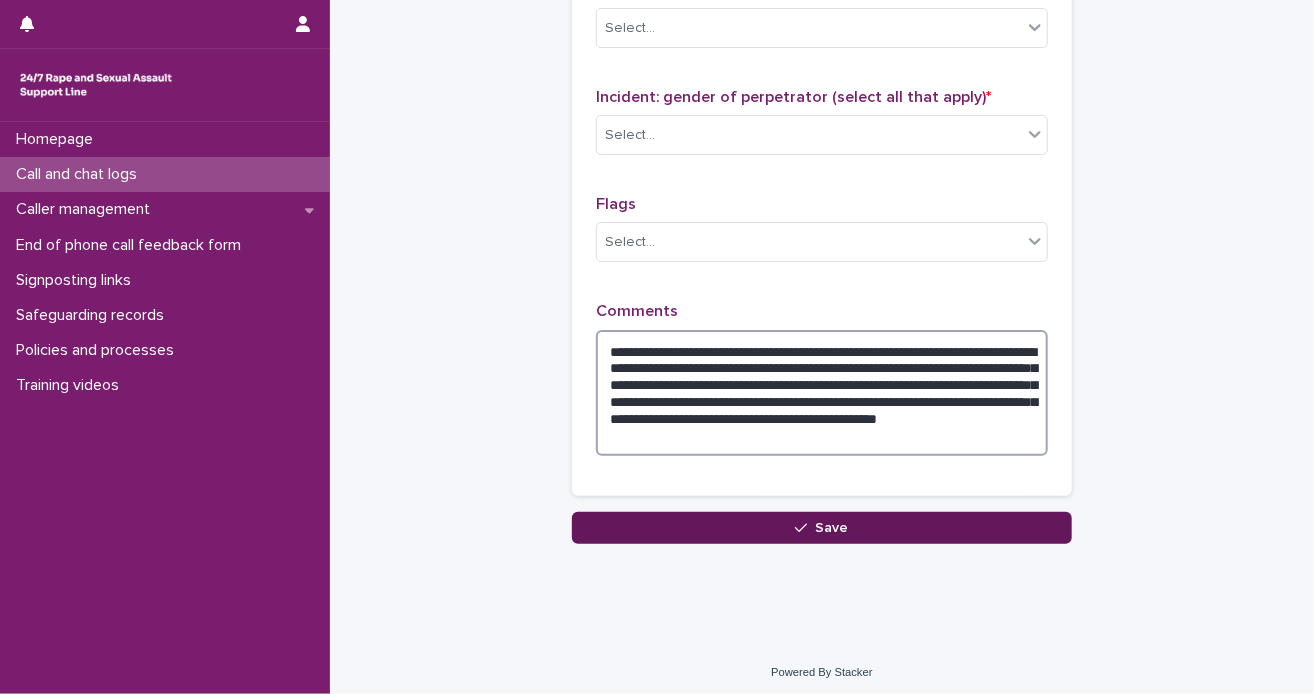 type on "**********" 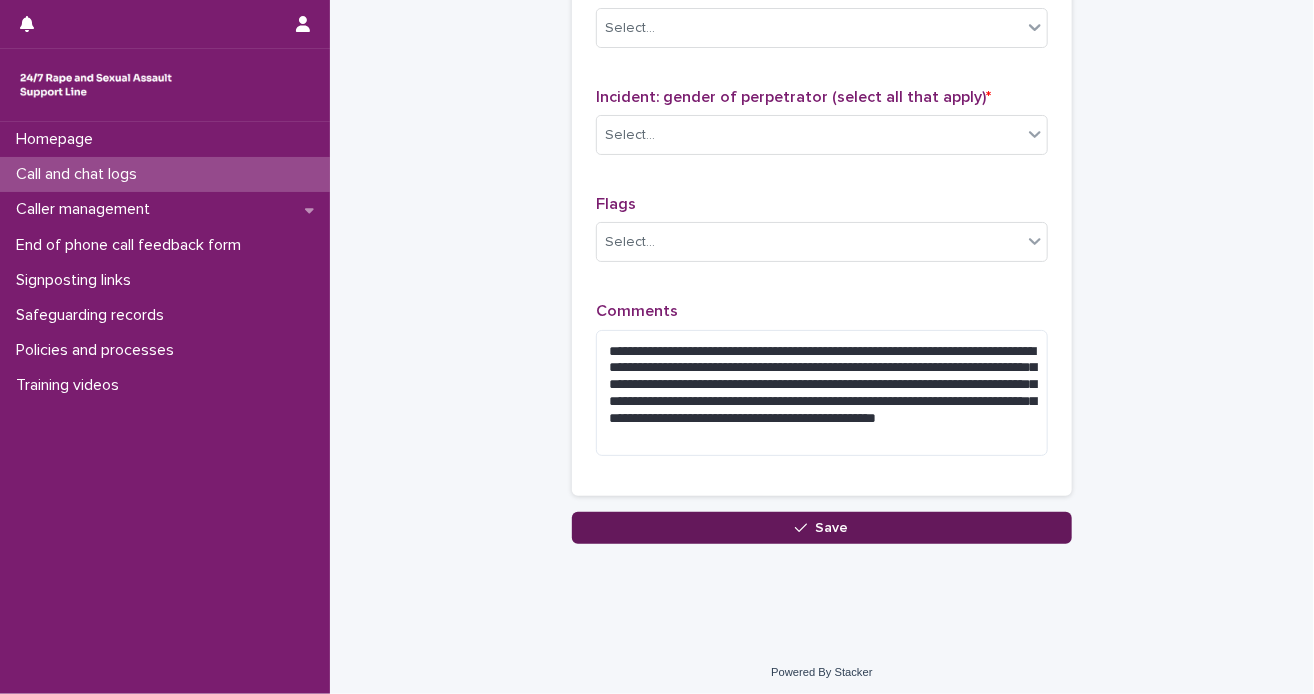 click on "Save" at bounding box center [832, 528] 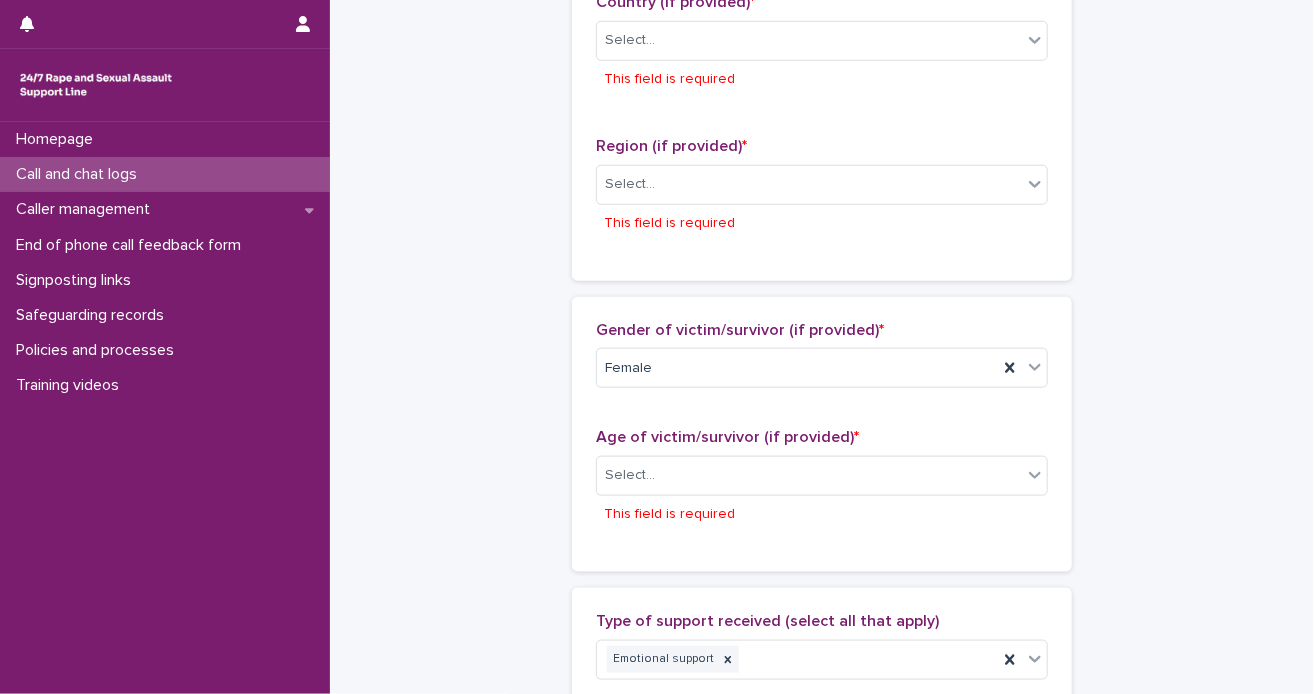 scroll, scrollTop: 762, scrollLeft: 0, axis: vertical 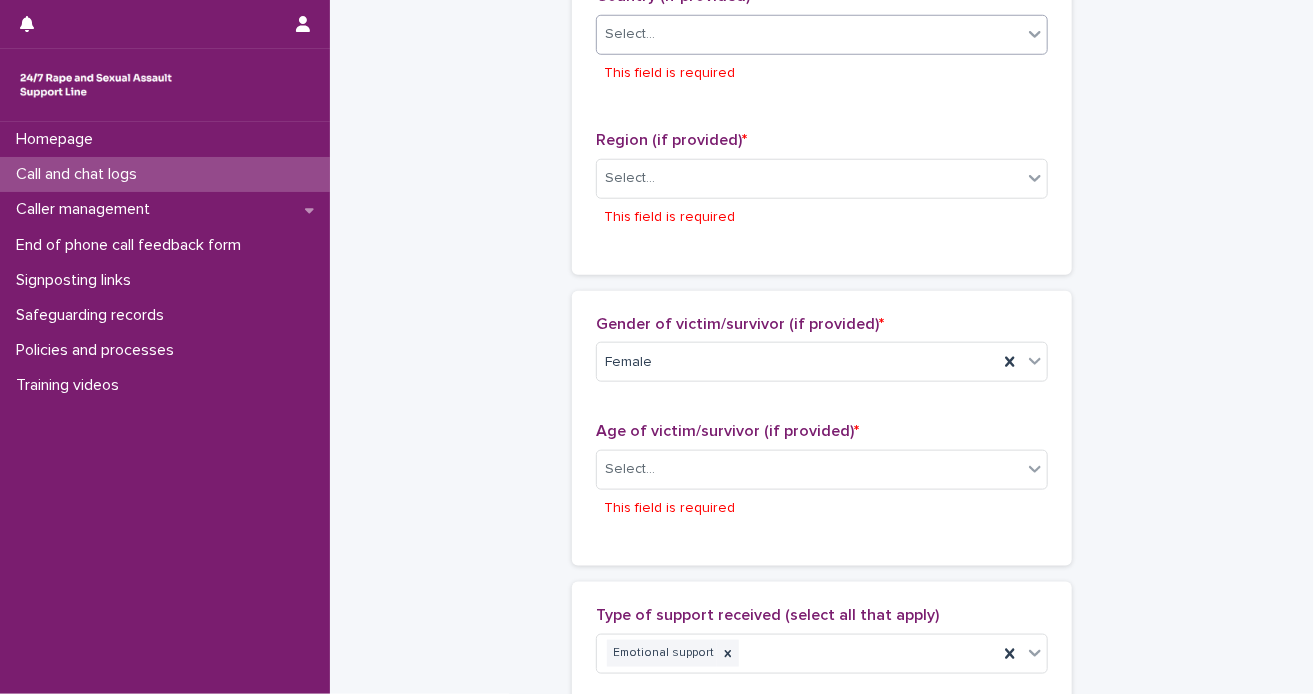 click 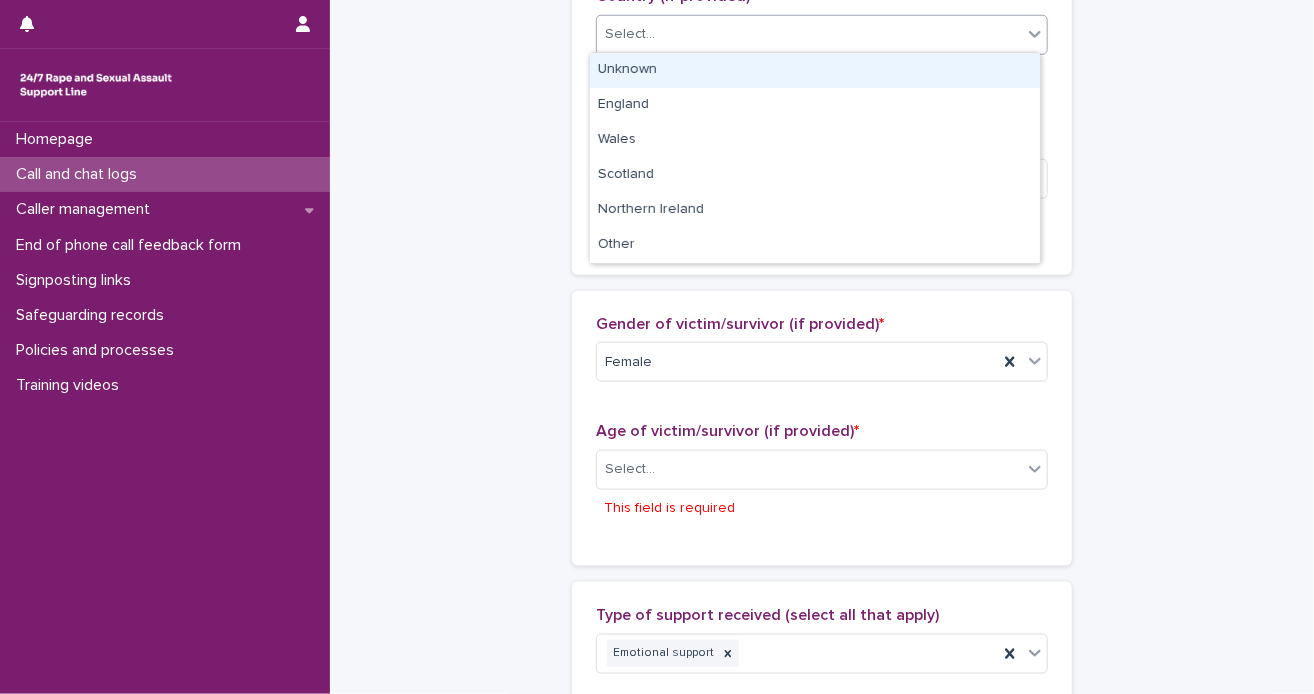 click on "Unknown" at bounding box center [815, 70] 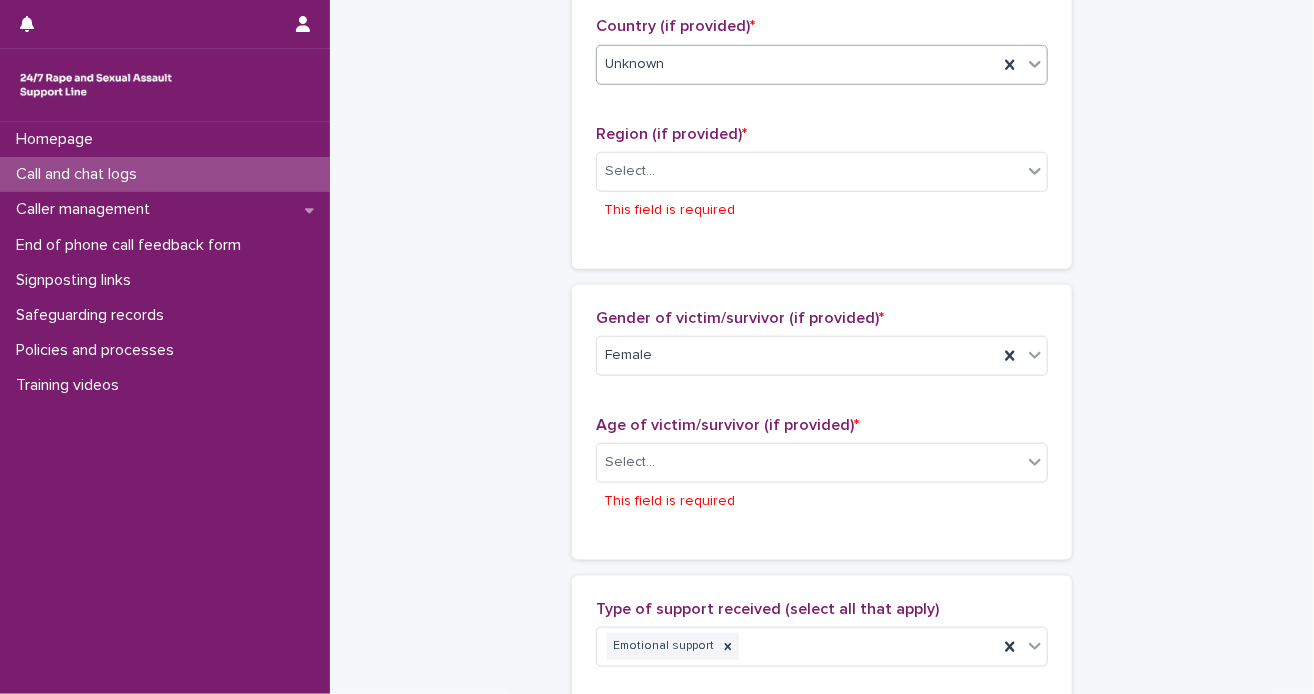 scroll, scrollTop: 729, scrollLeft: 0, axis: vertical 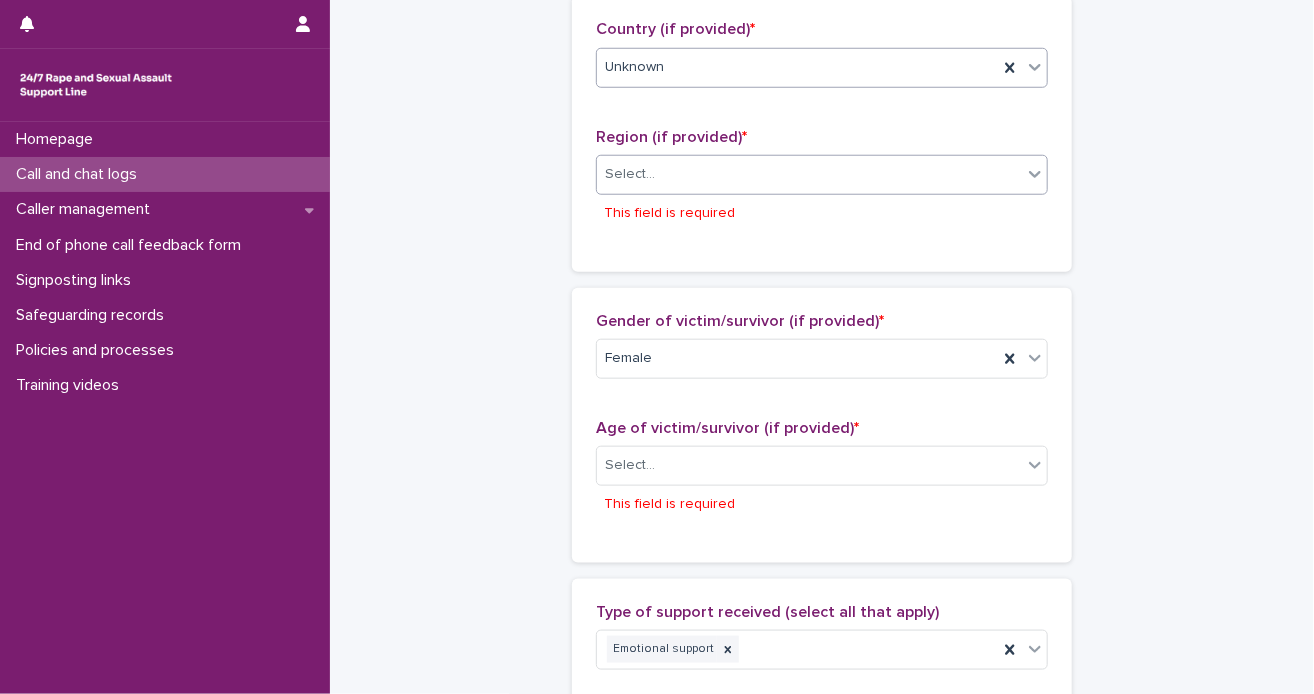 click 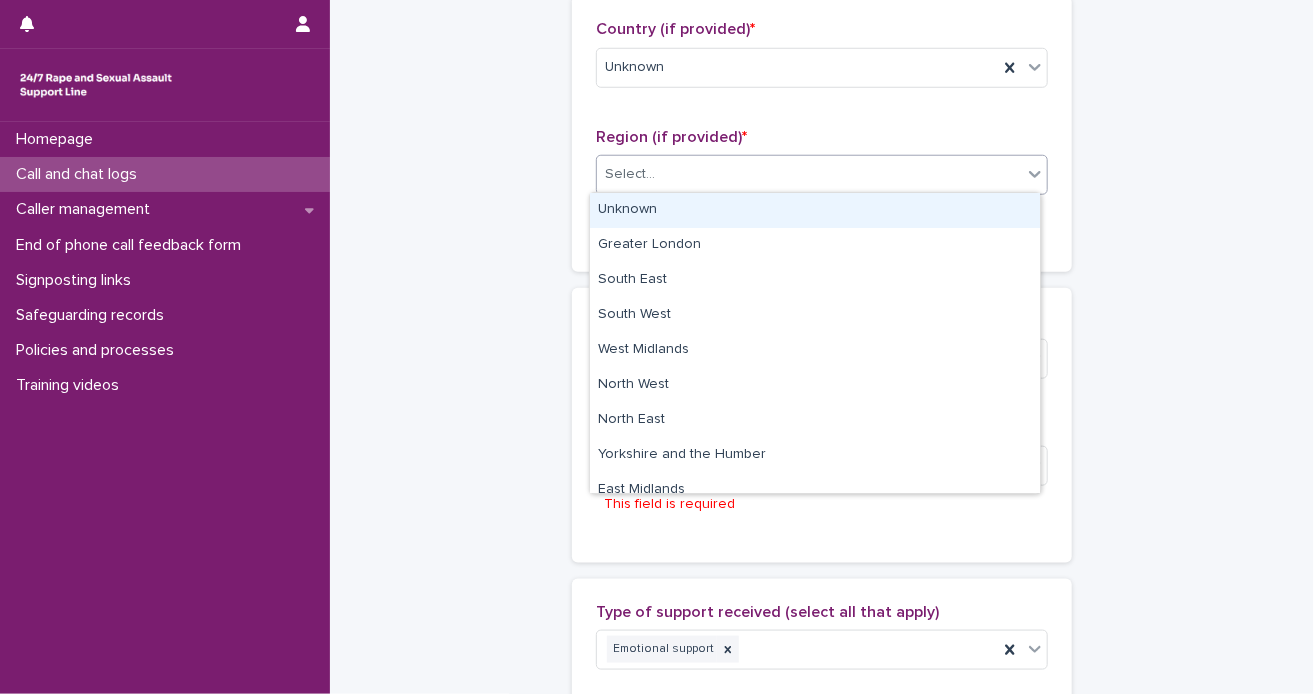 click on "Unknown" at bounding box center [815, 210] 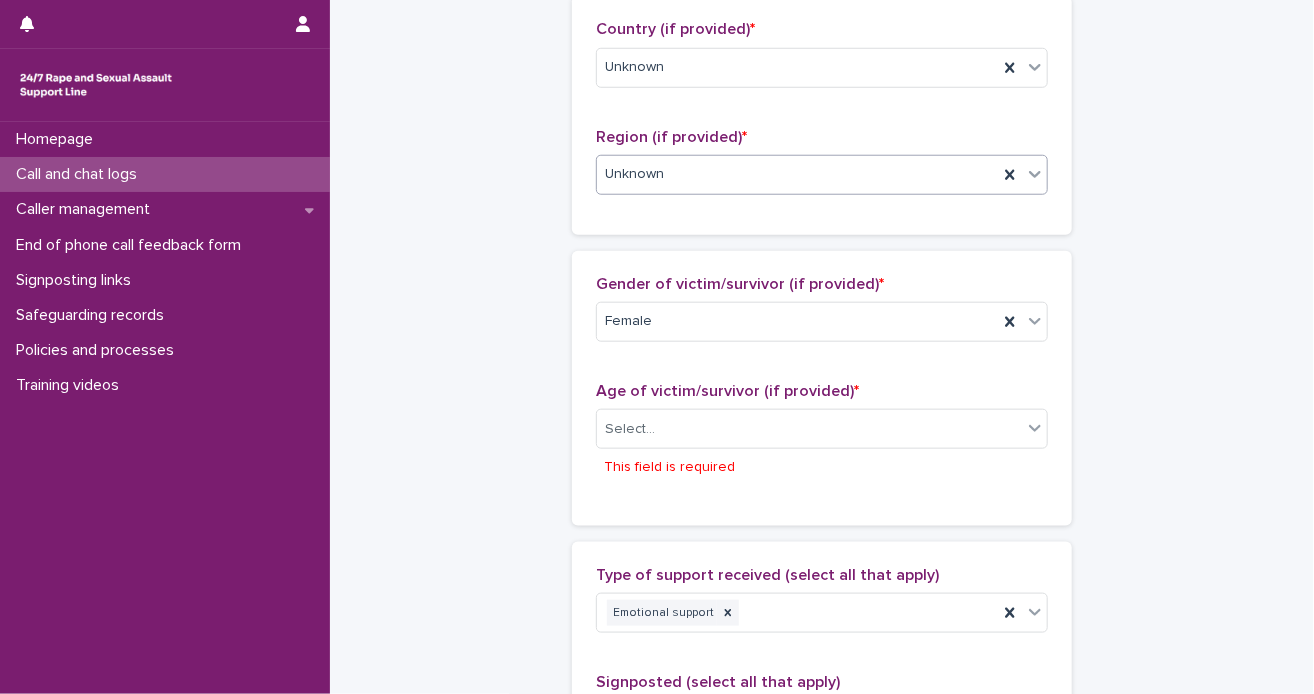 scroll, scrollTop: 711, scrollLeft: 0, axis: vertical 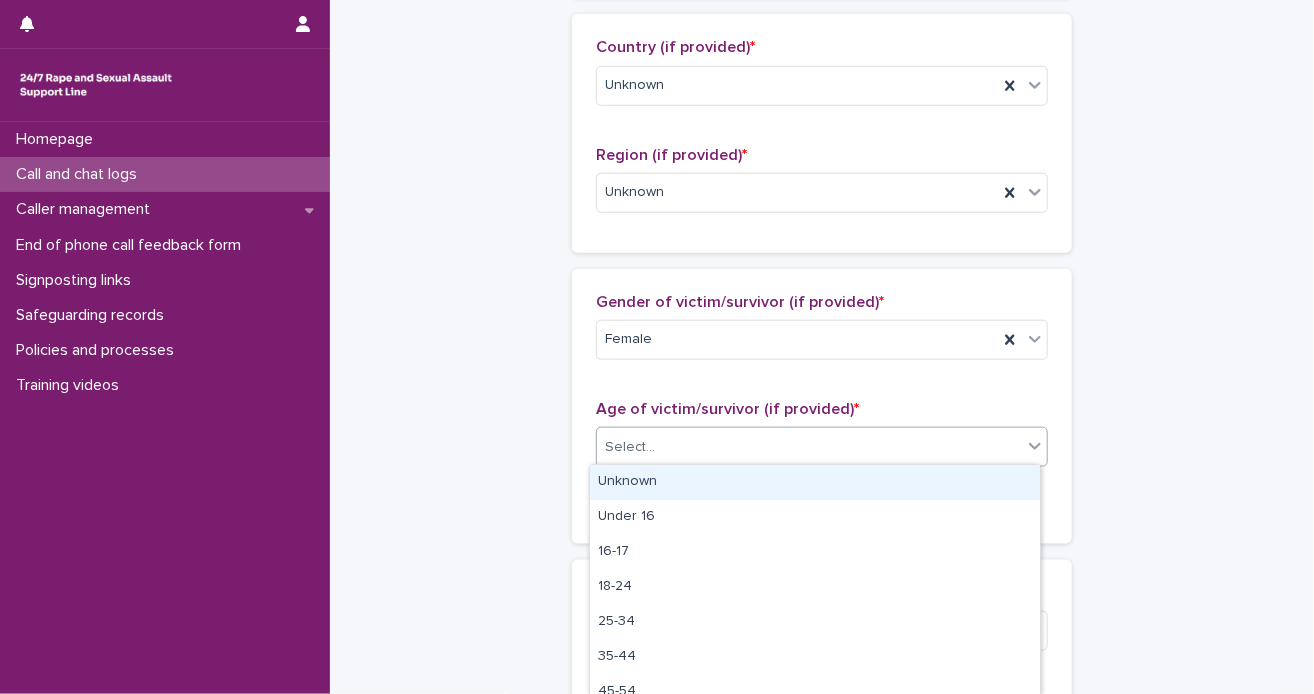 click 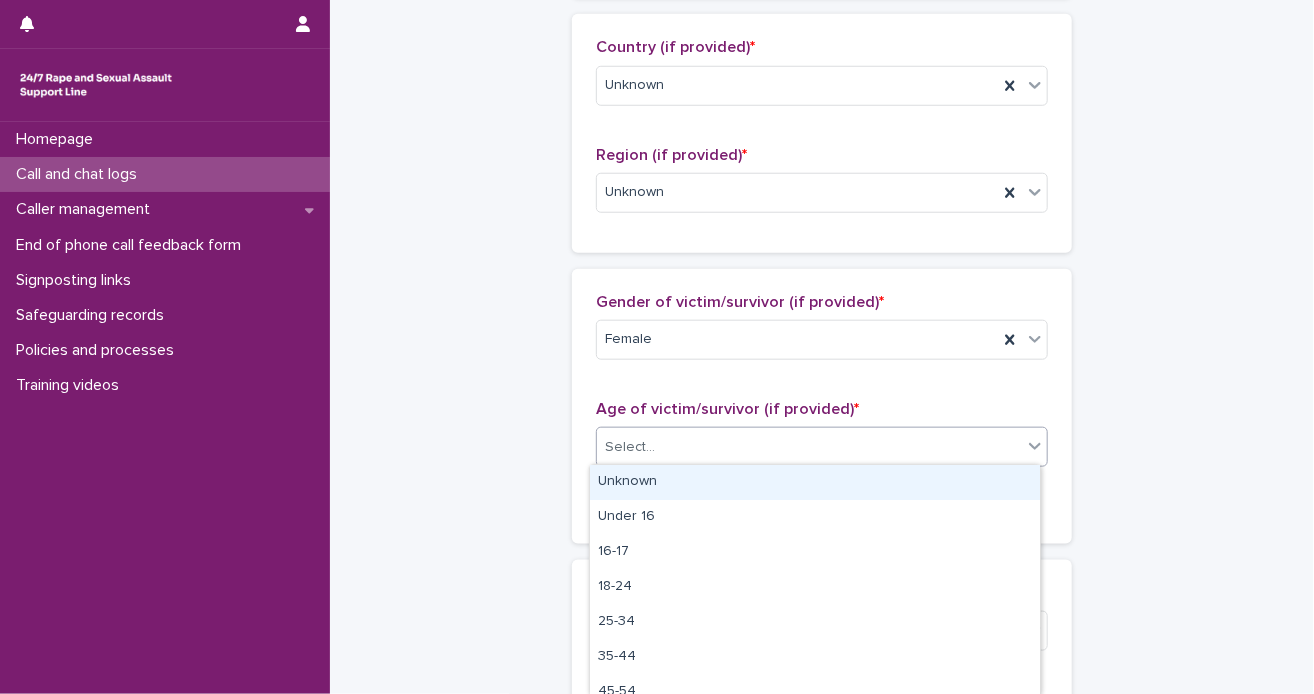 click on "Unknown" at bounding box center (815, 482) 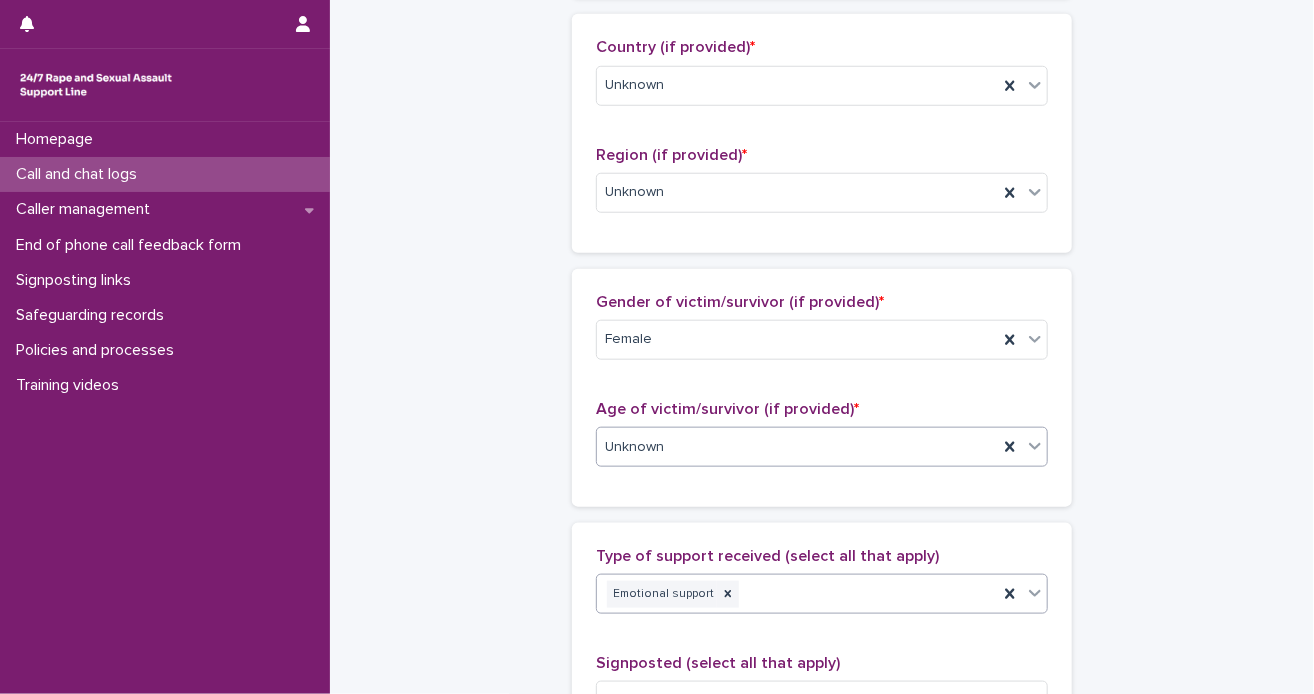 scroll, scrollTop: 692, scrollLeft: 0, axis: vertical 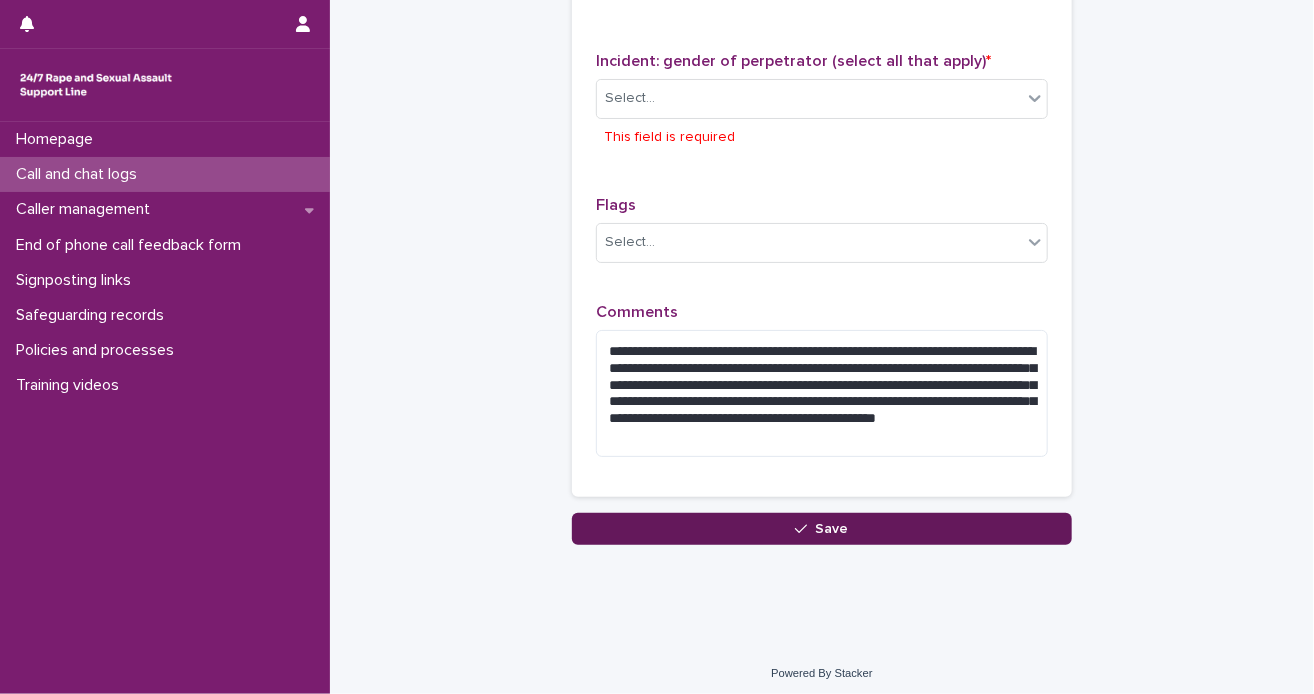 click on "Save" at bounding box center [822, 529] 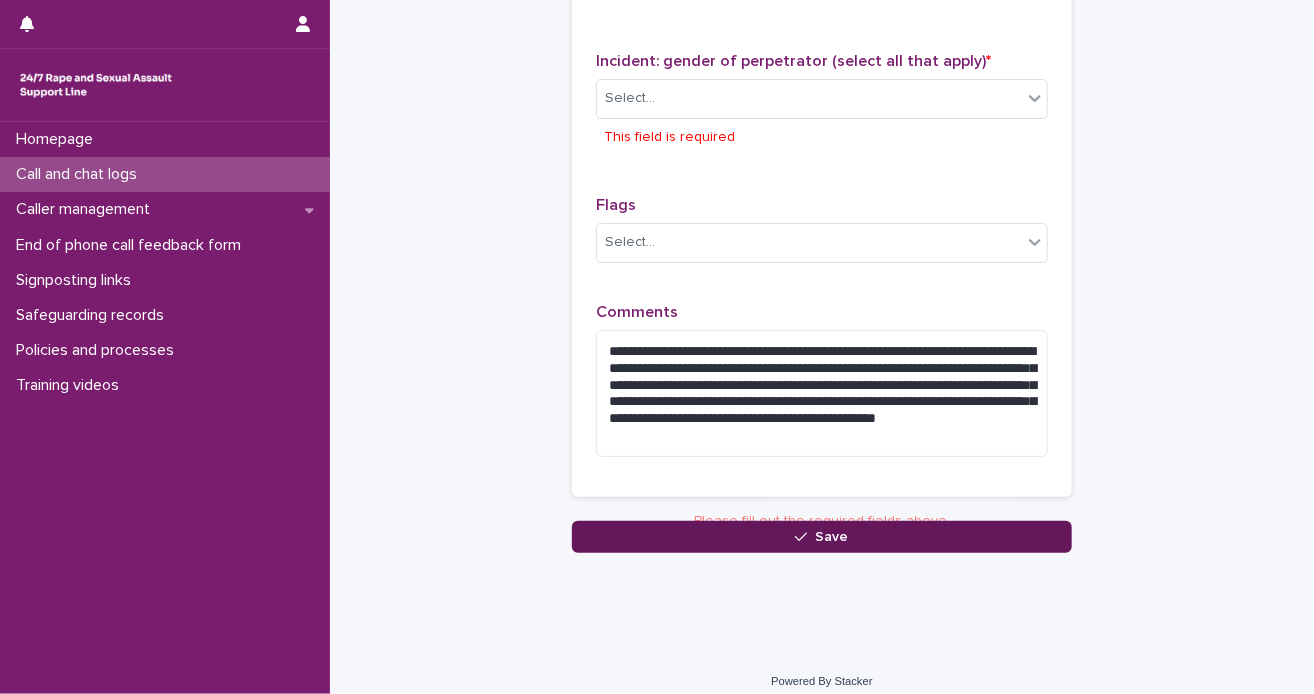 scroll, scrollTop: 1575, scrollLeft: 0, axis: vertical 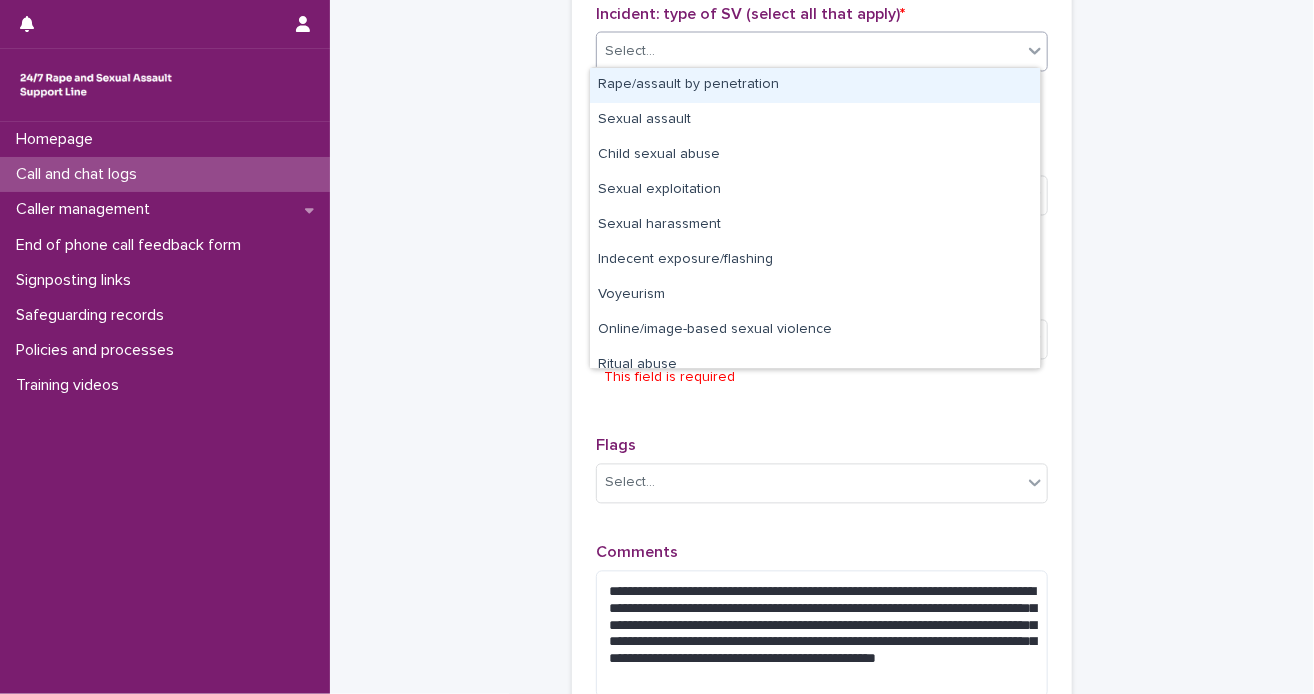 click 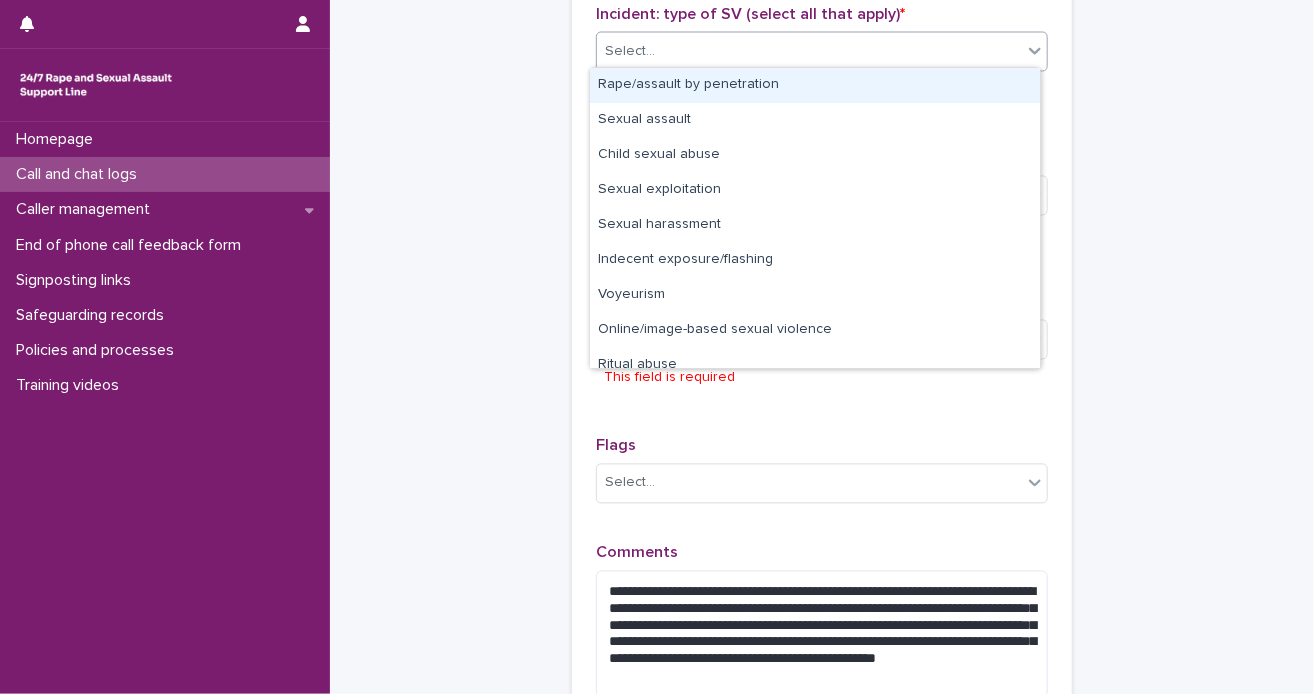click on "Rape/assault by penetration" at bounding box center (815, 85) 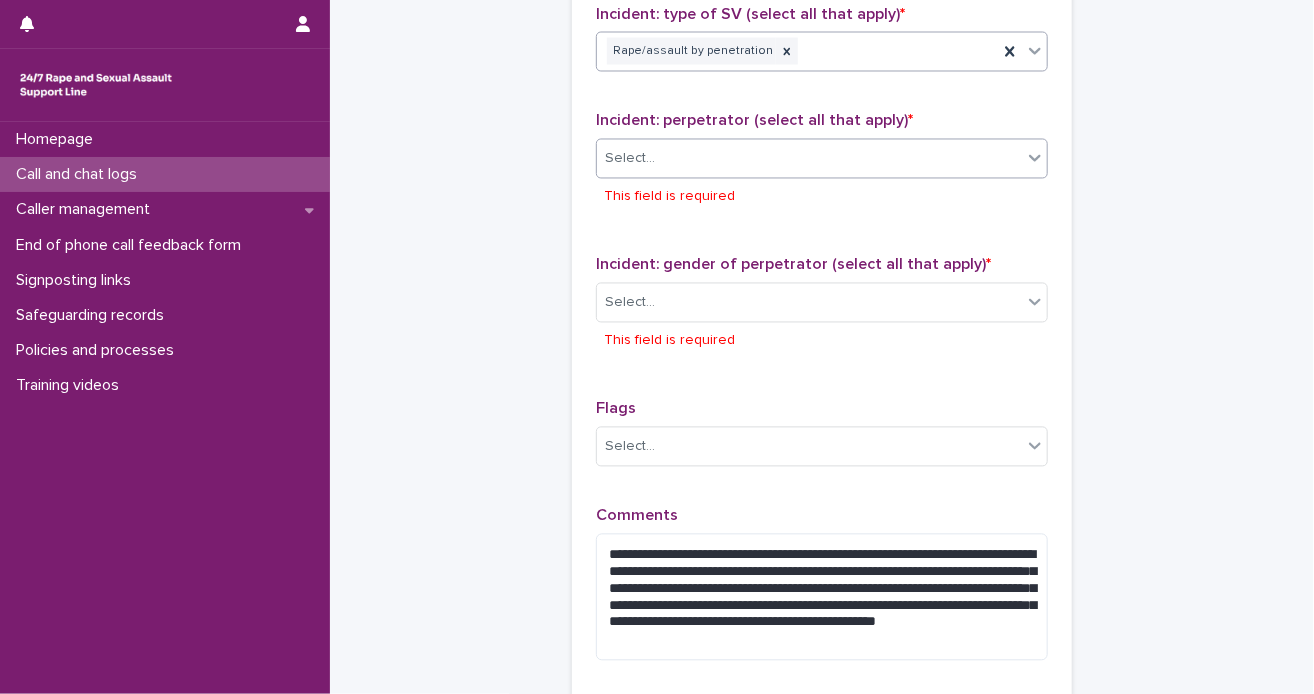 click 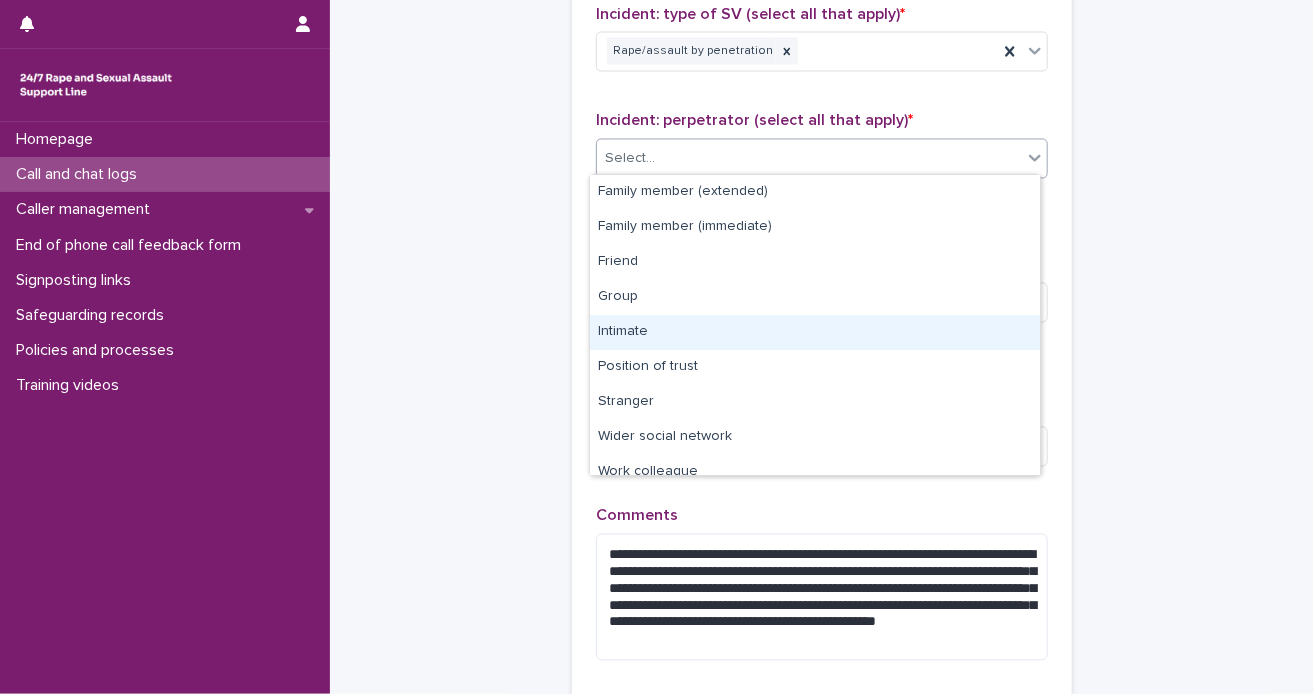 click on "Intimate" at bounding box center [815, 332] 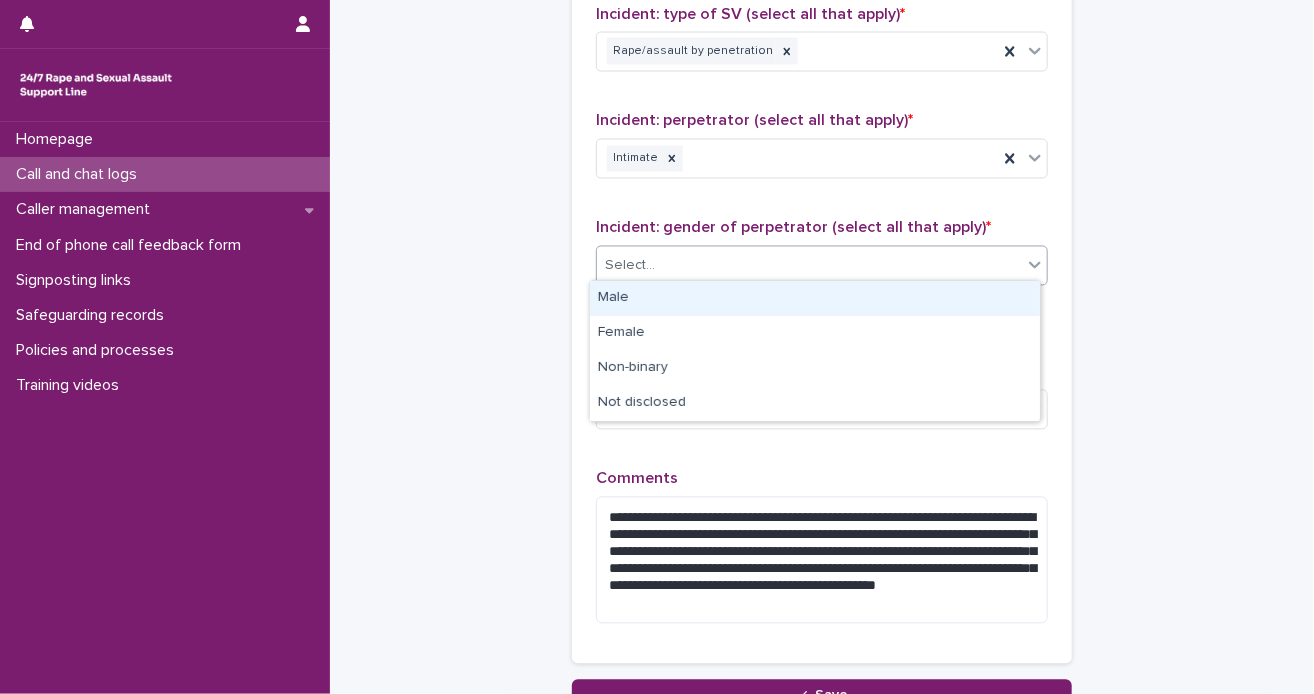 click 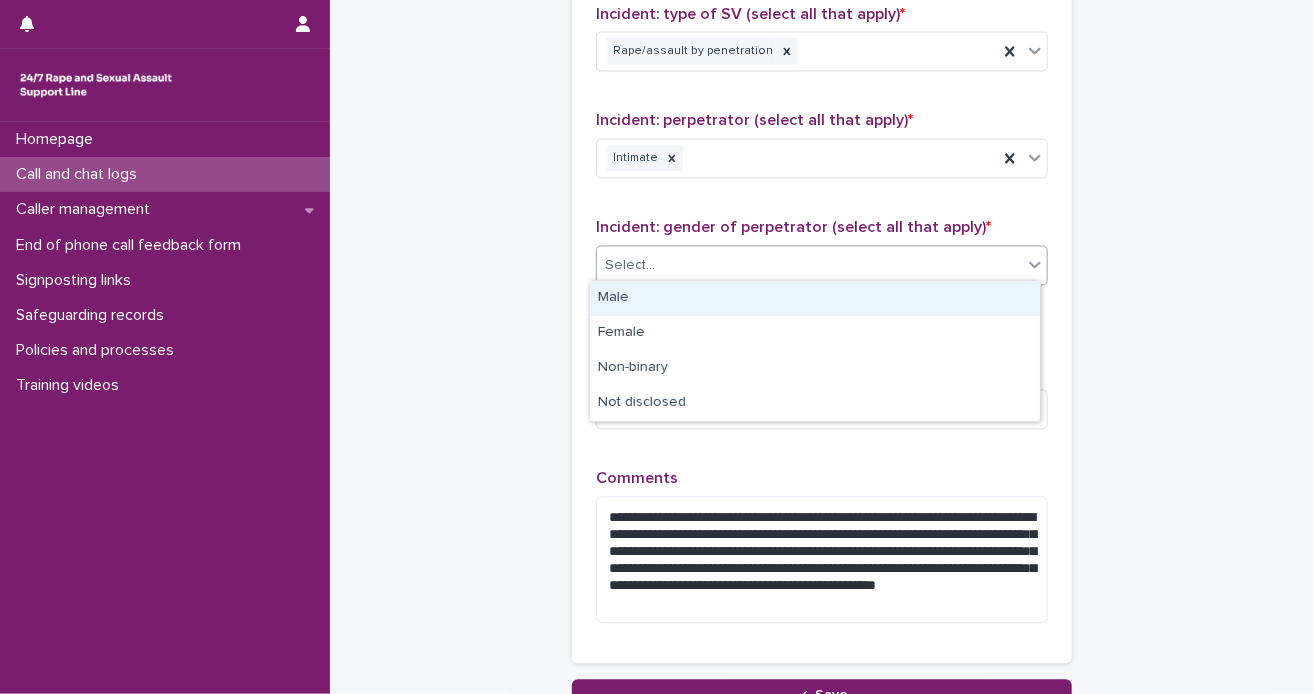 click on "Male" at bounding box center (815, 298) 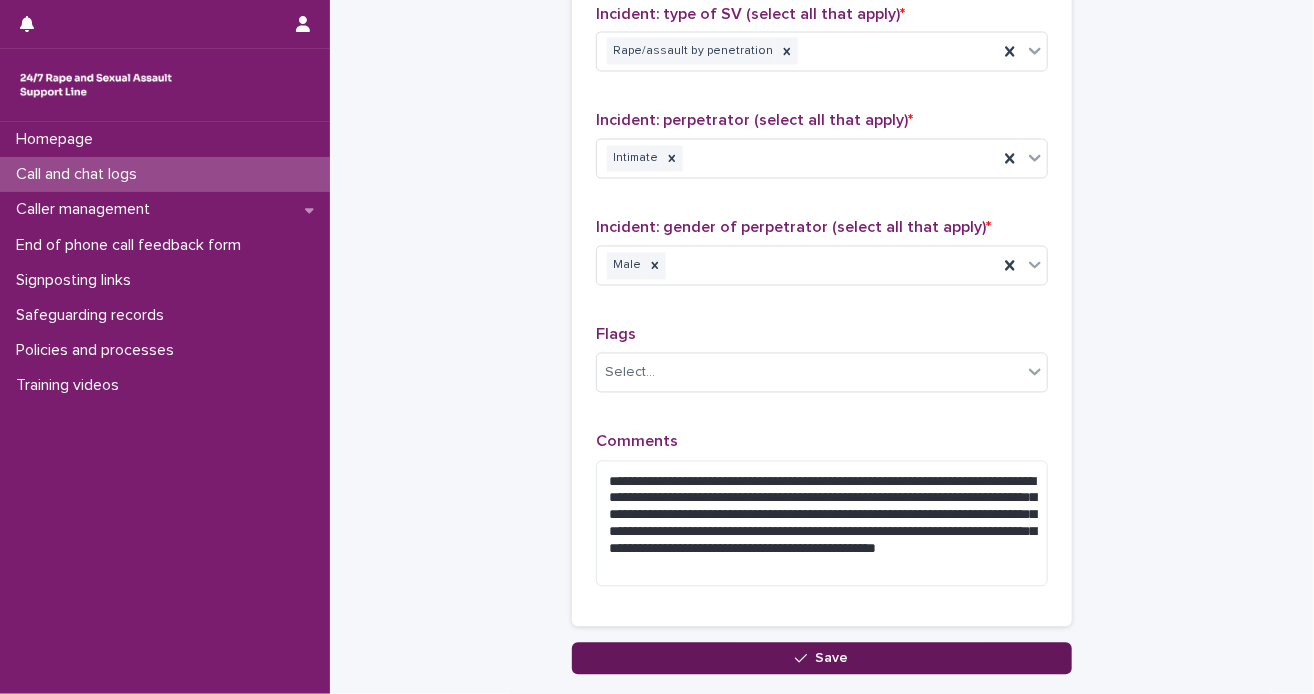click on "Save" at bounding box center [832, 659] 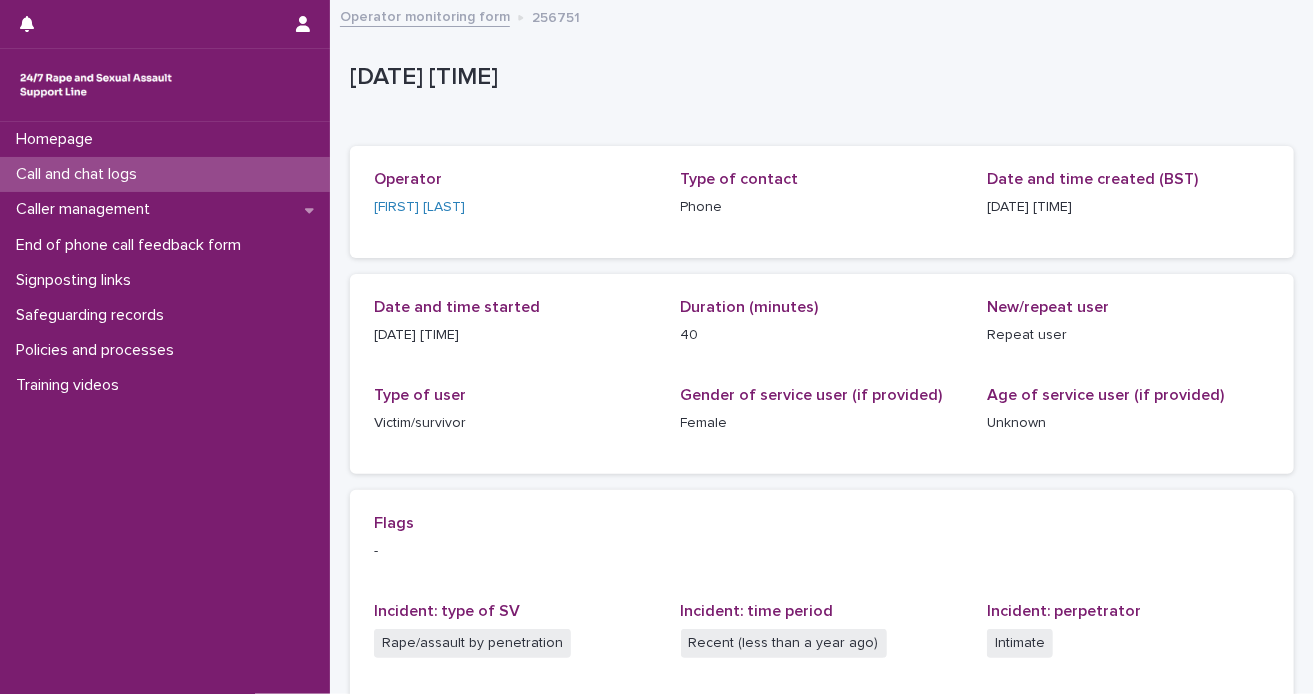 scroll, scrollTop: 409, scrollLeft: 0, axis: vertical 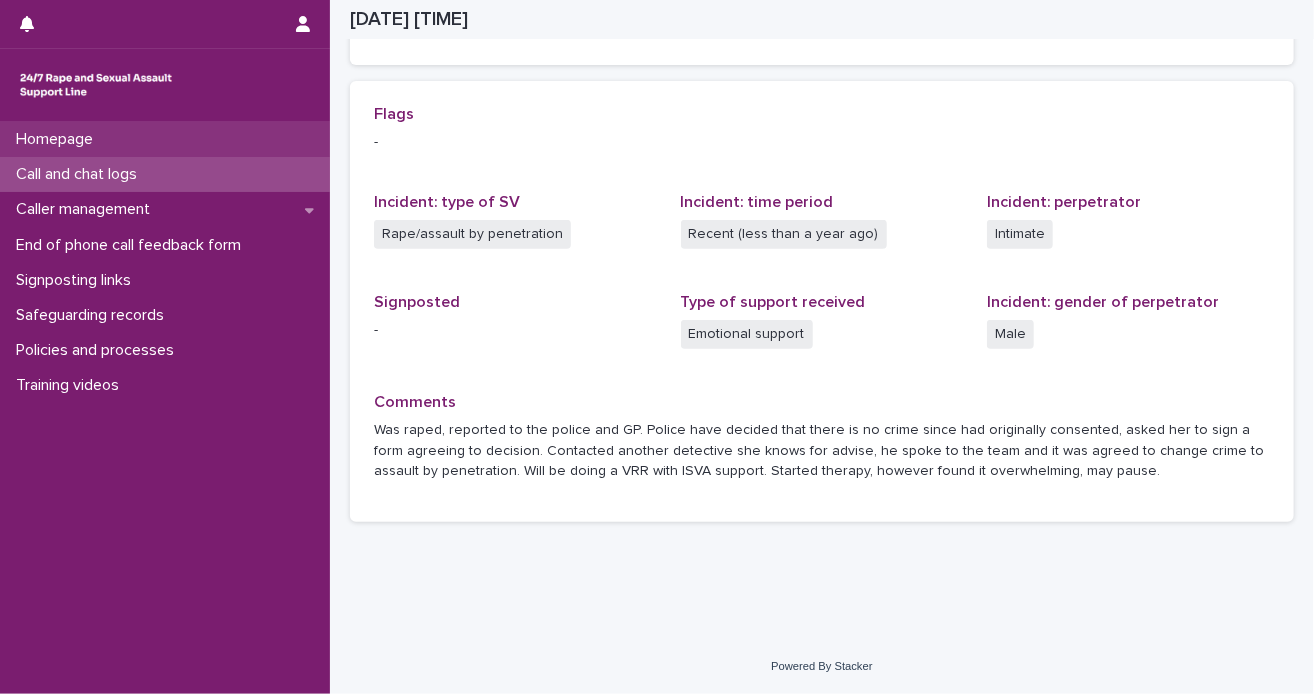 click on "Homepage" at bounding box center [165, 139] 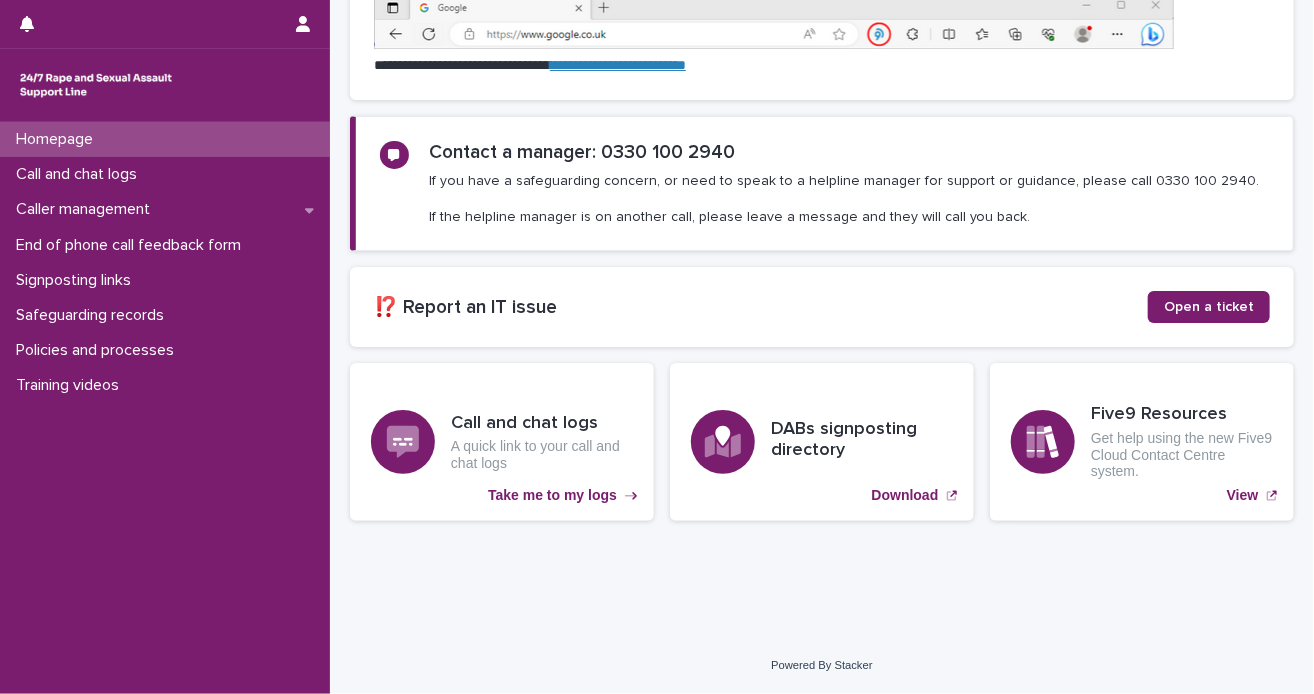 scroll, scrollTop: 0, scrollLeft: 0, axis: both 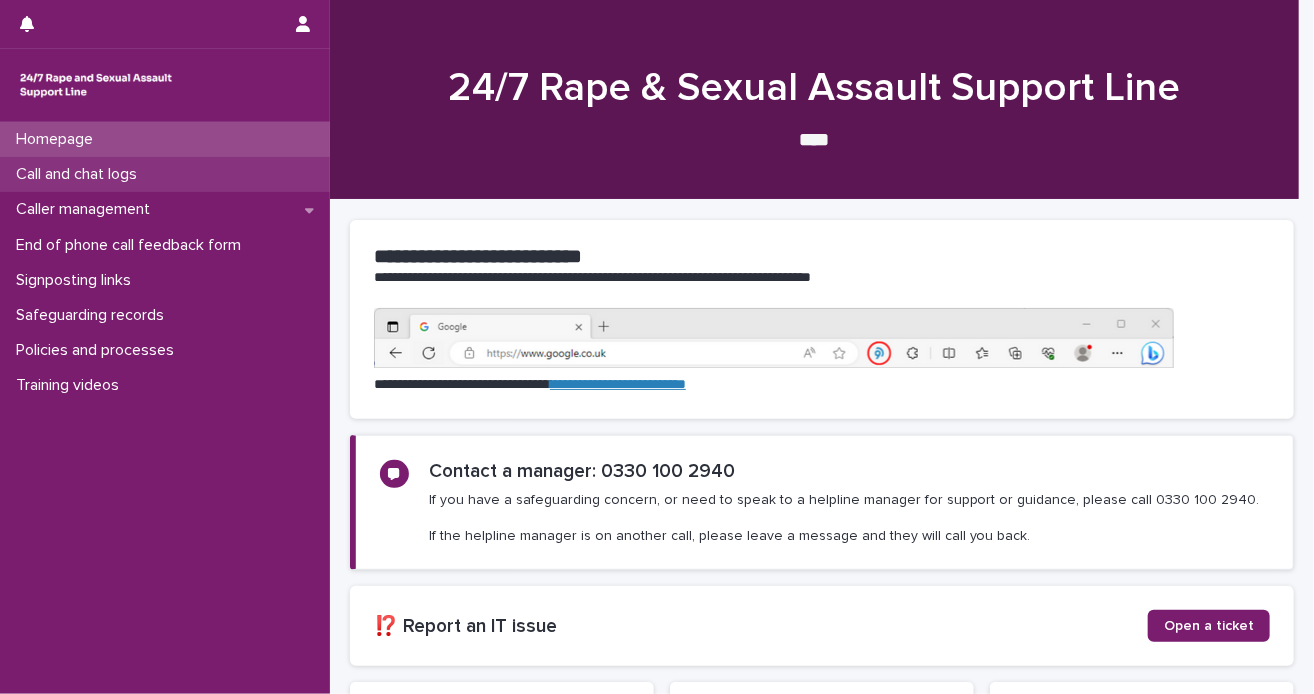 drag, startPoint x: 165, startPoint y: 177, endPoint x: 120, endPoint y: 184, distance: 45.54119 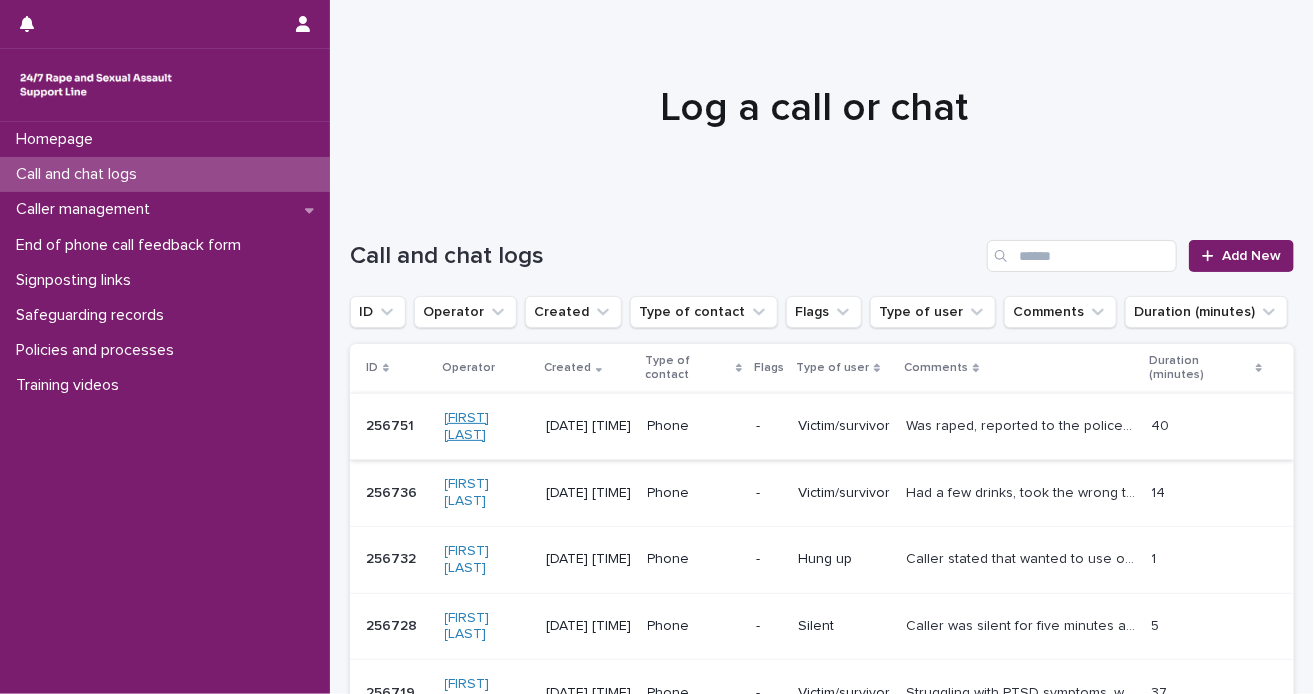click on "[FIRST] [LAST]" at bounding box center (487, 427) 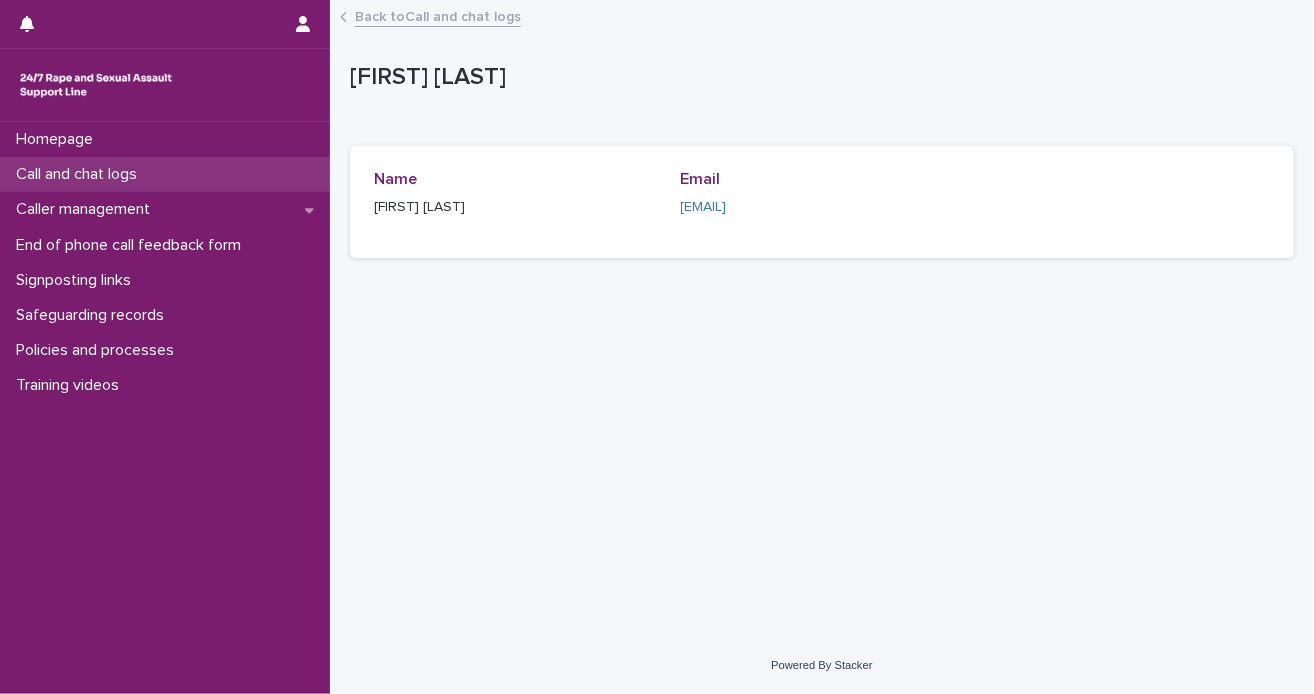 click on "Call and chat logs" at bounding box center (80, 174) 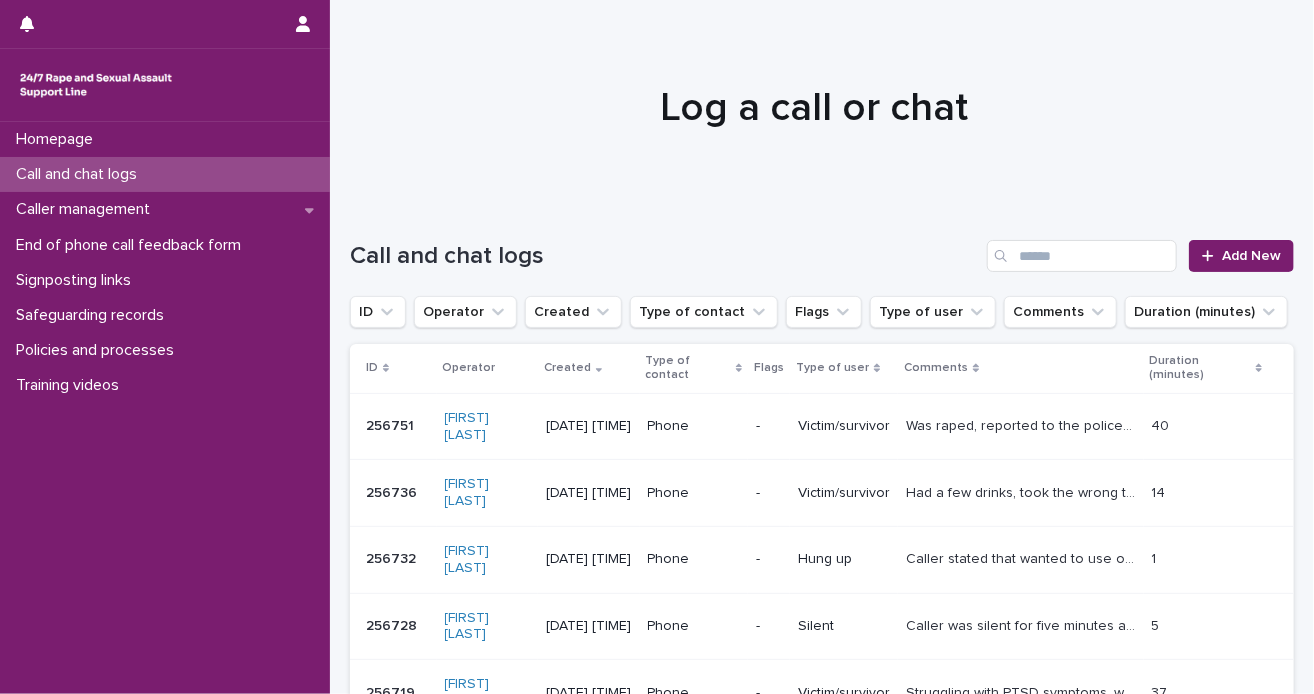 click on "[DATE] [TIME]" at bounding box center [589, 426] 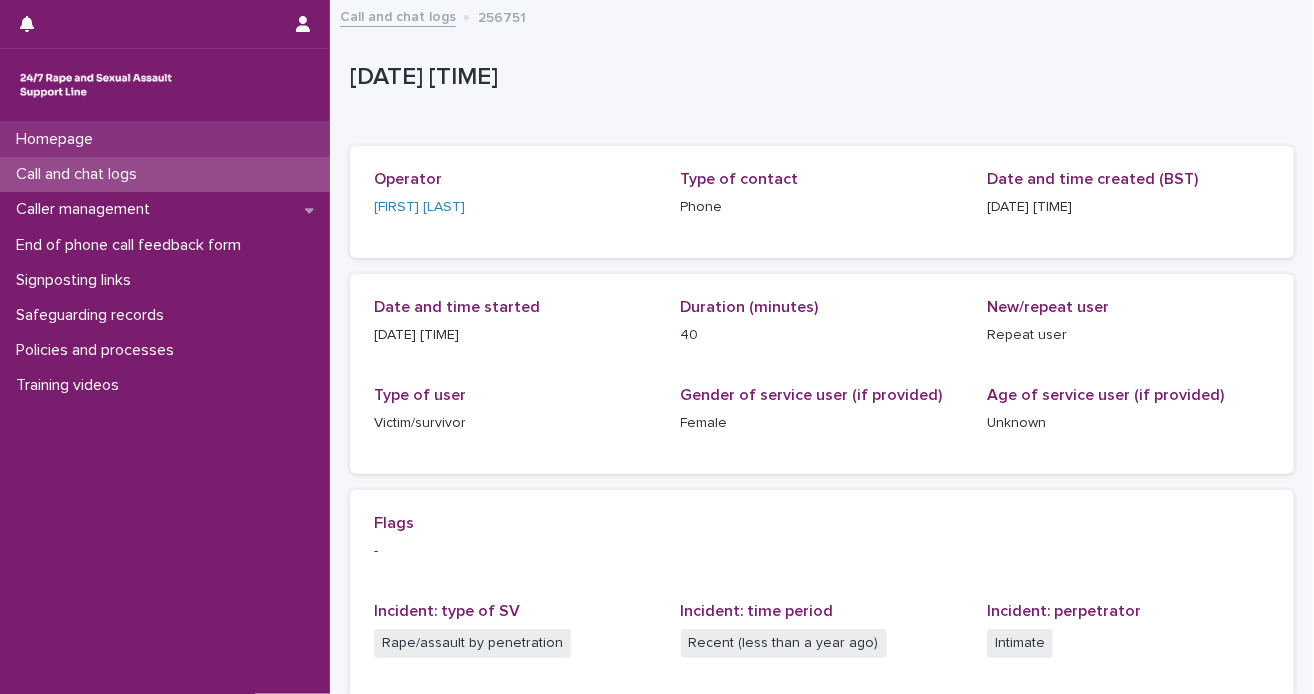 click on "Homepage" at bounding box center [165, 139] 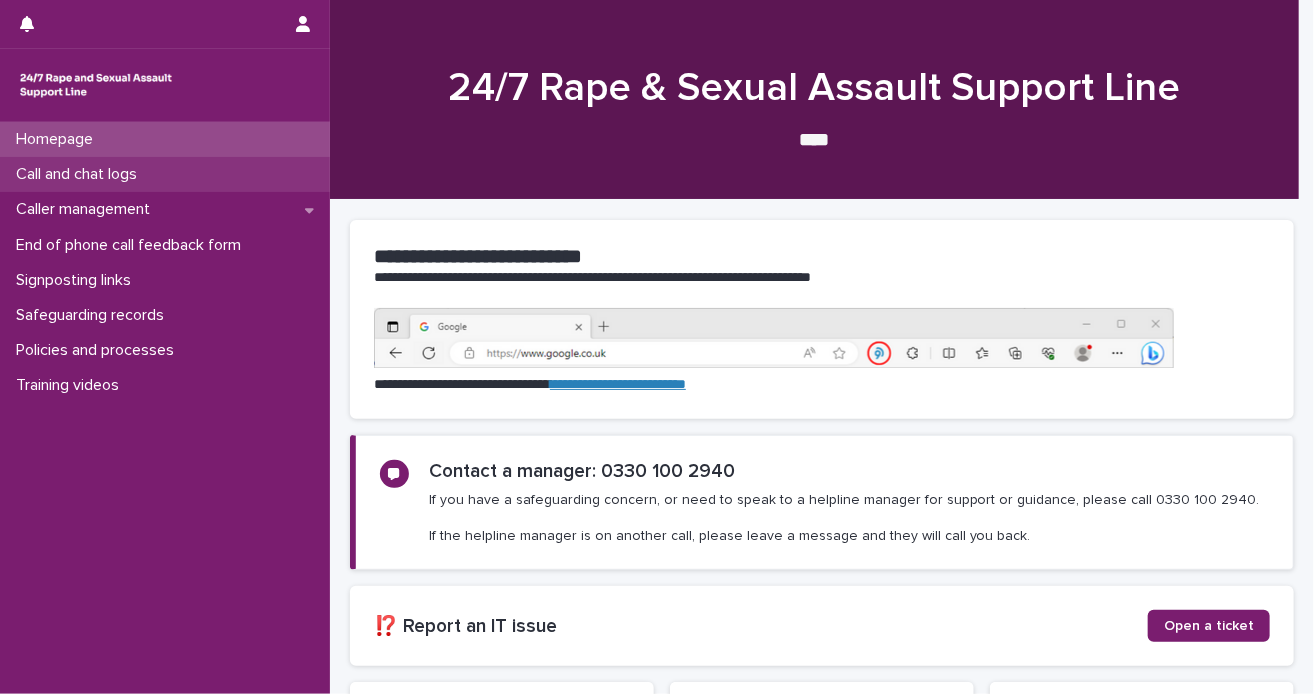 click on "Call and chat logs" at bounding box center [165, 174] 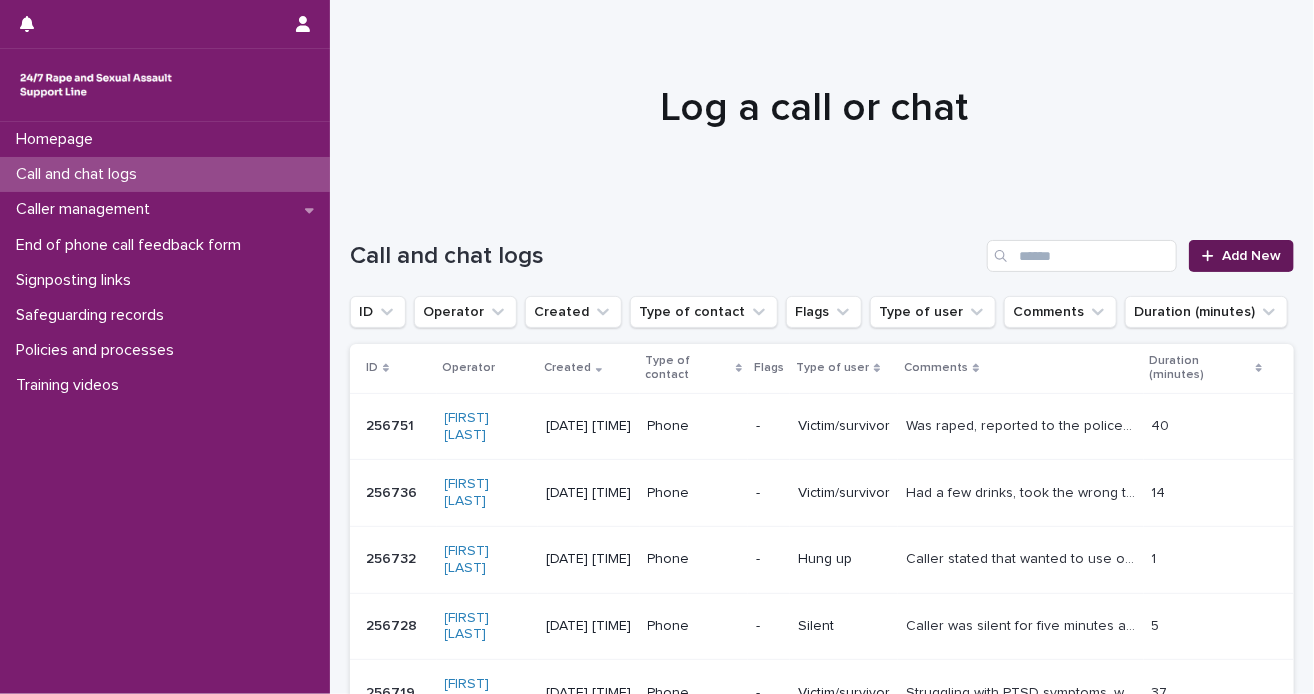 click on "Add New" at bounding box center [1241, 256] 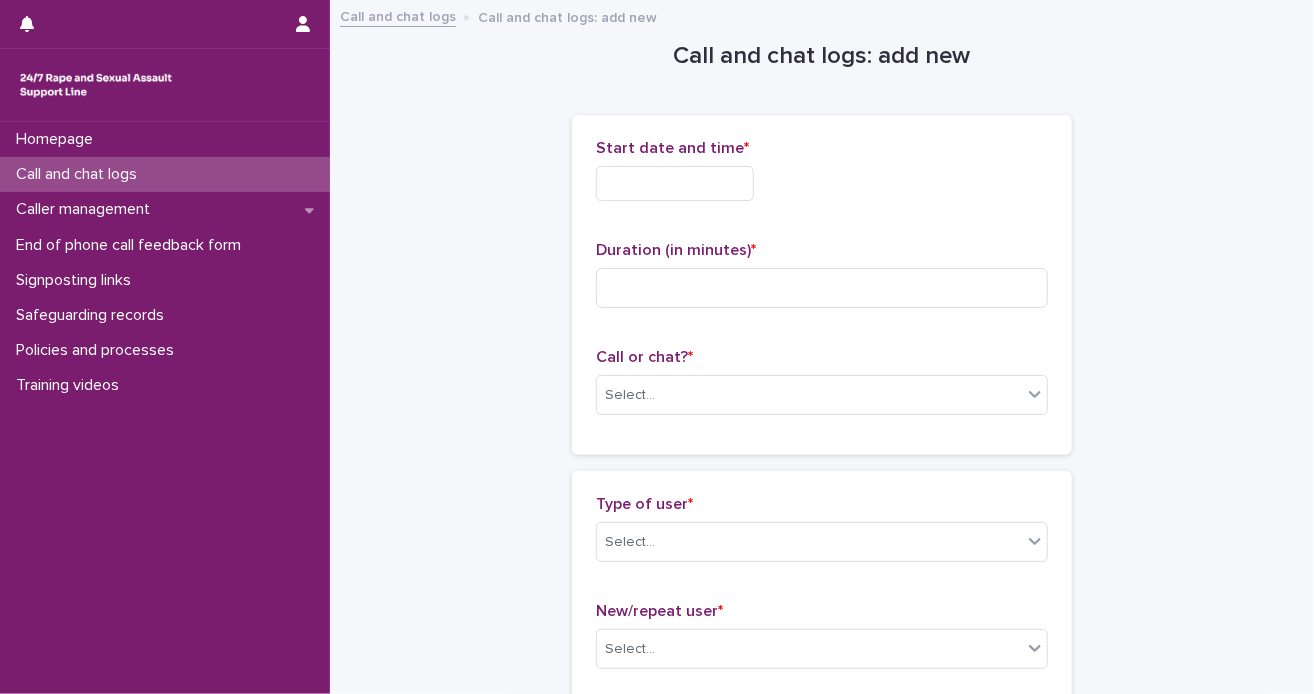 click on "Start date and time *" at bounding box center (822, 178) 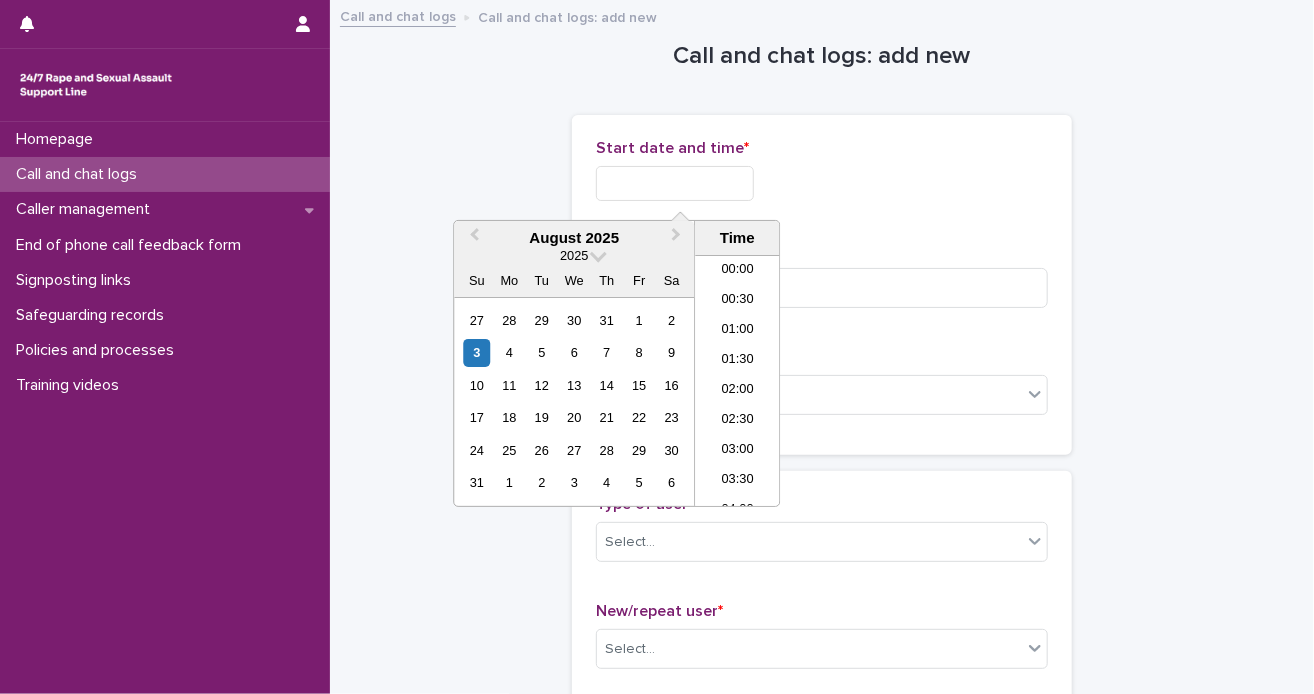 scroll, scrollTop: 1090, scrollLeft: 0, axis: vertical 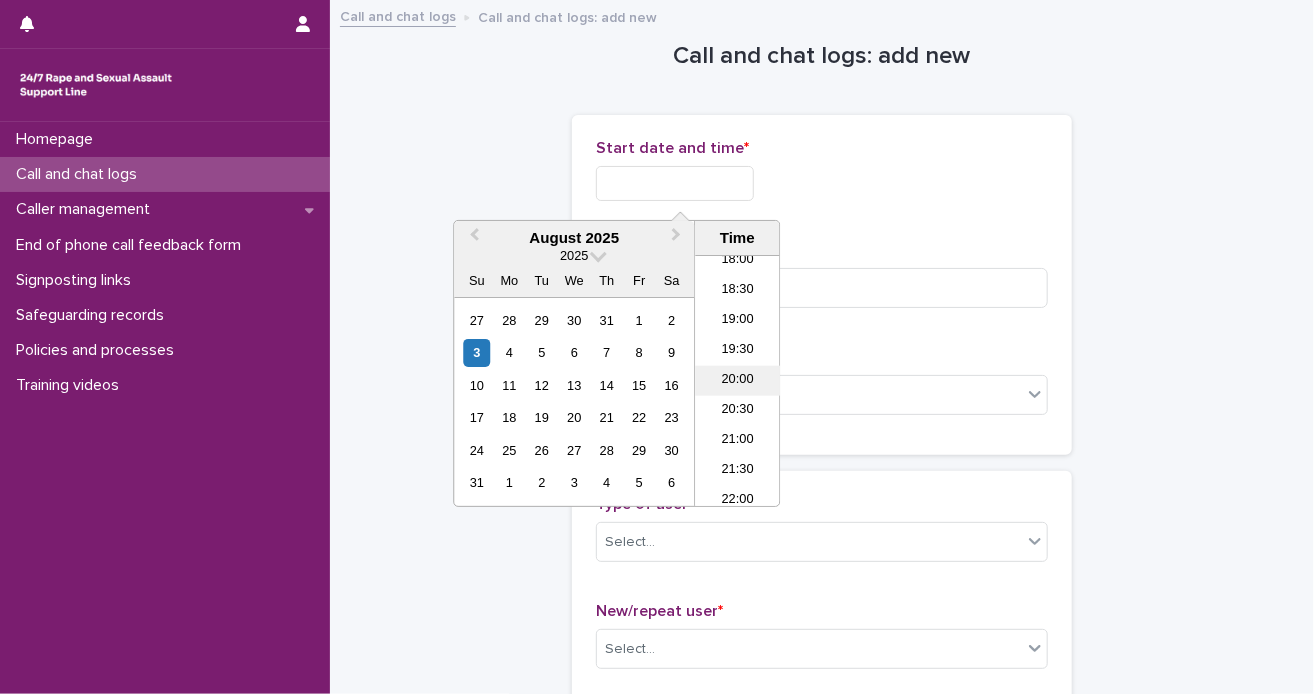 click on "20:00" at bounding box center (737, 381) 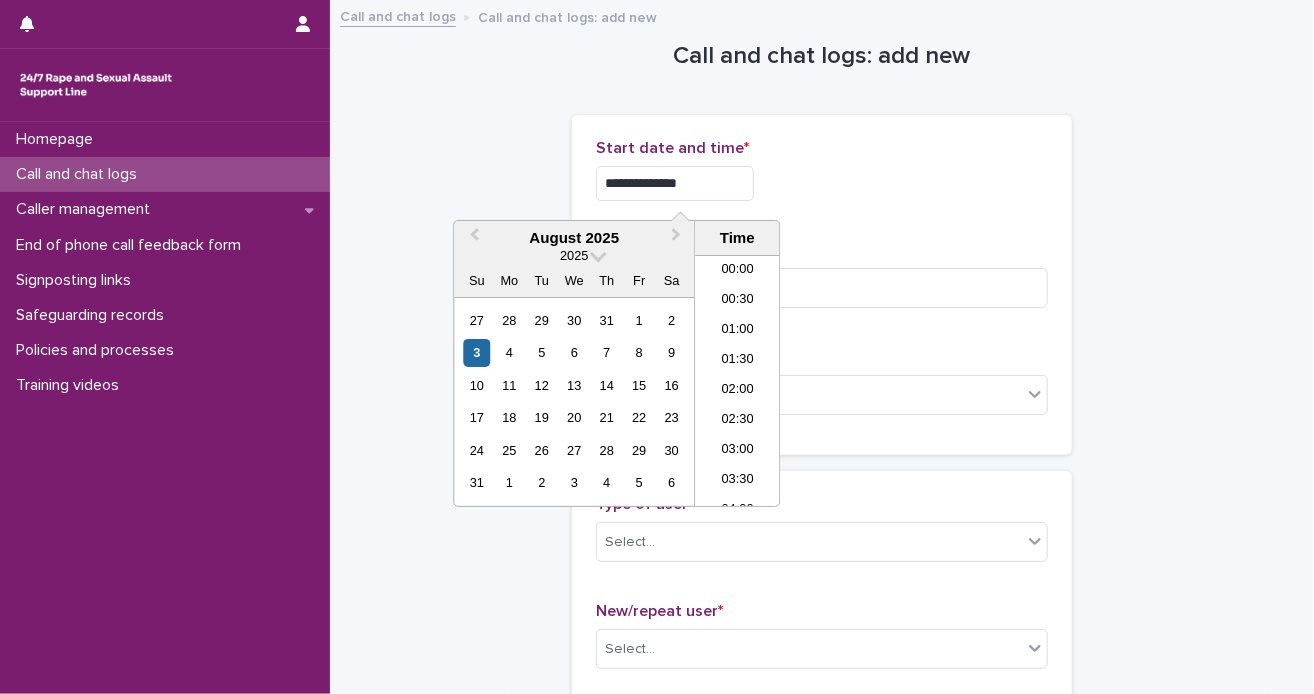 click on "**********" at bounding box center (675, 183) 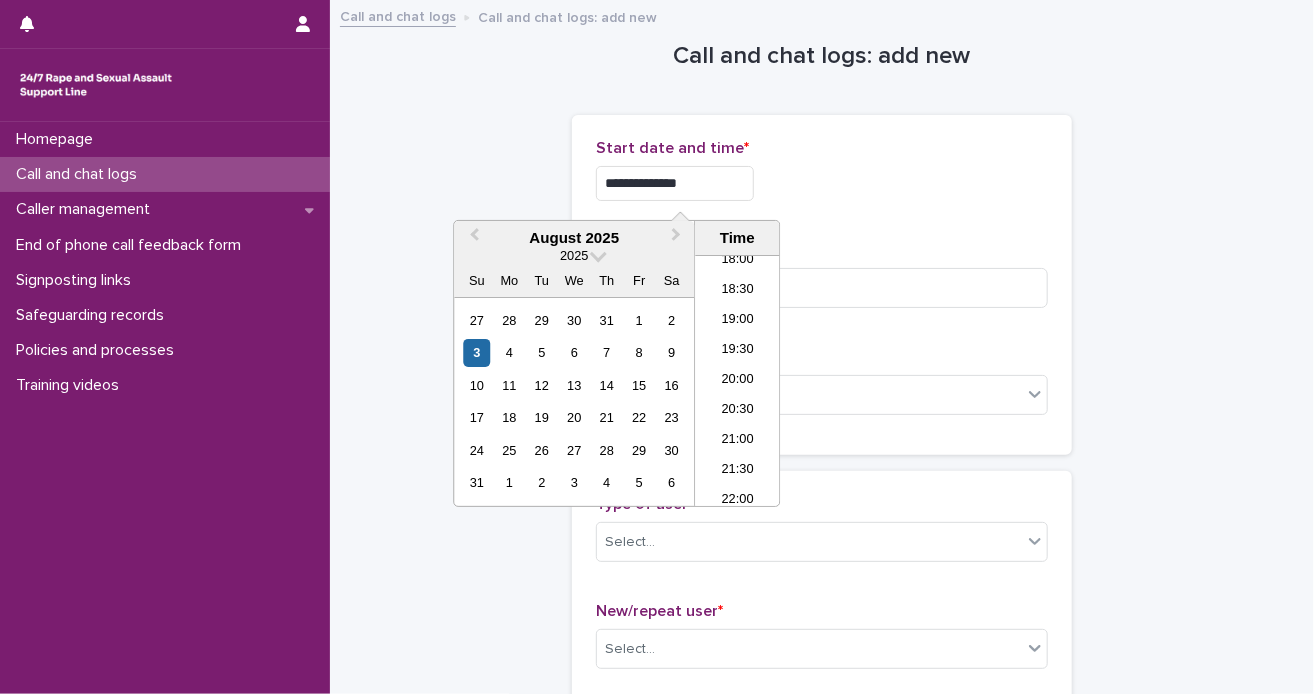 type on "**********" 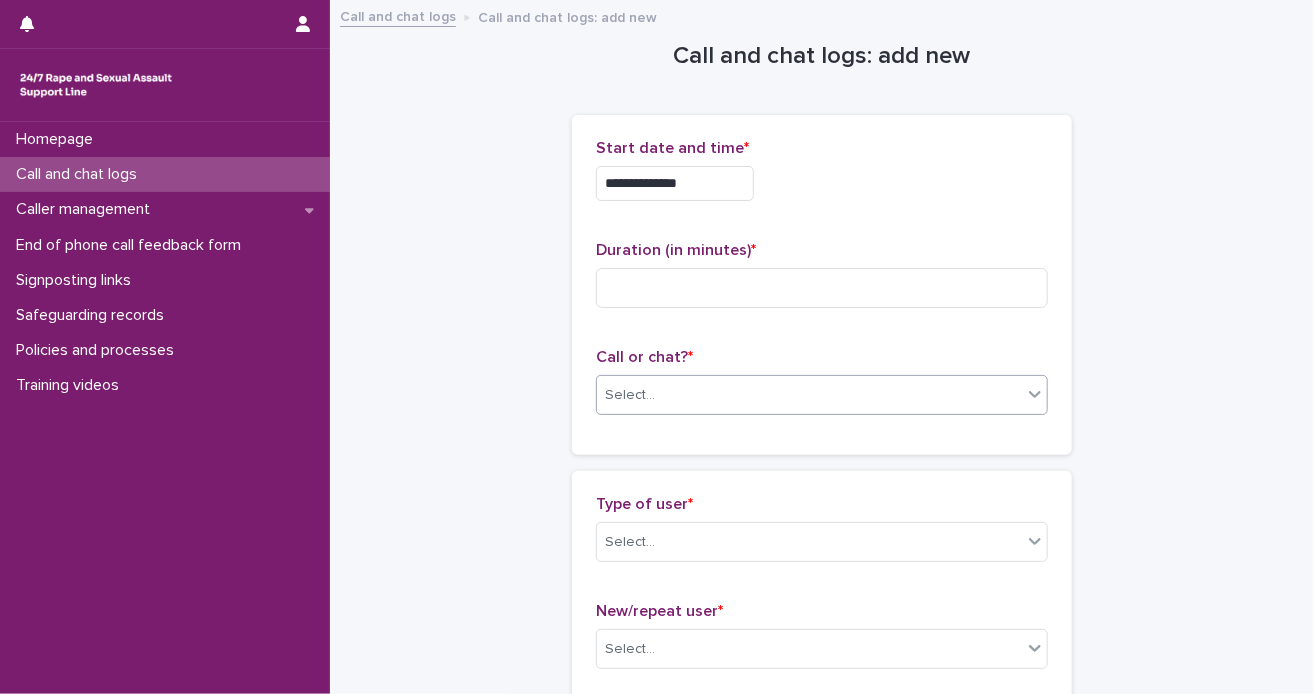 click 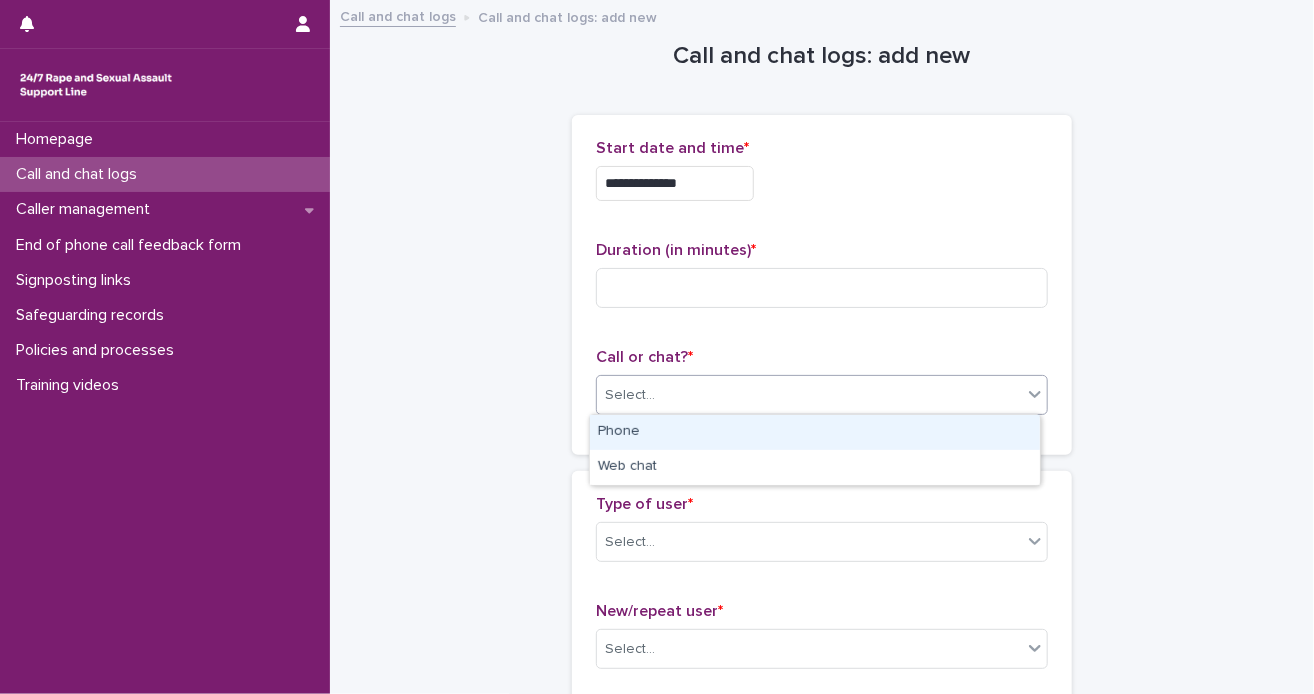 click on "Phone" at bounding box center (815, 432) 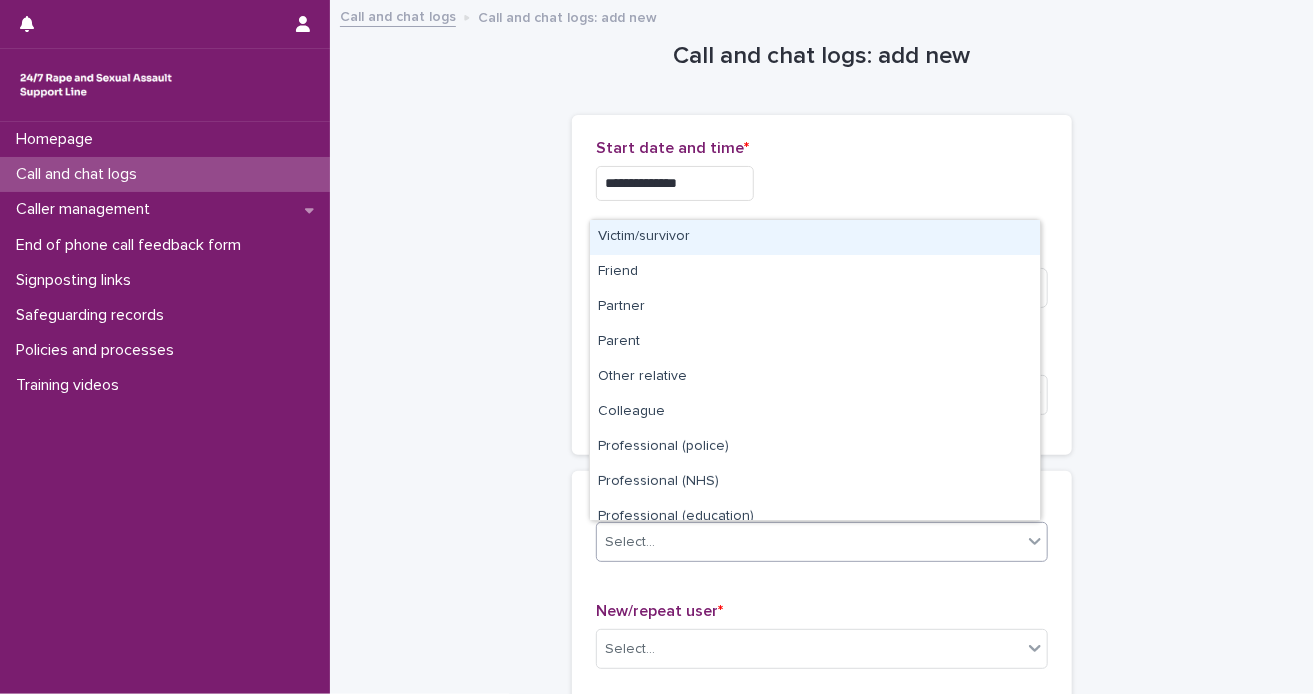 click 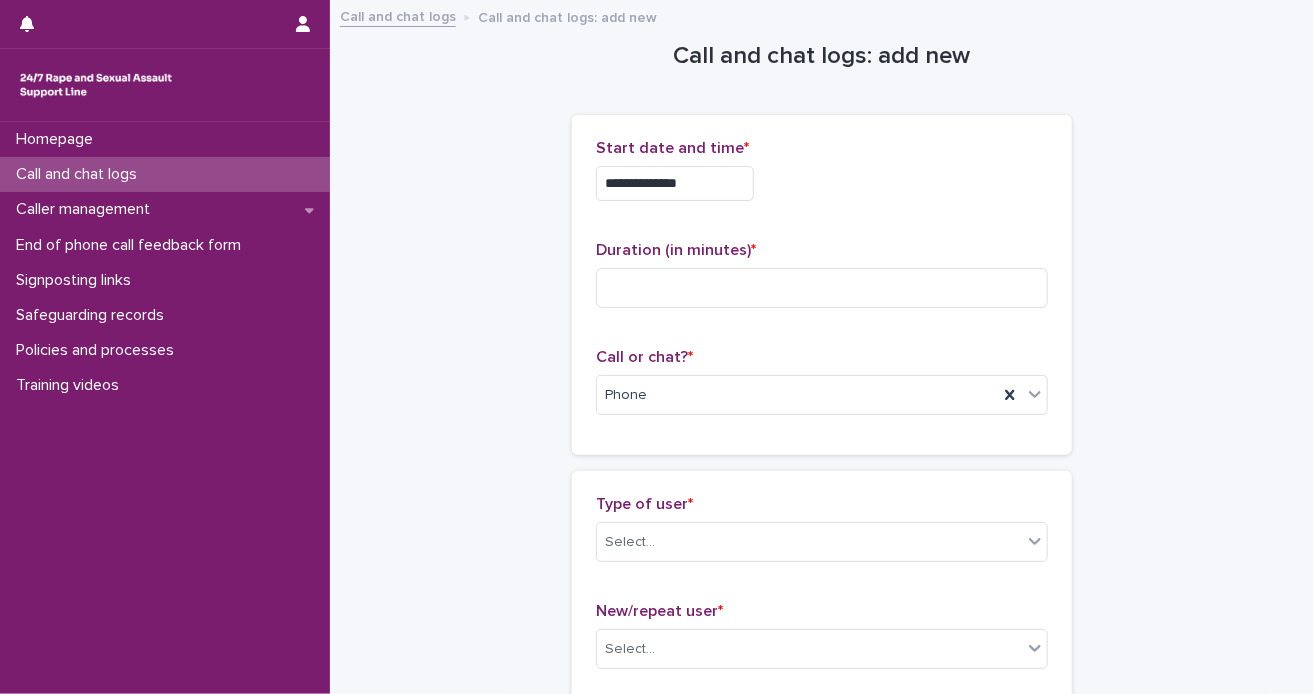 click on "**********" at bounding box center [822, 1084] 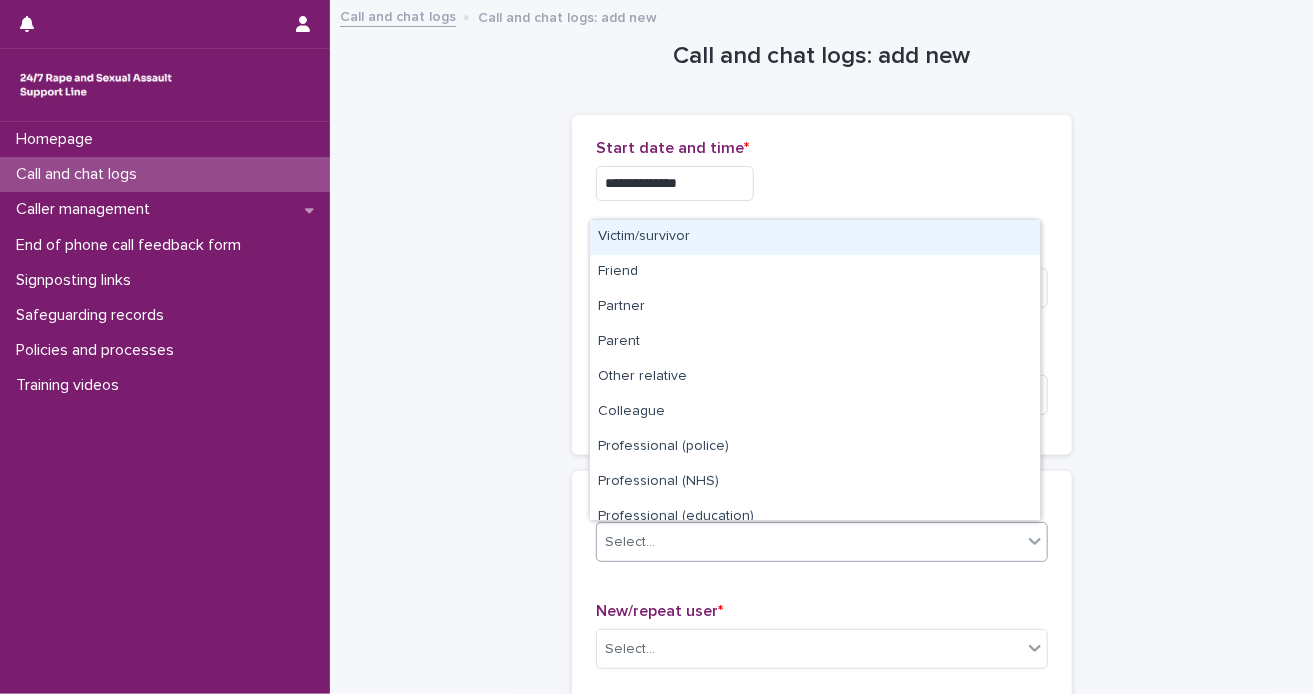 click 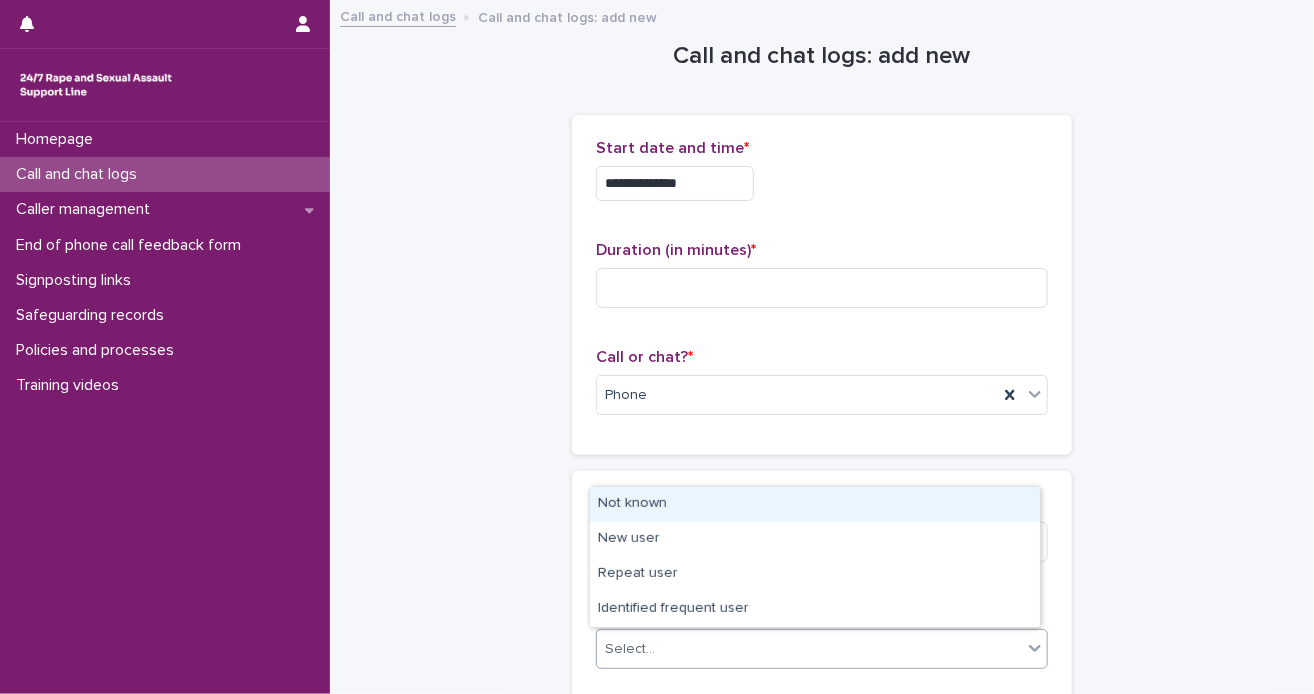 click 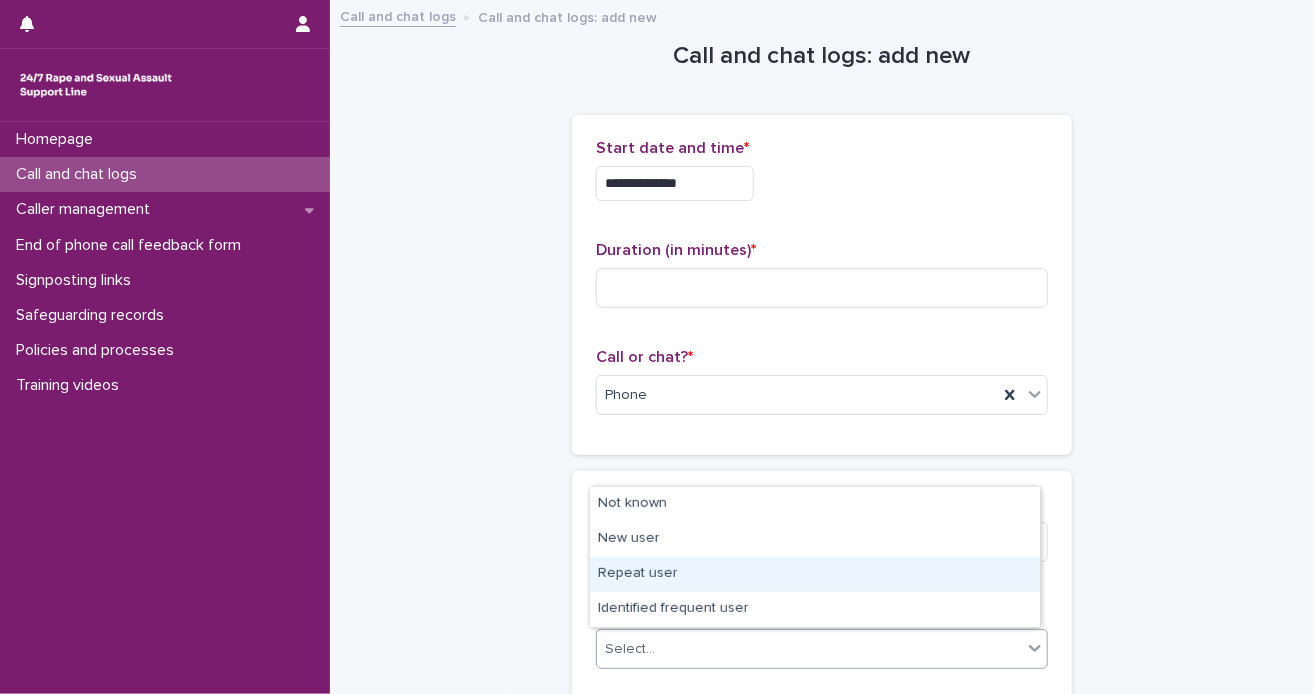 click on "Repeat user" at bounding box center (815, 574) 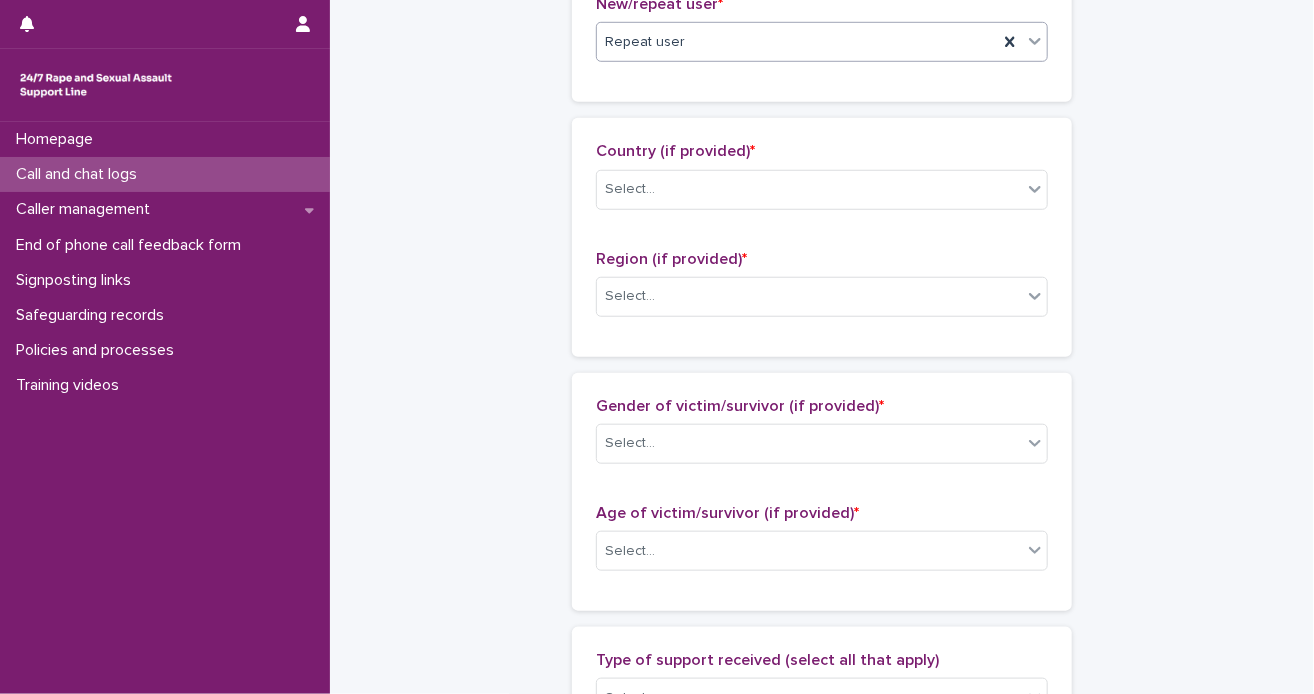 scroll, scrollTop: 1013, scrollLeft: 0, axis: vertical 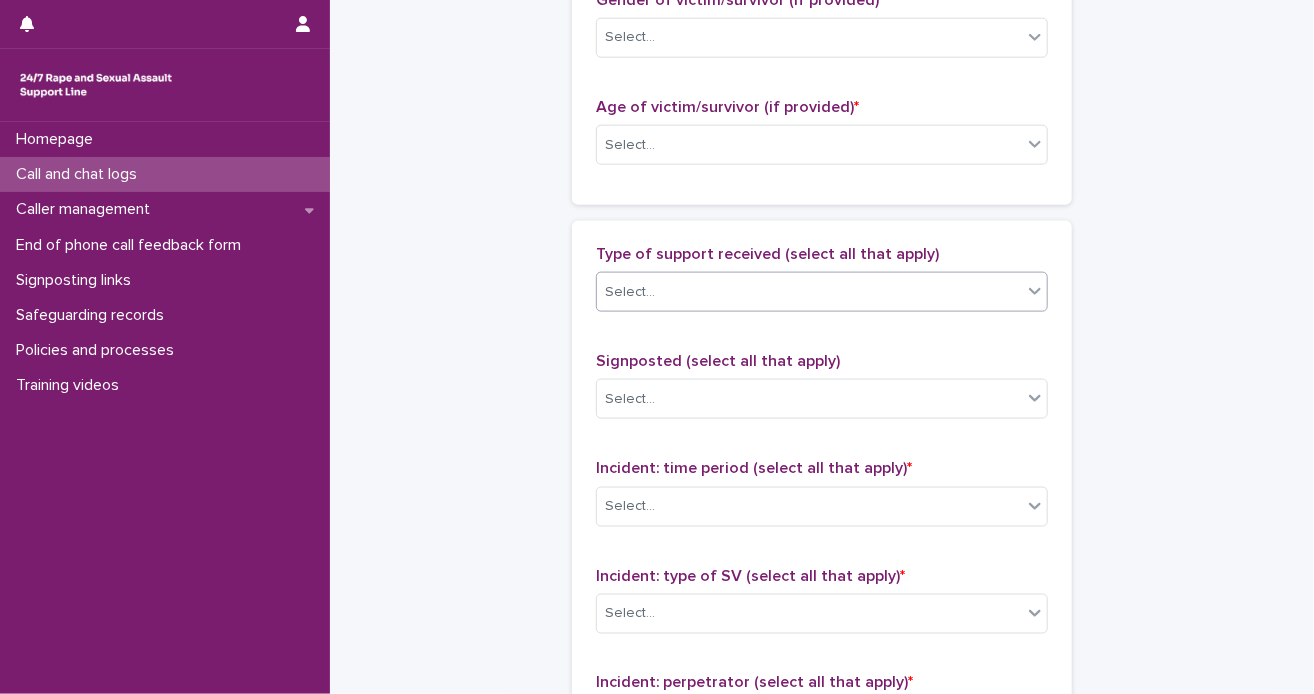 click 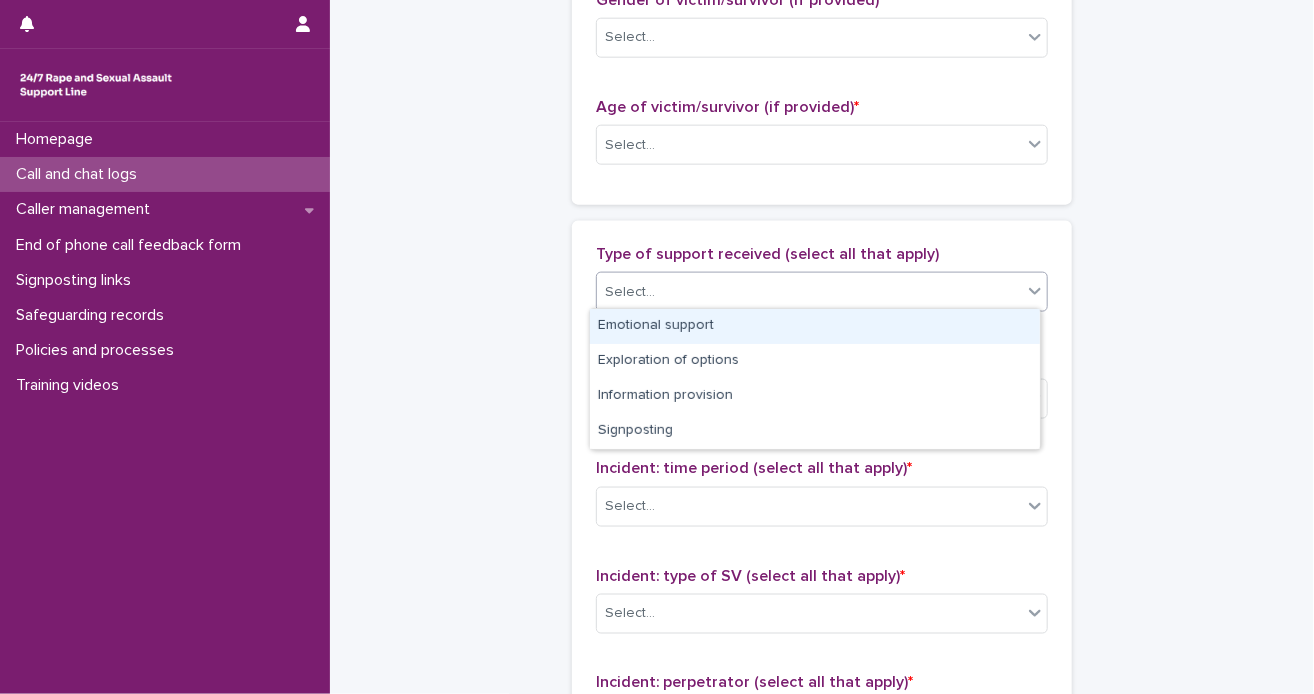 click on "Emotional support" at bounding box center [815, 326] 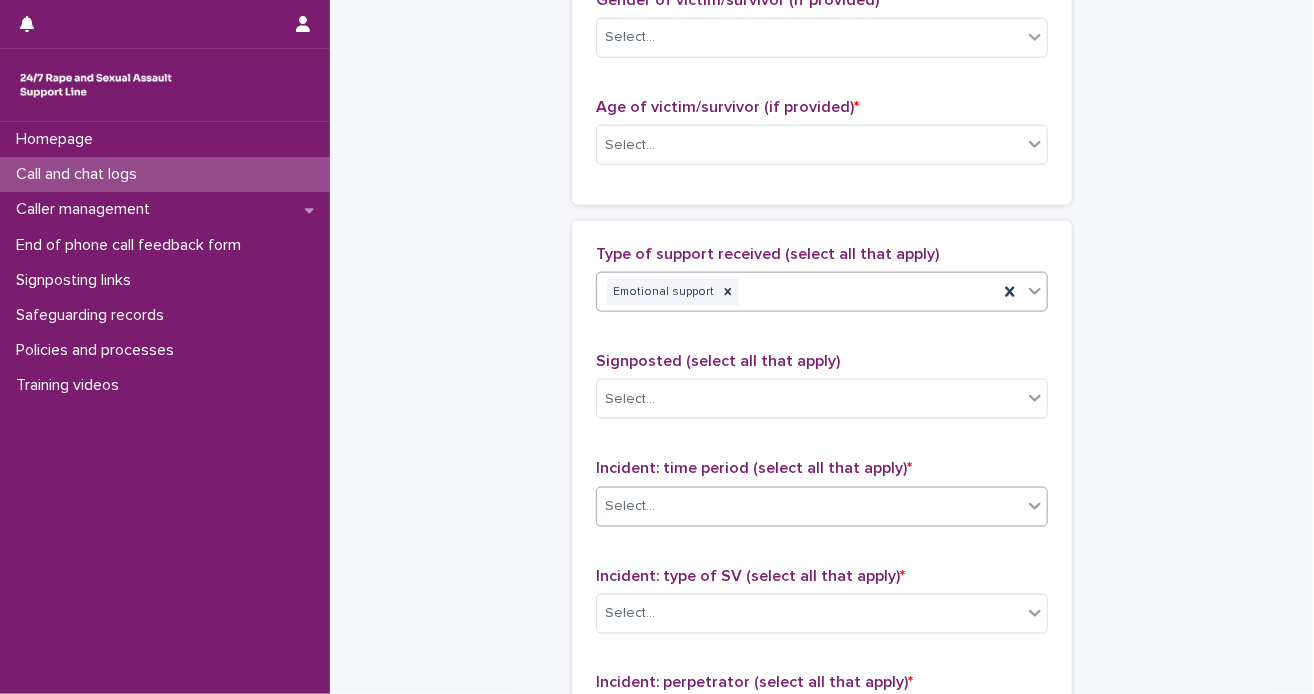 click 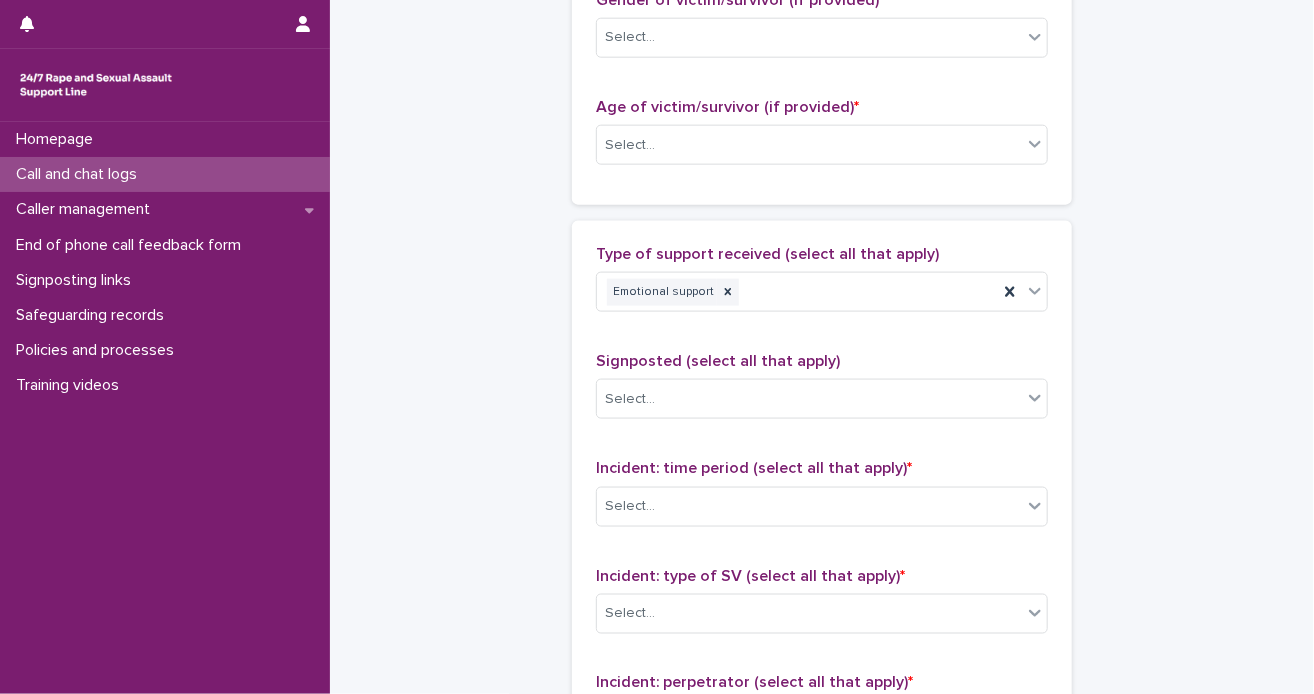 click on "**********" at bounding box center [822, 121] 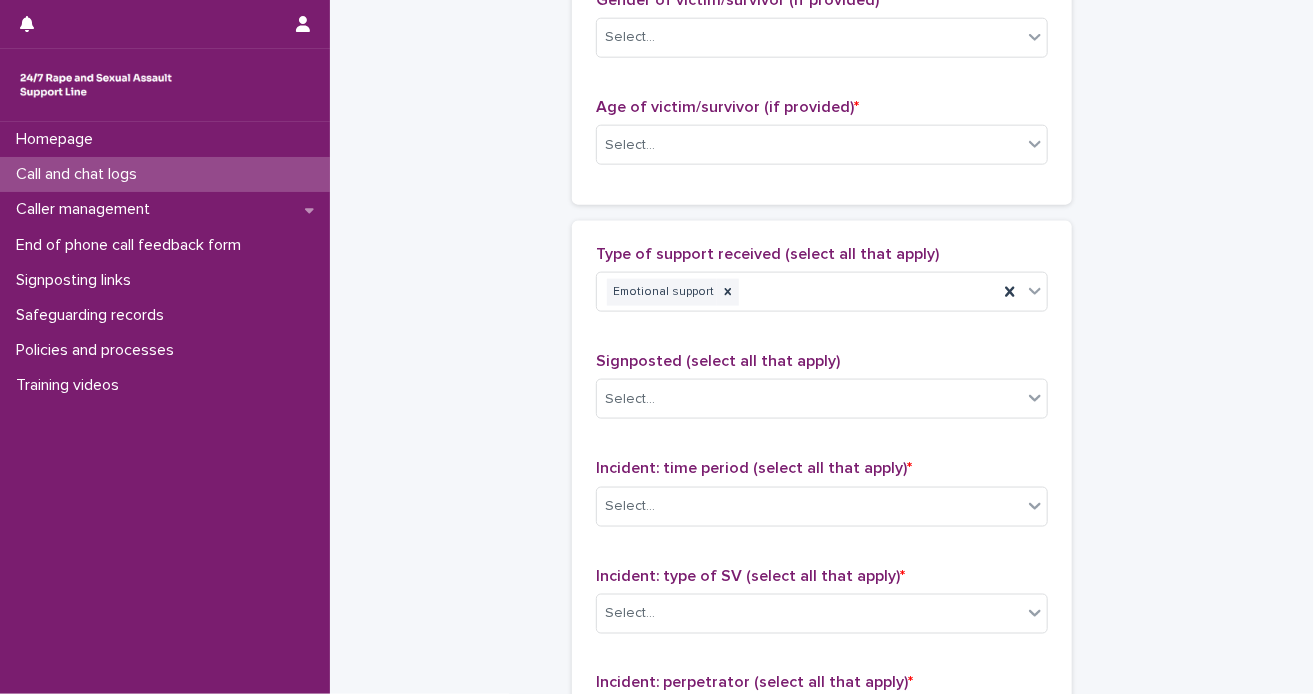 scroll, scrollTop: 1620, scrollLeft: 0, axis: vertical 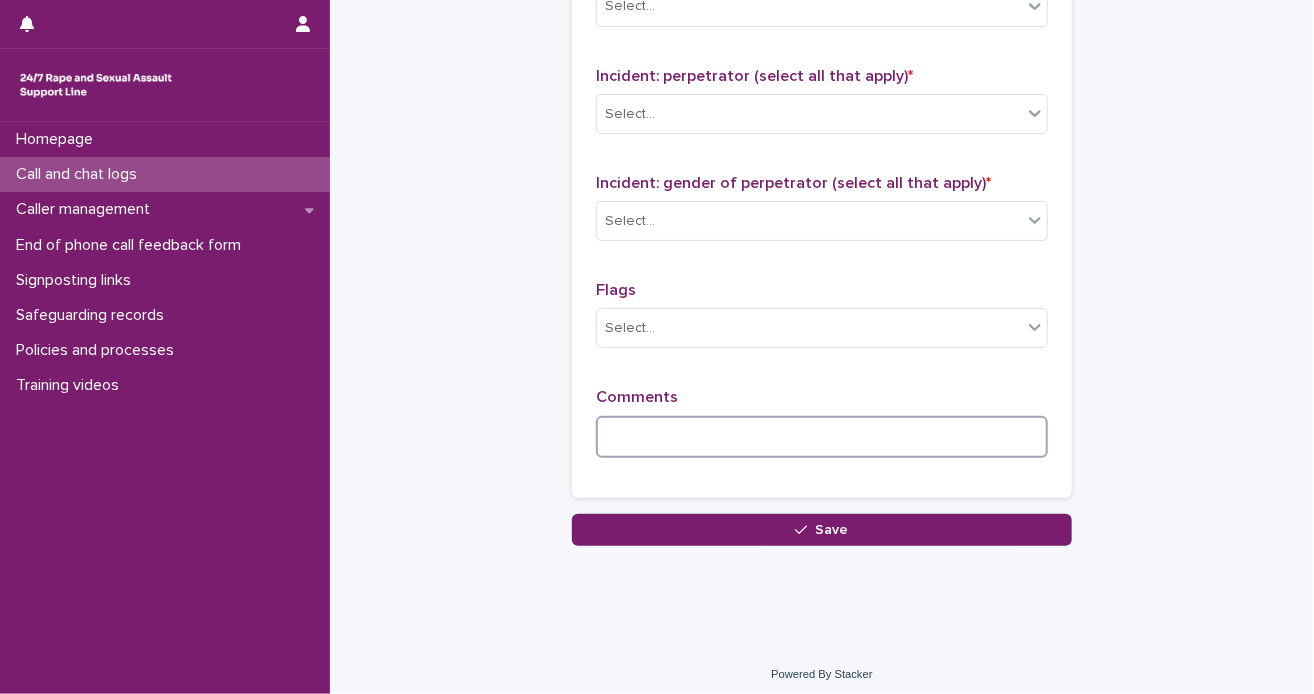 click at bounding box center [822, 437] 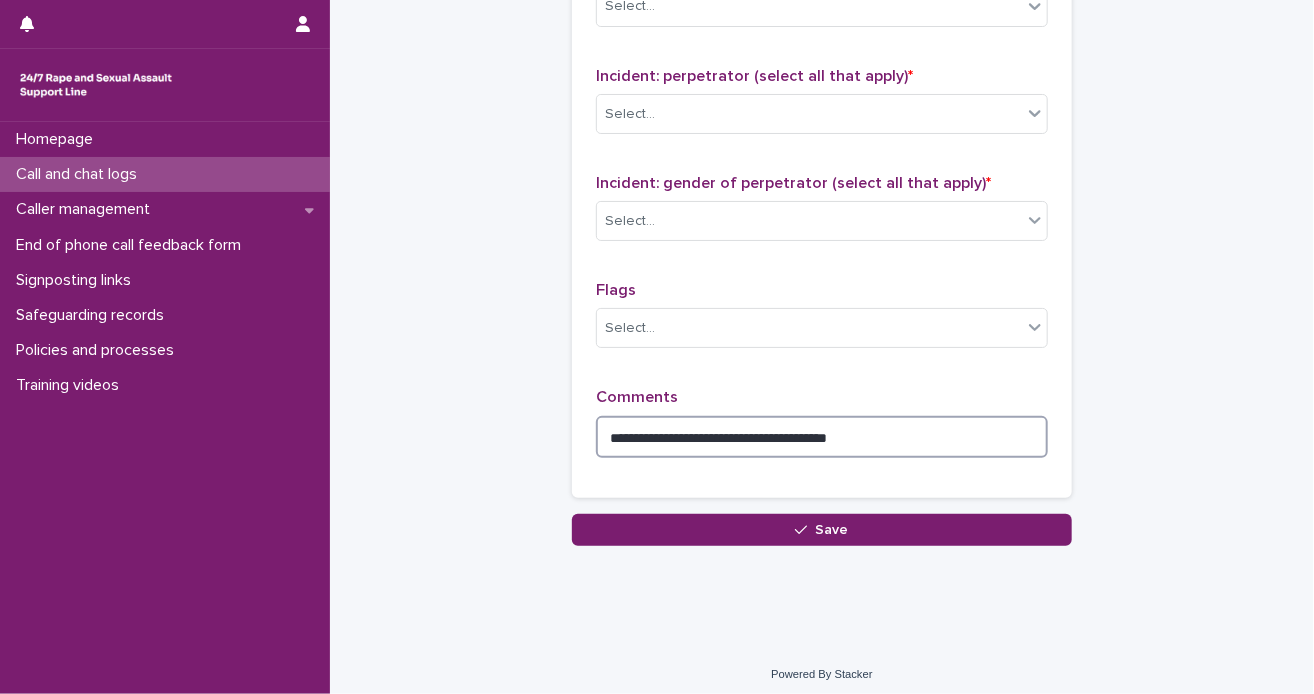 click on "**********" at bounding box center (822, 437) 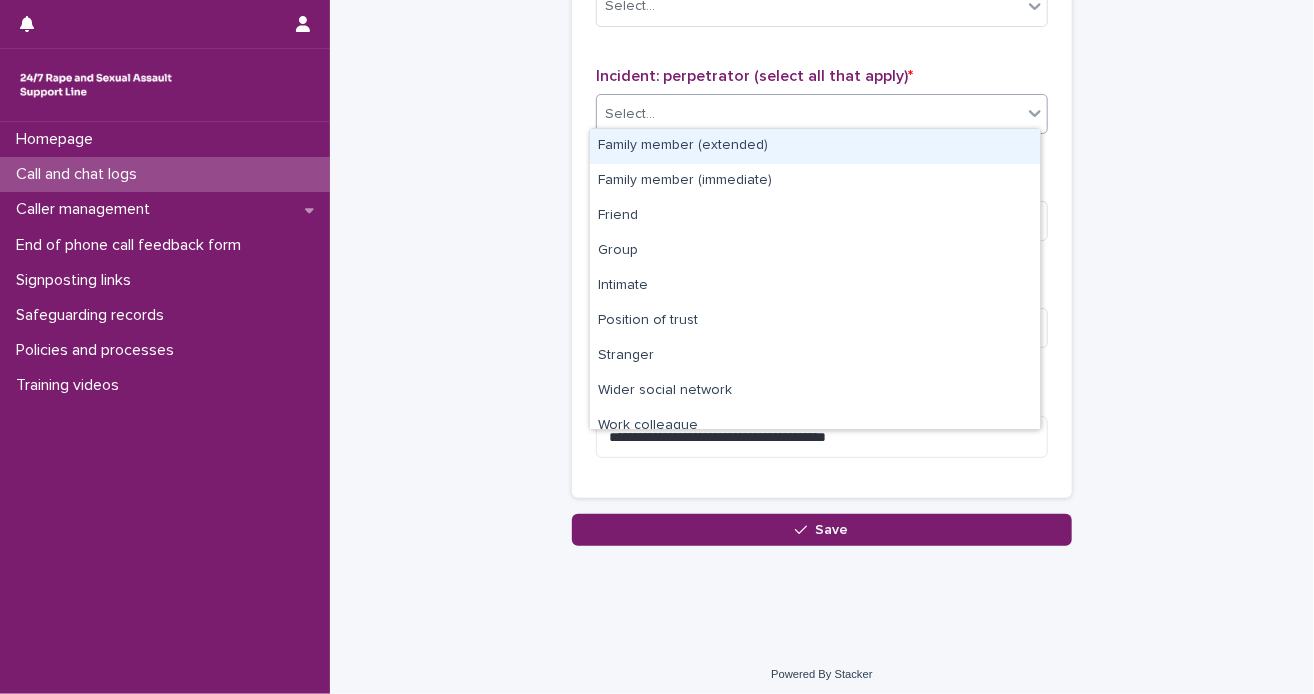 drag, startPoint x: 700, startPoint y: 429, endPoint x: 791, endPoint y: 105, distance: 336.53677 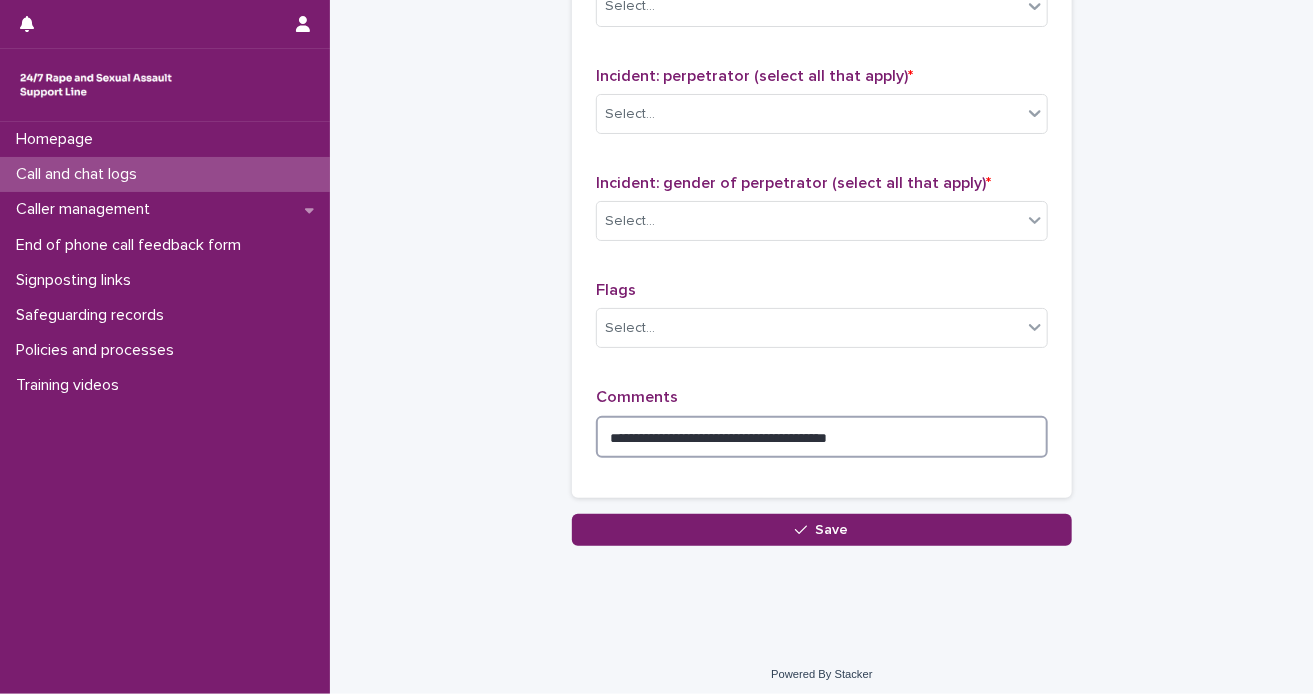 click on "**********" at bounding box center (822, 437) 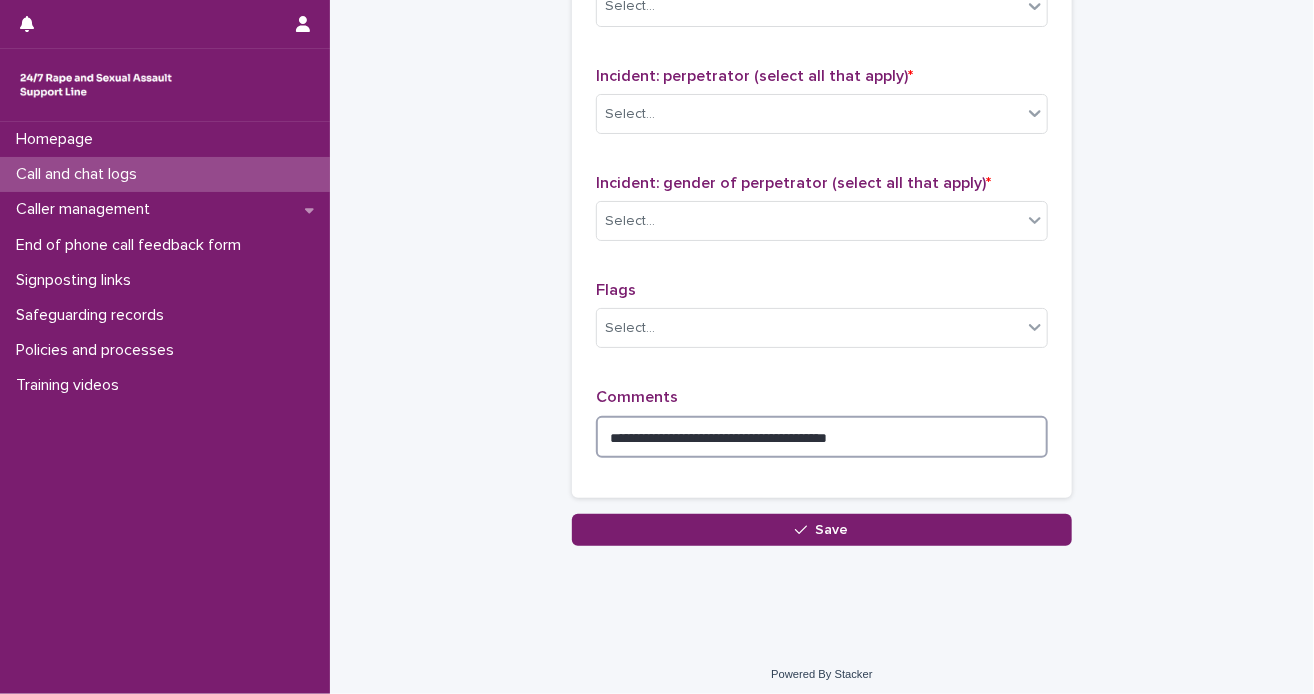click on "**********" at bounding box center (822, 437) 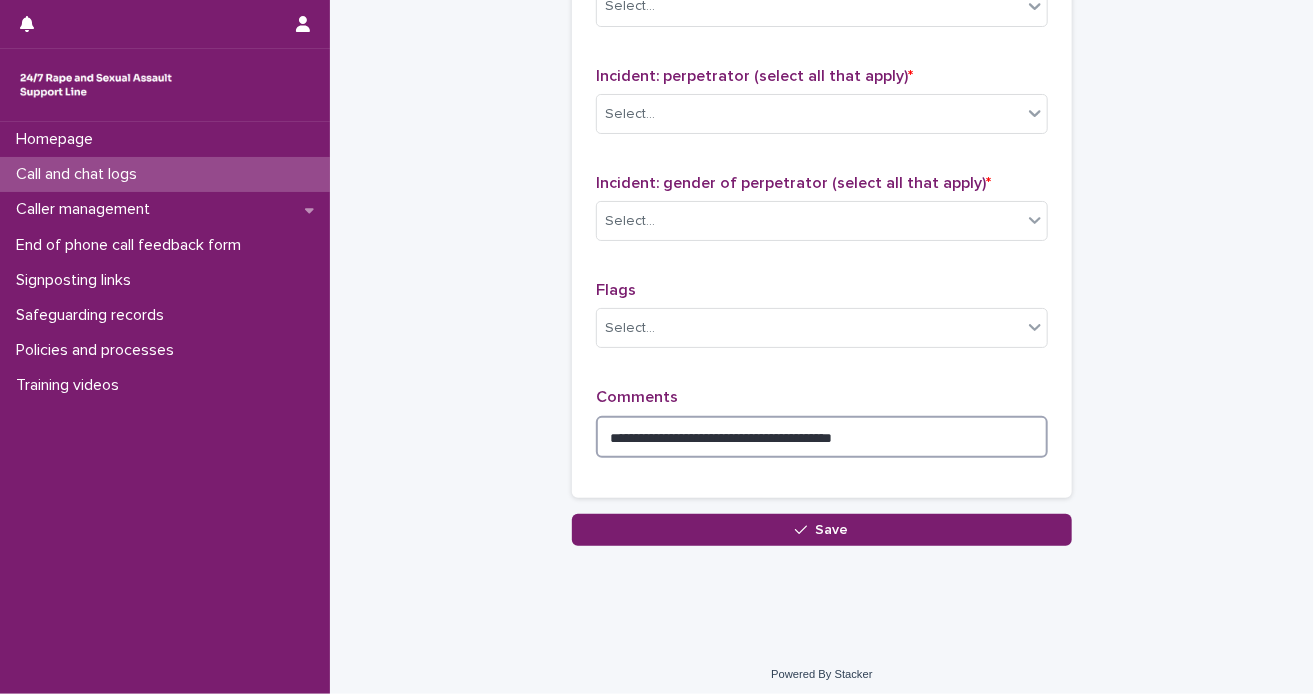 click on "**********" at bounding box center (822, 437) 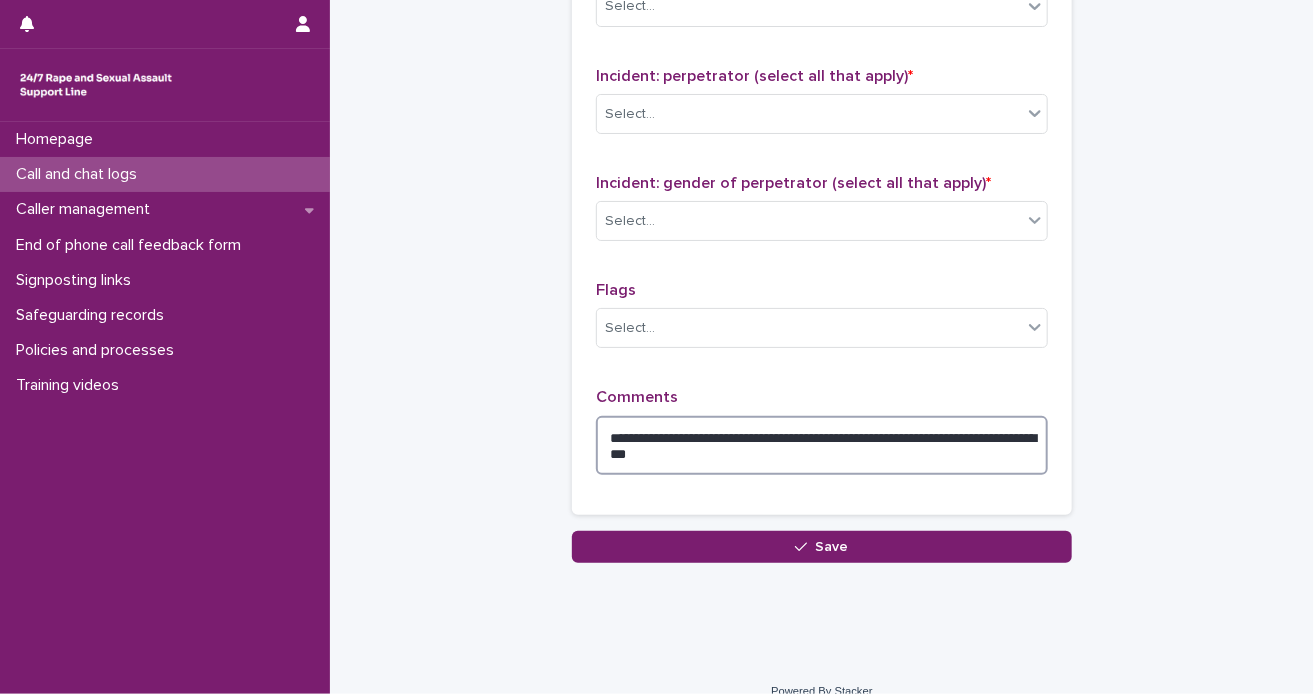 click on "**********" at bounding box center [822, 446] 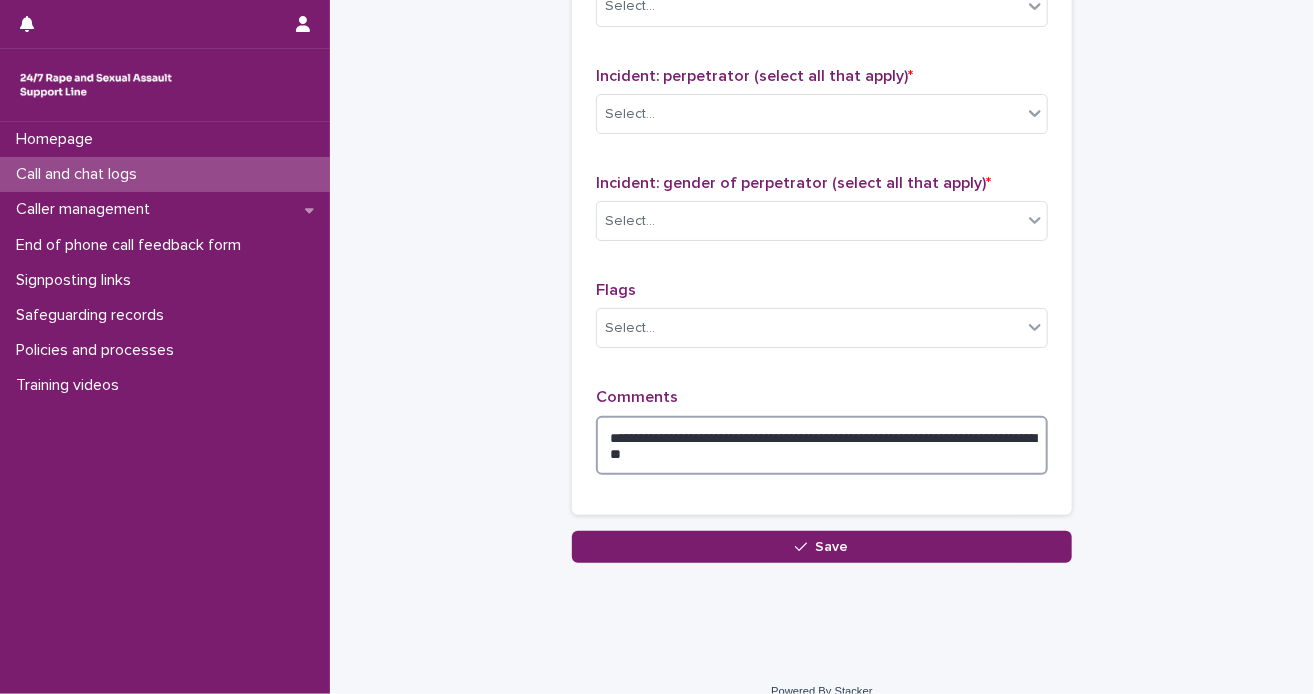 click on "**********" at bounding box center [822, 446] 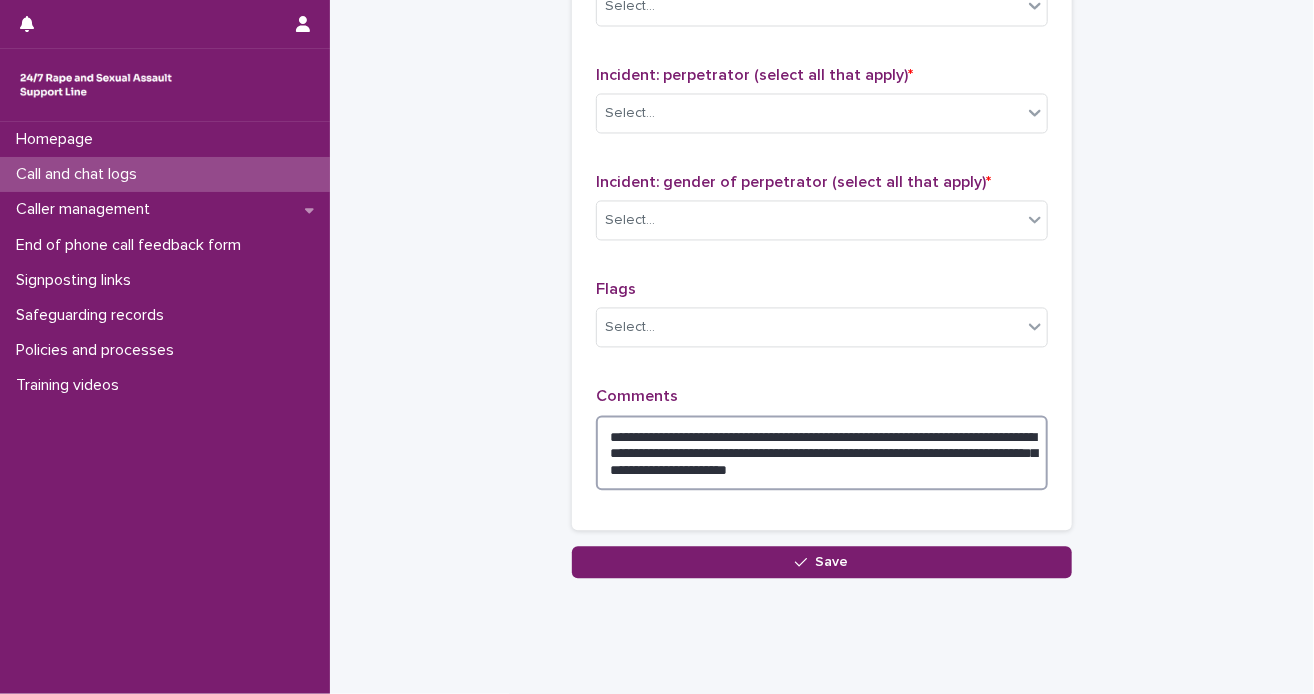 click on "**********" at bounding box center [822, 454] 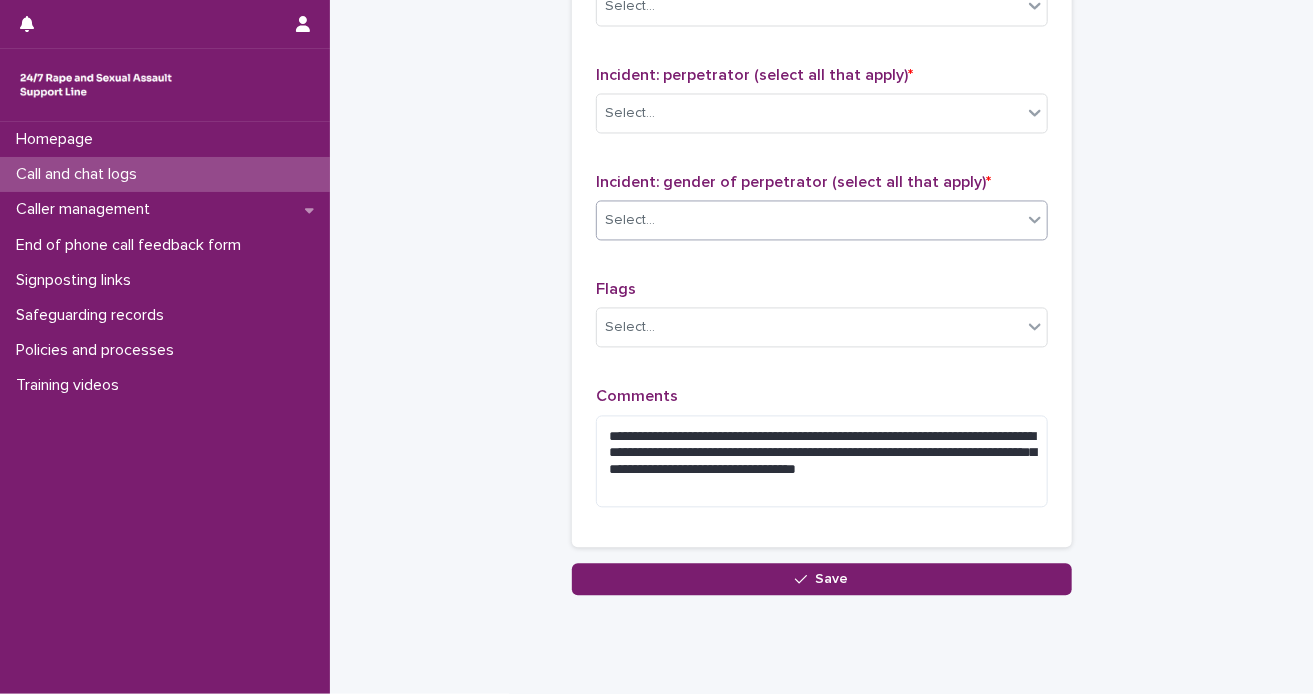 click 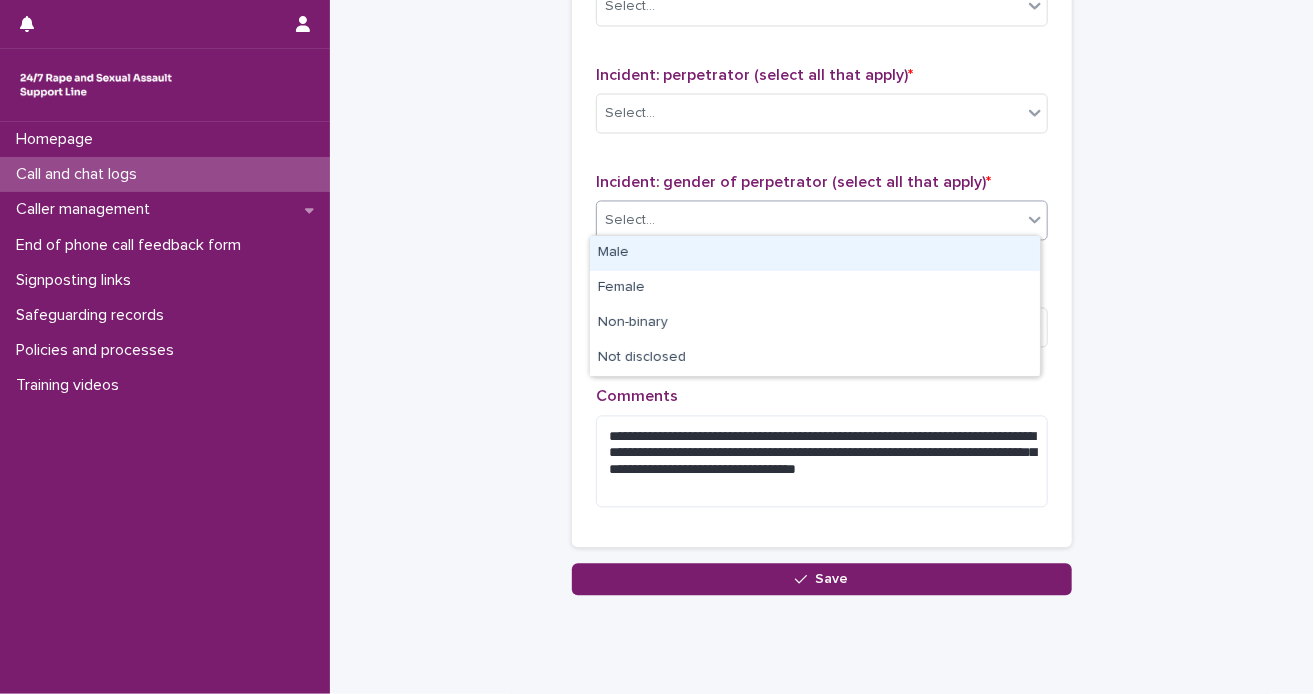 click on "Male" at bounding box center [815, 253] 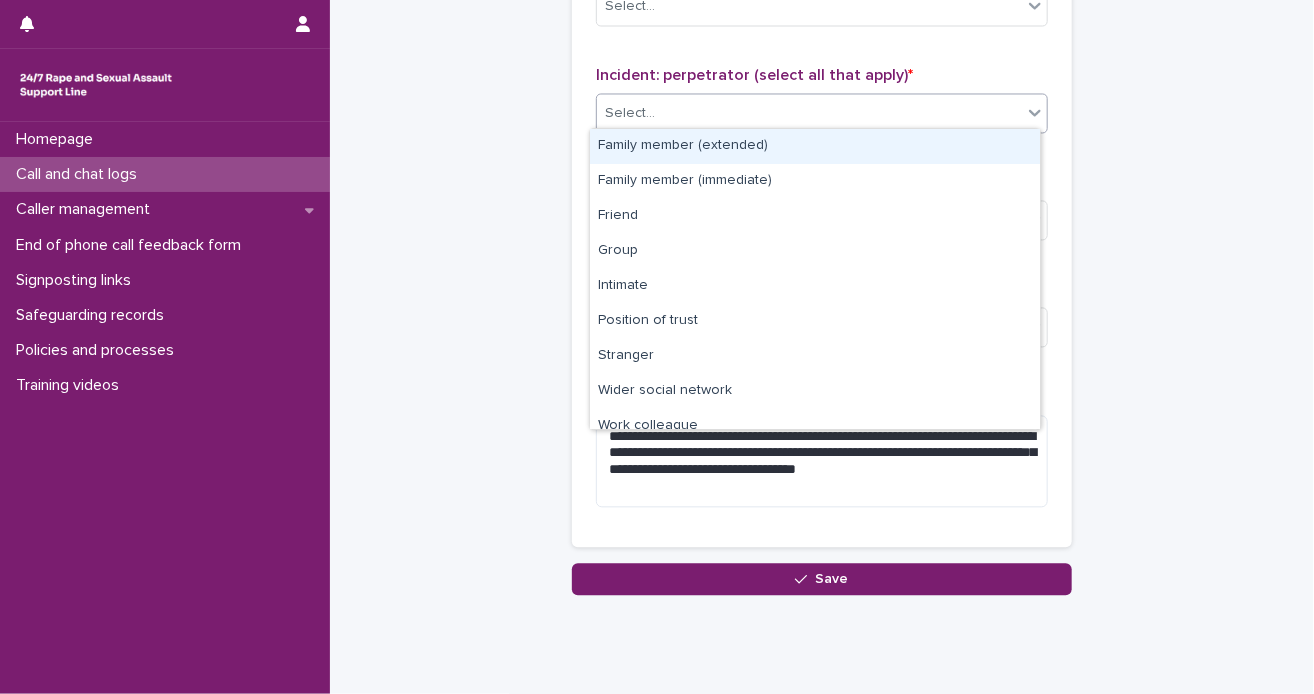 click 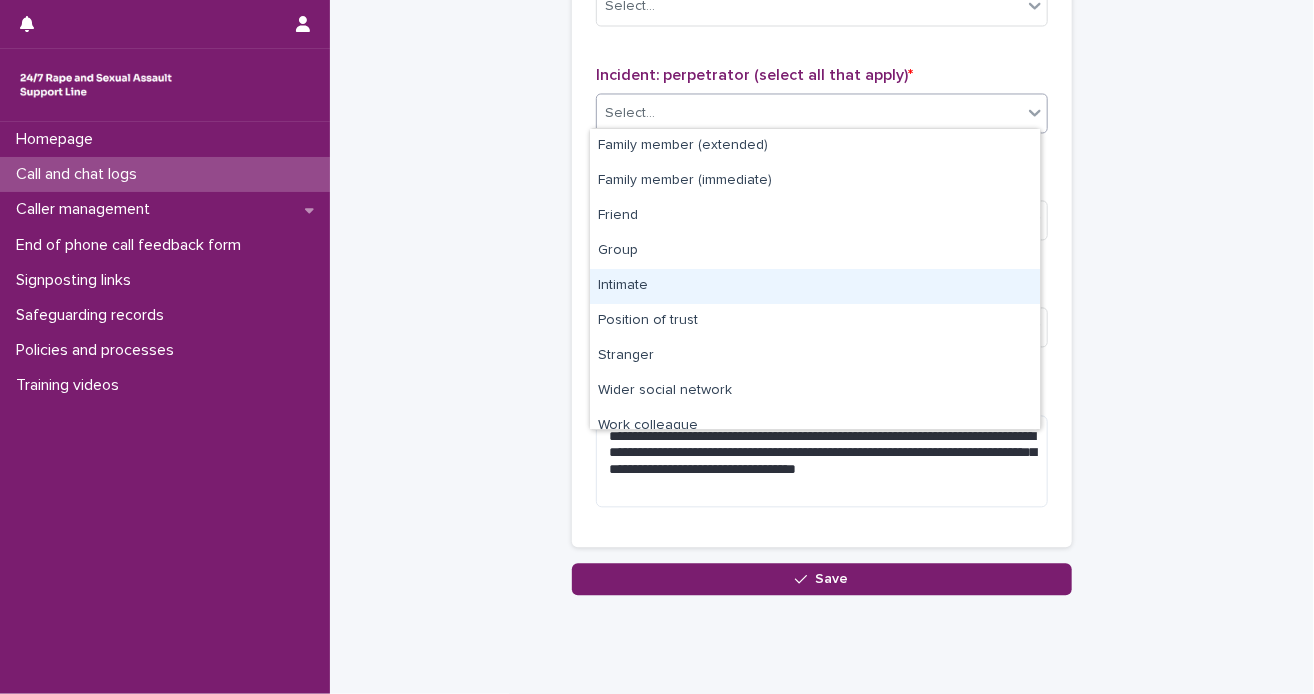 click on "Intimate" at bounding box center [815, 286] 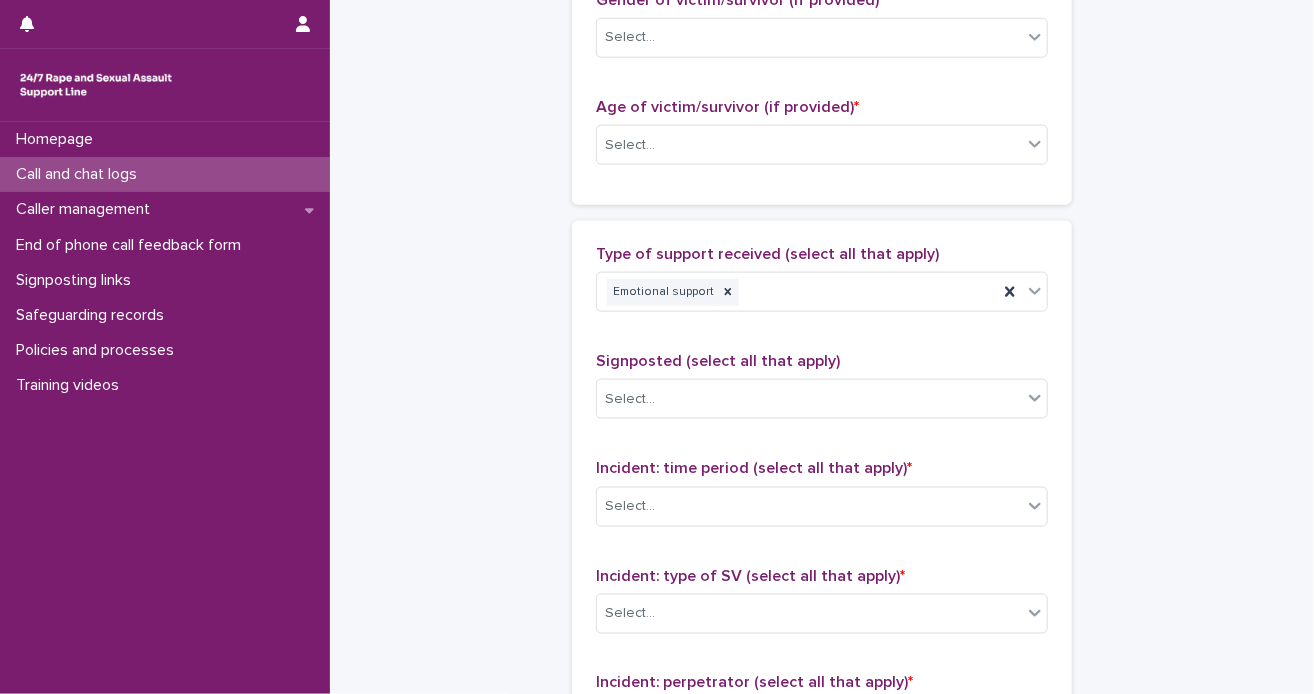 scroll, scrollTop: 811, scrollLeft: 0, axis: vertical 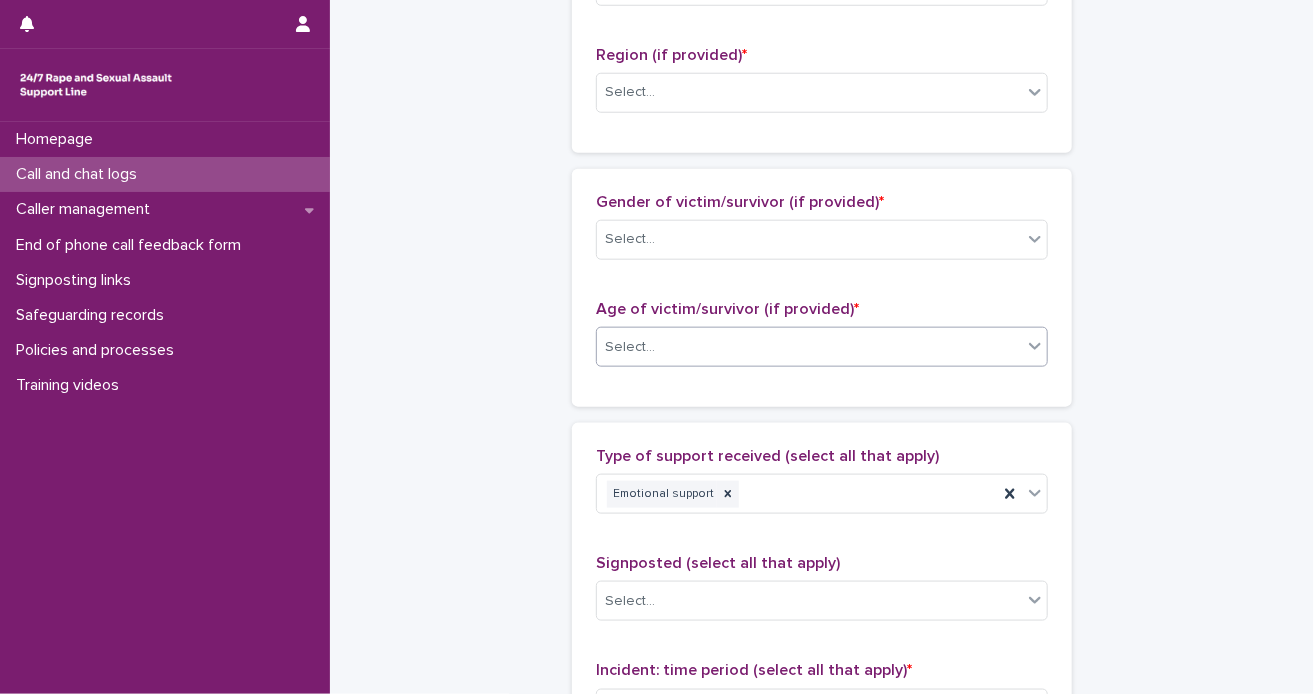 click 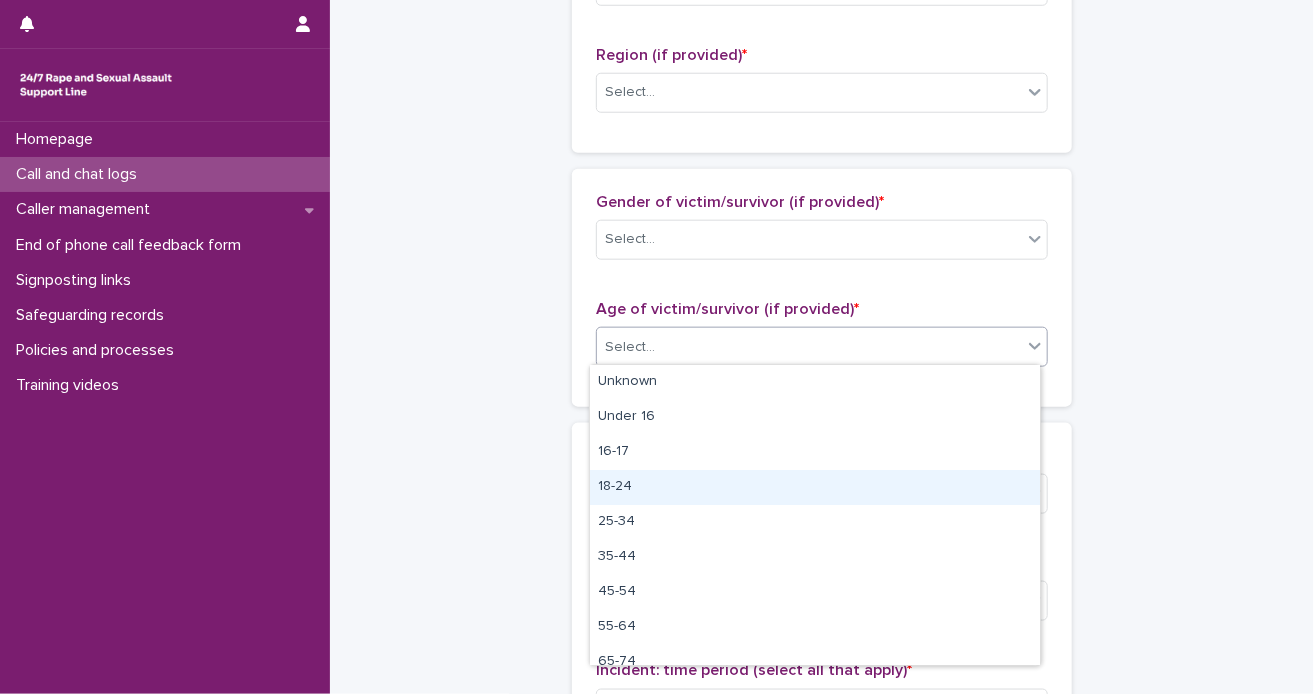 click on "18-24" at bounding box center [815, 487] 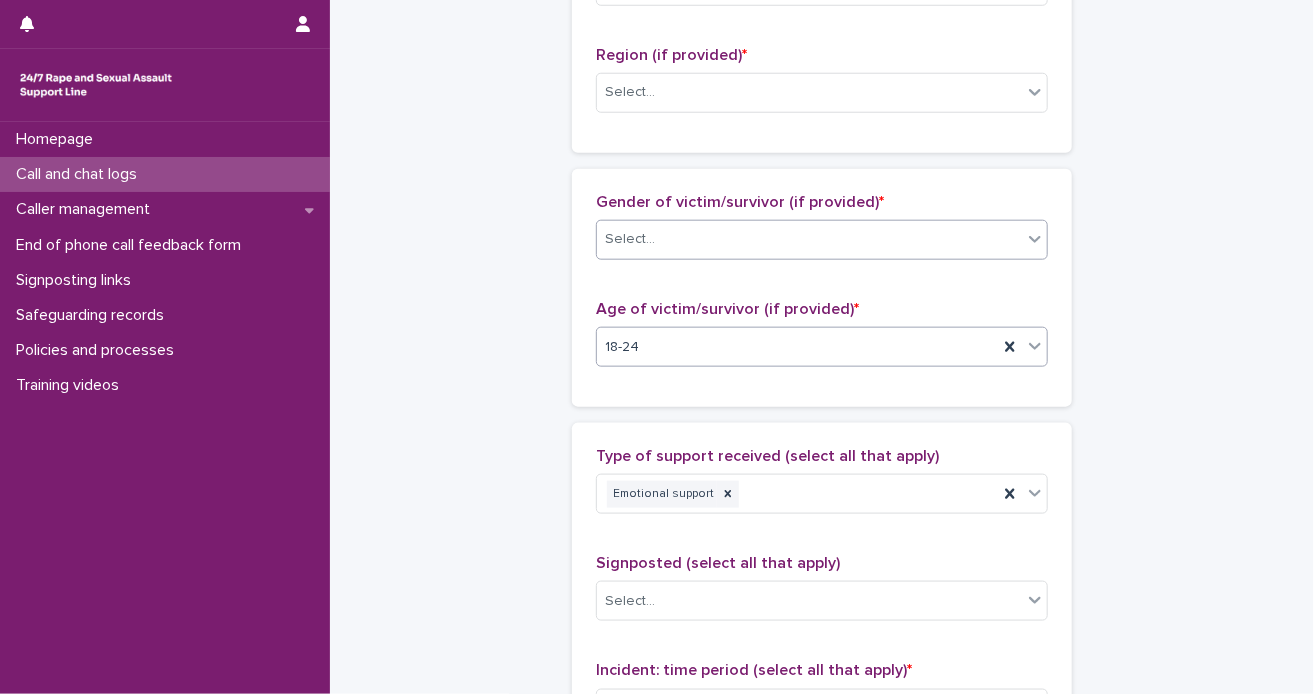 click 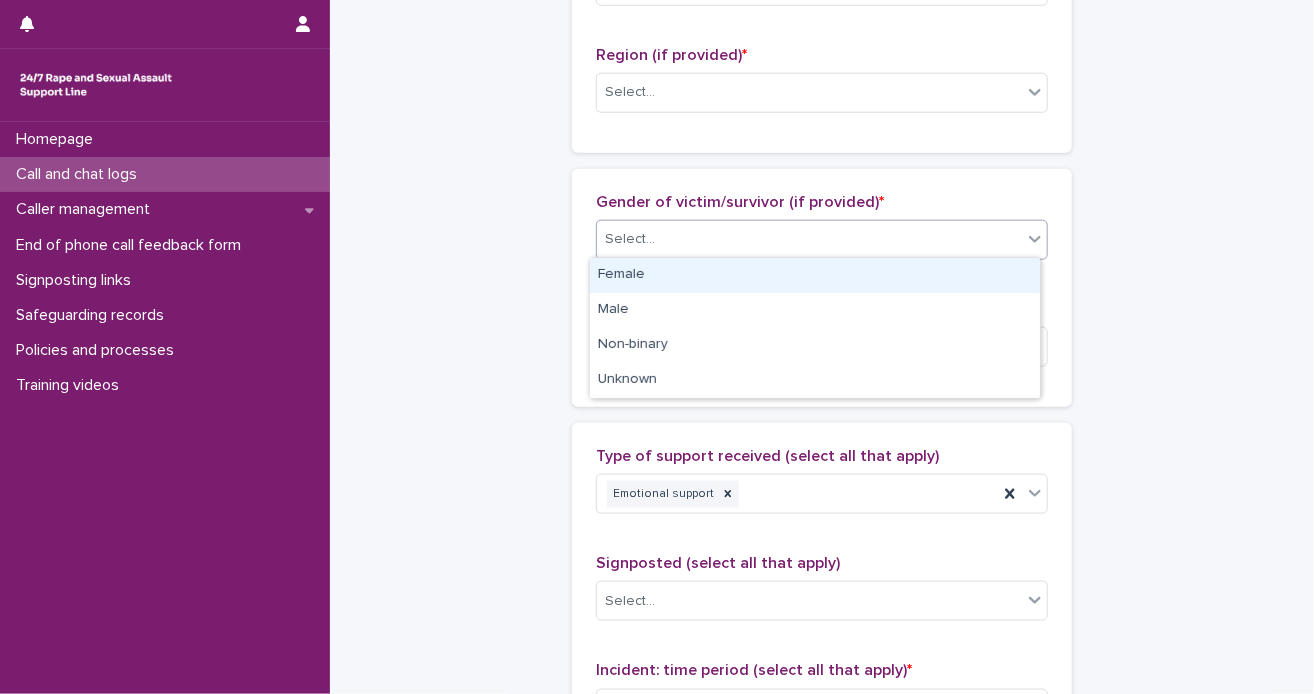 click on "Female" at bounding box center (815, 275) 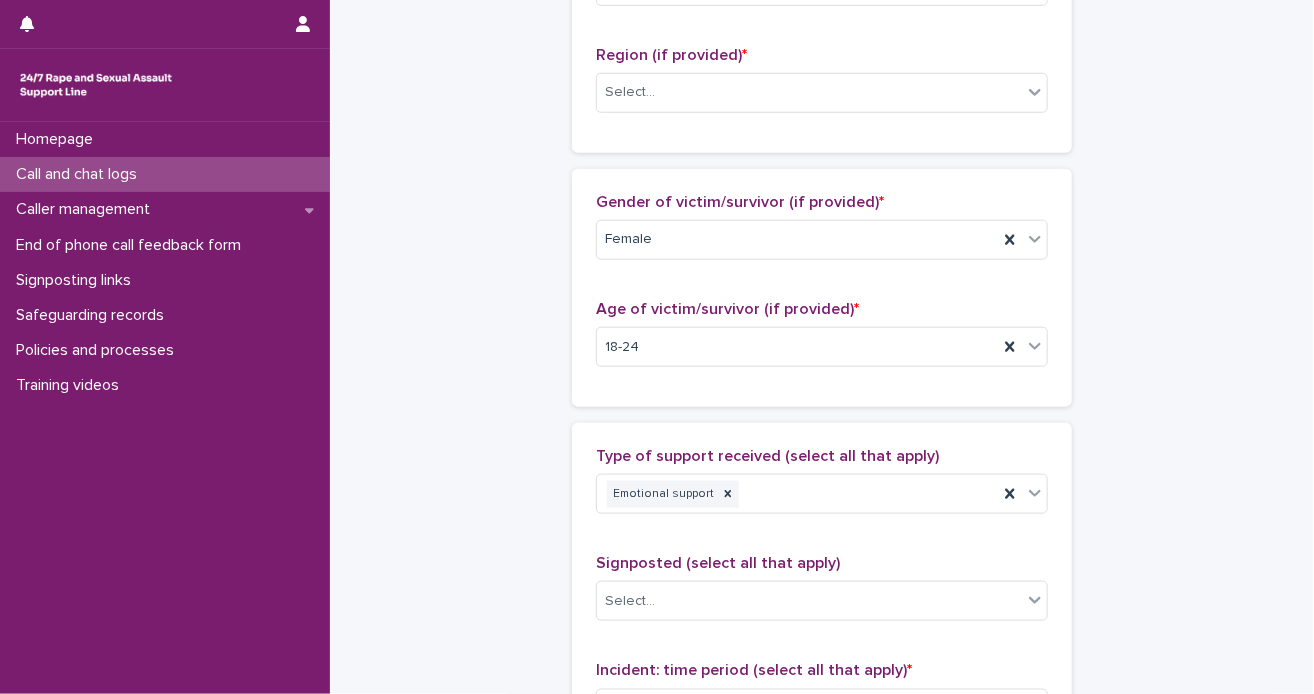 click on "**********" at bounding box center (822, 348) 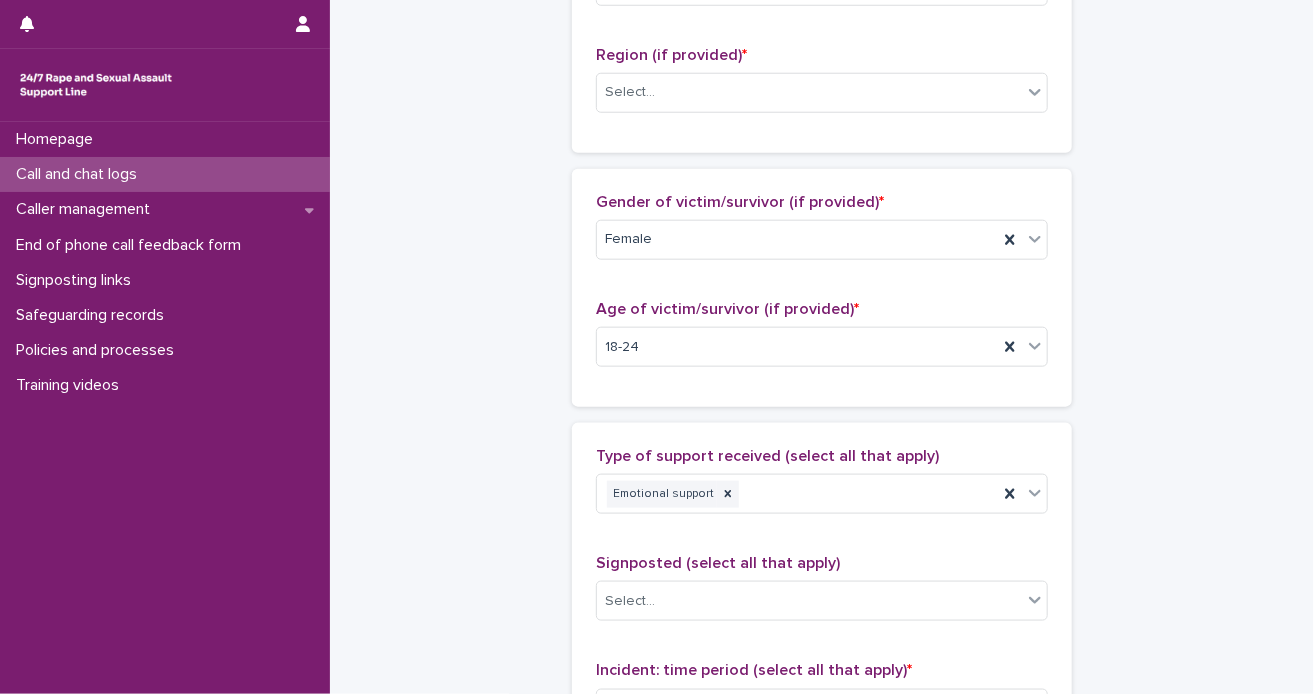 scroll, scrollTop: 204, scrollLeft: 0, axis: vertical 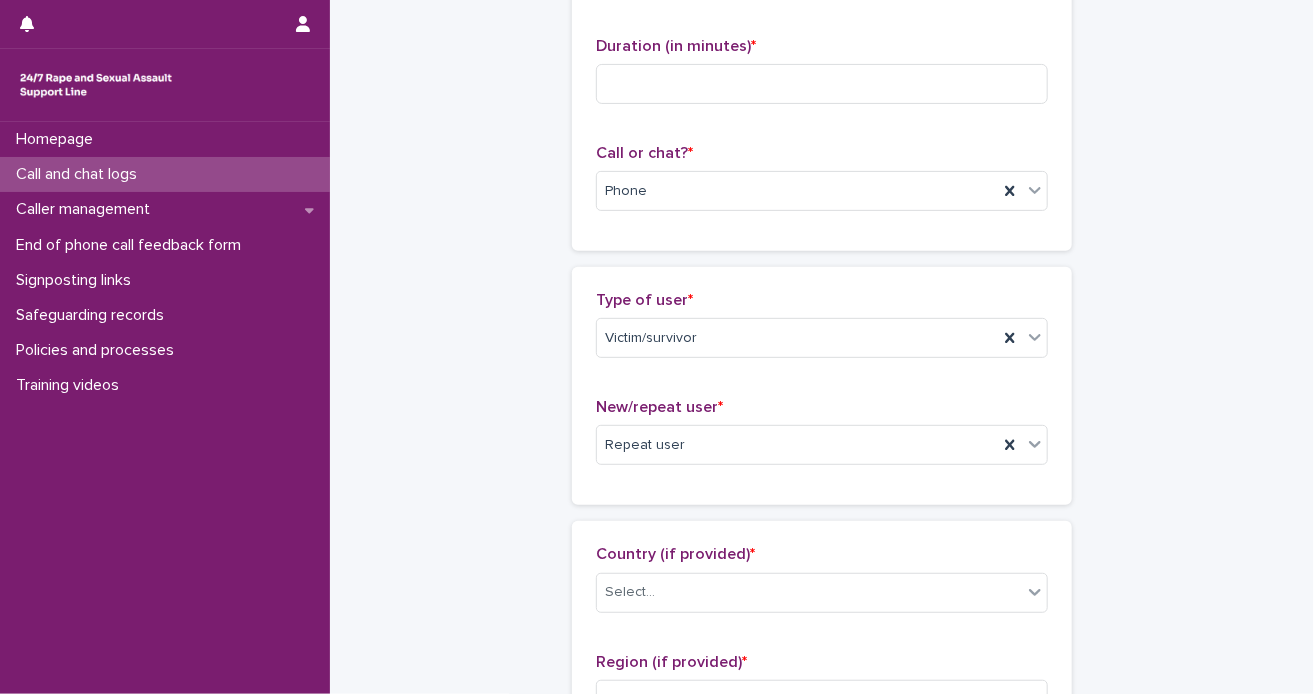 click on "**********" at bounding box center (822, 955) 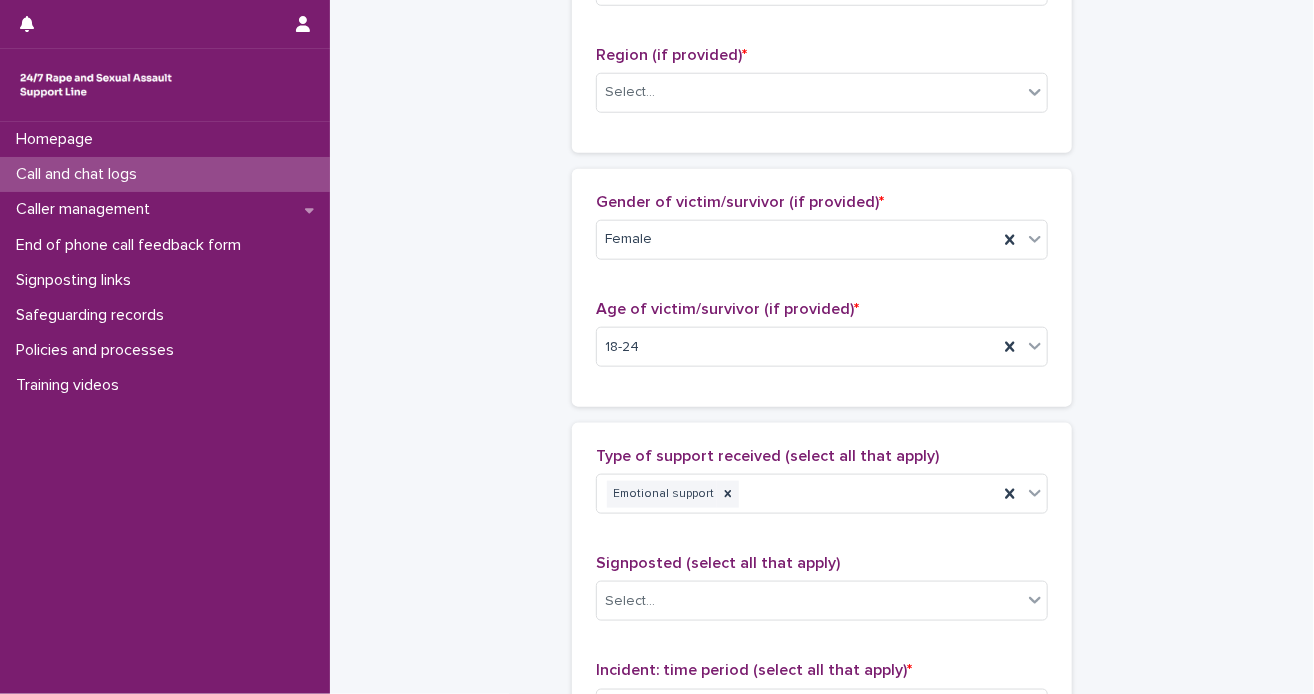 scroll, scrollTop: 1418, scrollLeft: 0, axis: vertical 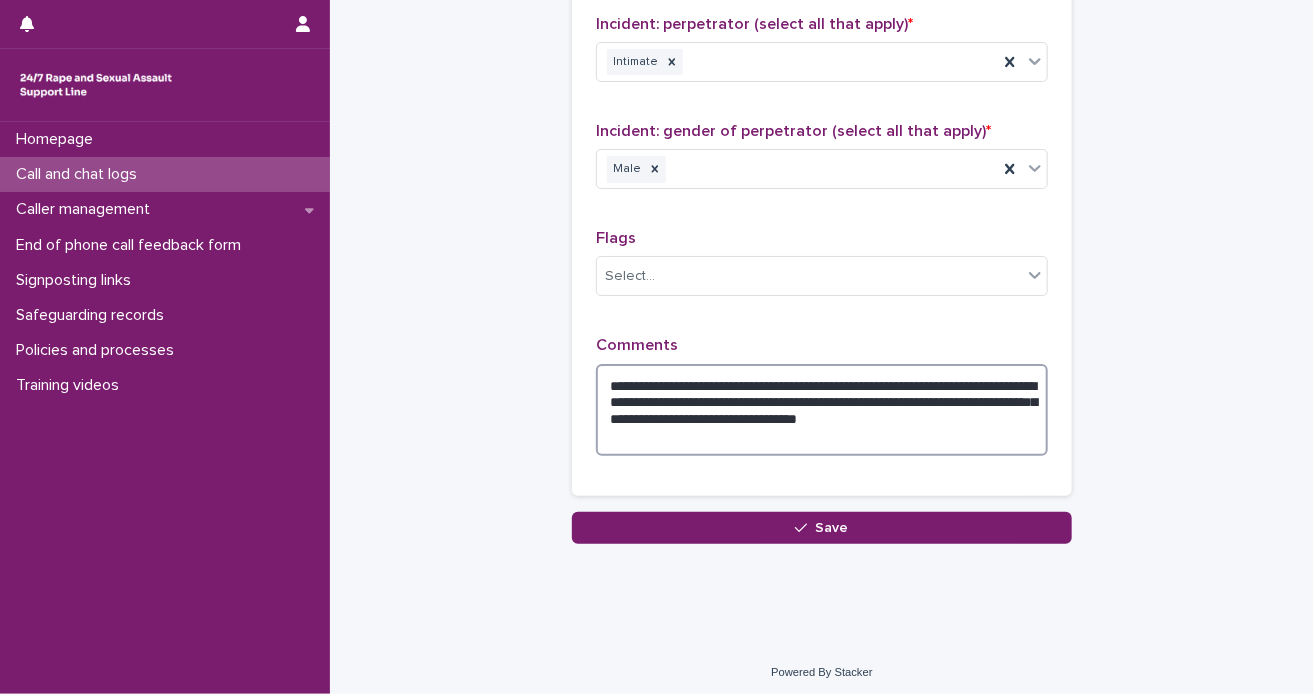click on "**********" at bounding box center [822, 410] 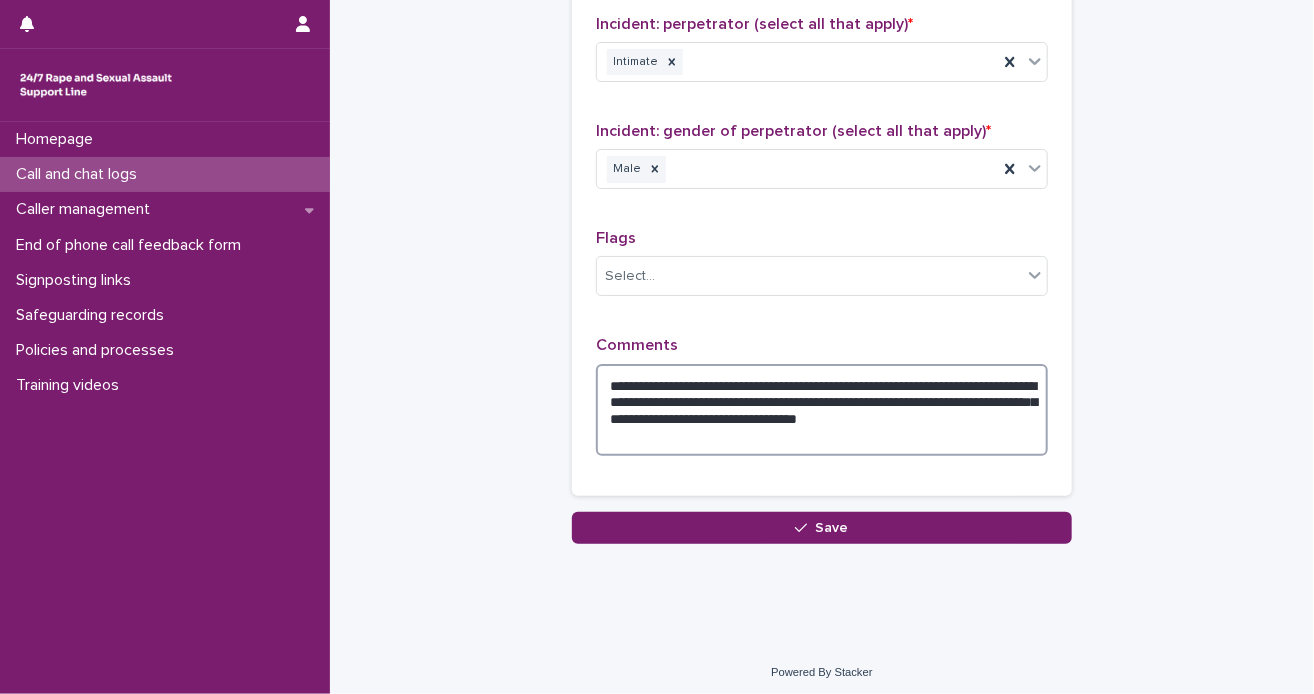 click on "**********" at bounding box center (822, 410) 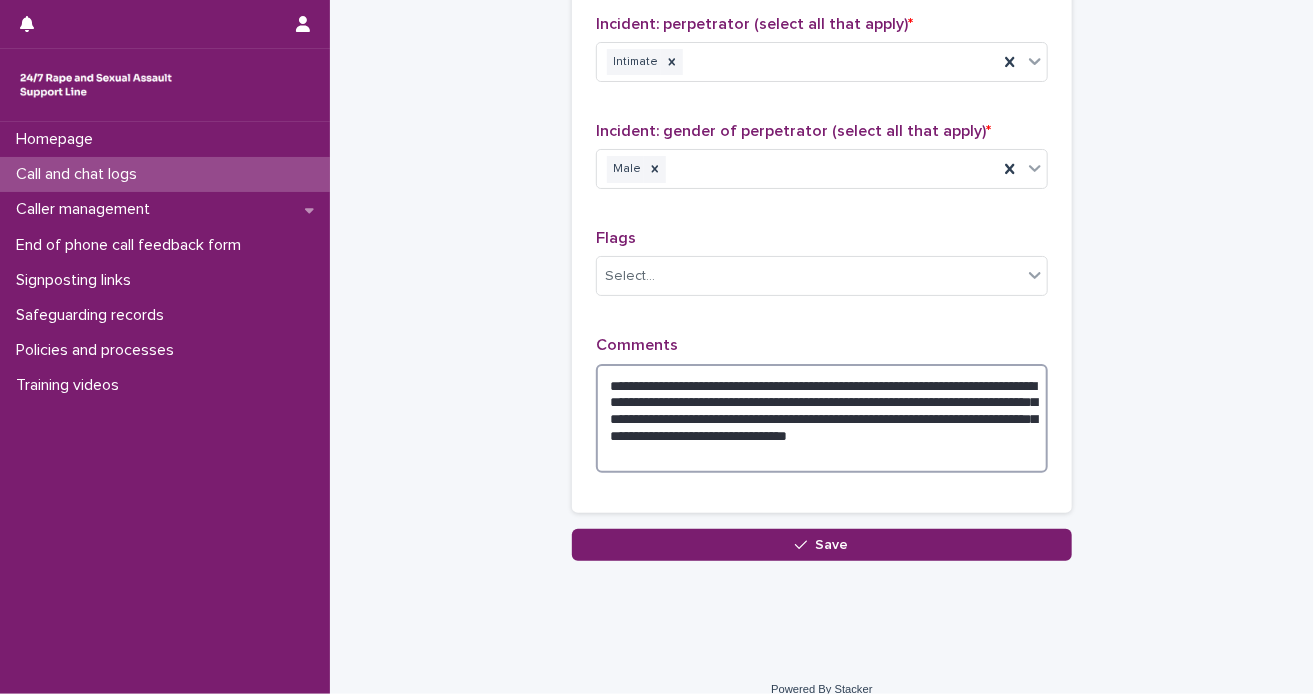 click on "**********" at bounding box center [822, 419] 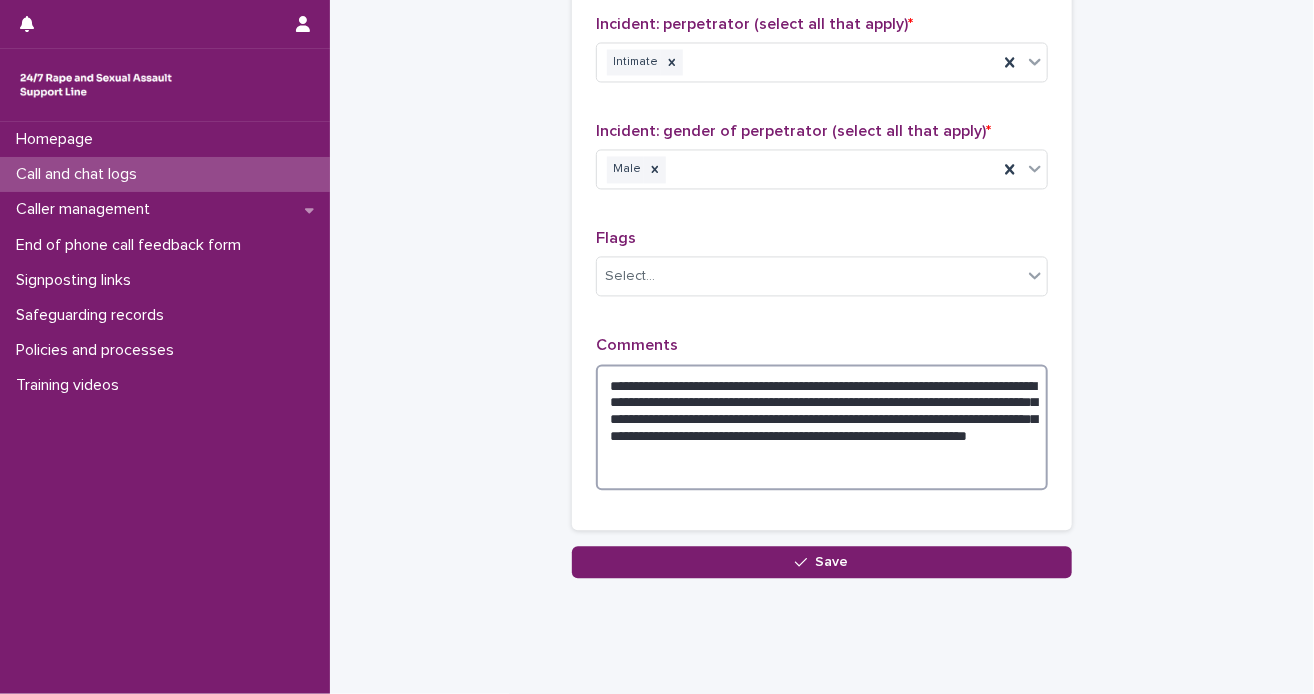 click on "**********" at bounding box center (822, 427) 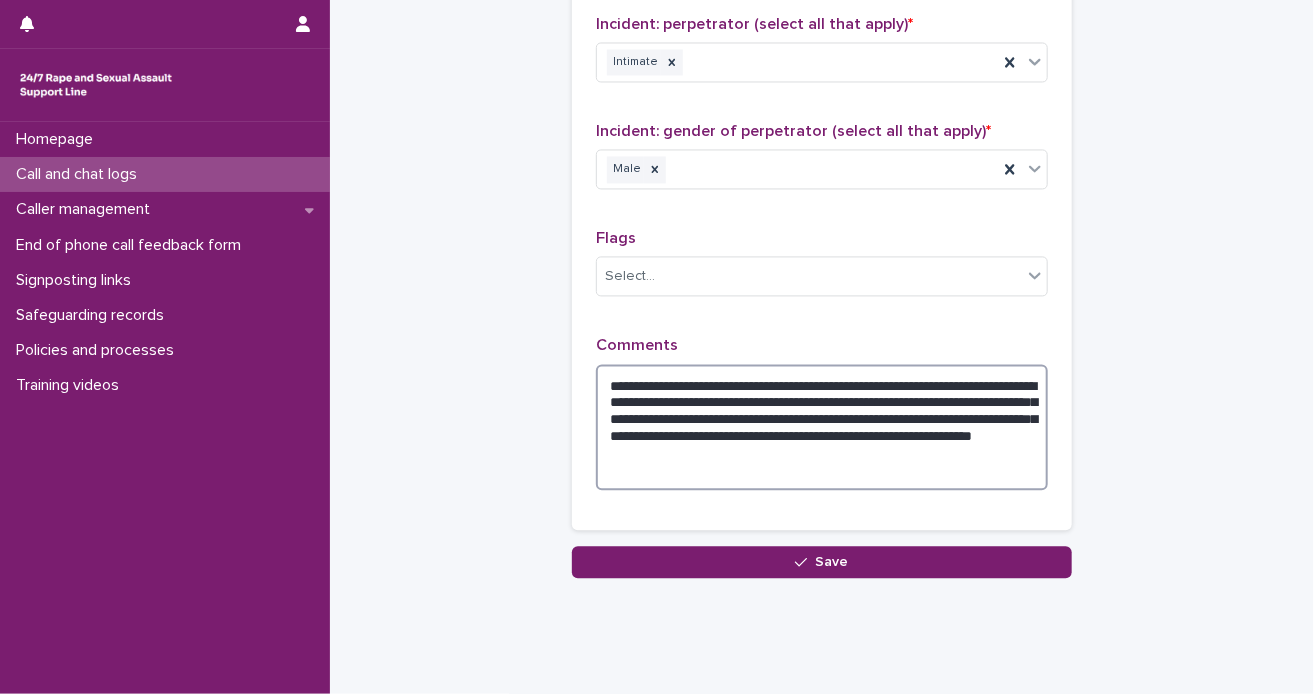 click on "**********" at bounding box center (822, 427) 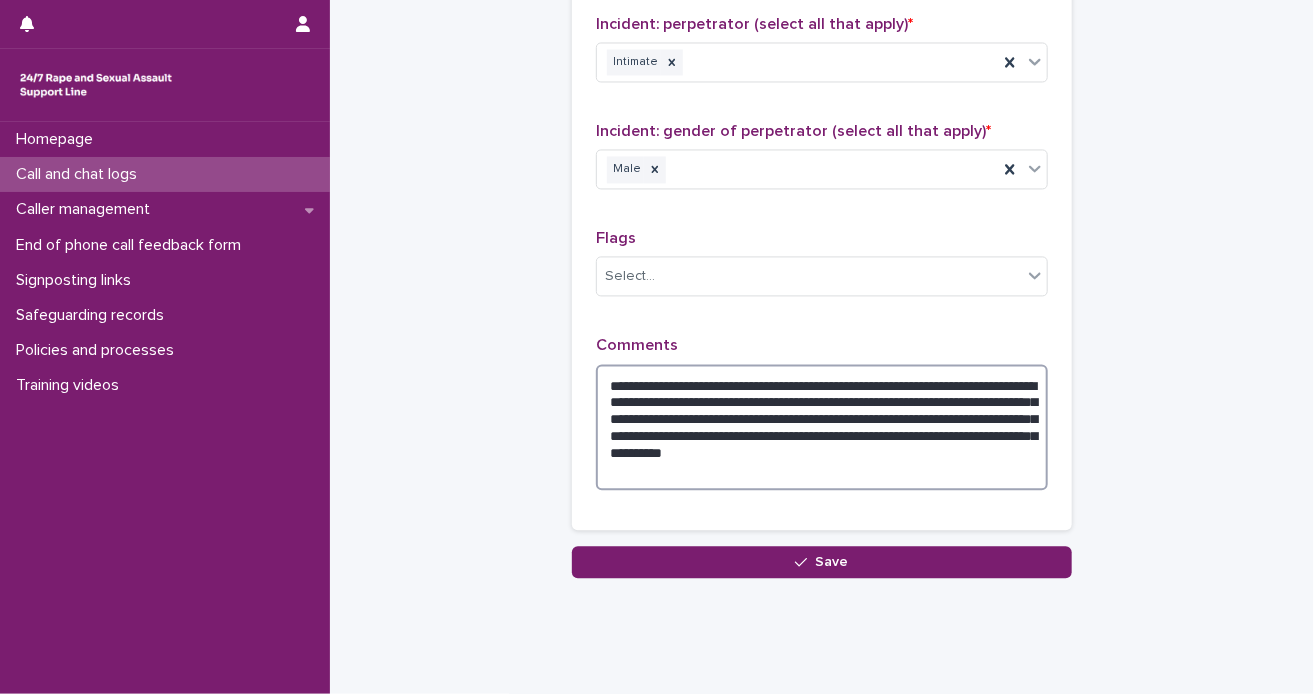 drag, startPoint x: 968, startPoint y: 444, endPoint x: 980, endPoint y: 506, distance: 63.15061 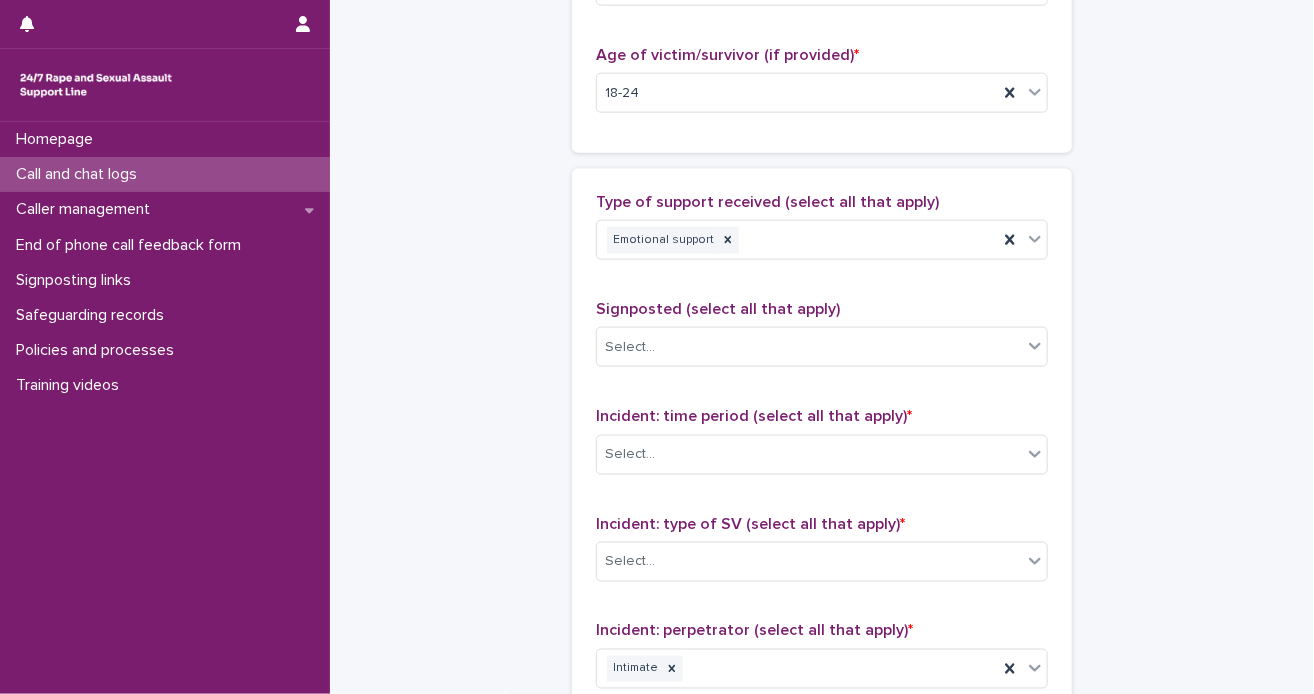 scroll, scrollTop: 52, scrollLeft: 0, axis: vertical 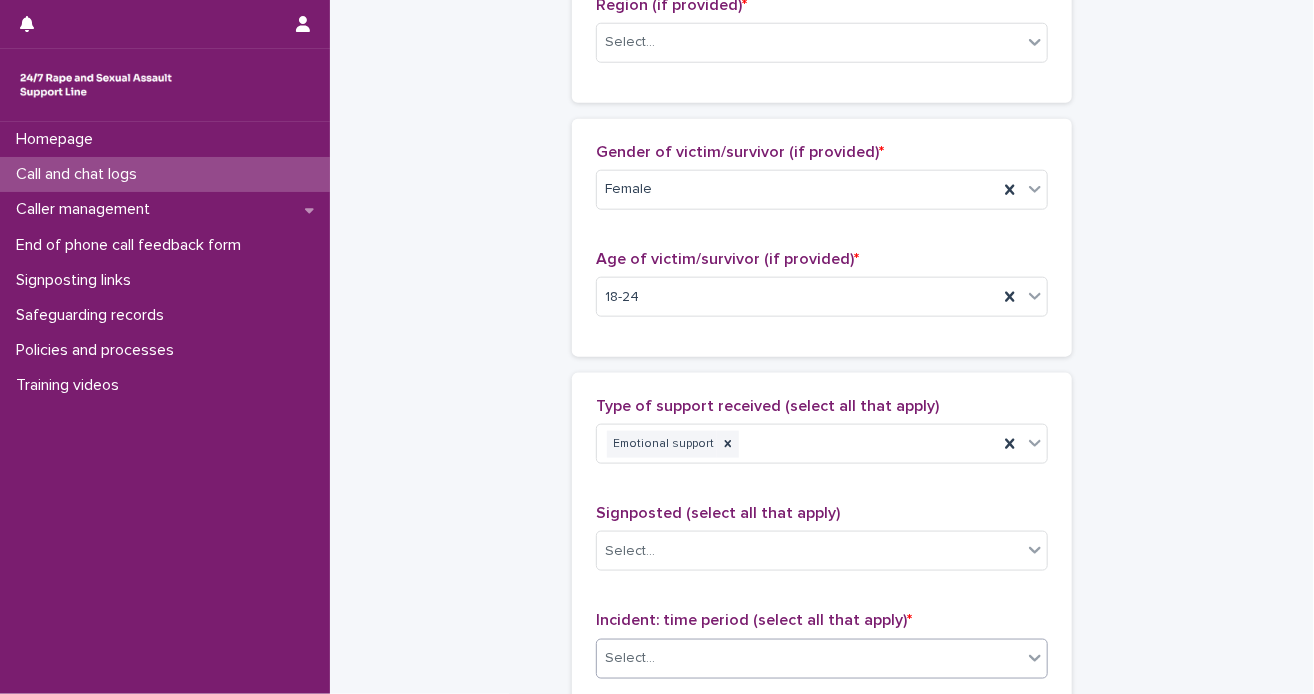 type on "**********" 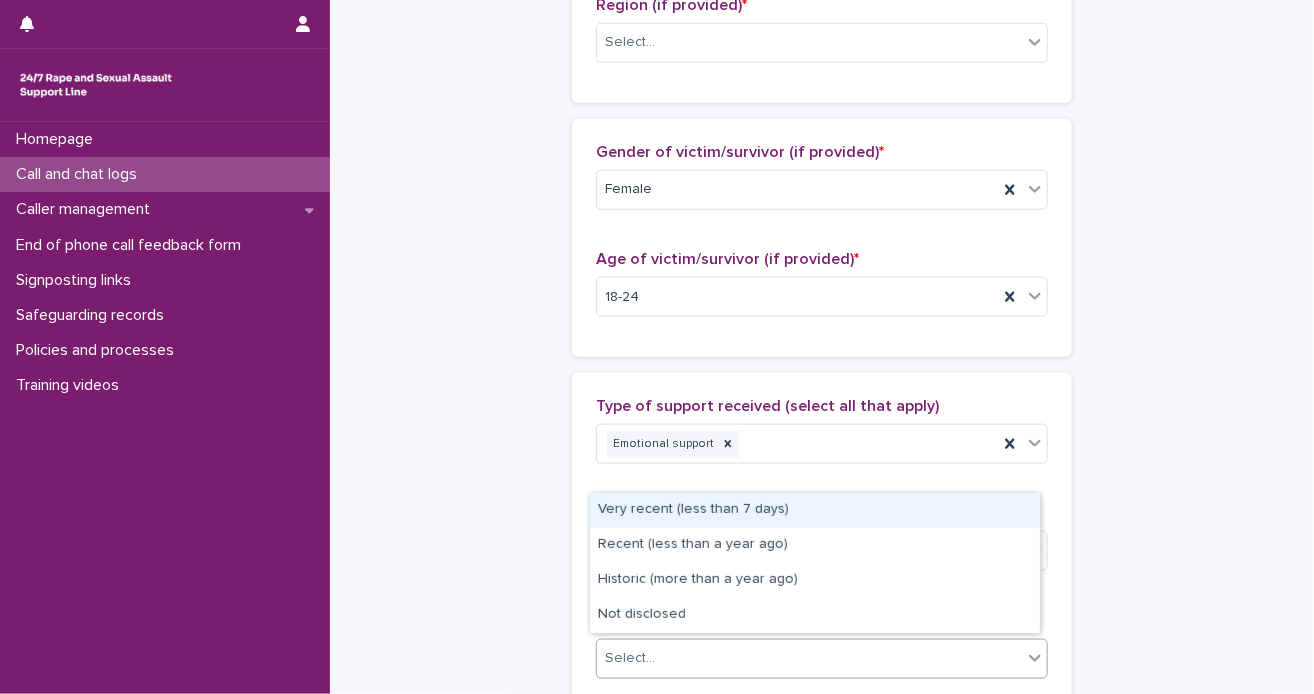 click 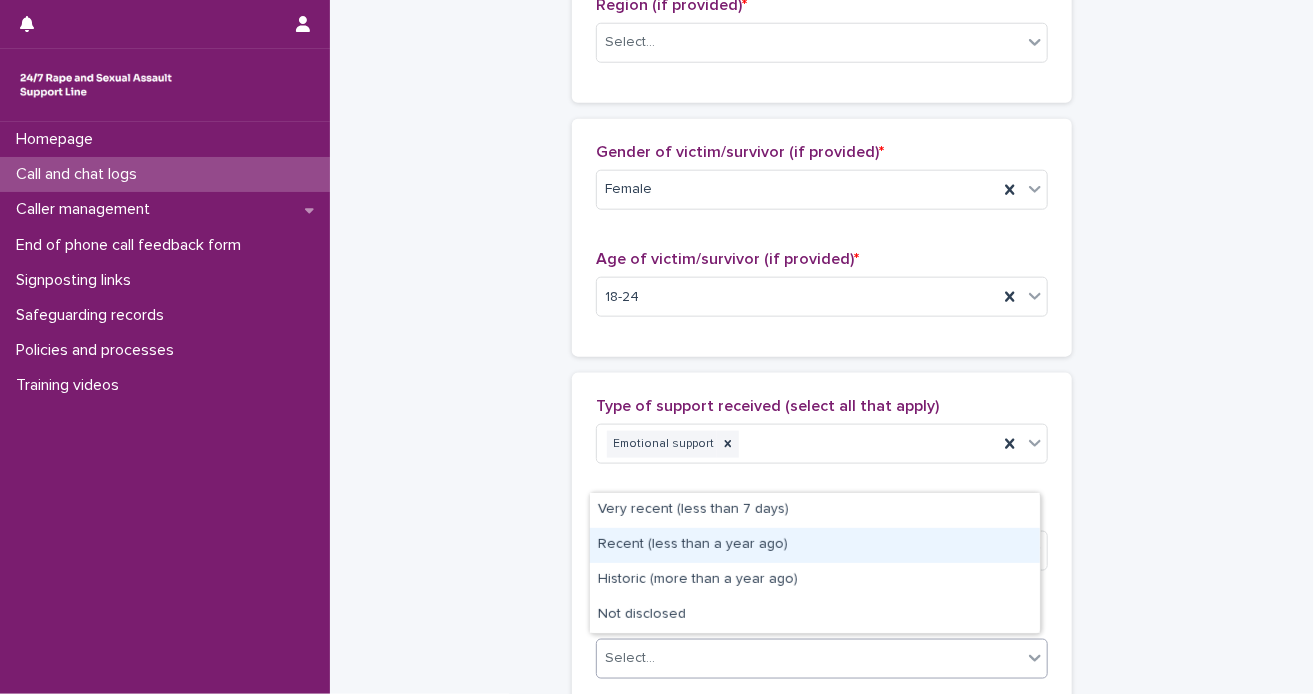 click on "Recent (less than a year ago)" at bounding box center [815, 545] 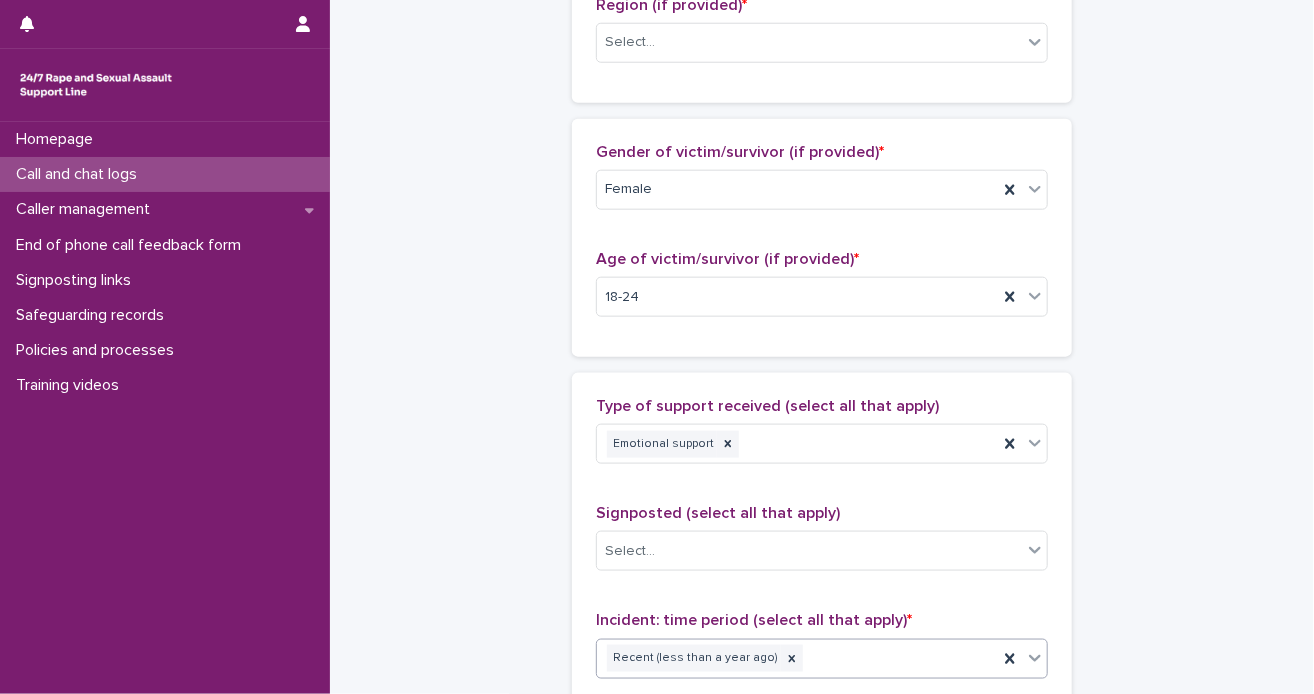 scroll, scrollTop: 1468, scrollLeft: 0, axis: vertical 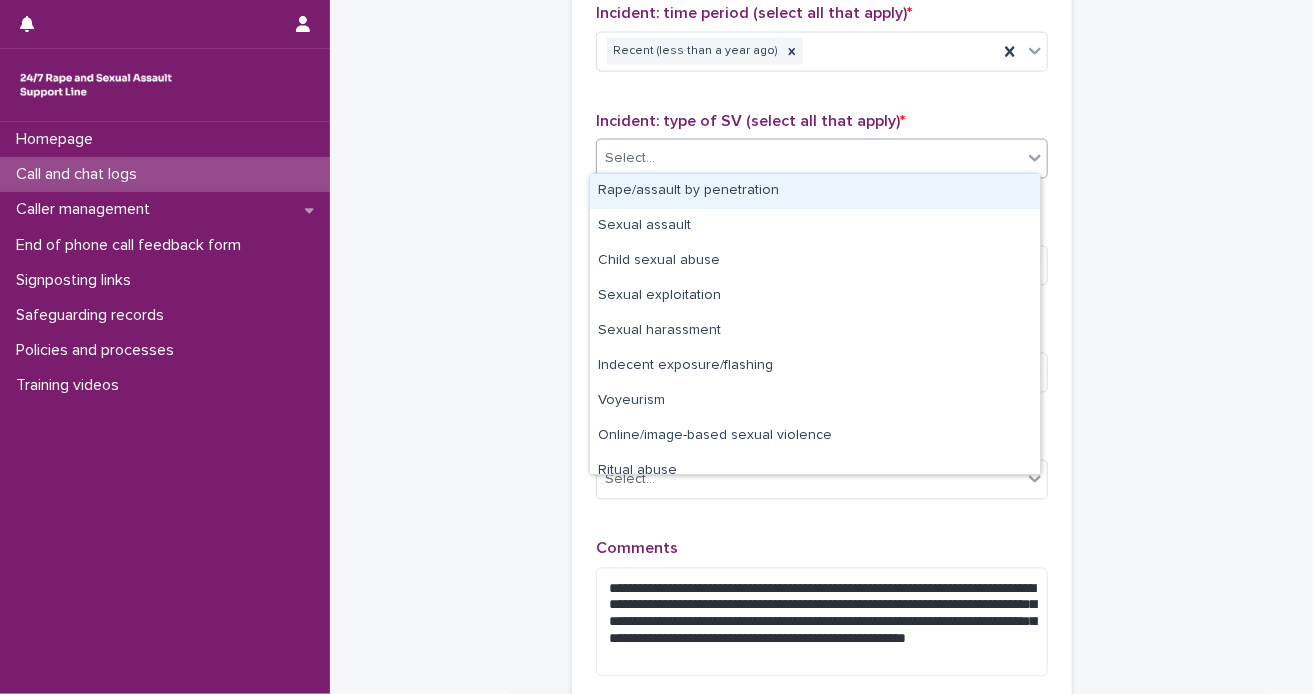 click 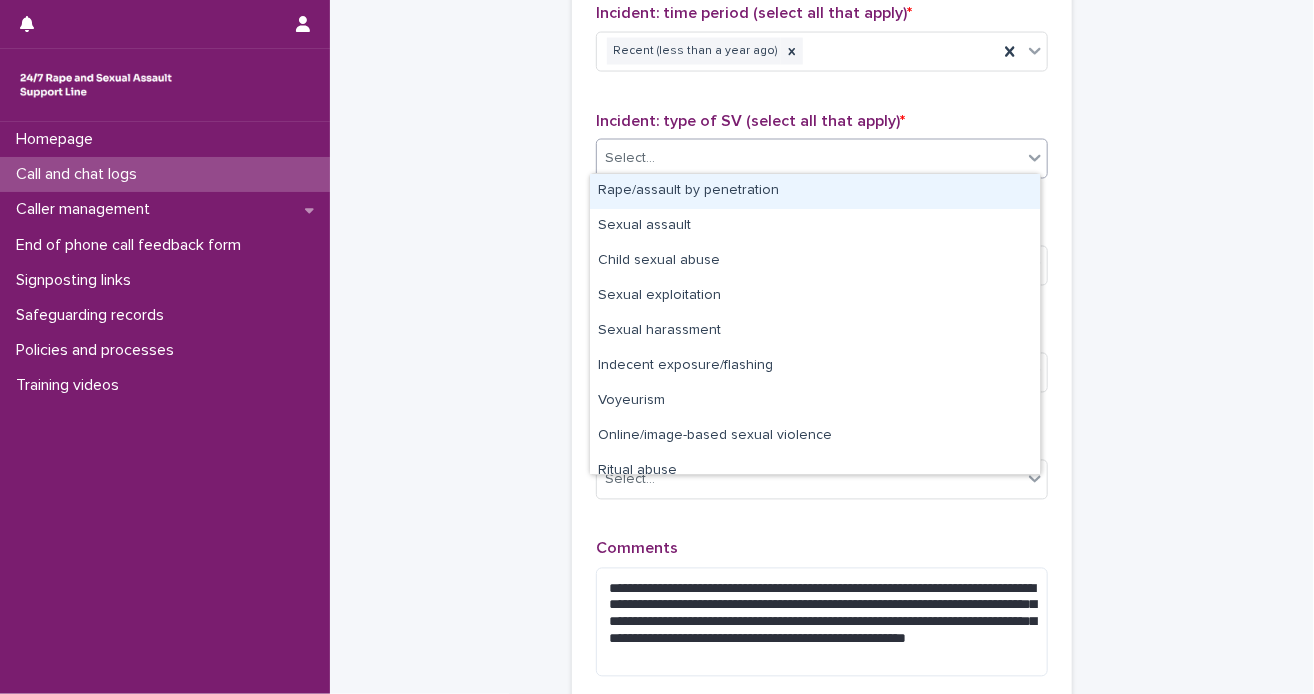 click on "Rape/assault by penetration" at bounding box center (815, 191) 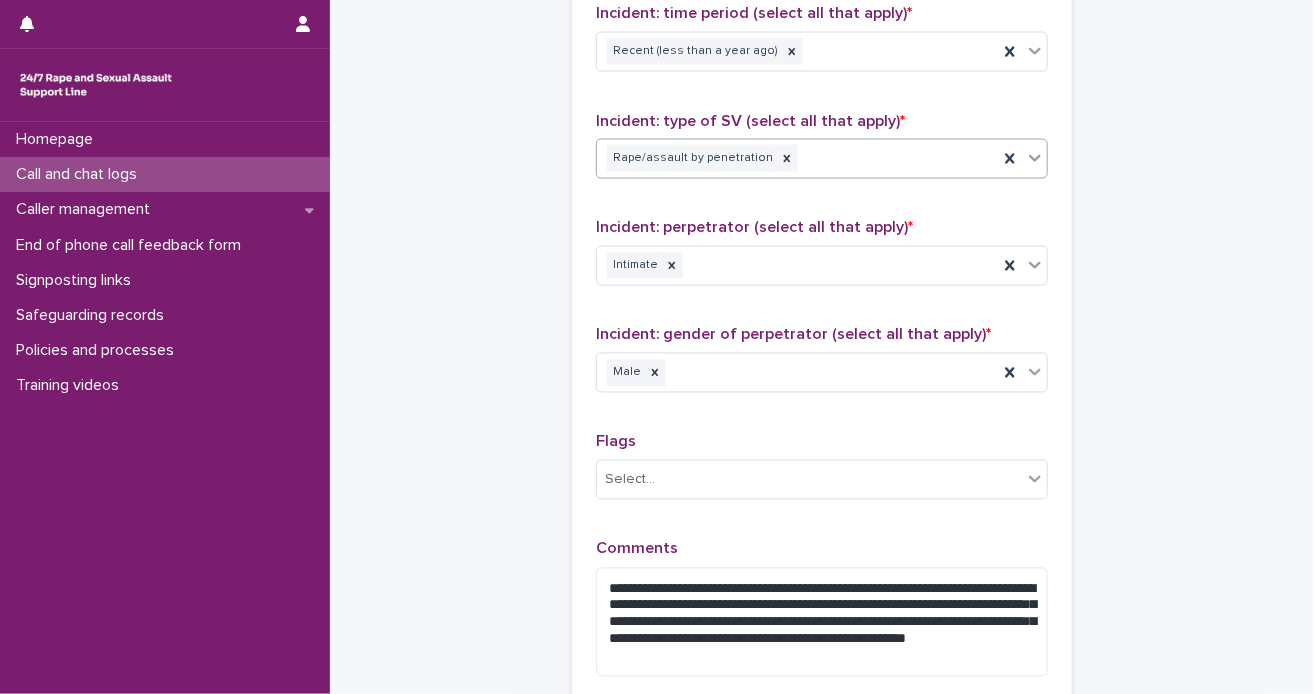 scroll, scrollTop: 861, scrollLeft: 0, axis: vertical 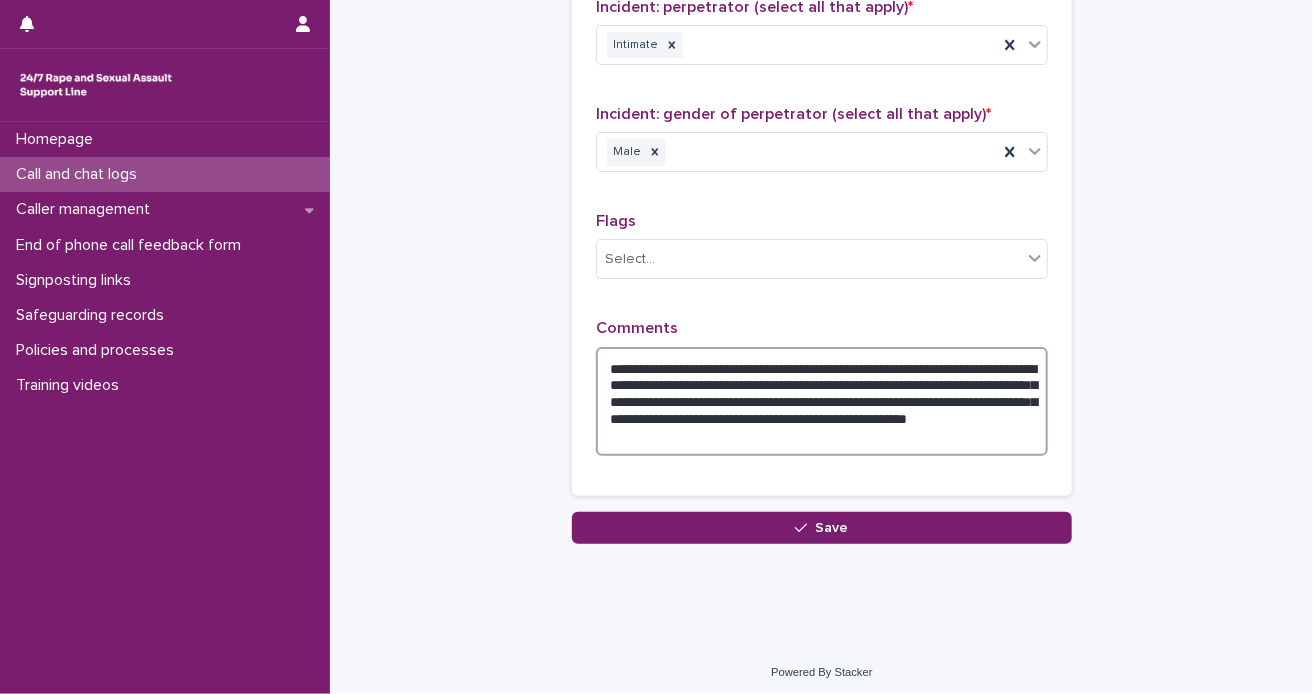 drag, startPoint x: 930, startPoint y: 423, endPoint x: 980, endPoint y: 441, distance: 53.14132 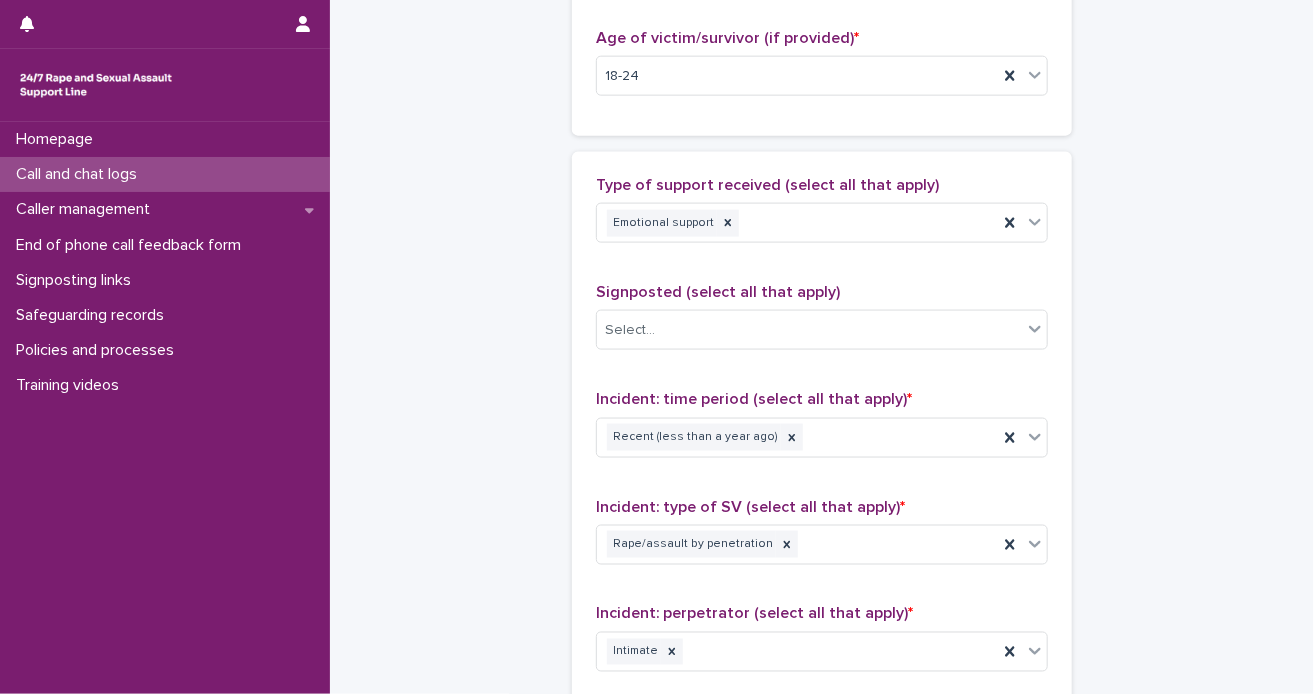 scroll, scrollTop: 0, scrollLeft: 0, axis: both 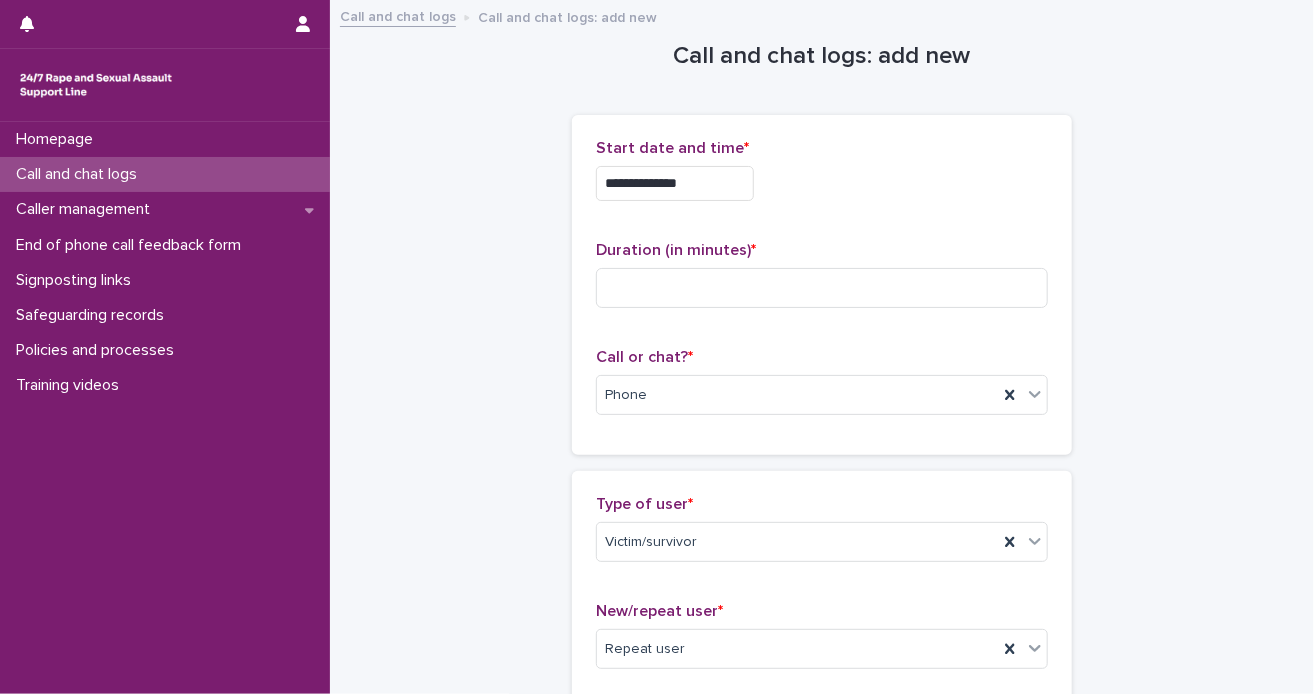 click on "**********" at bounding box center (822, 1167) 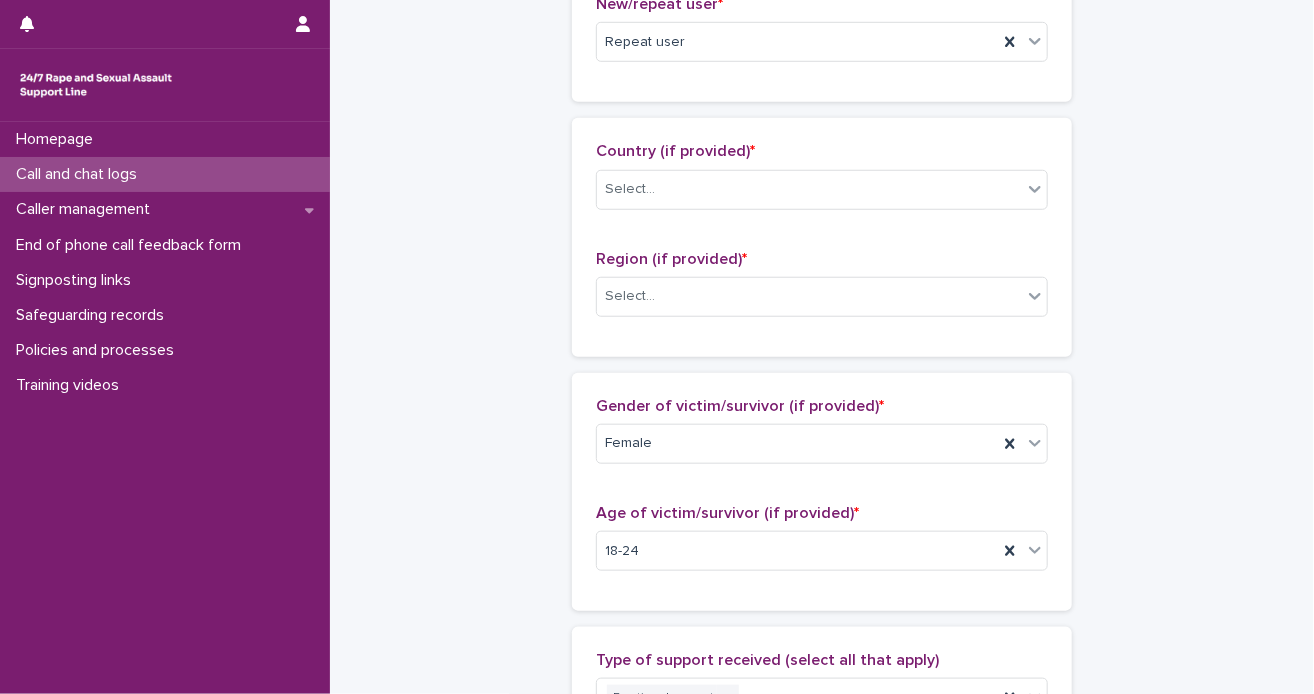 scroll, scrollTop: 809, scrollLeft: 0, axis: vertical 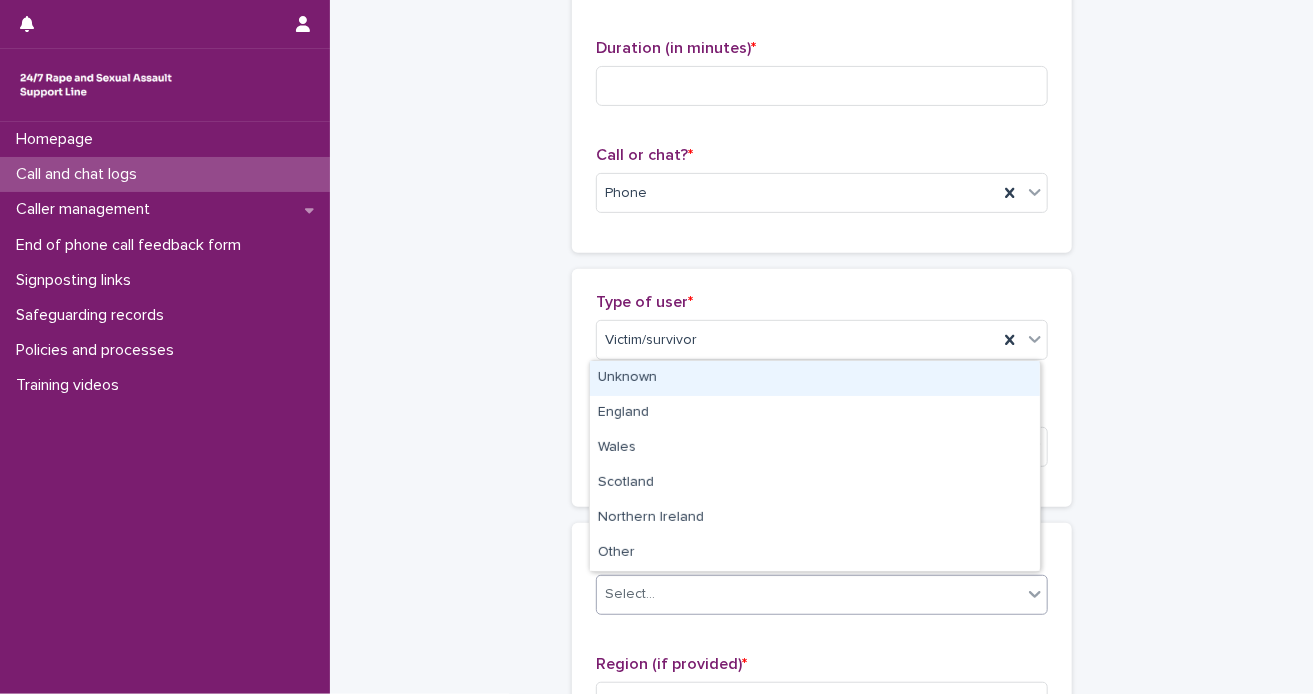 click 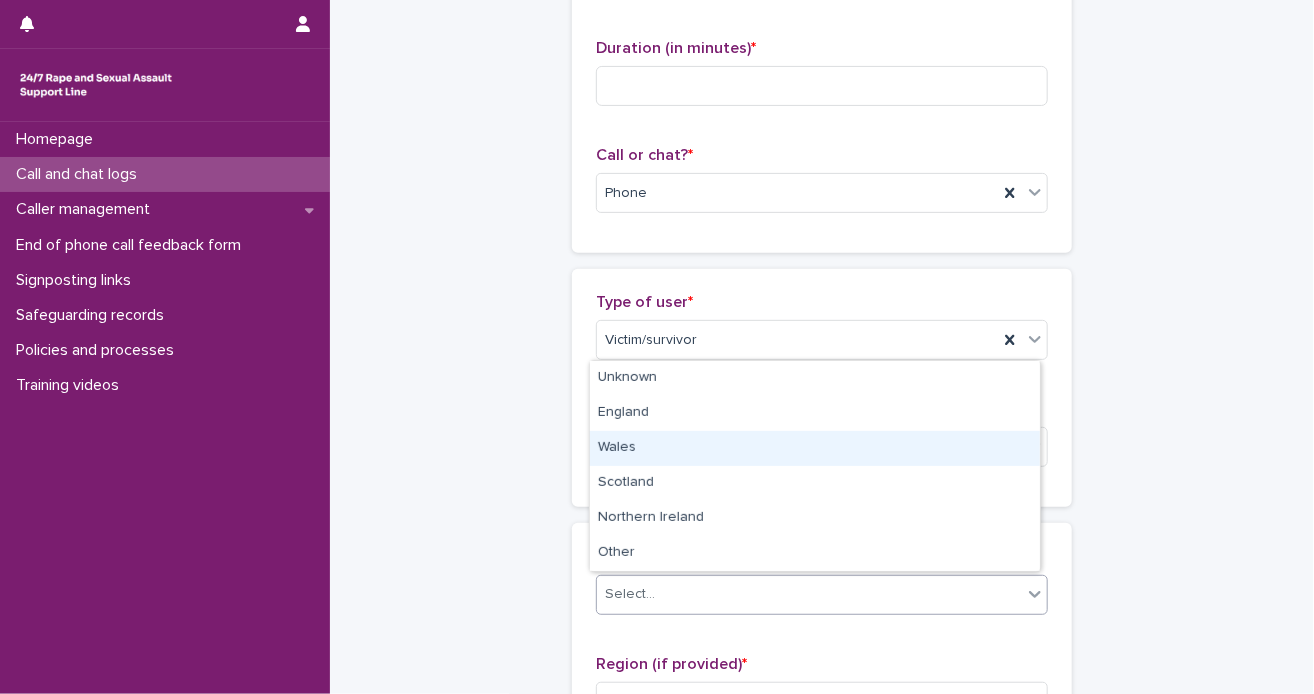 click on "Wales" at bounding box center (815, 448) 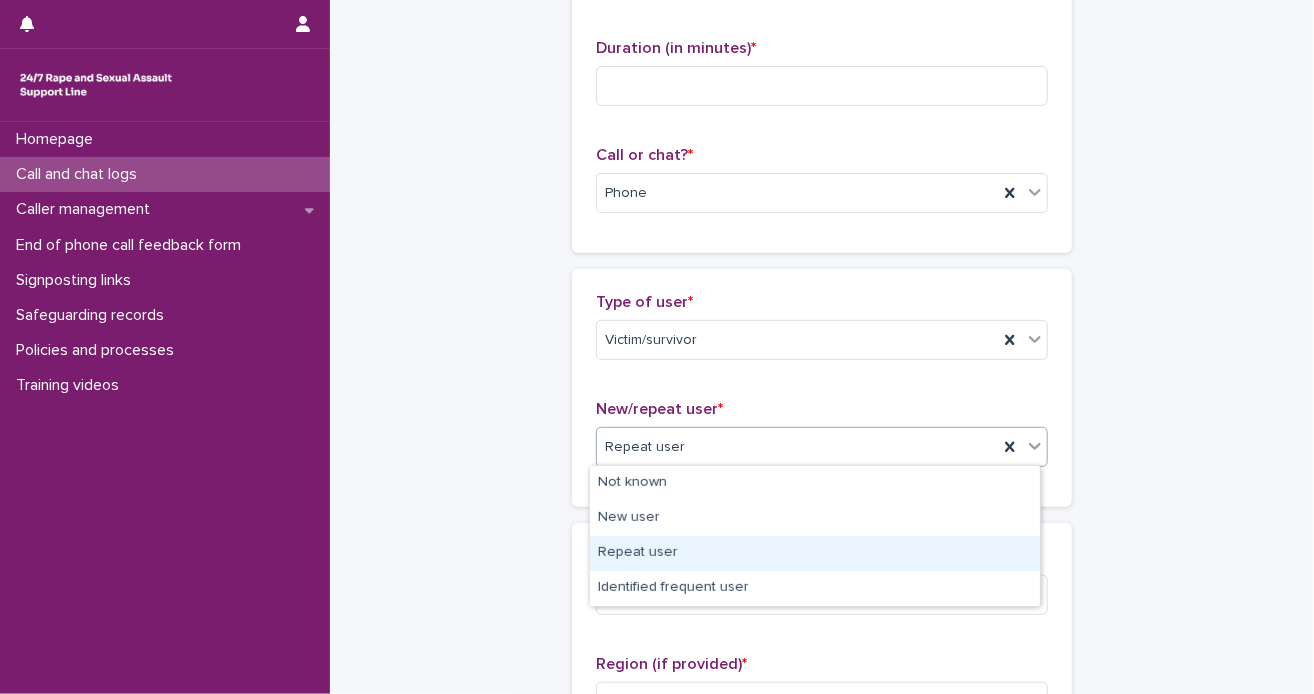 scroll, scrollTop: 809, scrollLeft: 0, axis: vertical 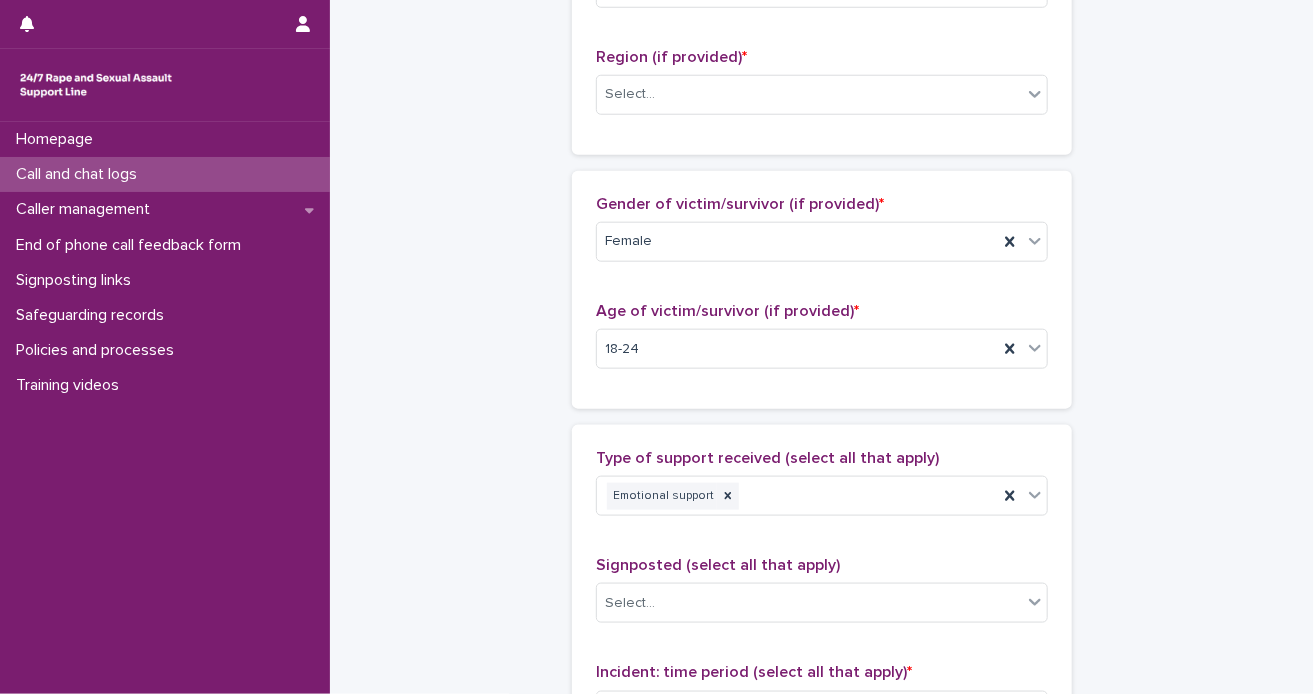 drag, startPoint x: 1020, startPoint y: 90, endPoint x: 1105, endPoint y: 42, distance: 97.6166 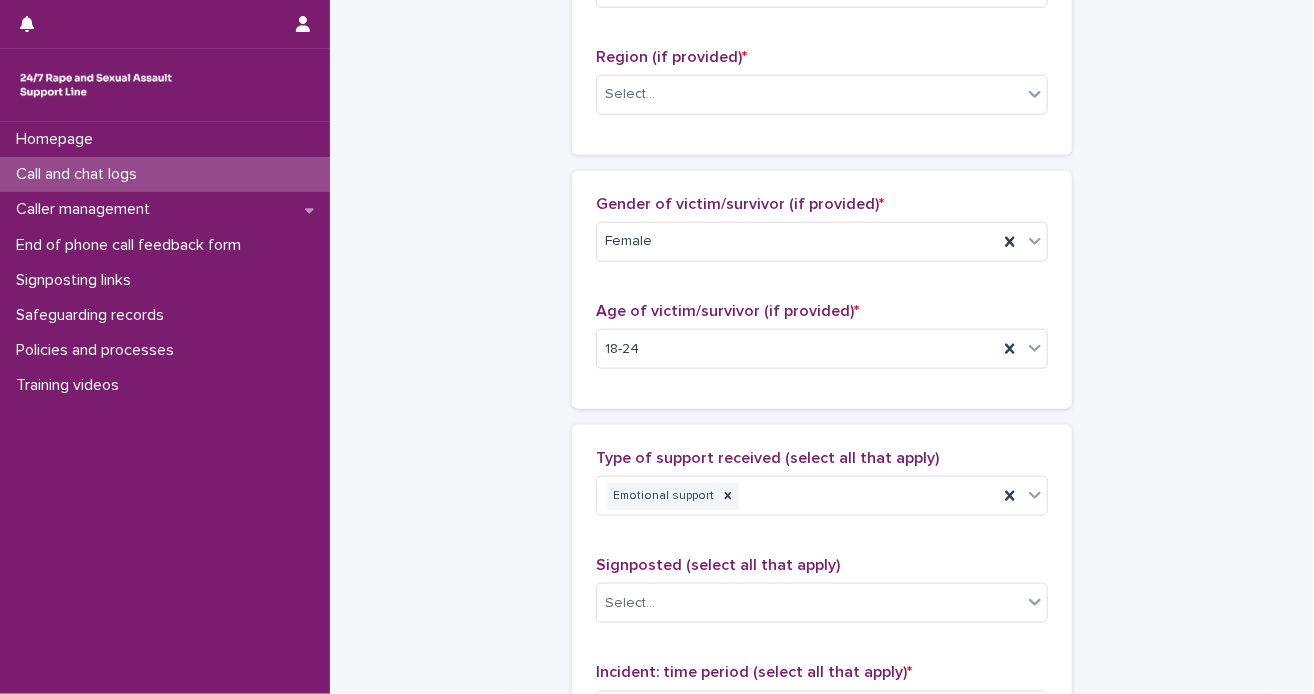 click on "**********" at bounding box center (822, 358) 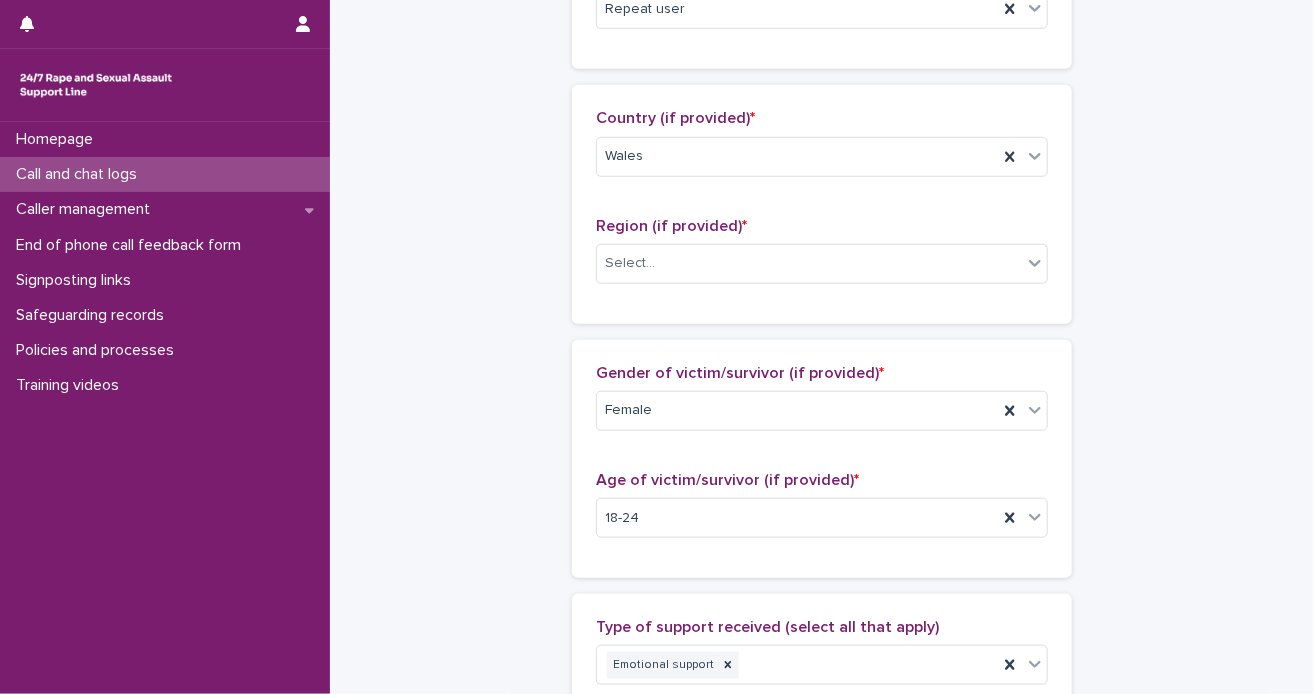 scroll, scrollTop: 636, scrollLeft: 0, axis: vertical 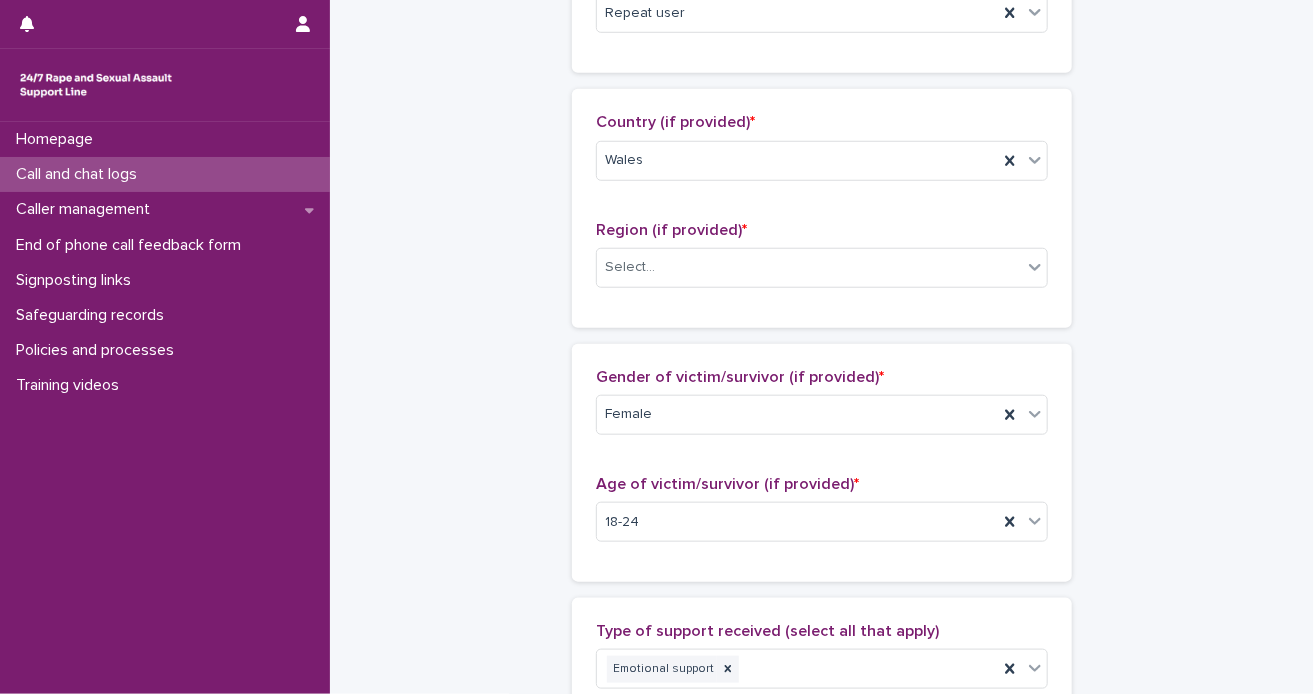 drag, startPoint x: 1029, startPoint y: 265, endPoint x: 1193, endPoint y: 331, distance: 176.78235 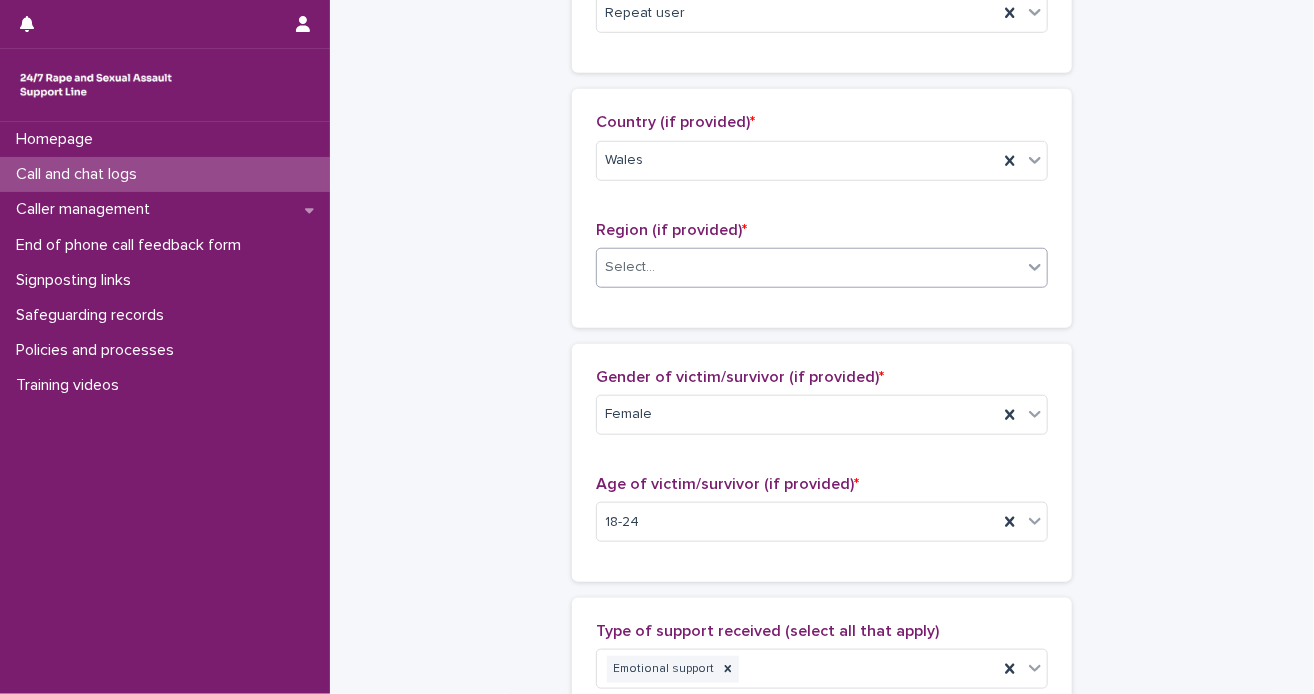 click 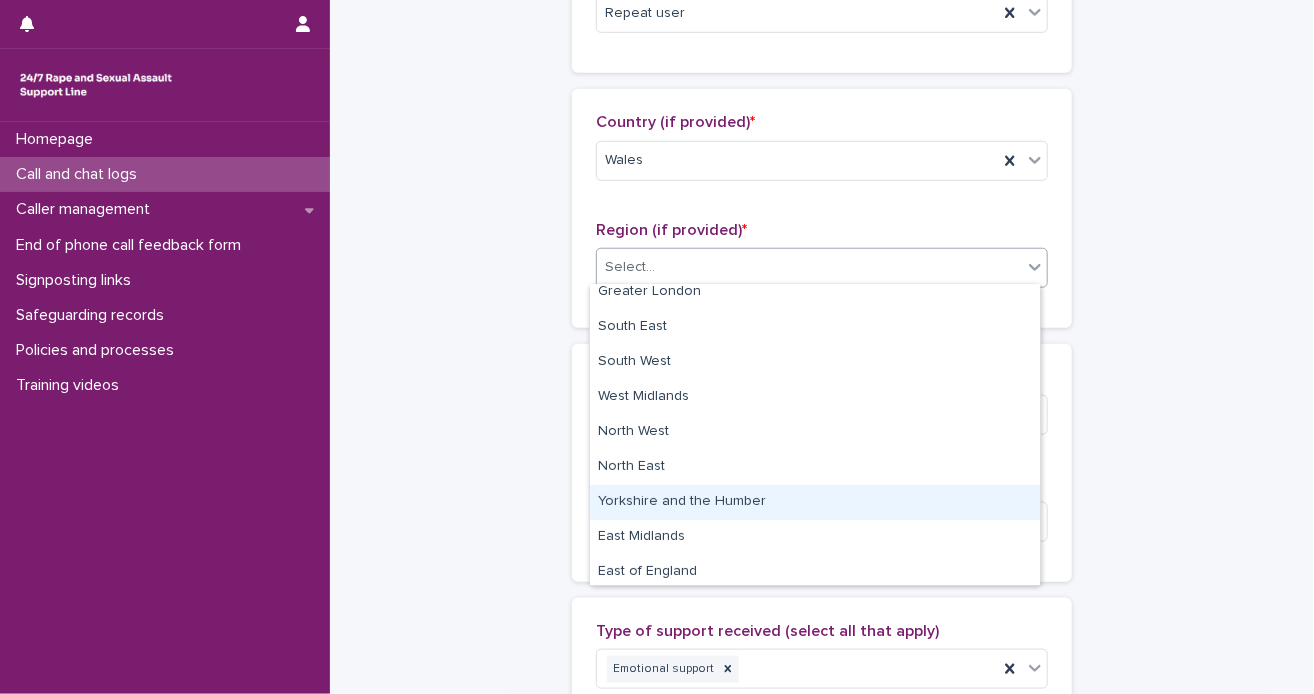 scroll, scrollTop: 84, scrollLeft: 0, axis: vertical 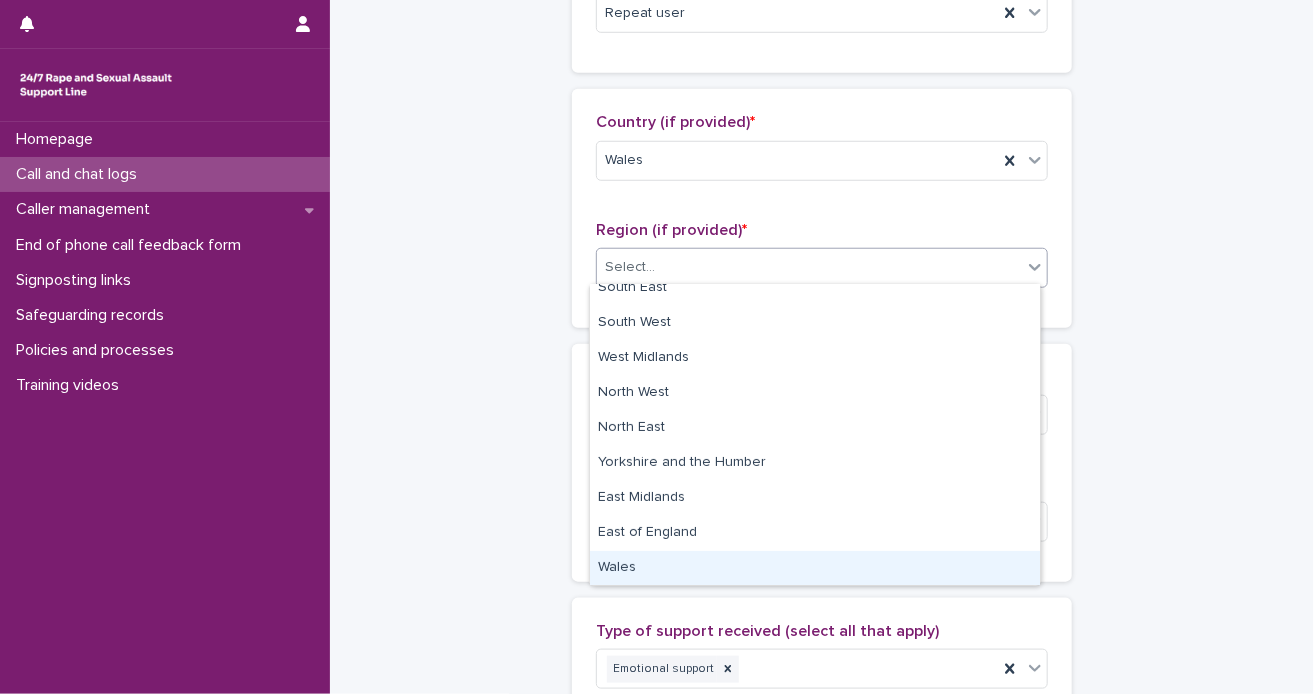 click on "Wales" at bounding box center (815, 568) 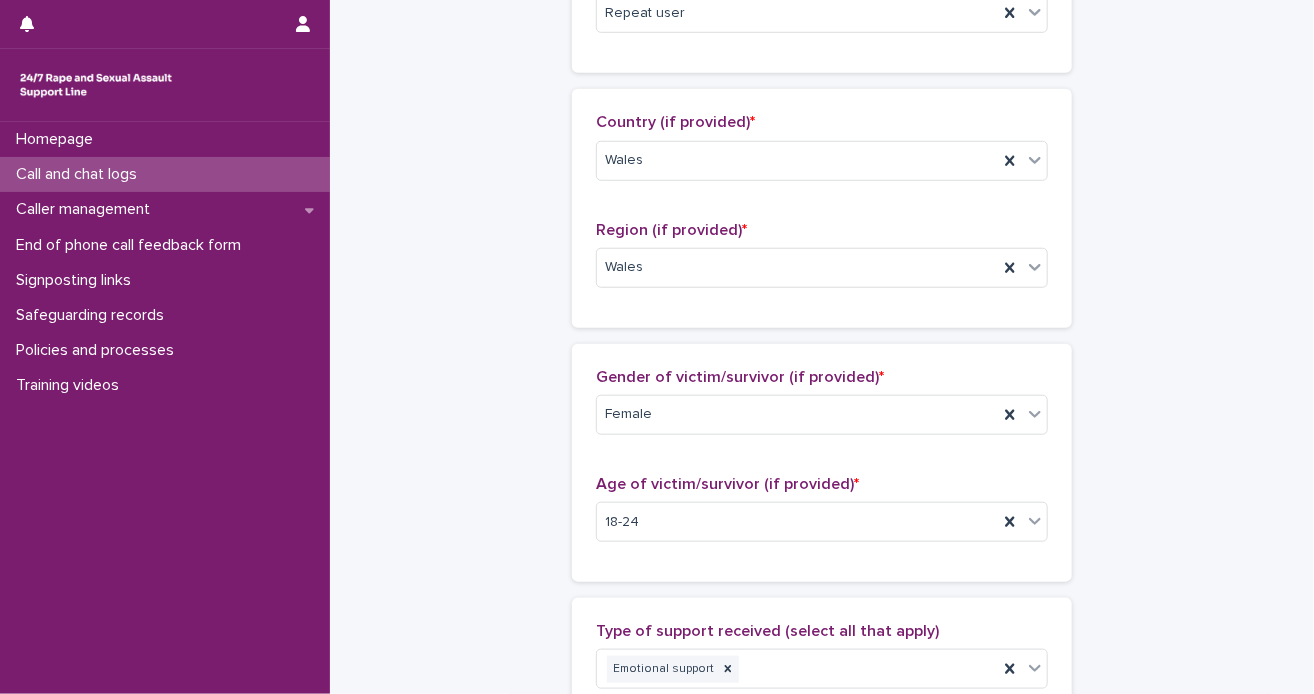 click on "**********" at bounding box center [822, 531] 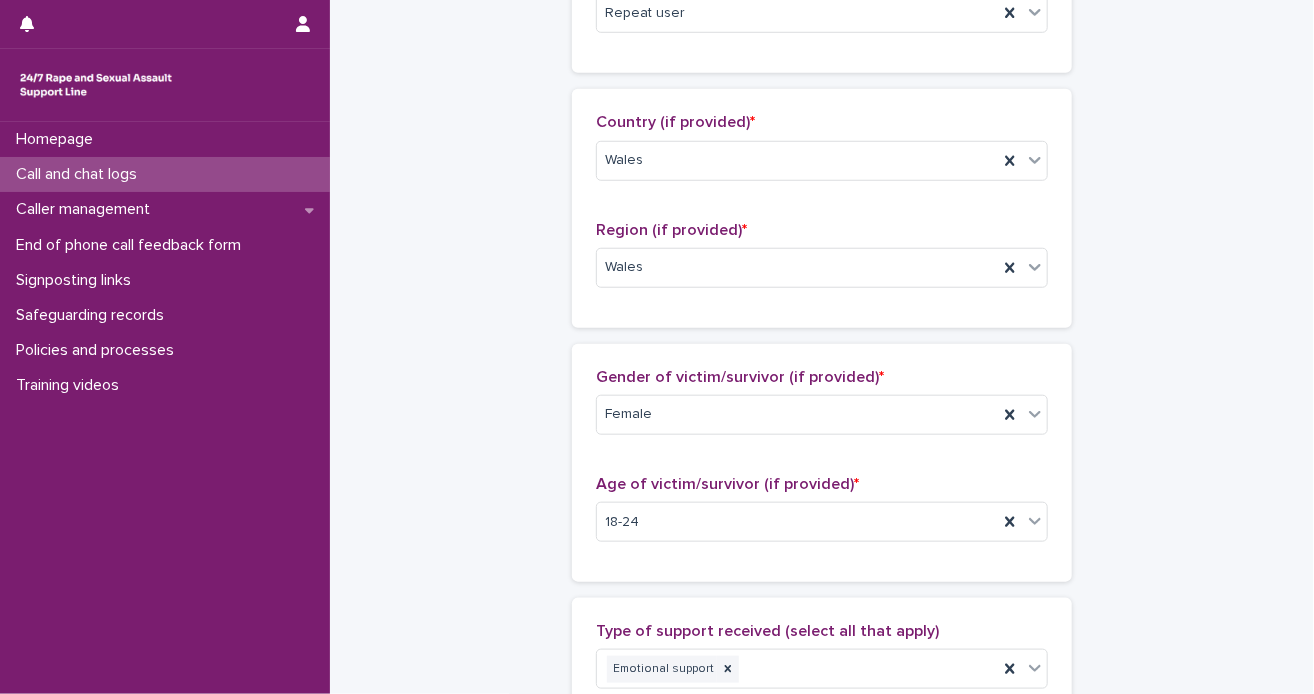 scroll, scrollTop: 29, scrollLeft: 0, axis: vertical 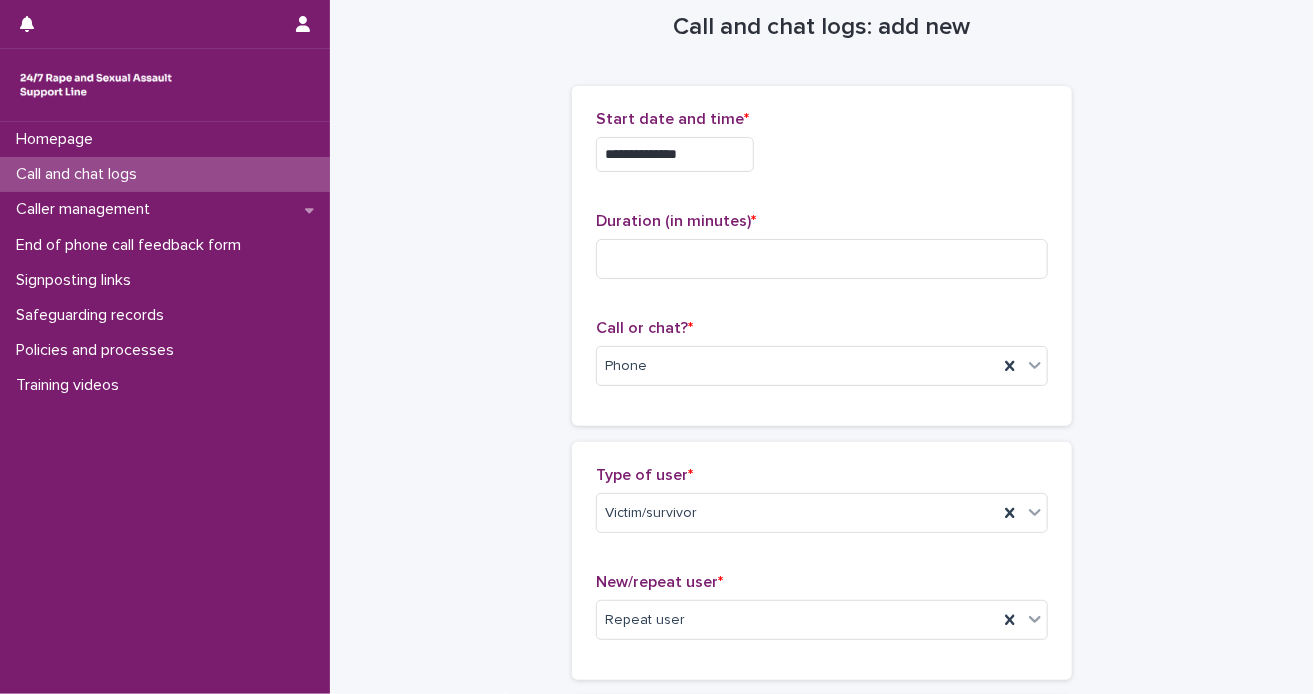 click on "**********" at bounding box center [822, 1088] 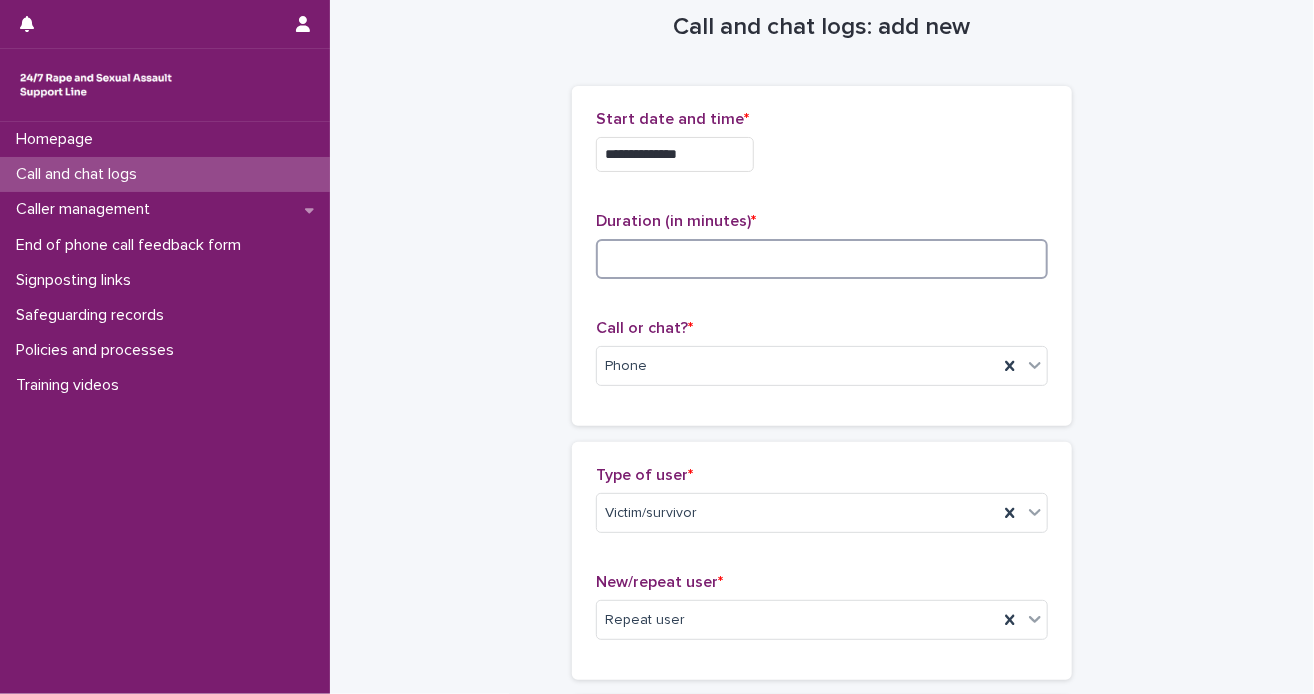 click at bounding box center [822, 259] 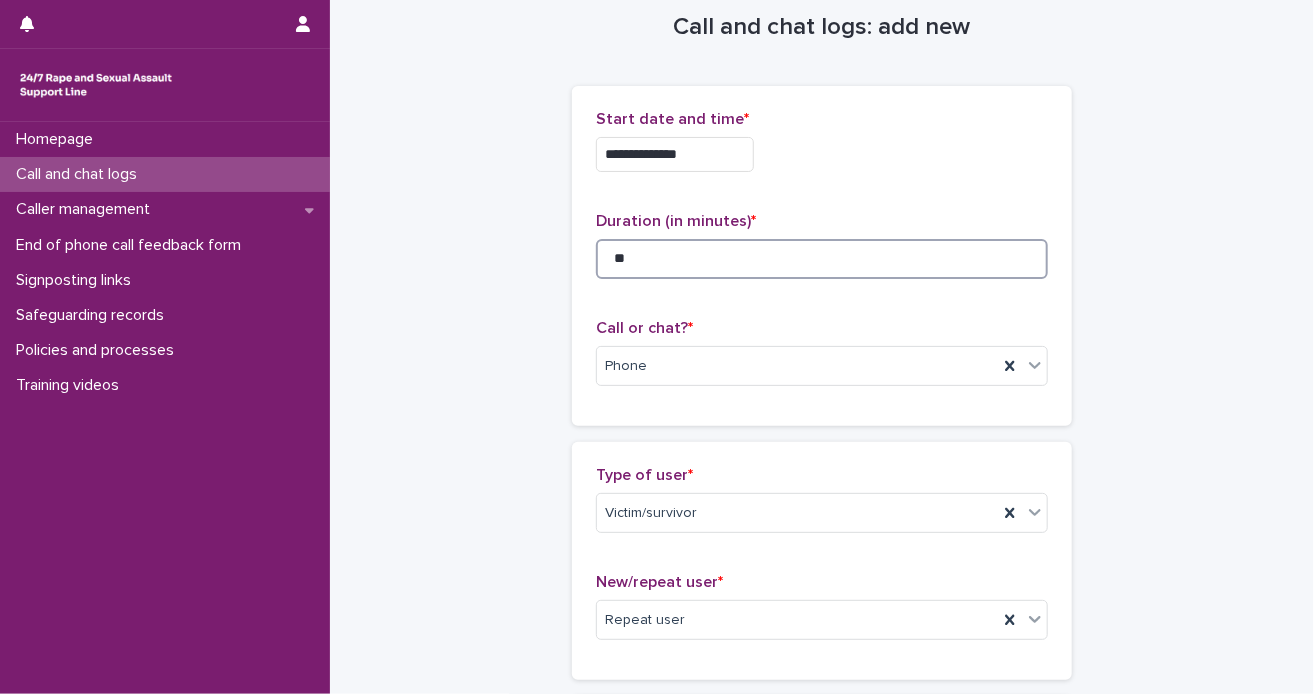 type on "**" 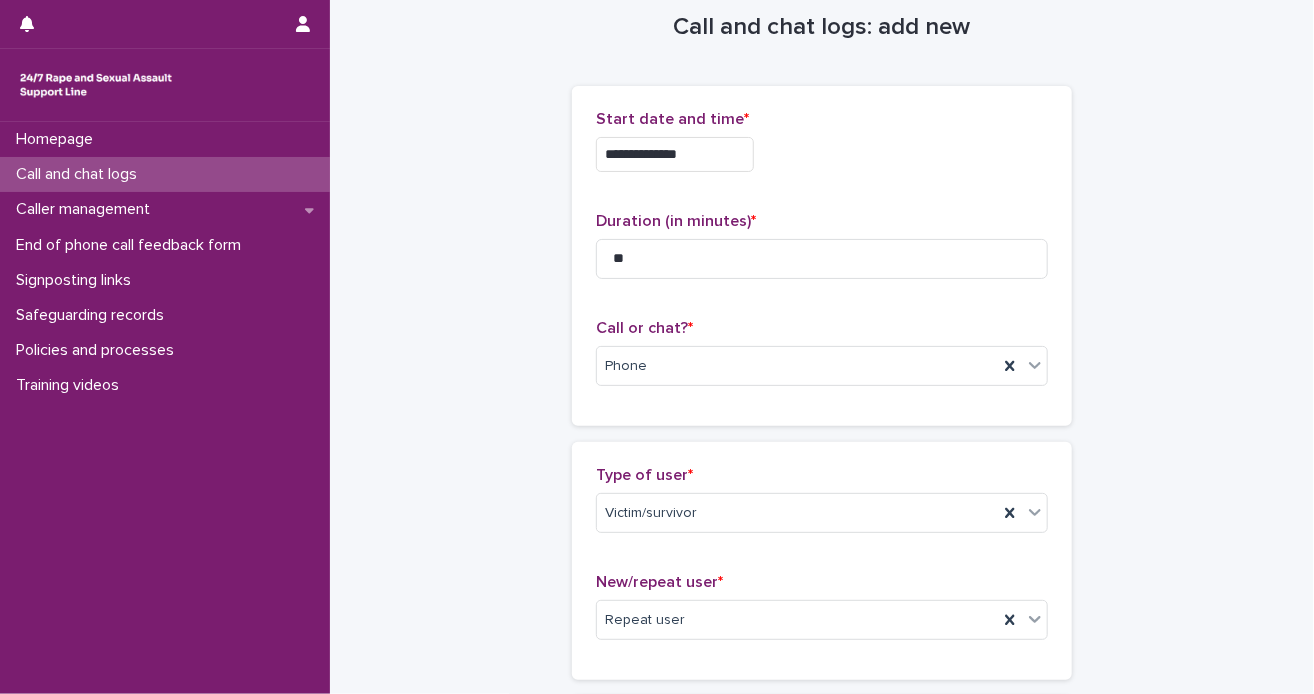 click on "**********" at bounding box center (822, 256) 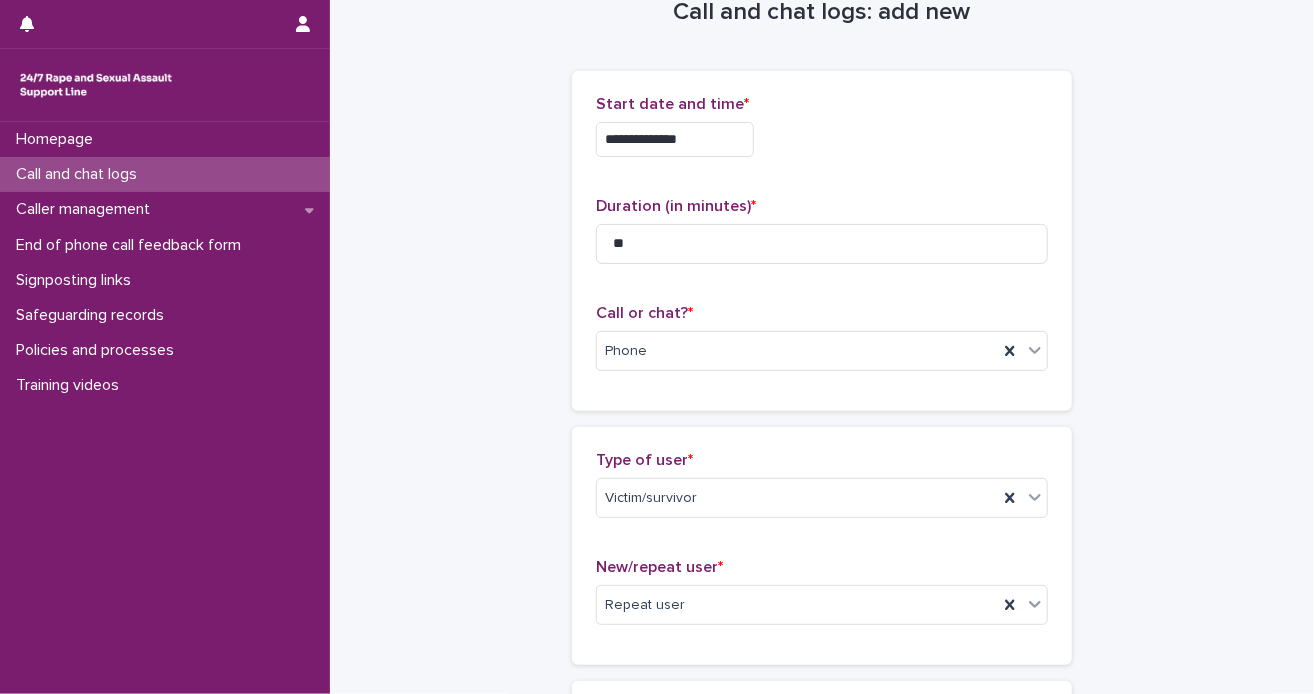 scroll, scrollTop: 50, scrollLeft: 0, axis: vertical 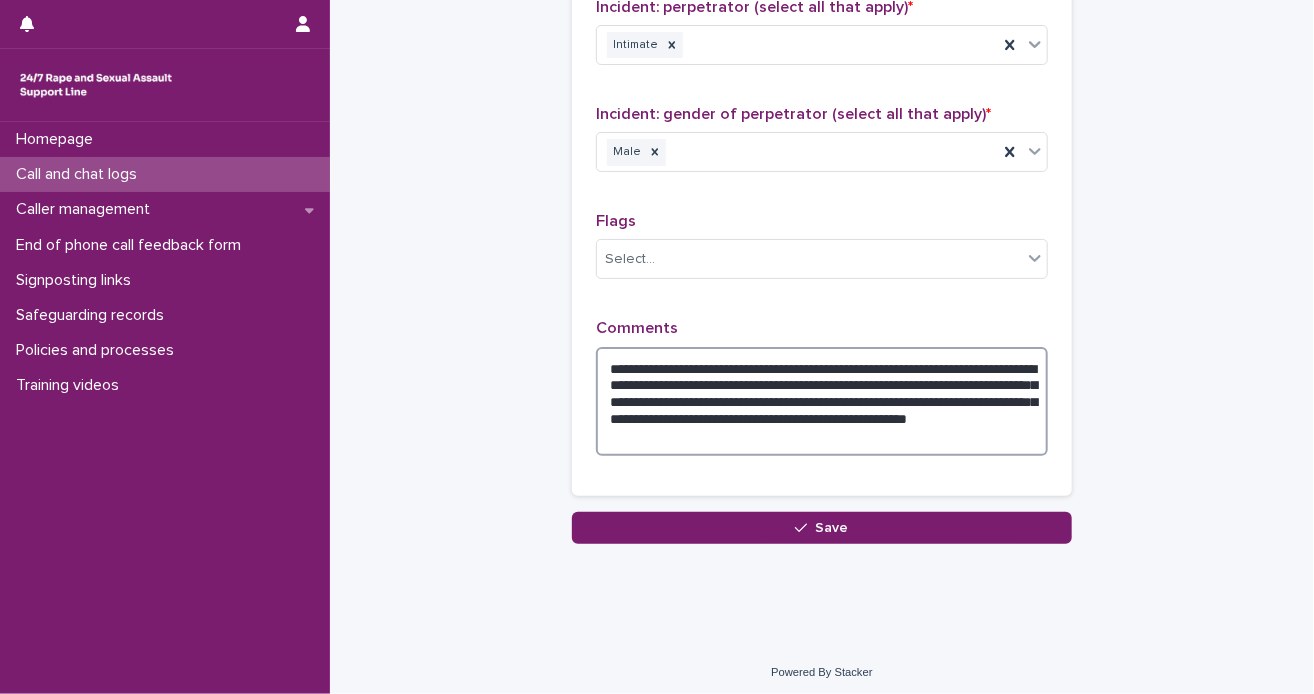 click on "**********" at bounding box center [822, 402] 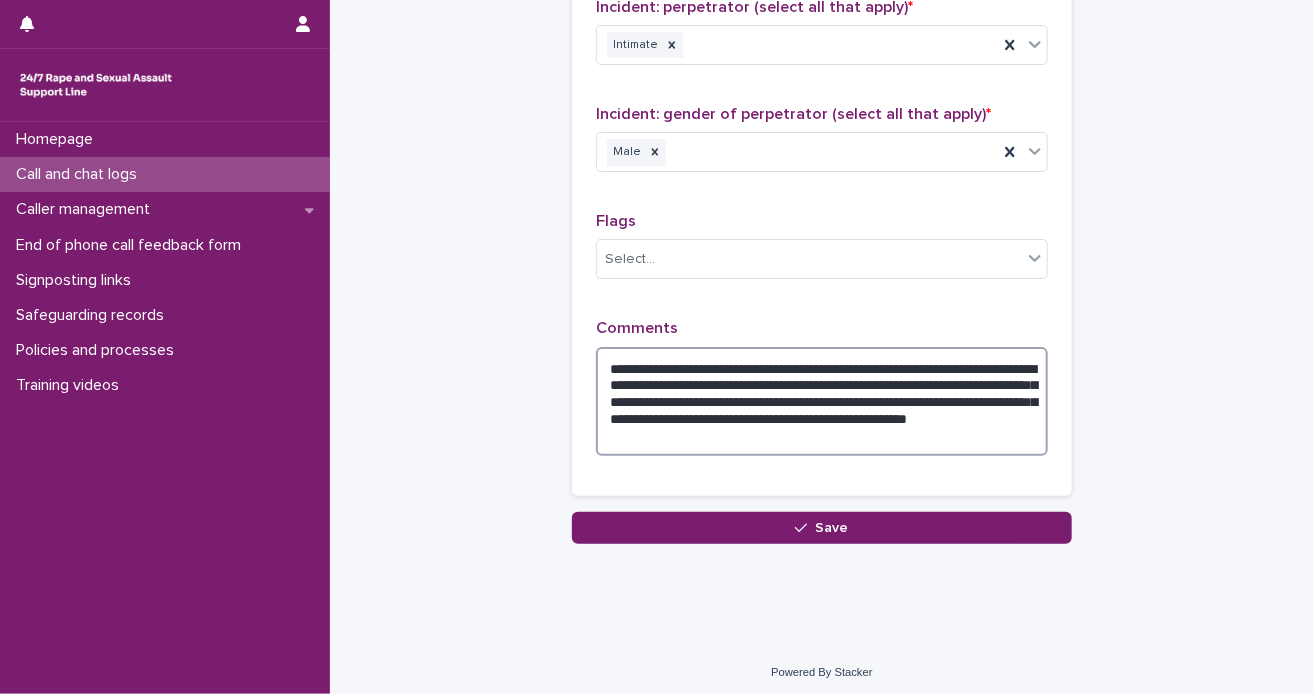 click on "**********" at bounding box center (822, 402) 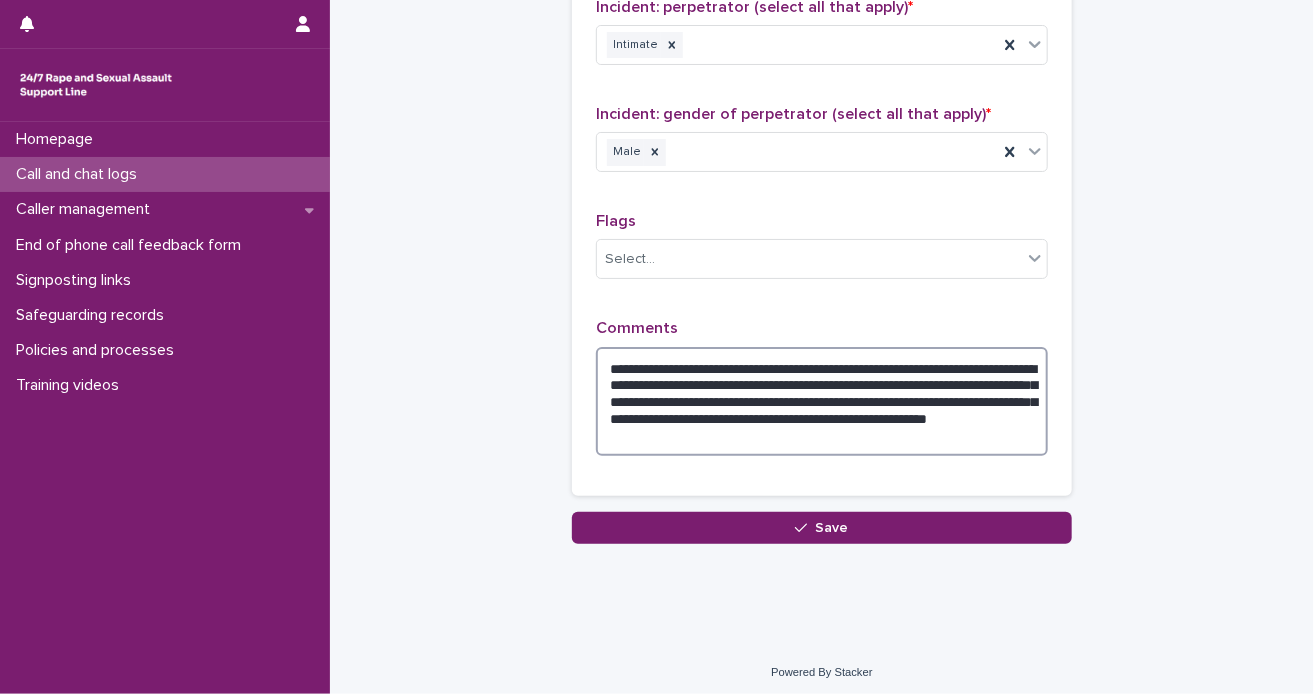 click on "**********" at bounding box center [822, 402] 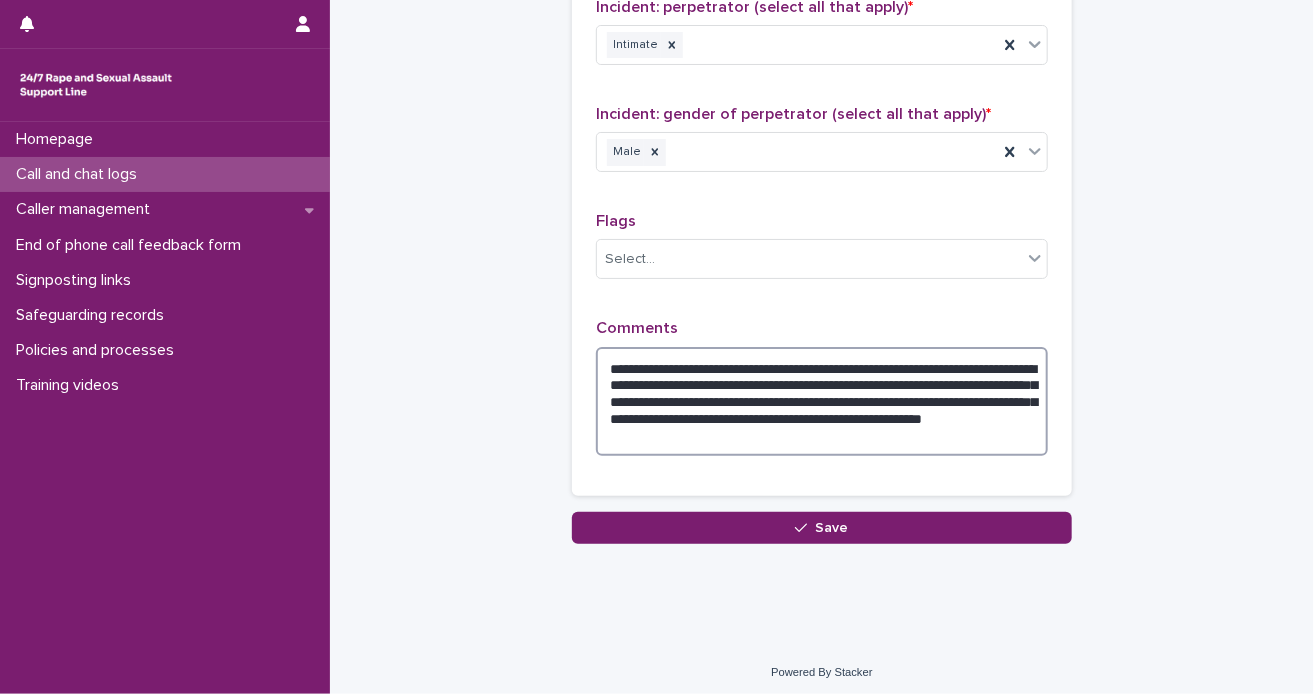 click on "**********" at bounding box center (822, 402) 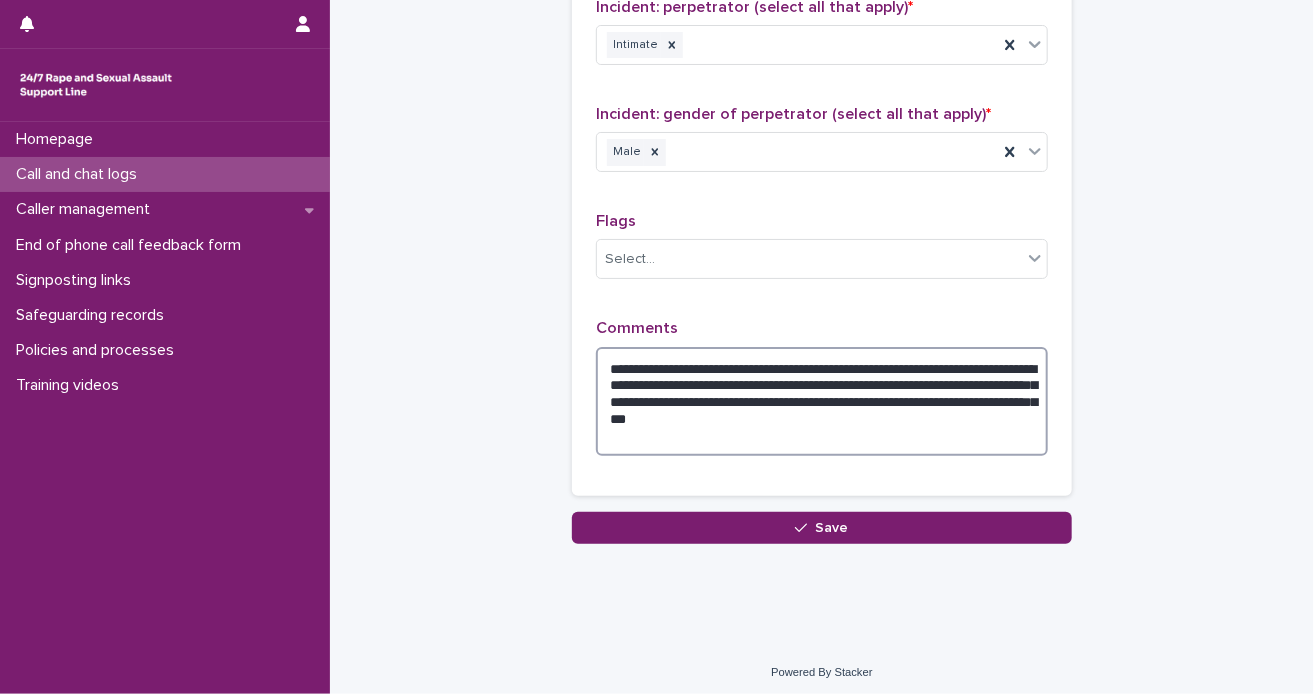click on "**********" at bounding box center (822, 402) 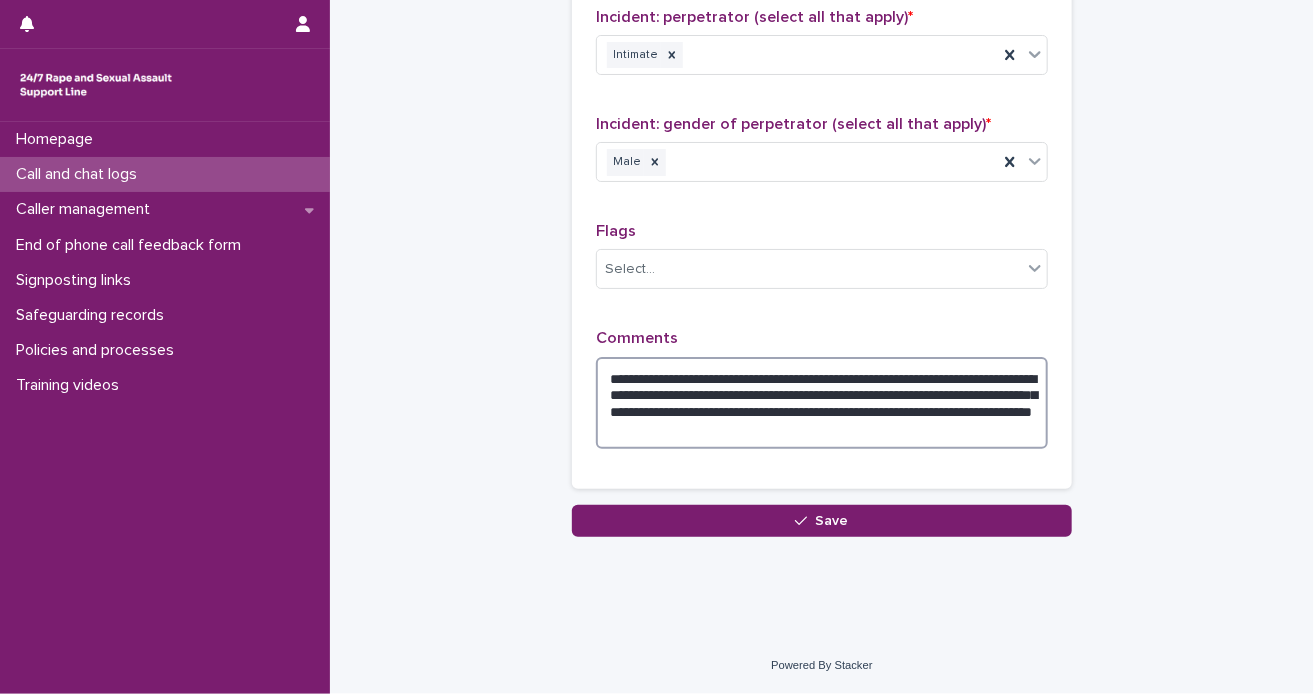 scroll, scrollTop: 1672, scrollLeft: 0, axis: vertical 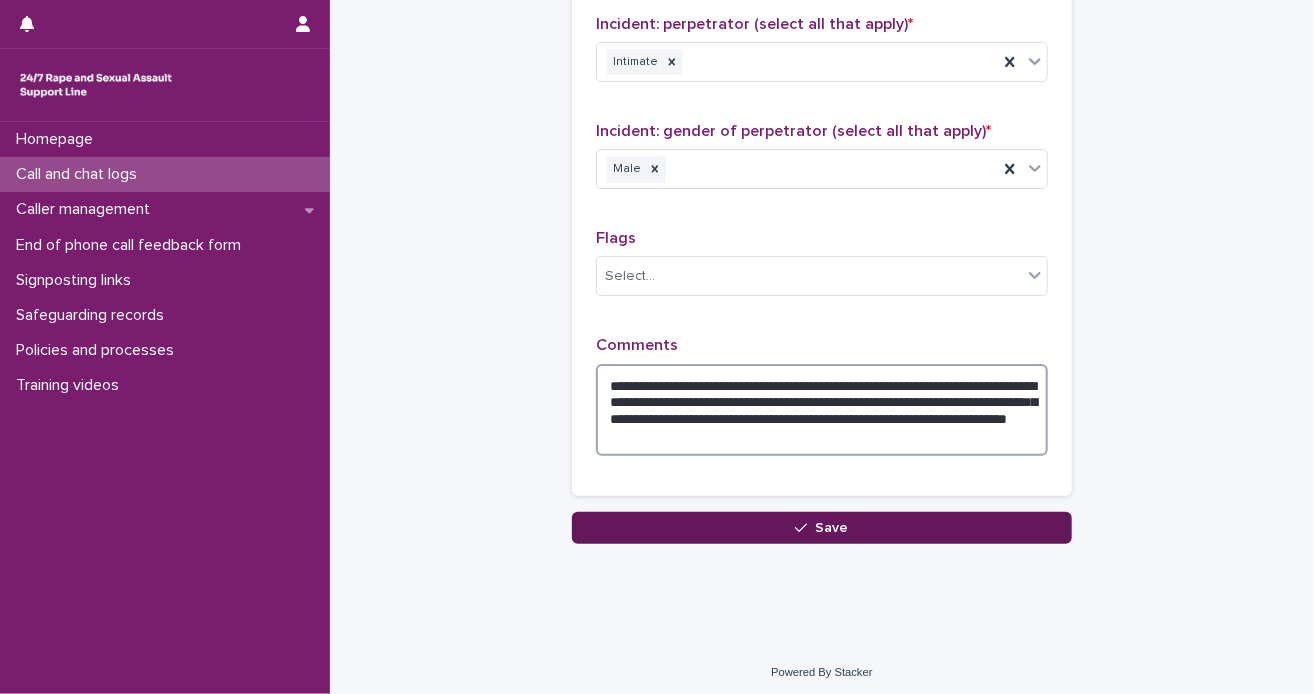 type on "**********" 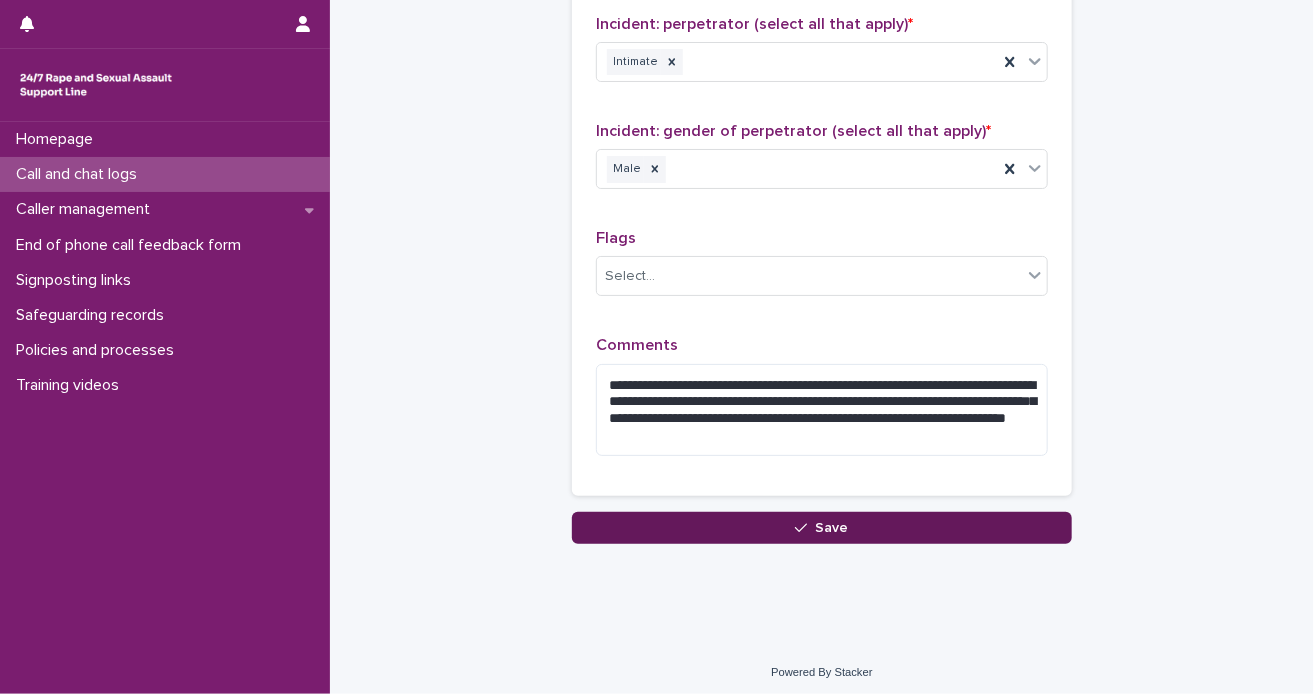click on "Save" at bounding box center [832, 528] 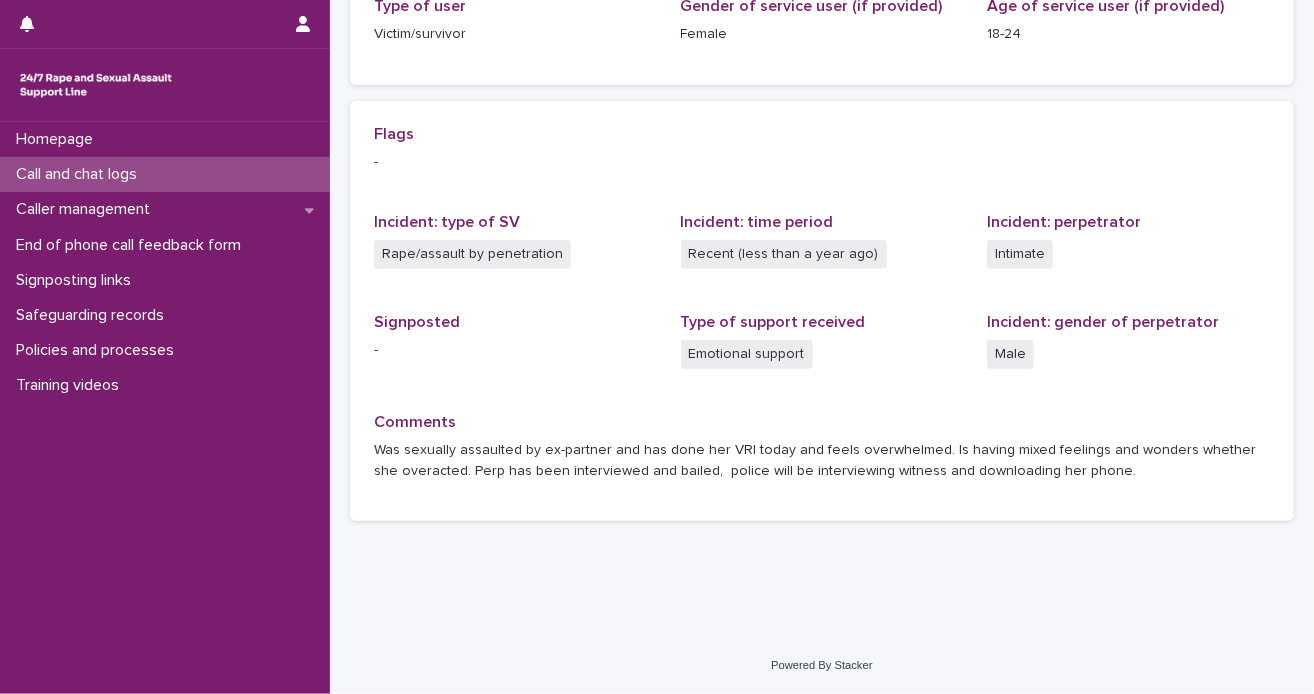 scroll, scrollTop: 0, scrollLeft: 0, axis: both 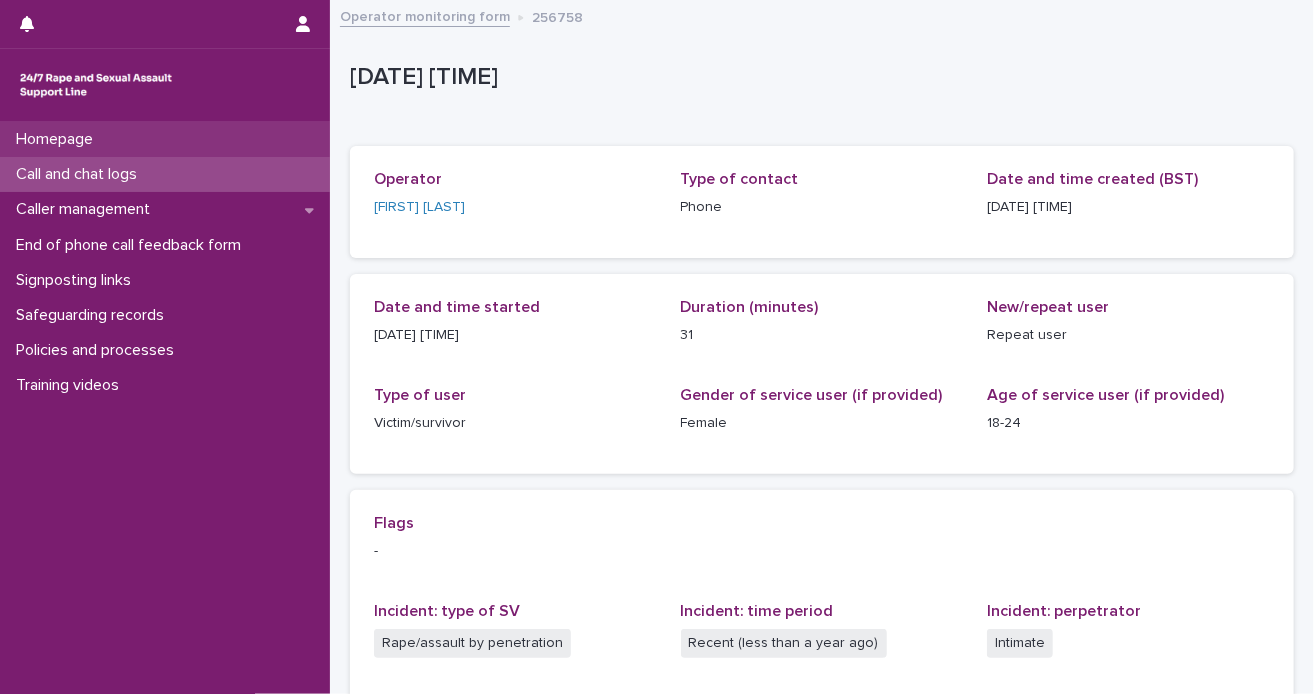 click on "Homepage" at bounding box center (165, 139) 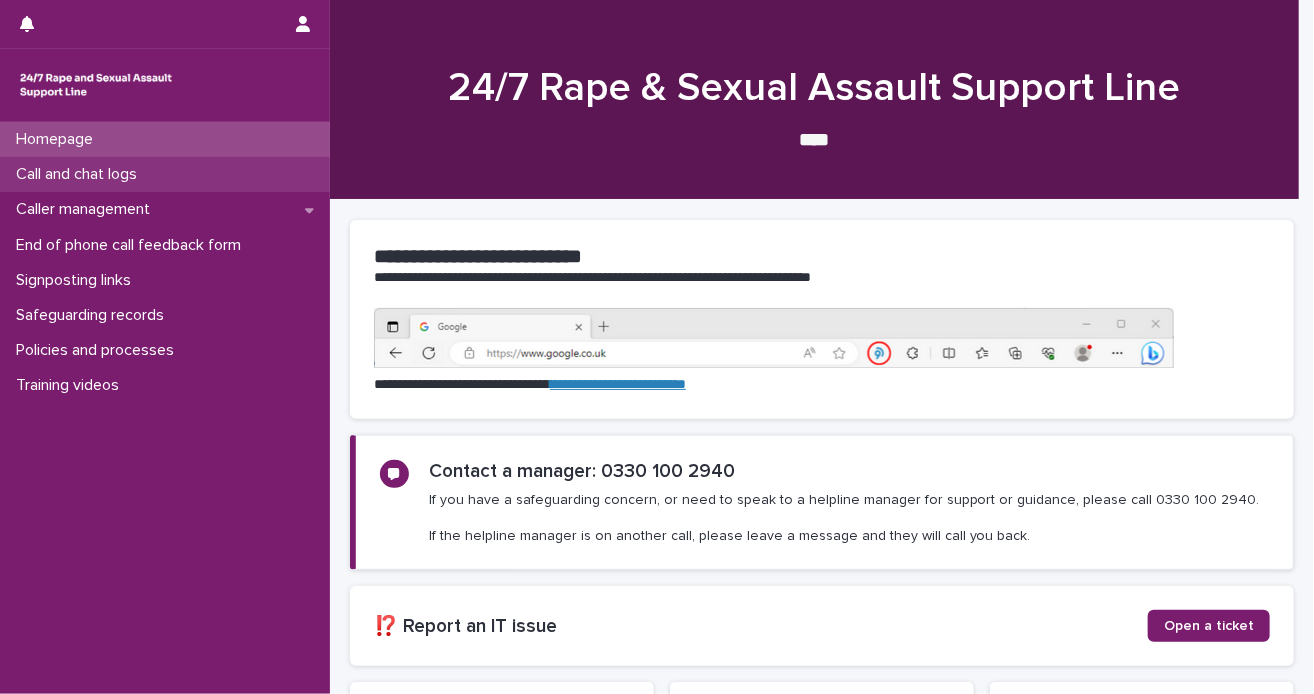 click on "Call and chat logs" at bounding box center (165, 174) 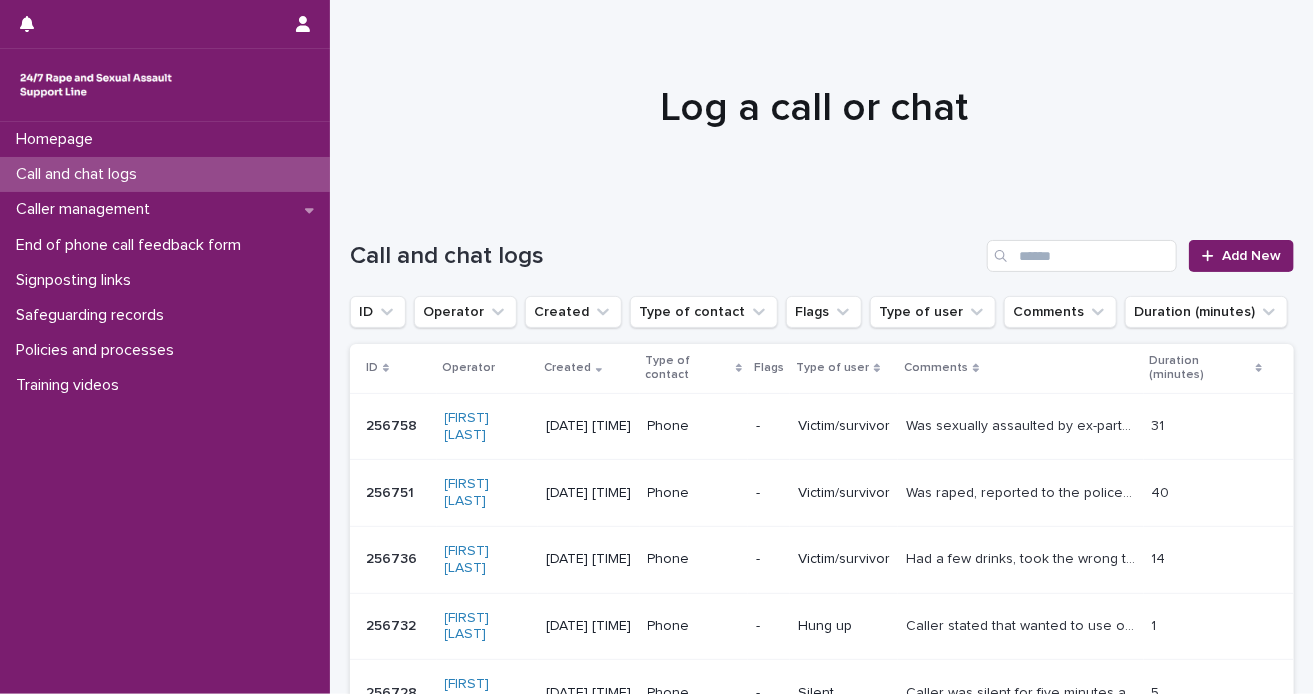scroll, scrollTop: 589, scrollLeft: 0, axis: vertical 